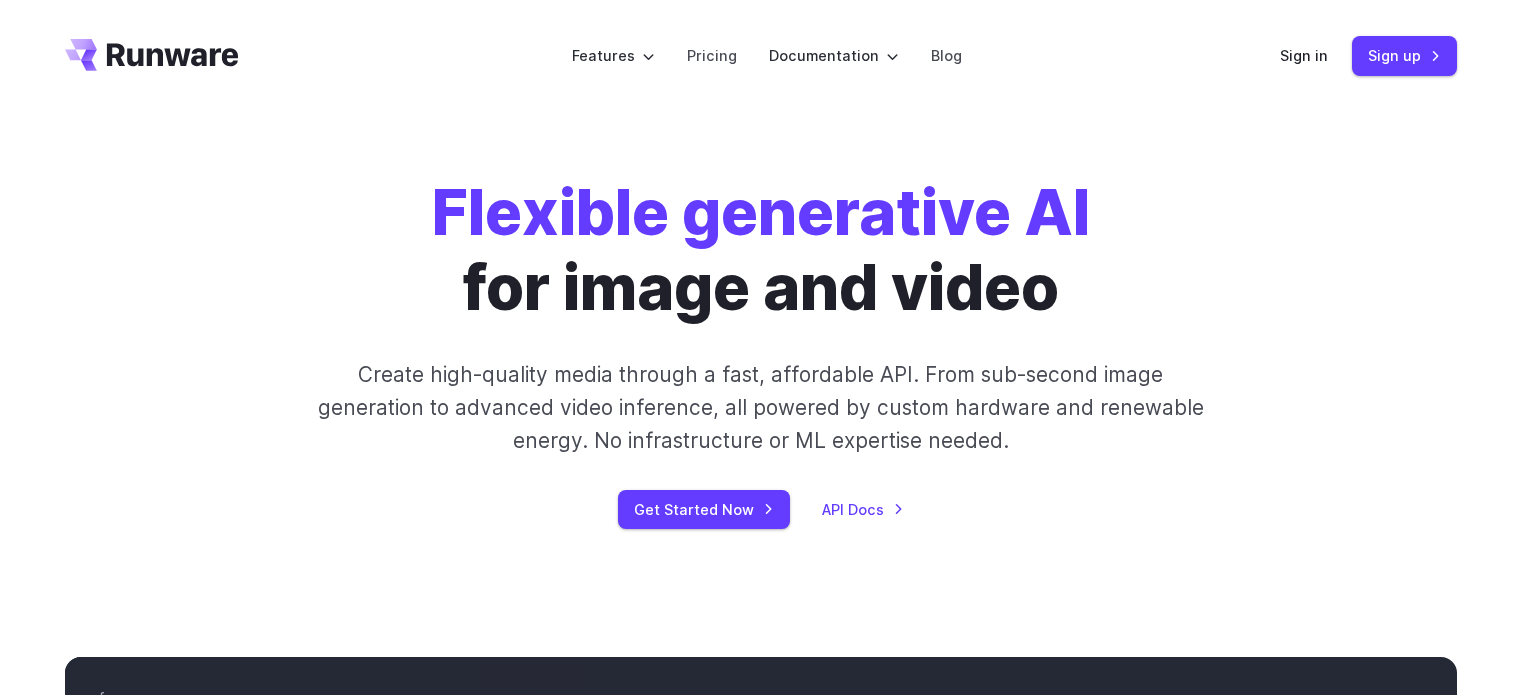 scroll, scrollTop: 0, scrollLeft: 0, axis: both 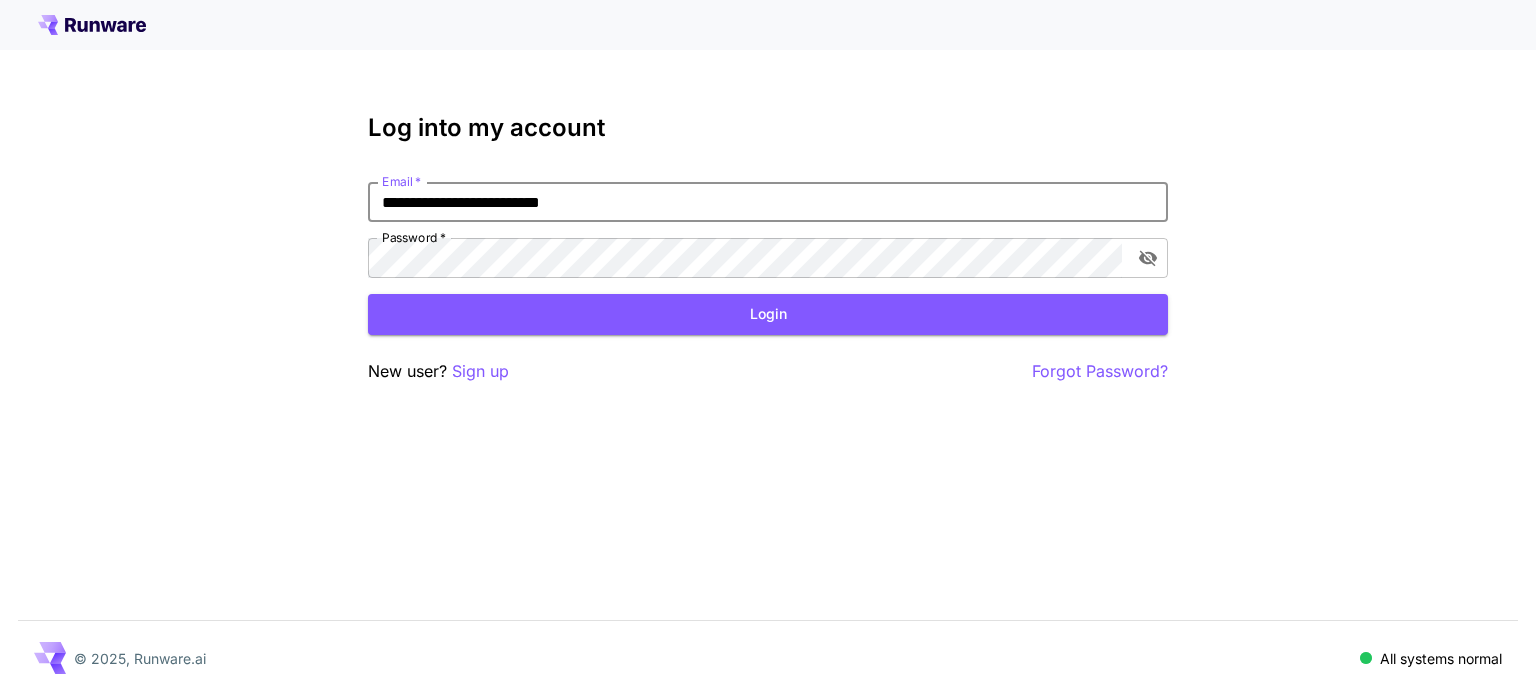 click on "**********" at bounding box center (768, 202) 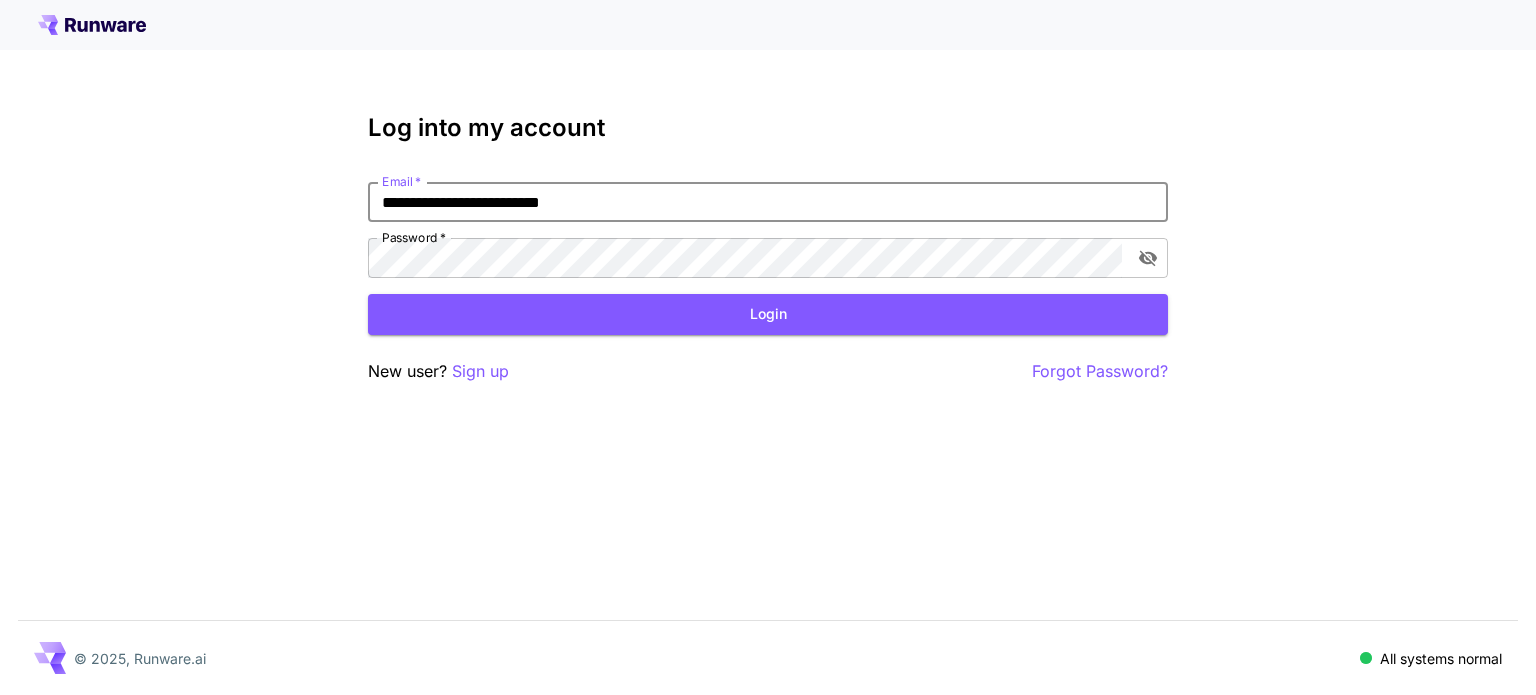 click on "**********" at bounding box center [768, 202] 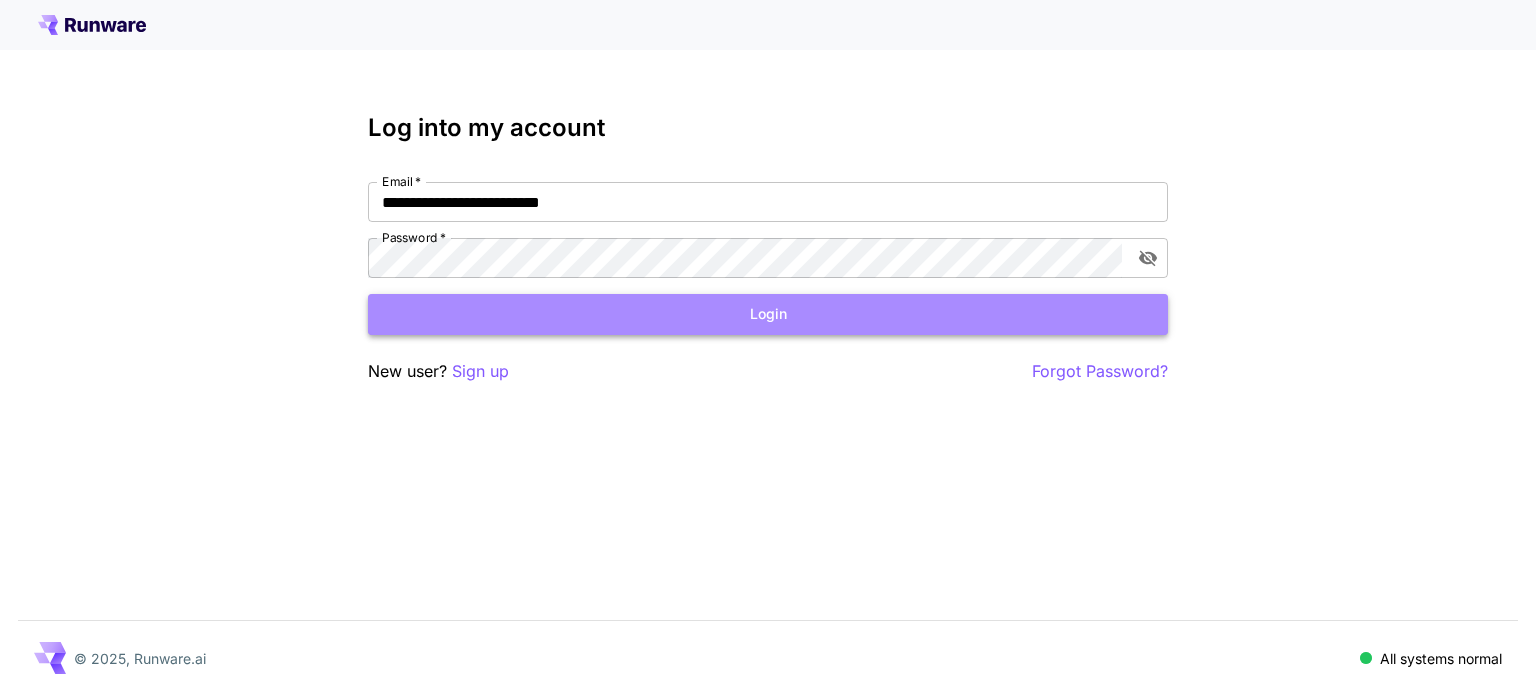 click on "Login" at bounding box center [768, 314] 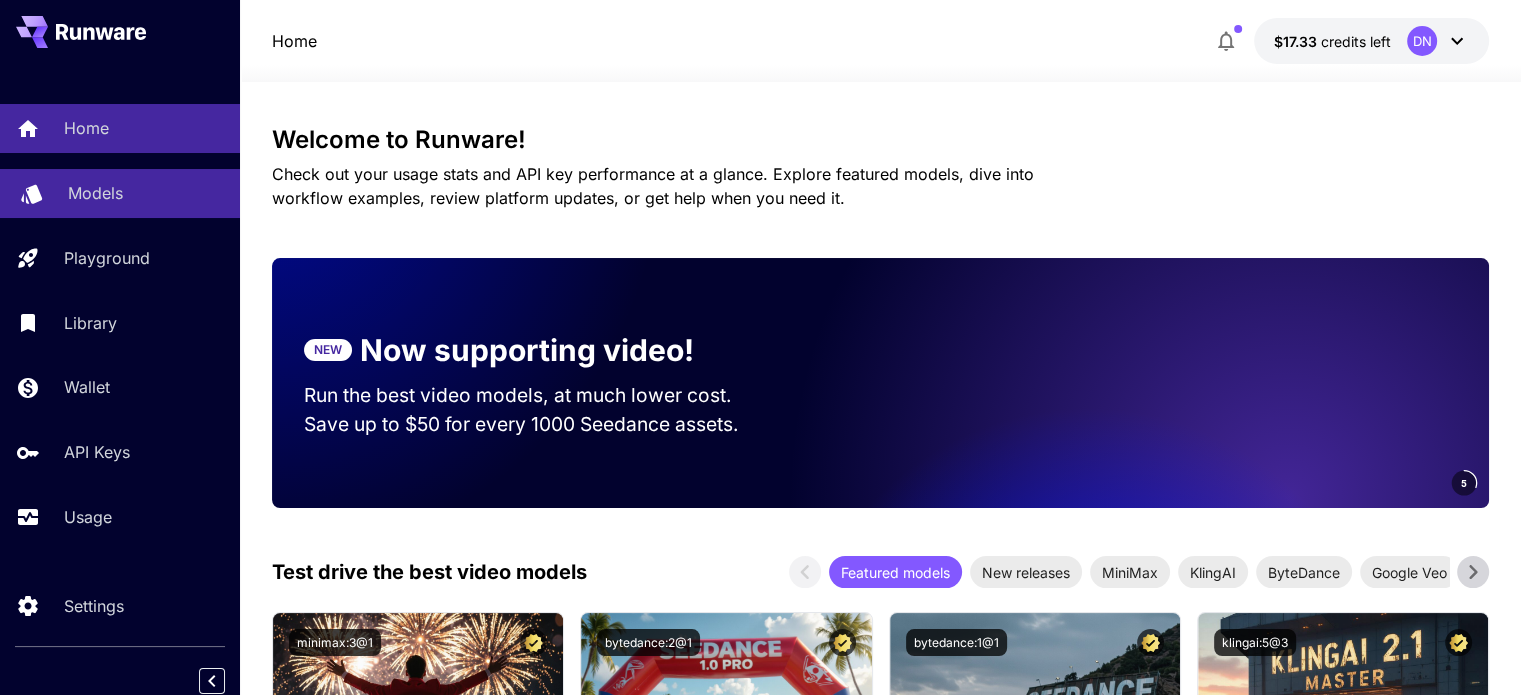 click on "Models" at bounding box center (146, 193) 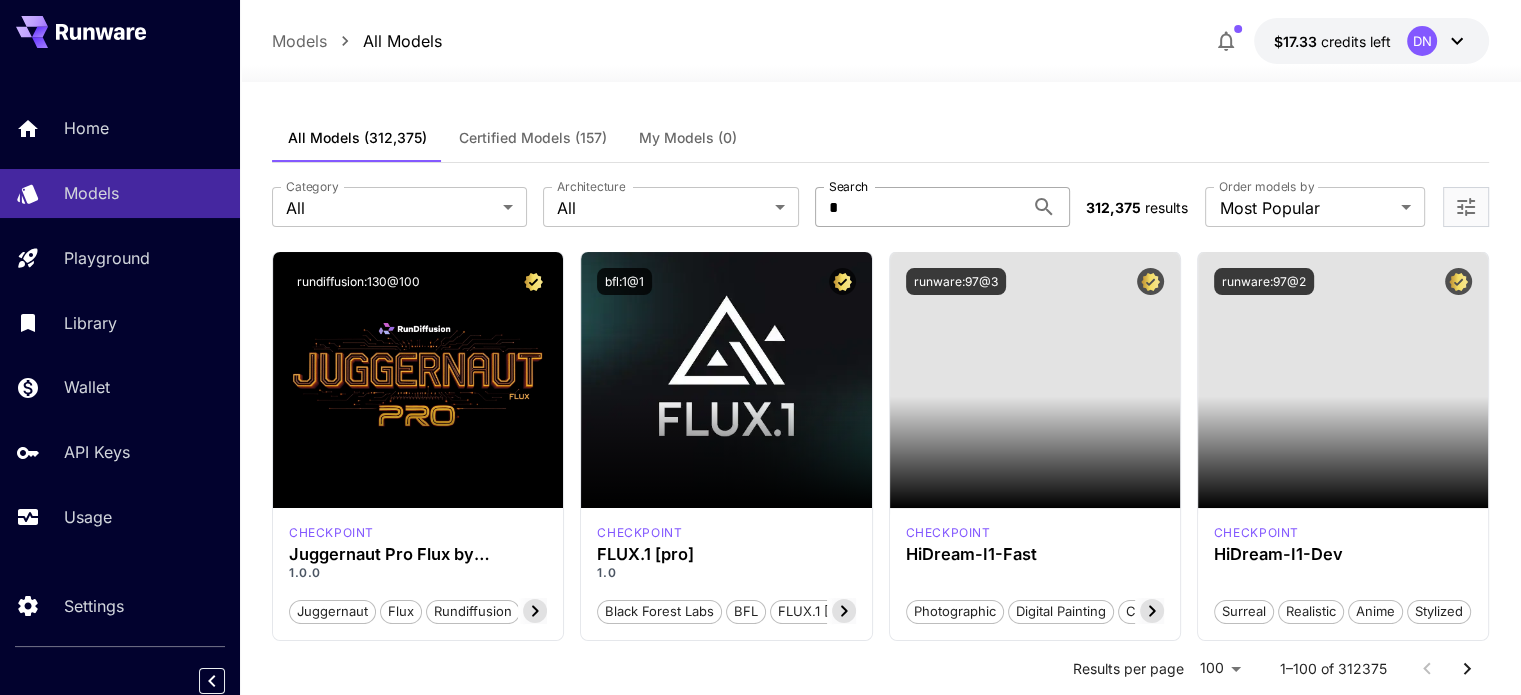 click on "*" at bounding box center (919, 207) 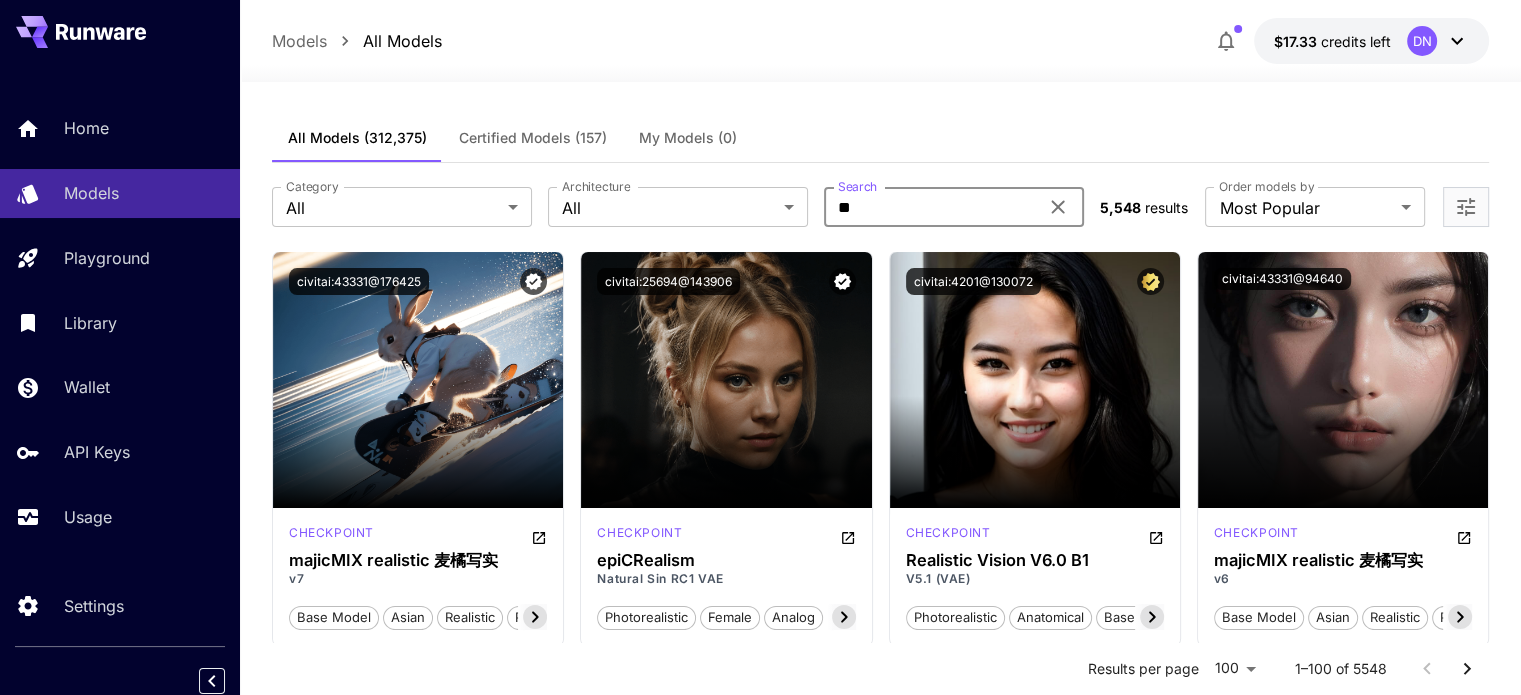 type on "*" 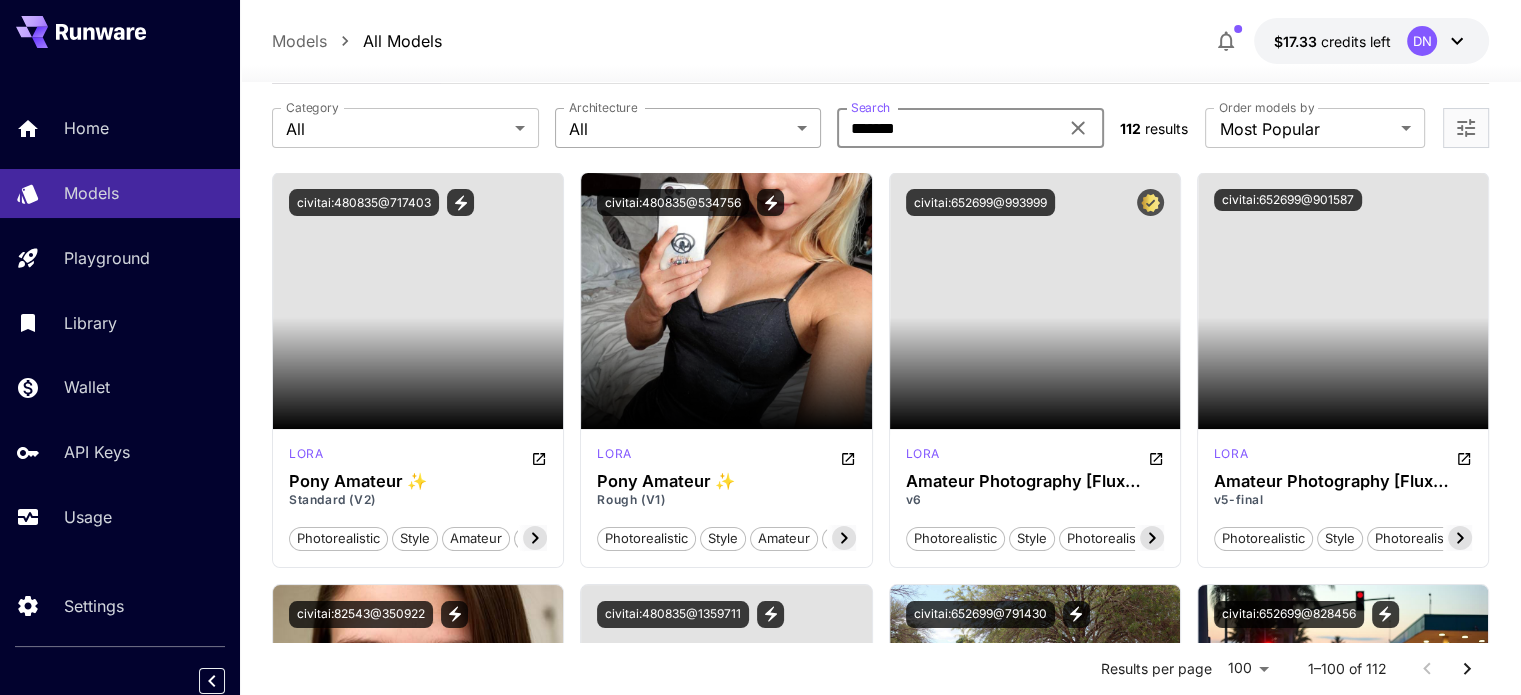 scroll, scrollTop: 11, scrollLeft: 0, axis: vertical 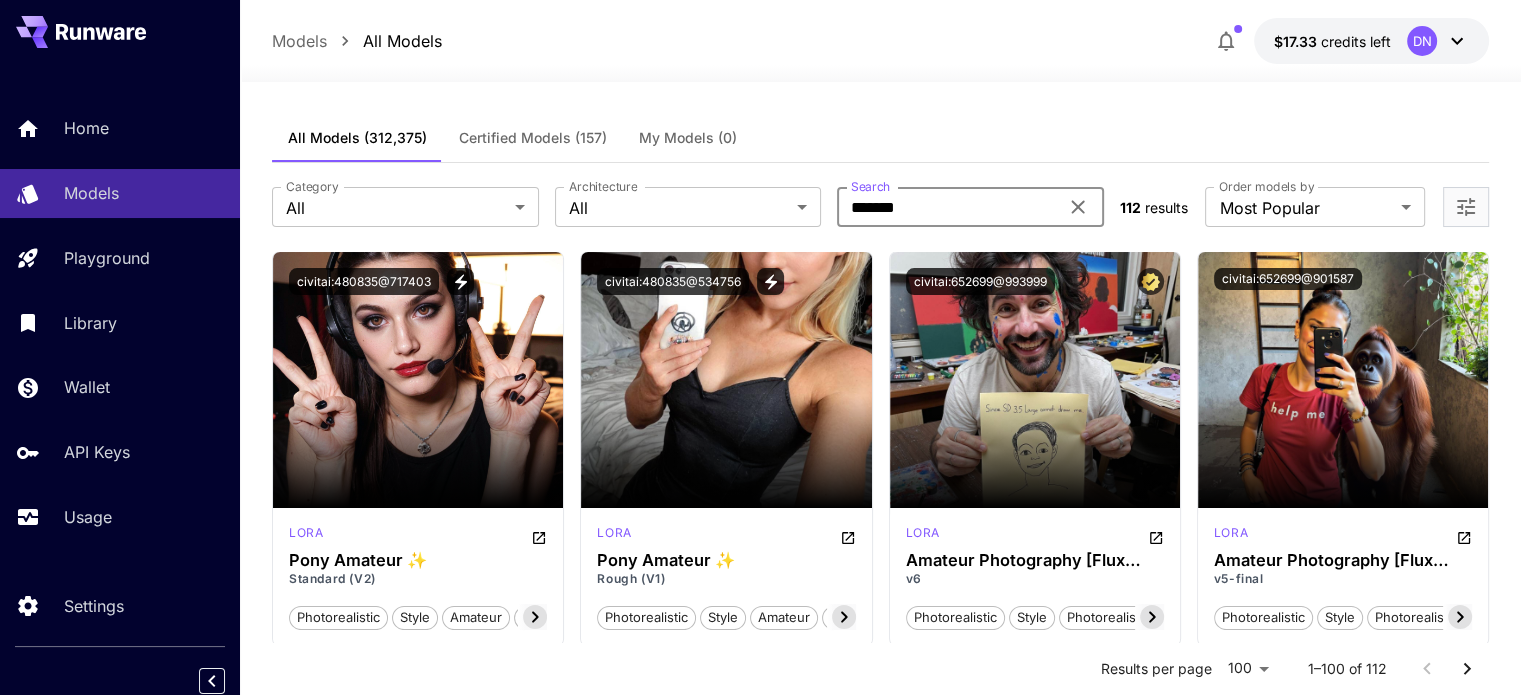 click on "*******" at bounding box center [947, 207] 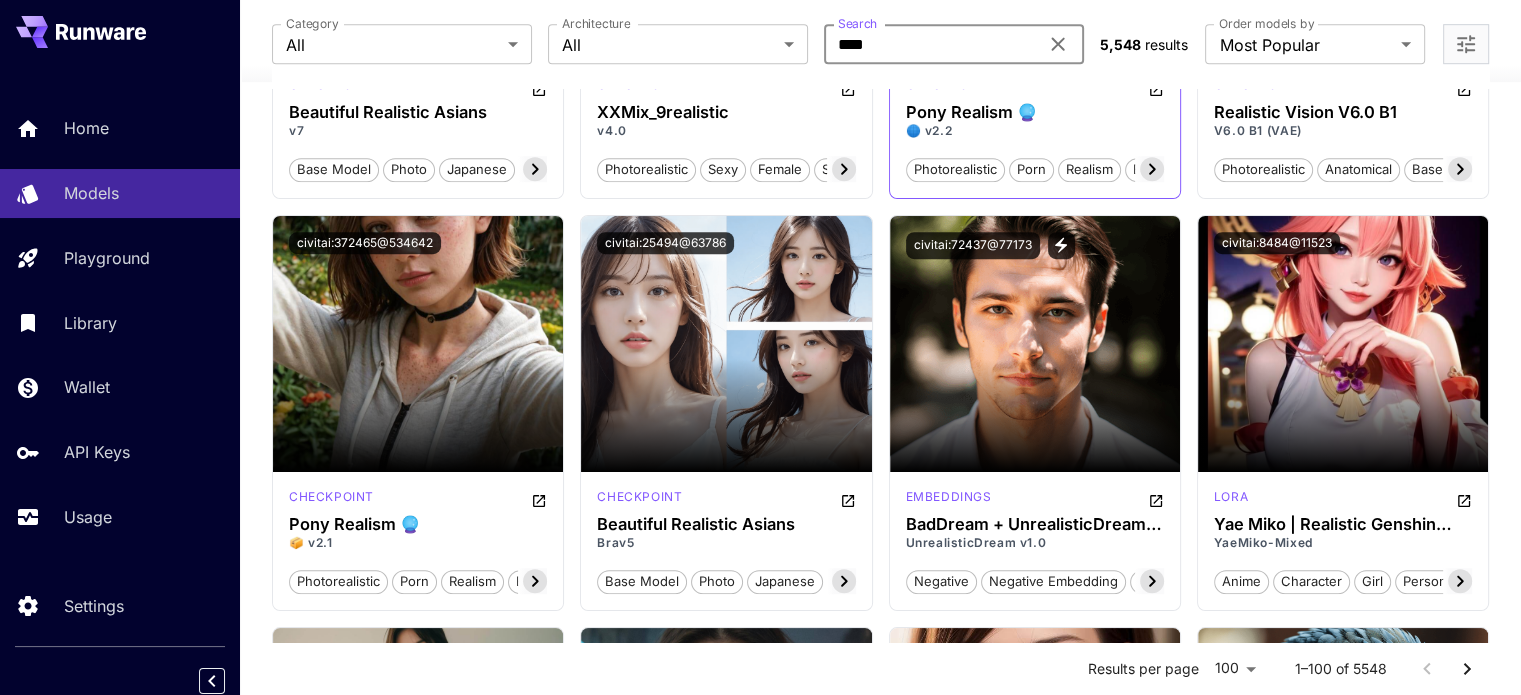 scroll, scrollTop: 1274, scrollLeft: 0, axis: vertical 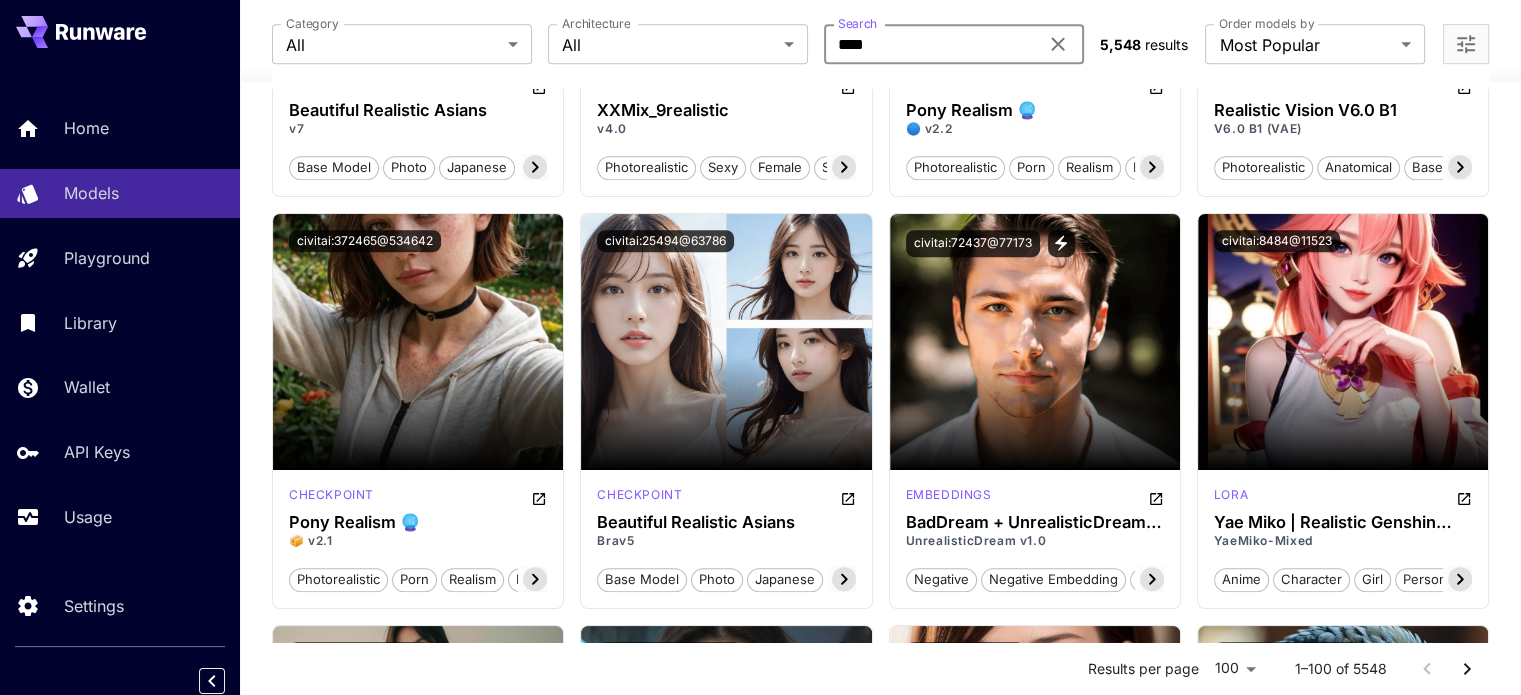 type on "****" 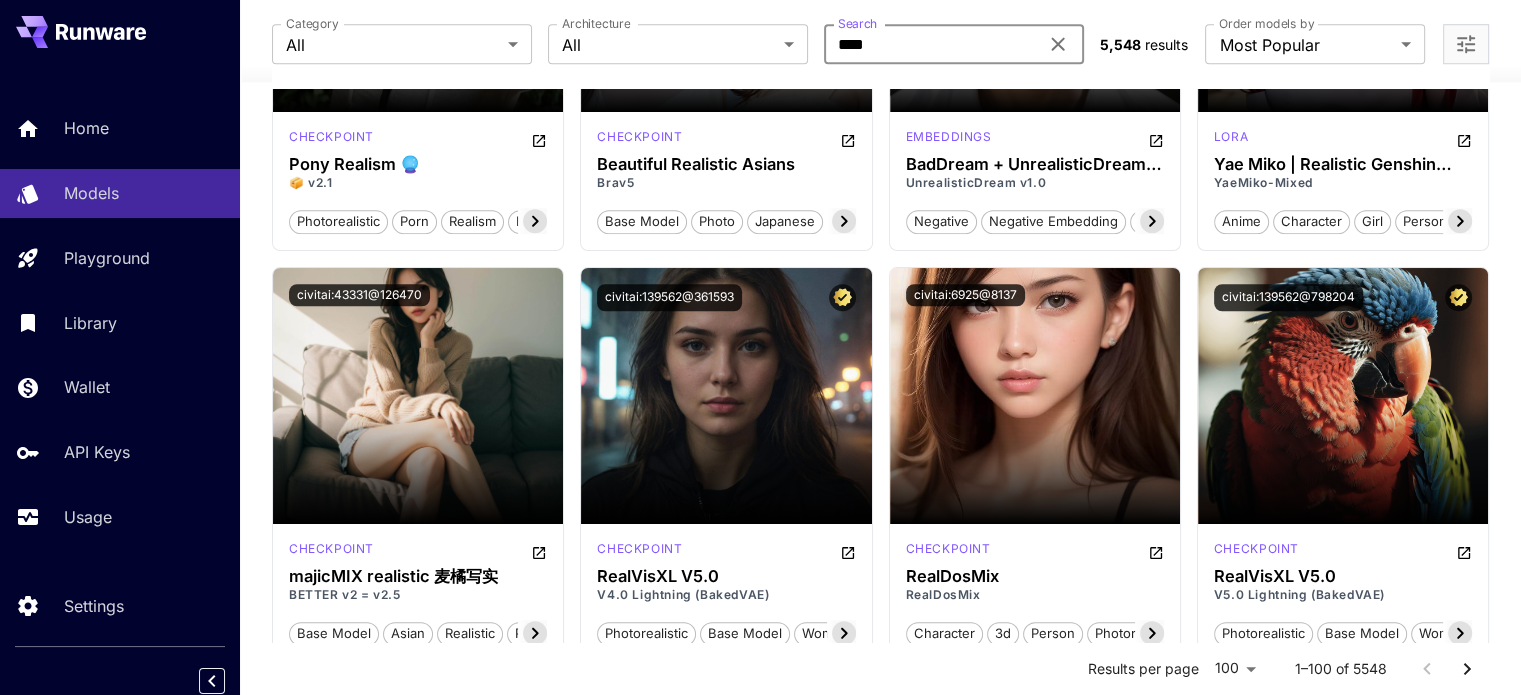 scroll, scrollTop: 1634, scrollLeft: 0, axis: vertical 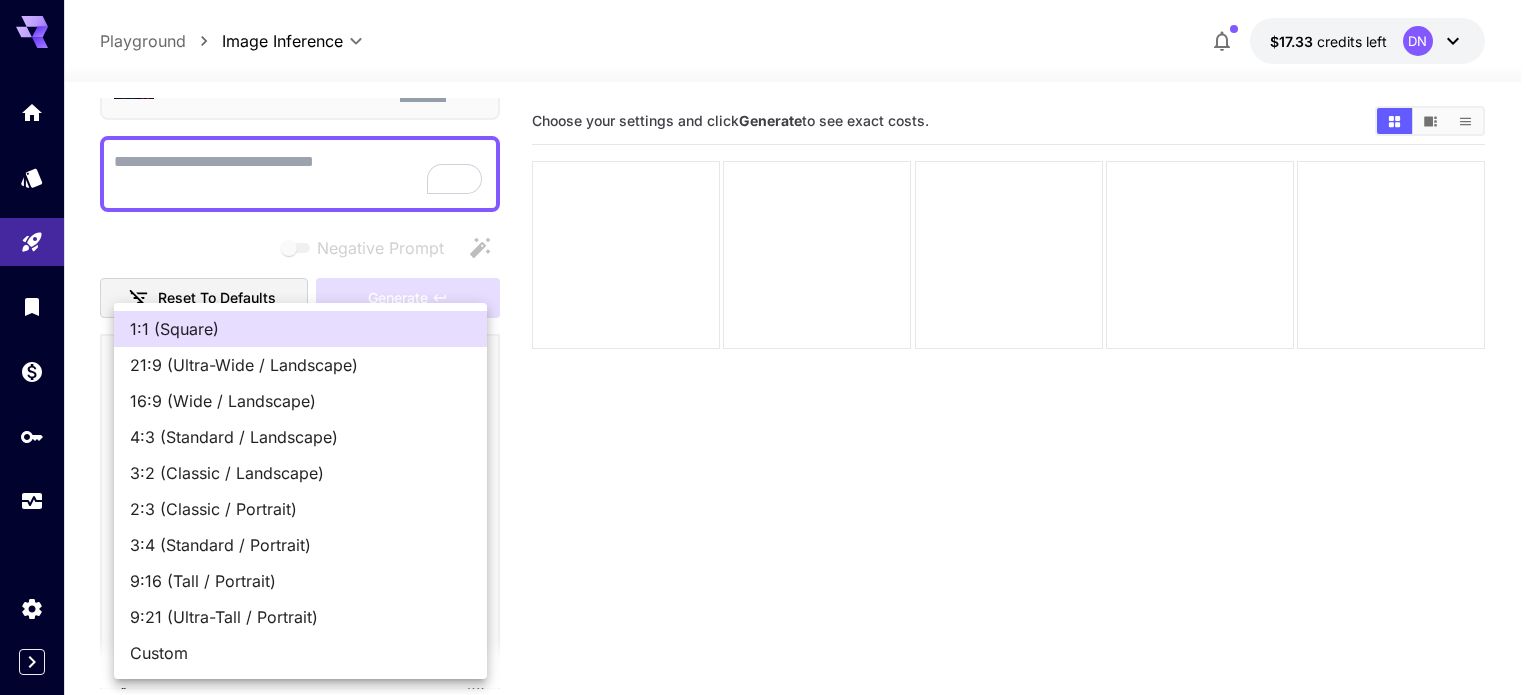 click on "**********" at bounding box center (768, 426) 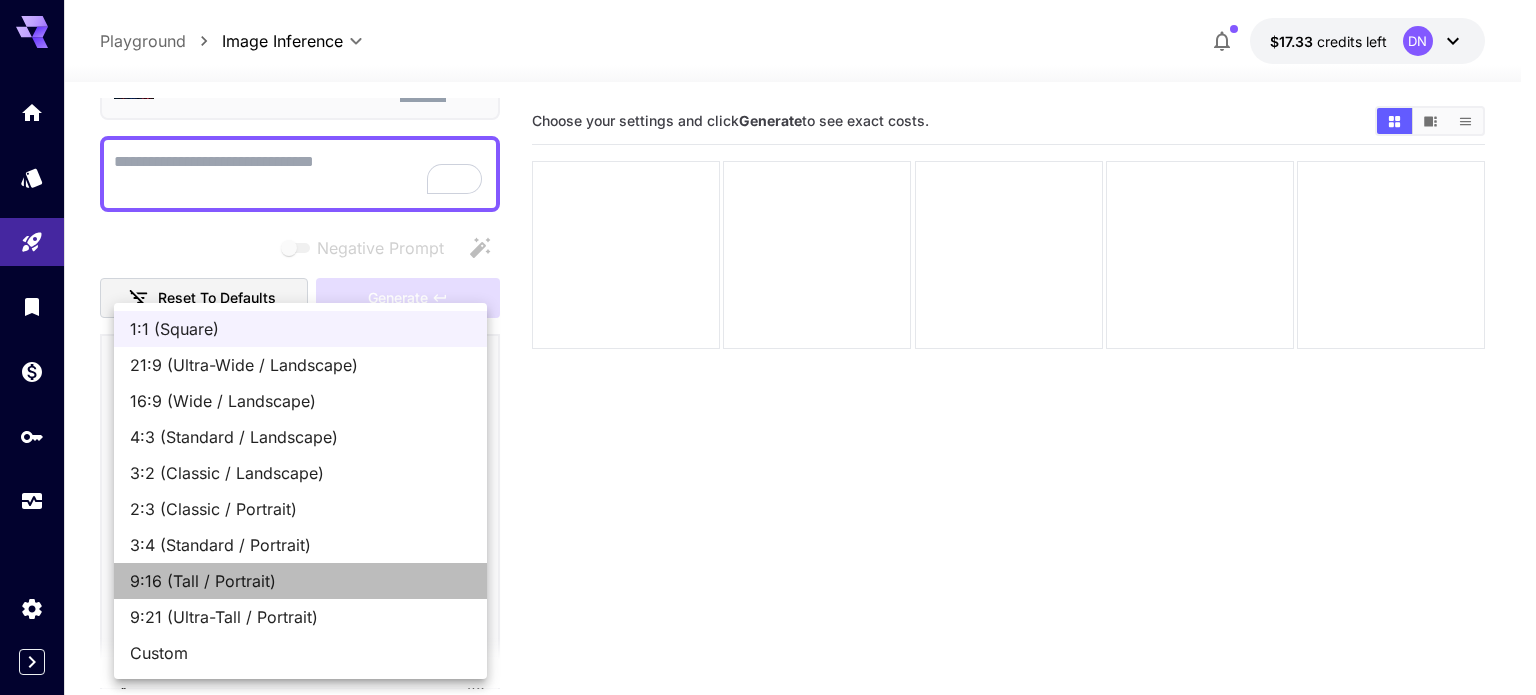 click on "9:16 (Tall / Portrait)" at bounding box center (300, 581) 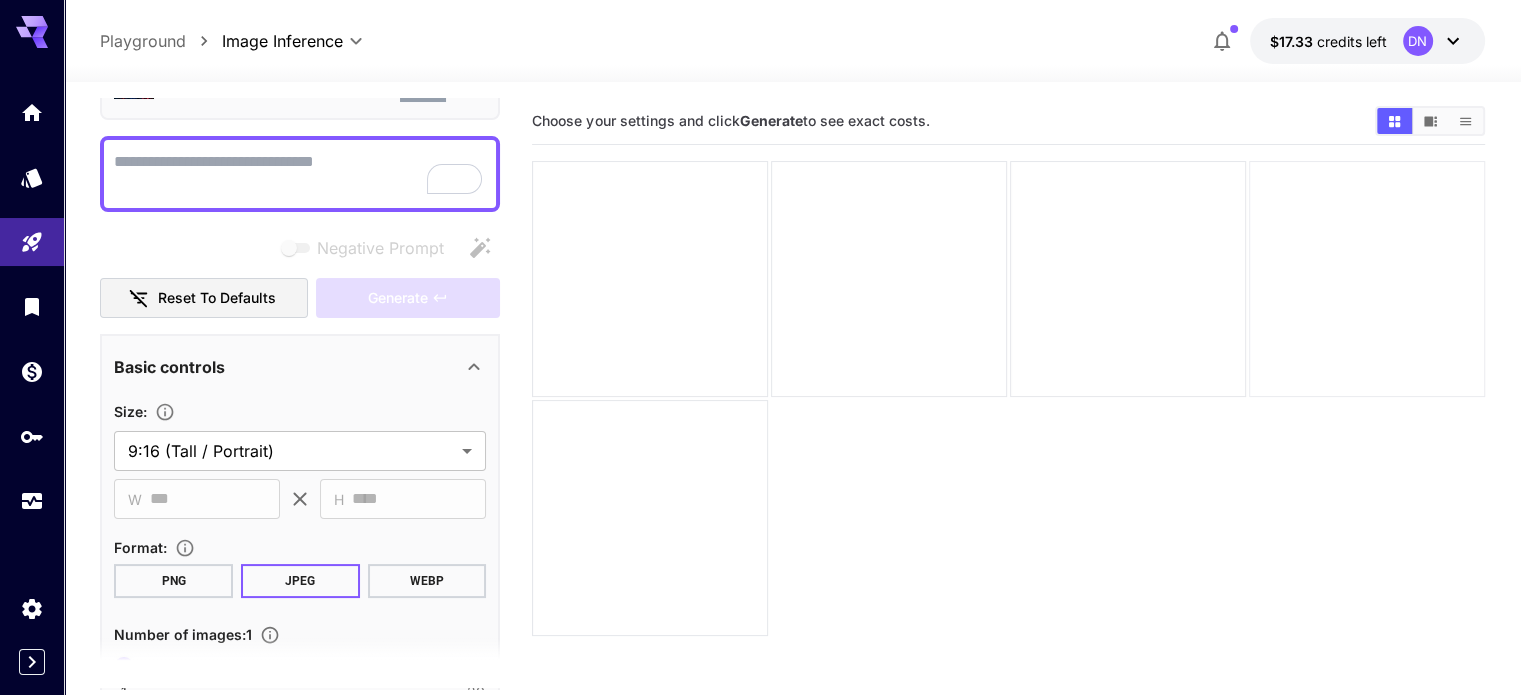 click at bounding box center [1367, 279] 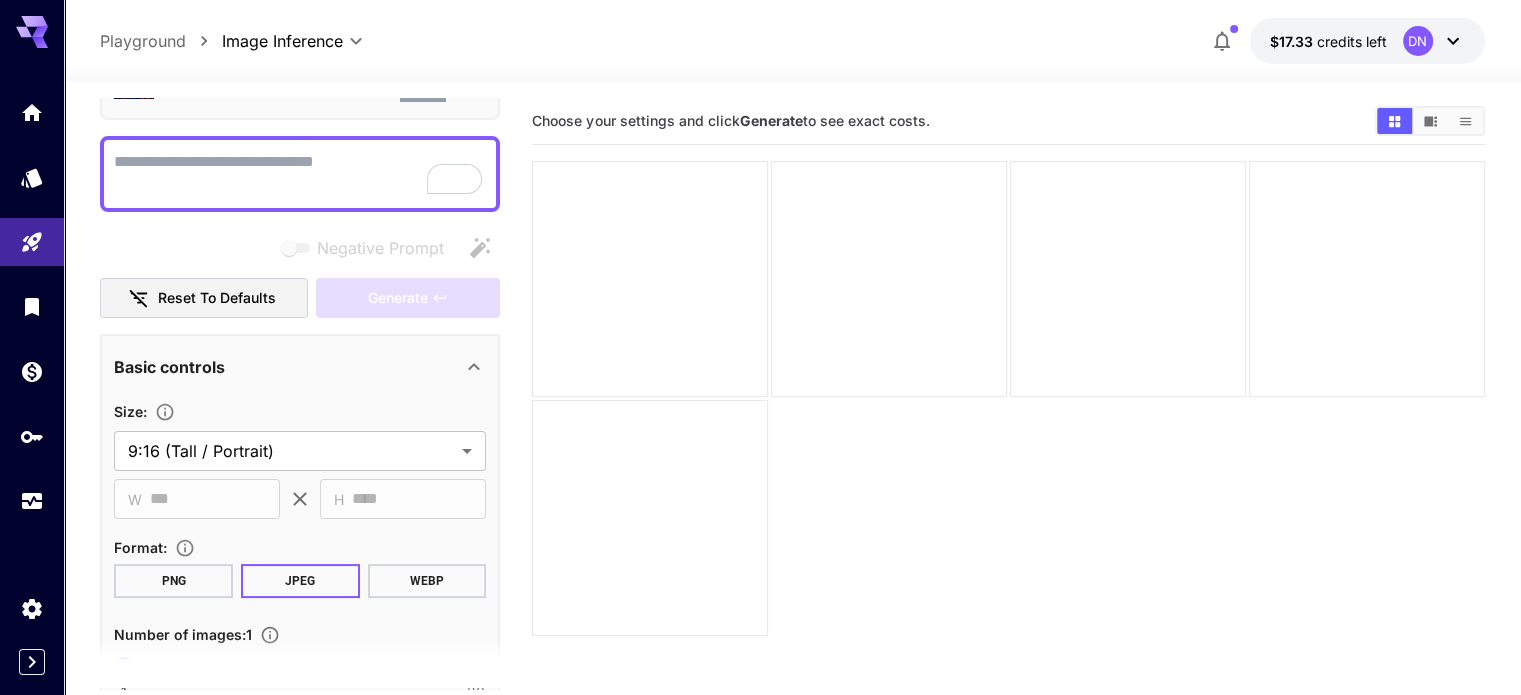 click on "Negative Prompt" at bounding box center (300, 174) 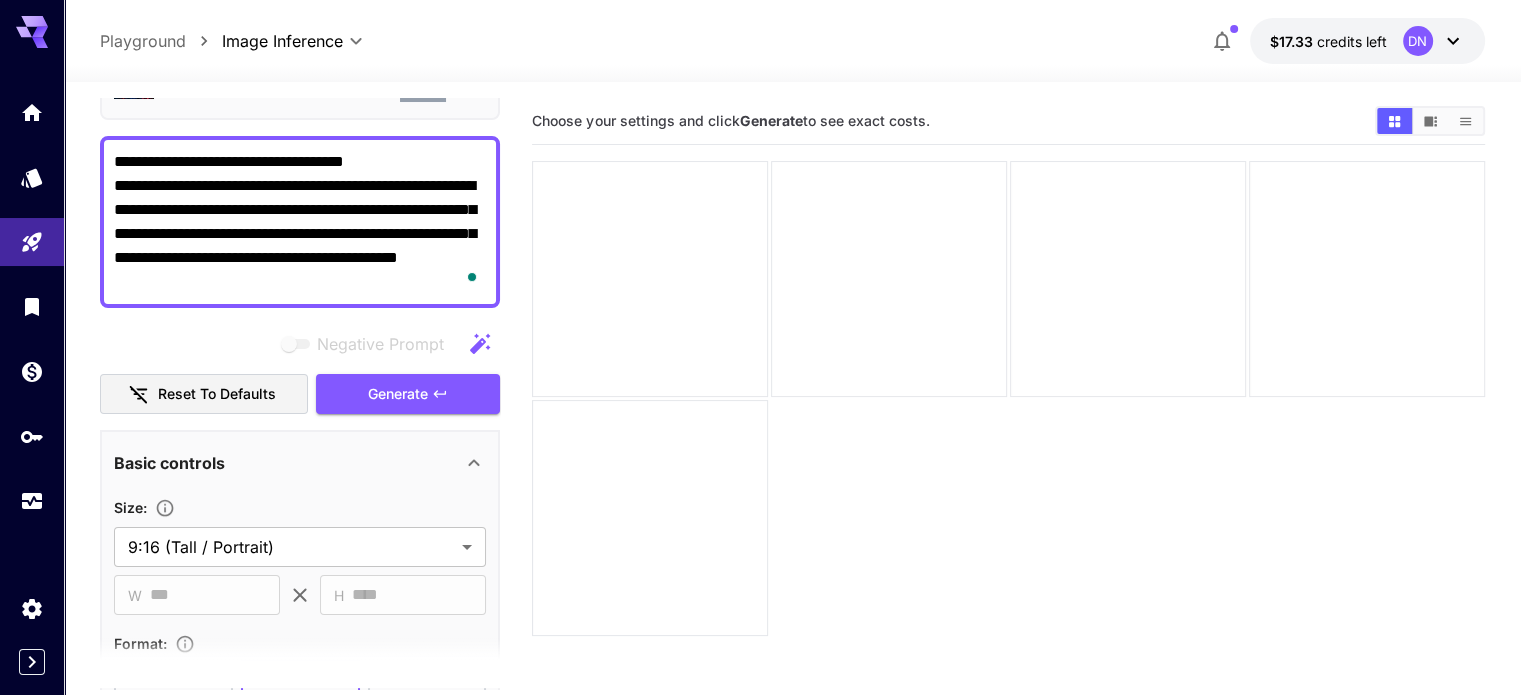 type on "**********" 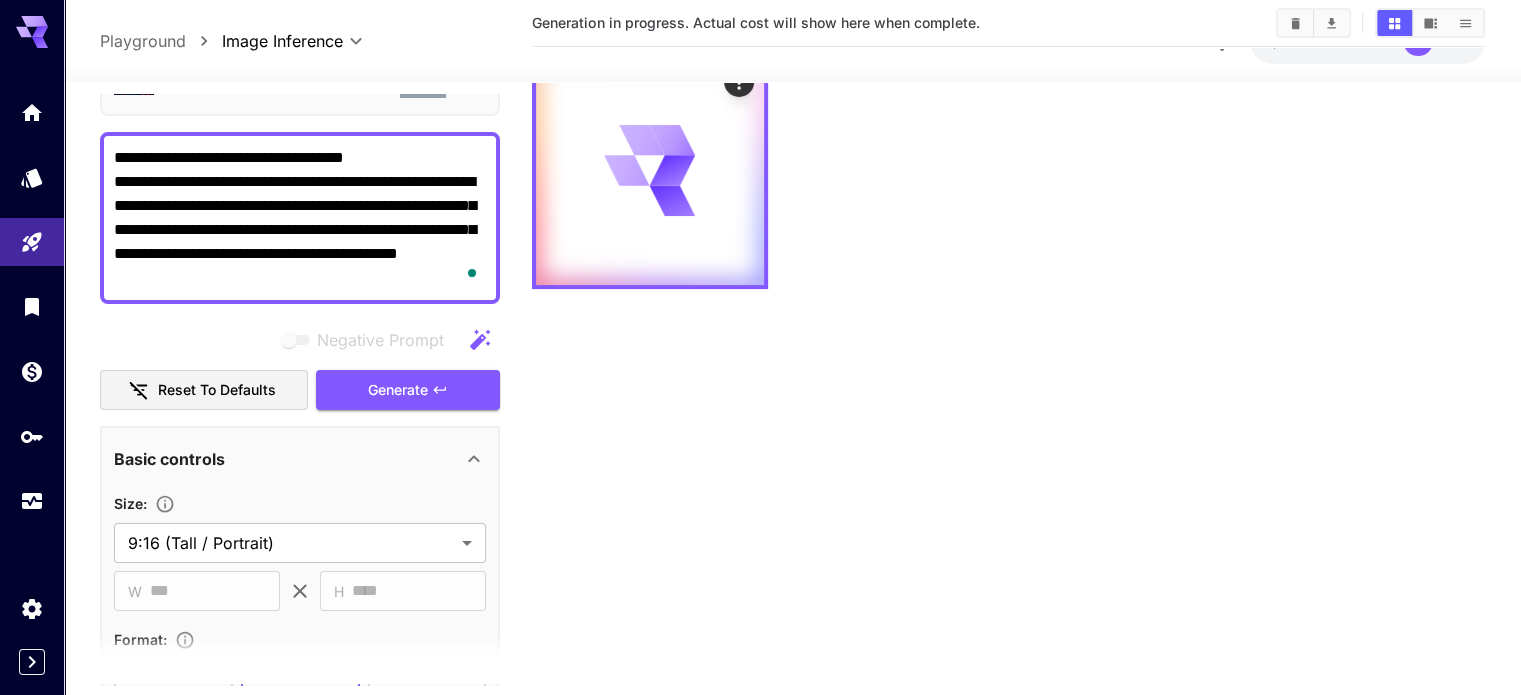 scroll, scrollTop: 107, scrollLeft: 0, axis: vertical 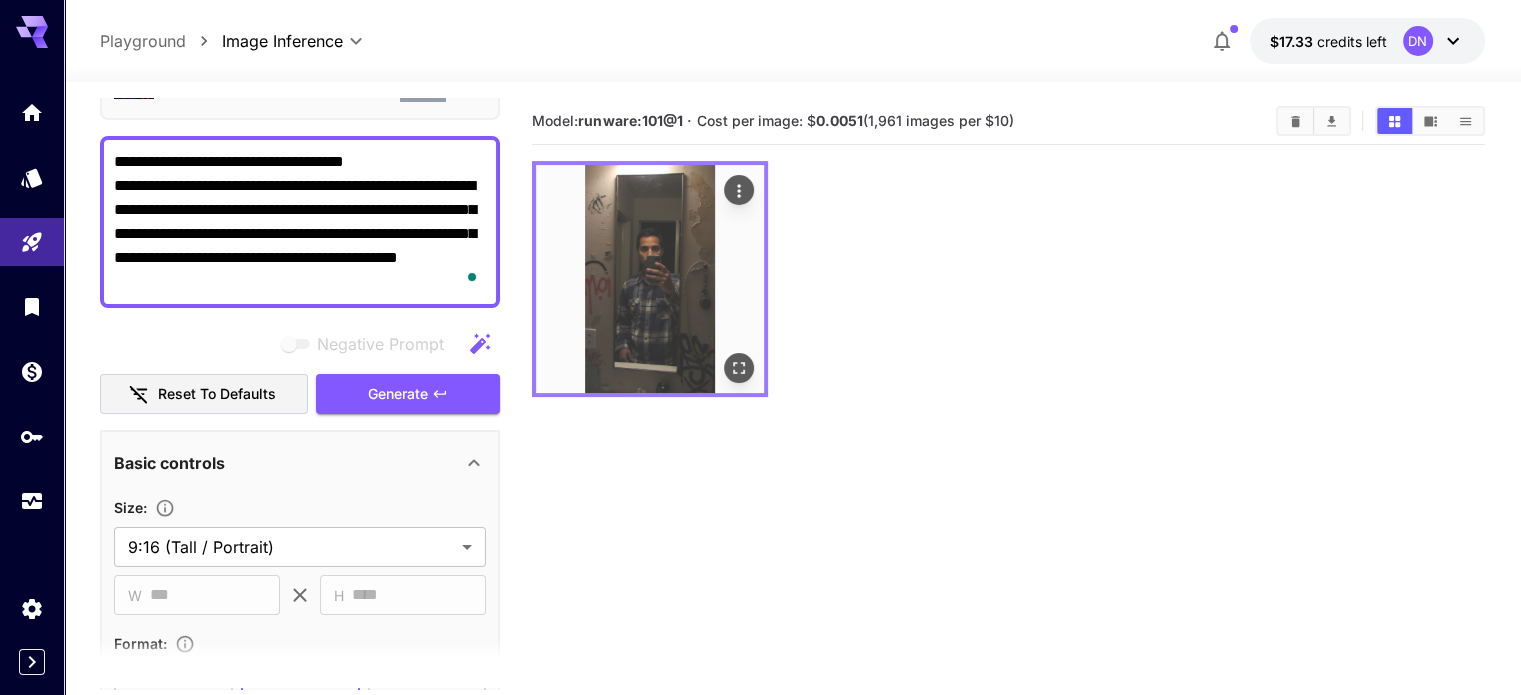 click at bounding box center (650, 279) 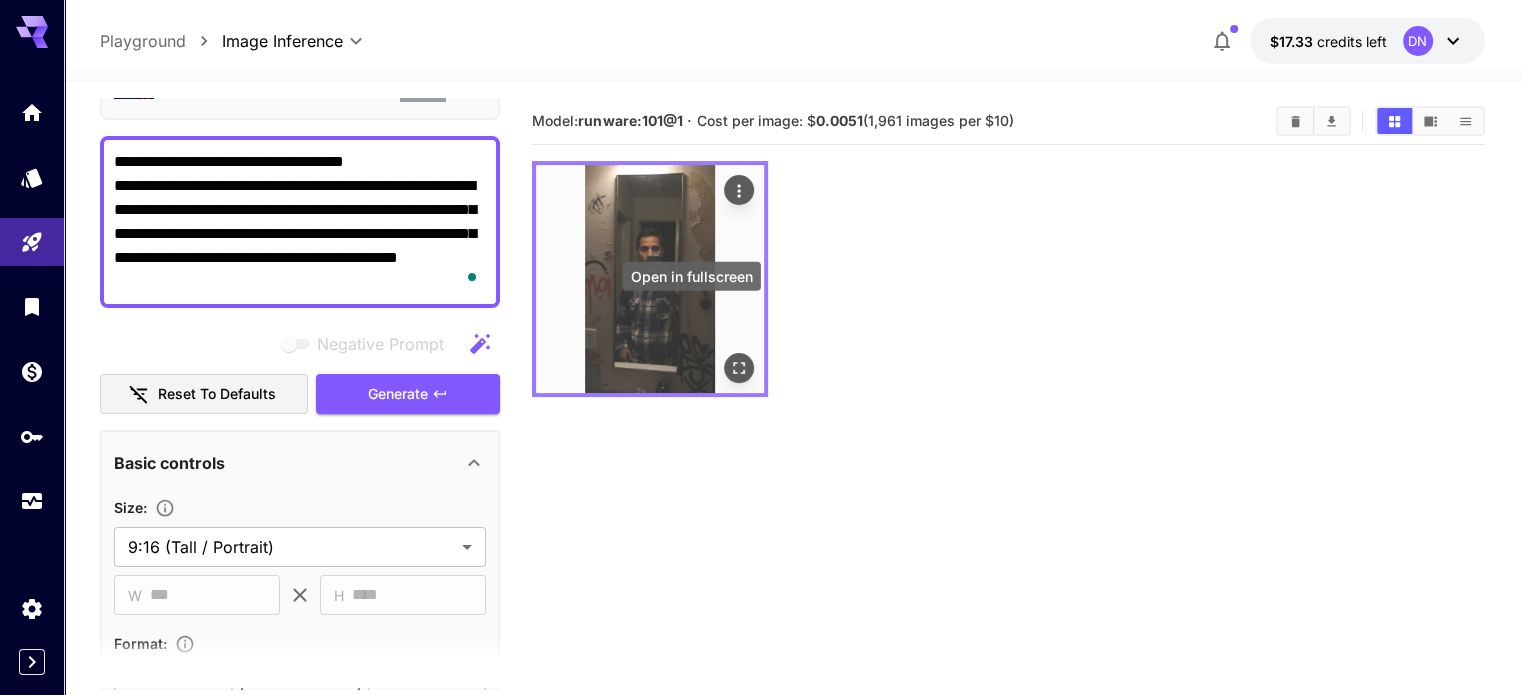 click at bounding box center [739, 368] 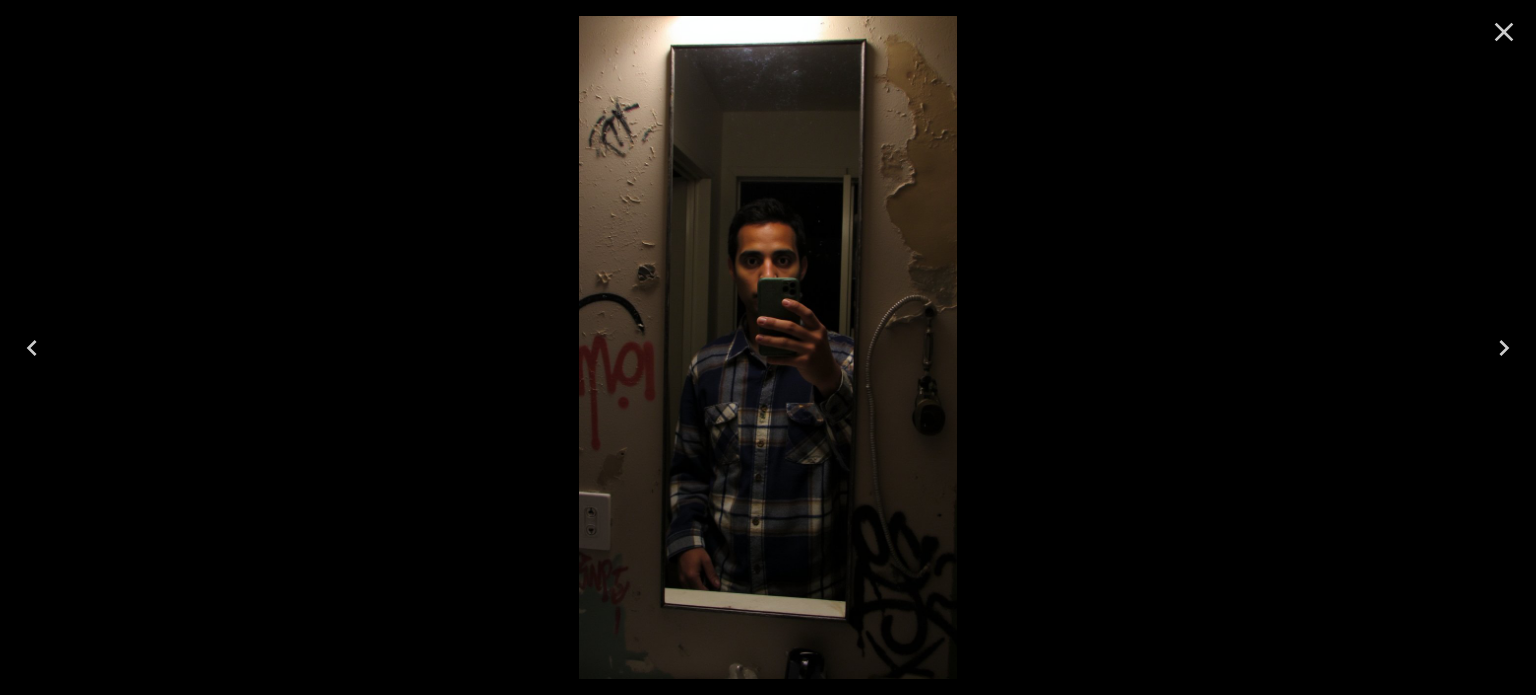 click 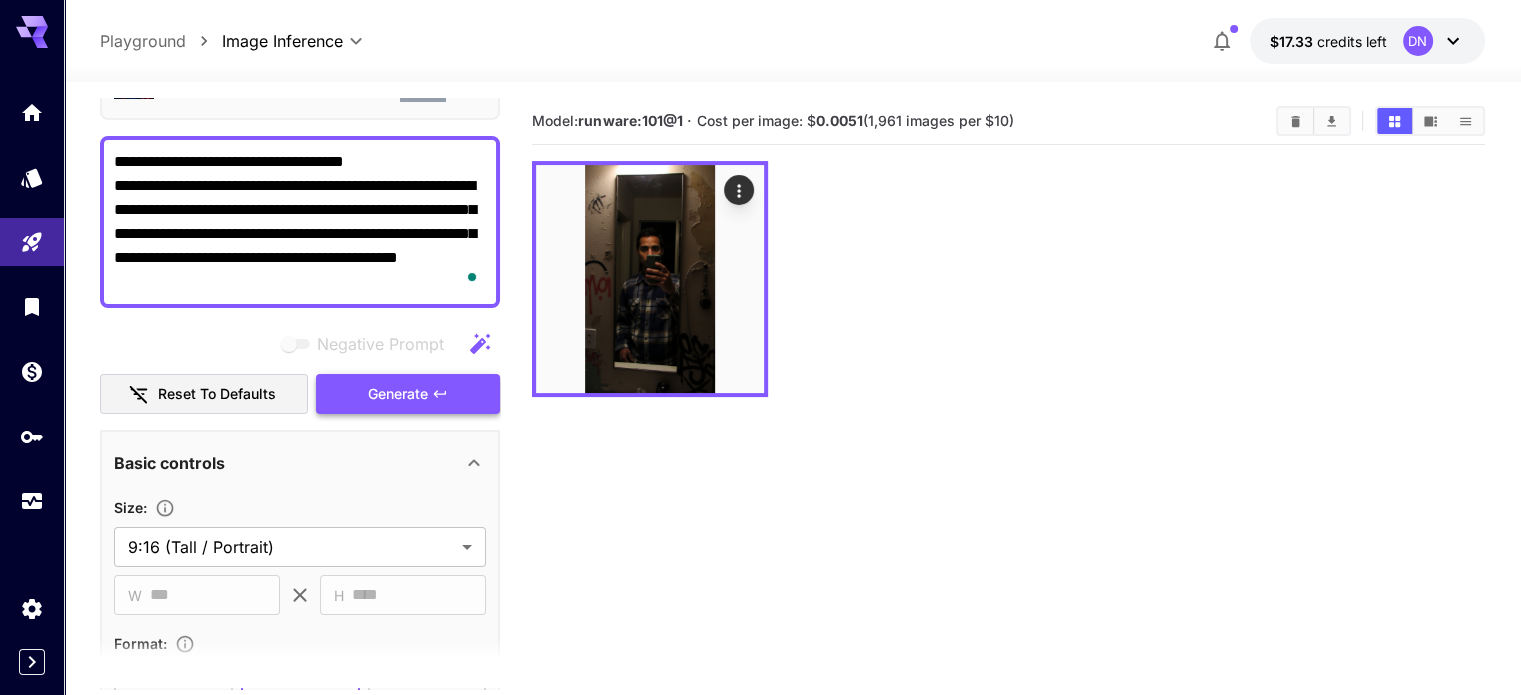click on "Generate" at bounding box center (408, 394) 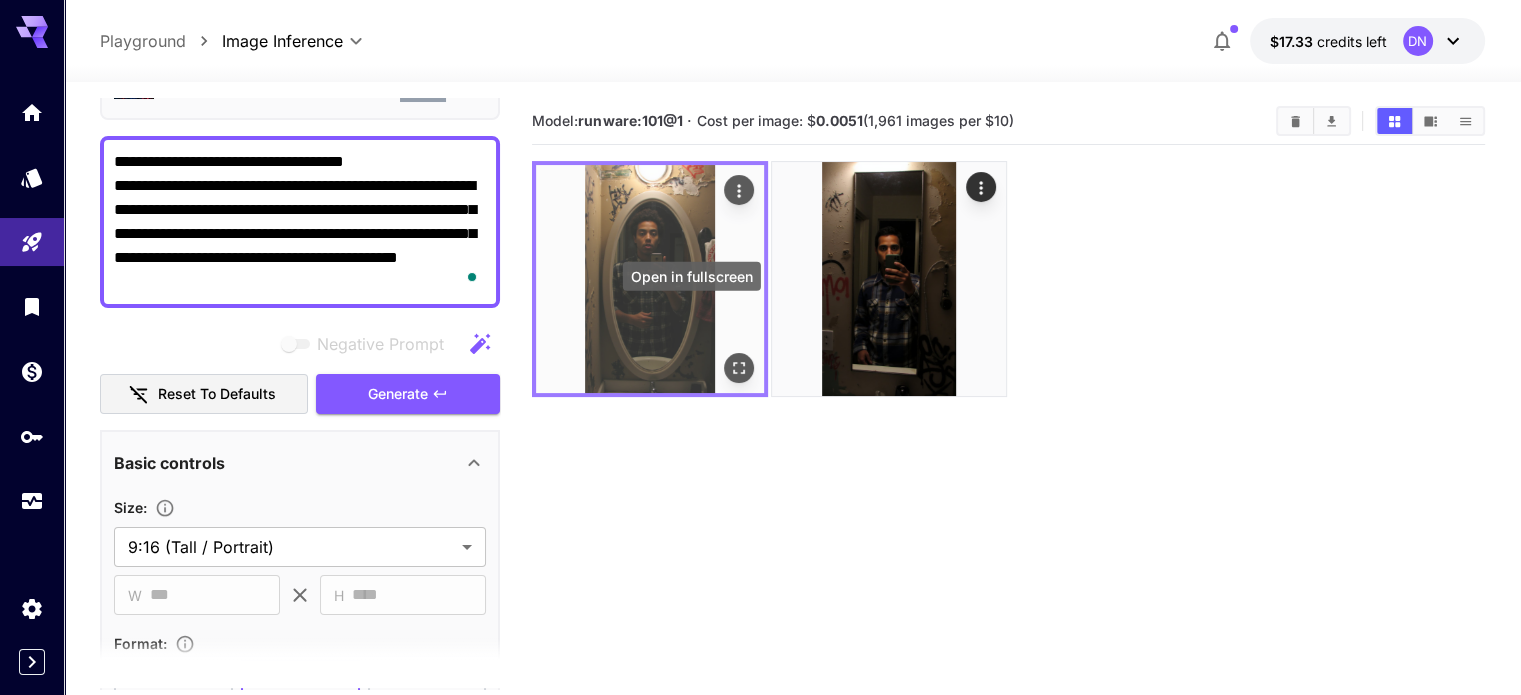 click 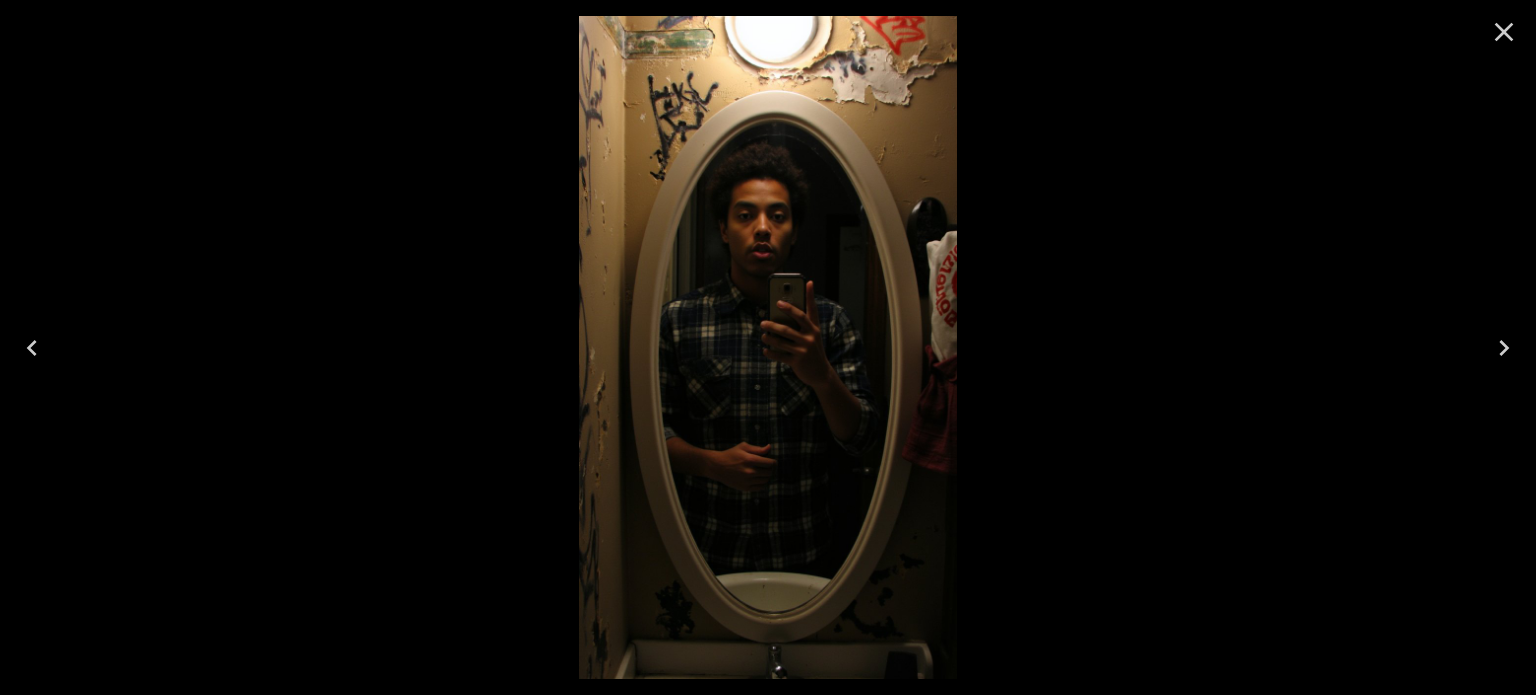click 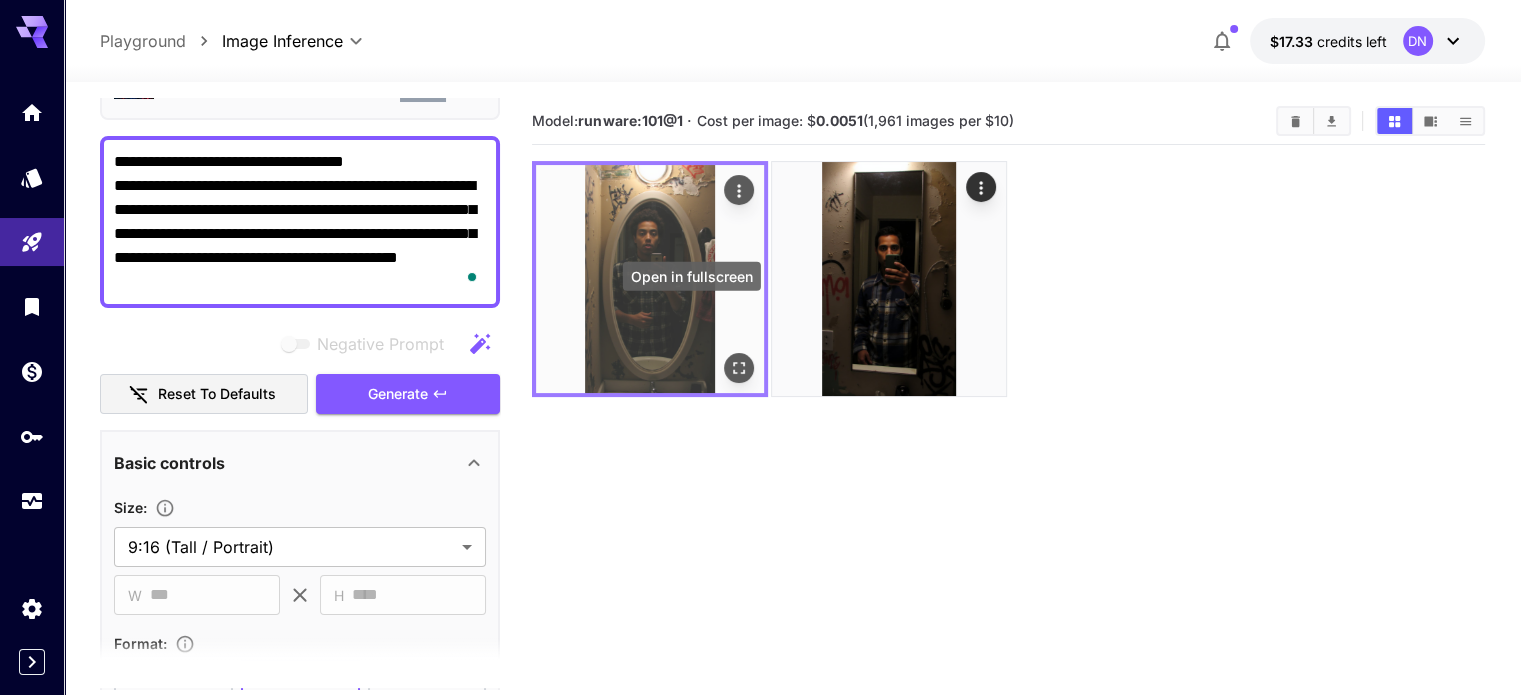 click 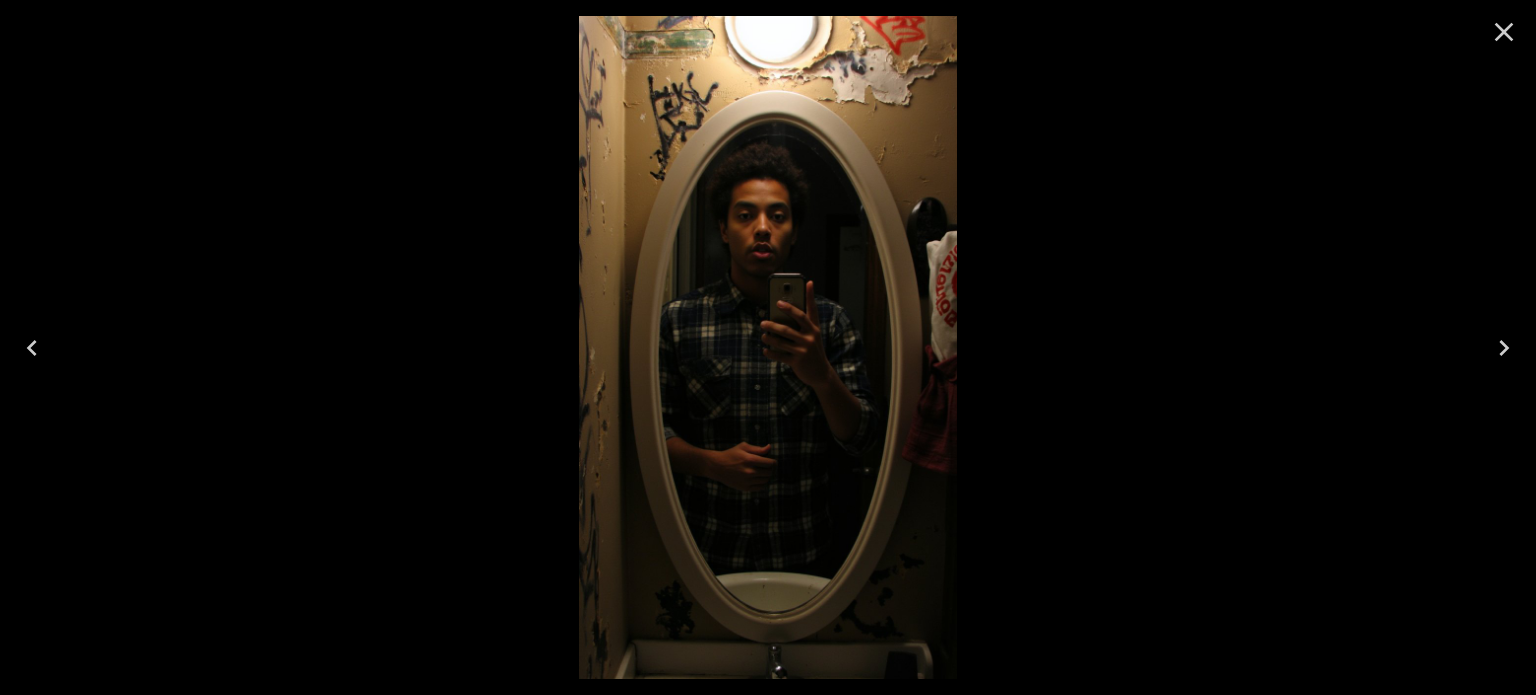 click 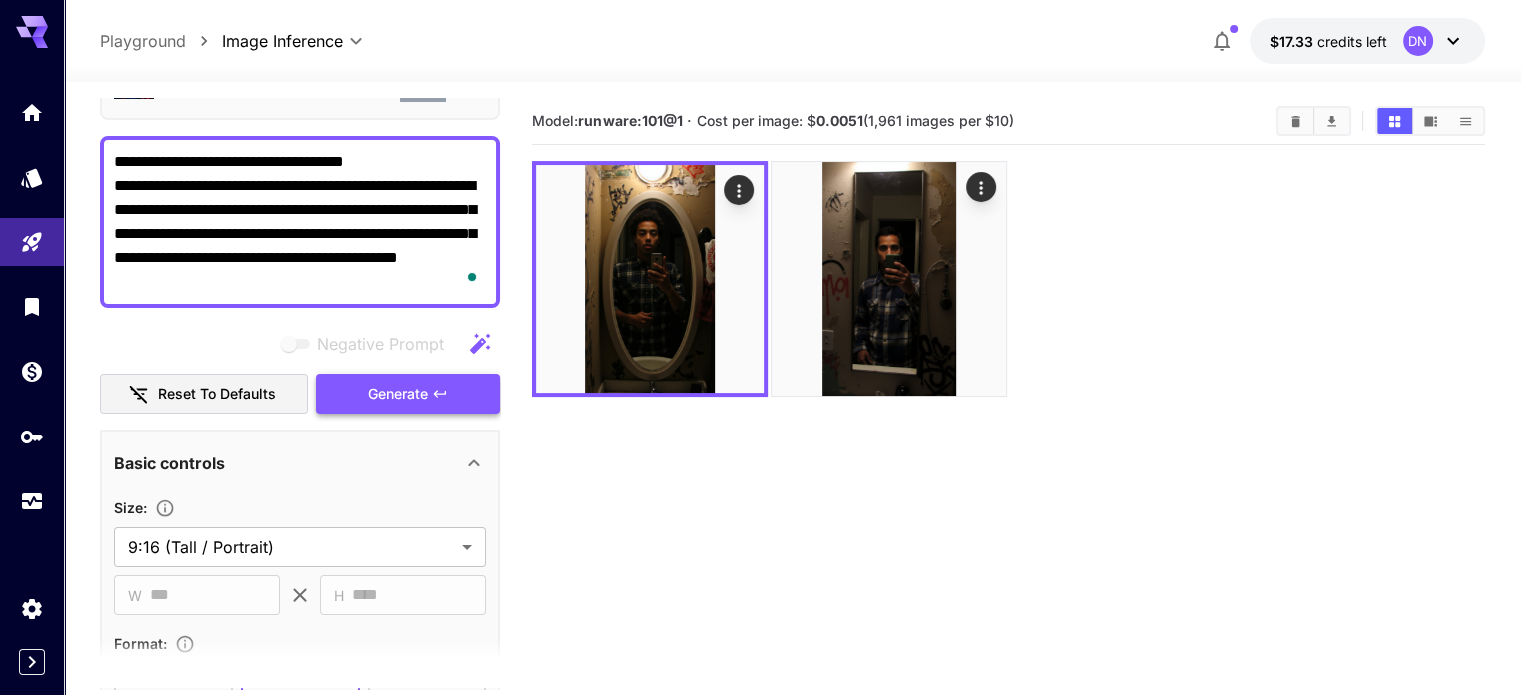 click on "Generate" at bounding box center [398, 394] 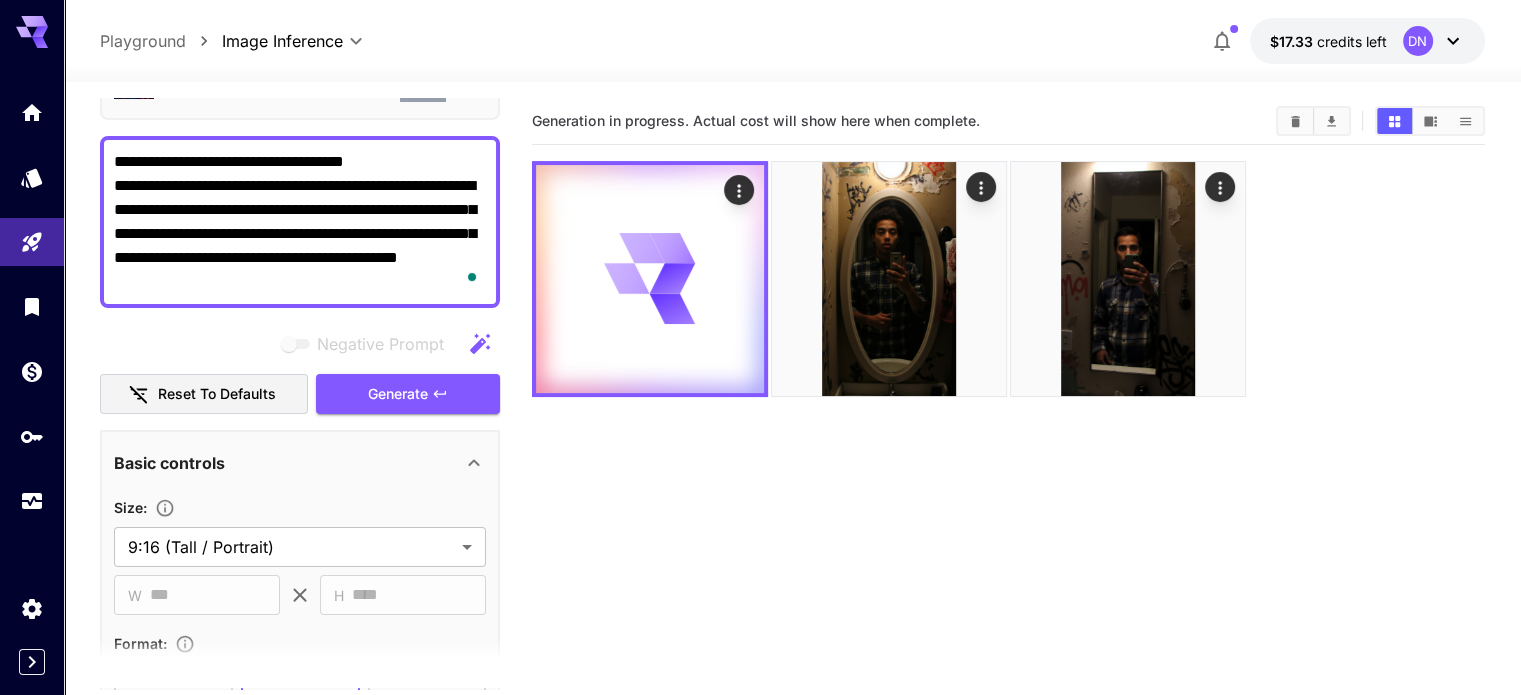 click on "Generation in progress. Actual cost will show here when complete." at bounding box center [1008, 445] 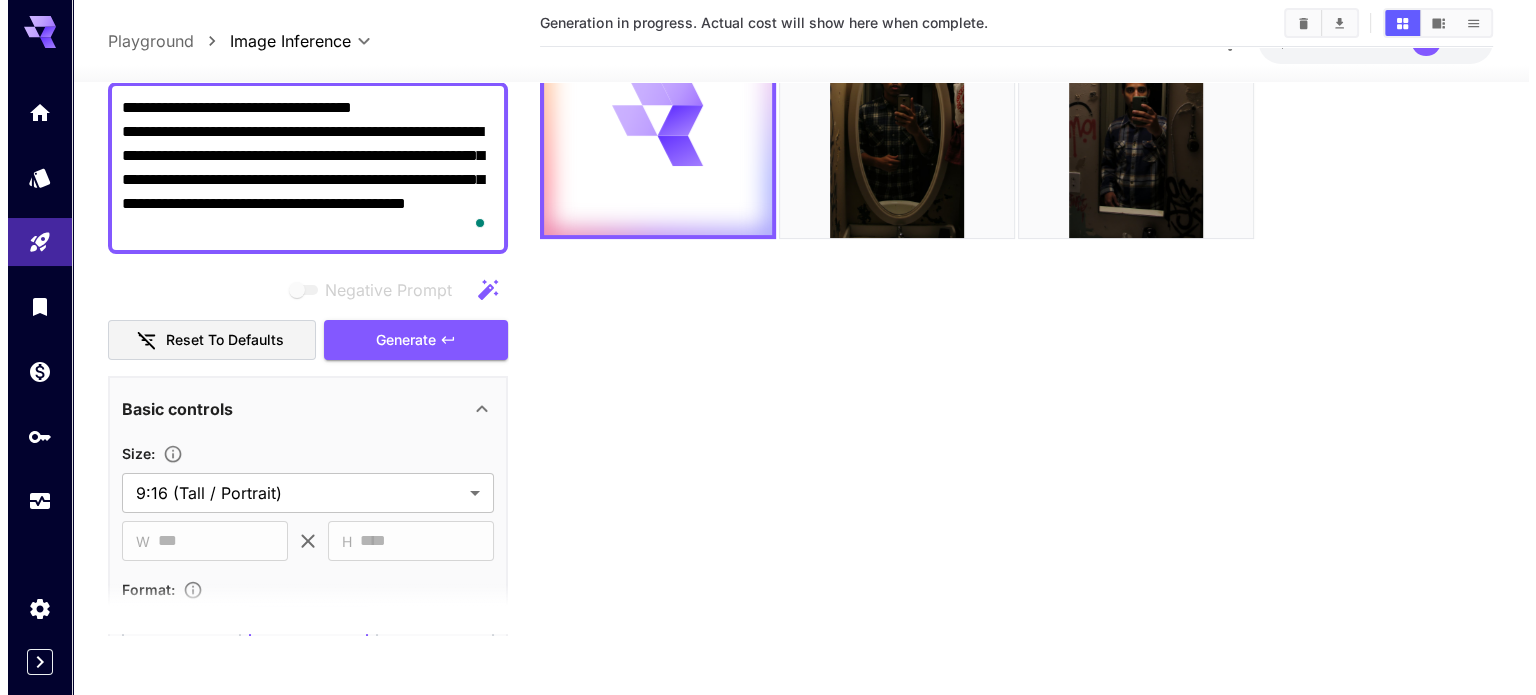 scroll, scrollTop: 0, scrollLeft: 0, axis: both 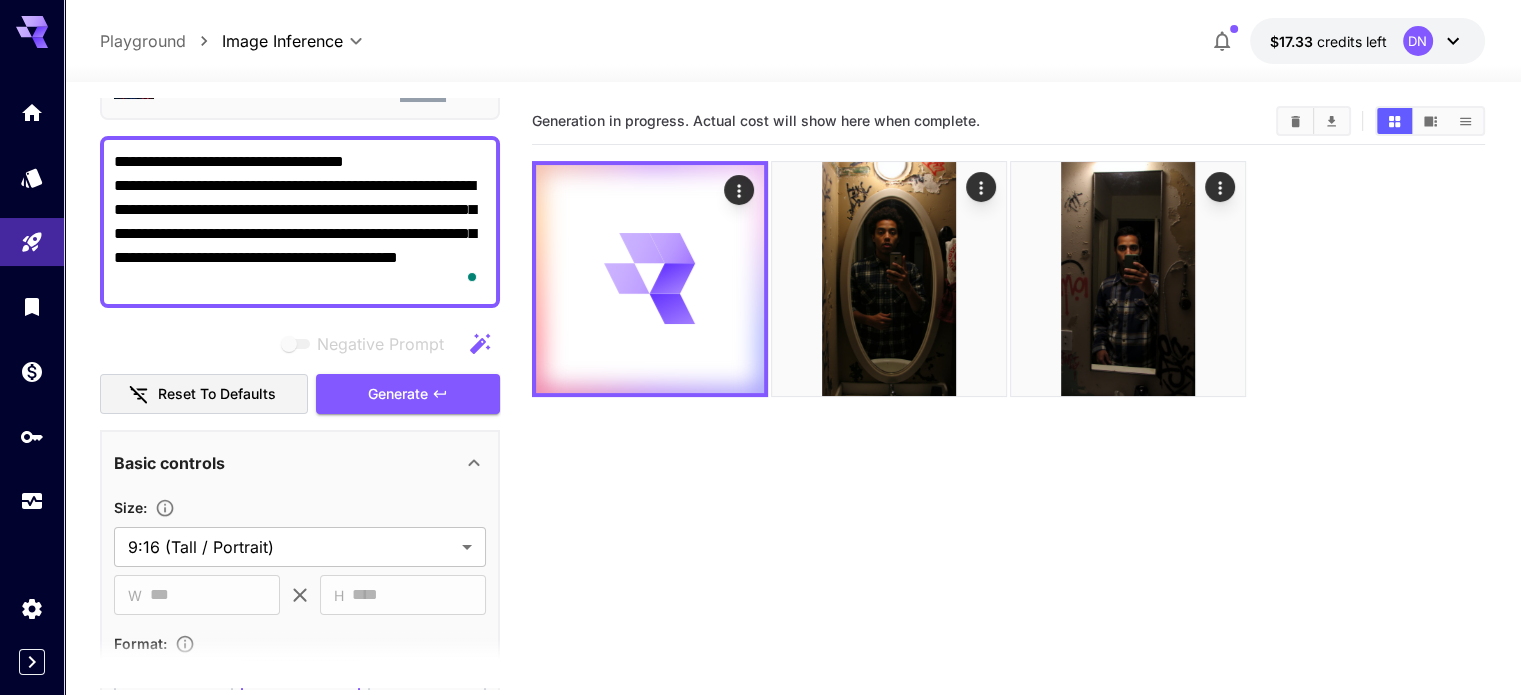 click on "Generation in progress. Actual cost will show here when complete." at bounding box center [1008, 445] 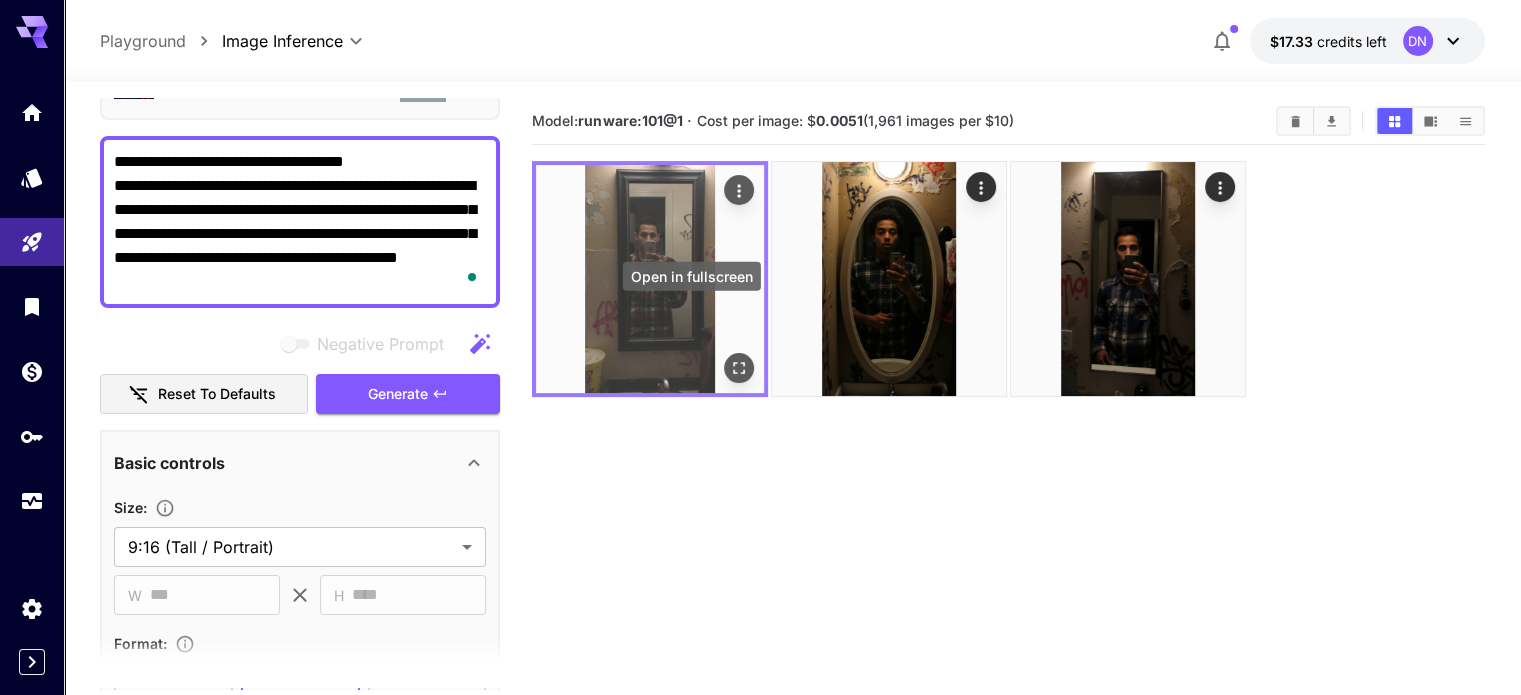 click 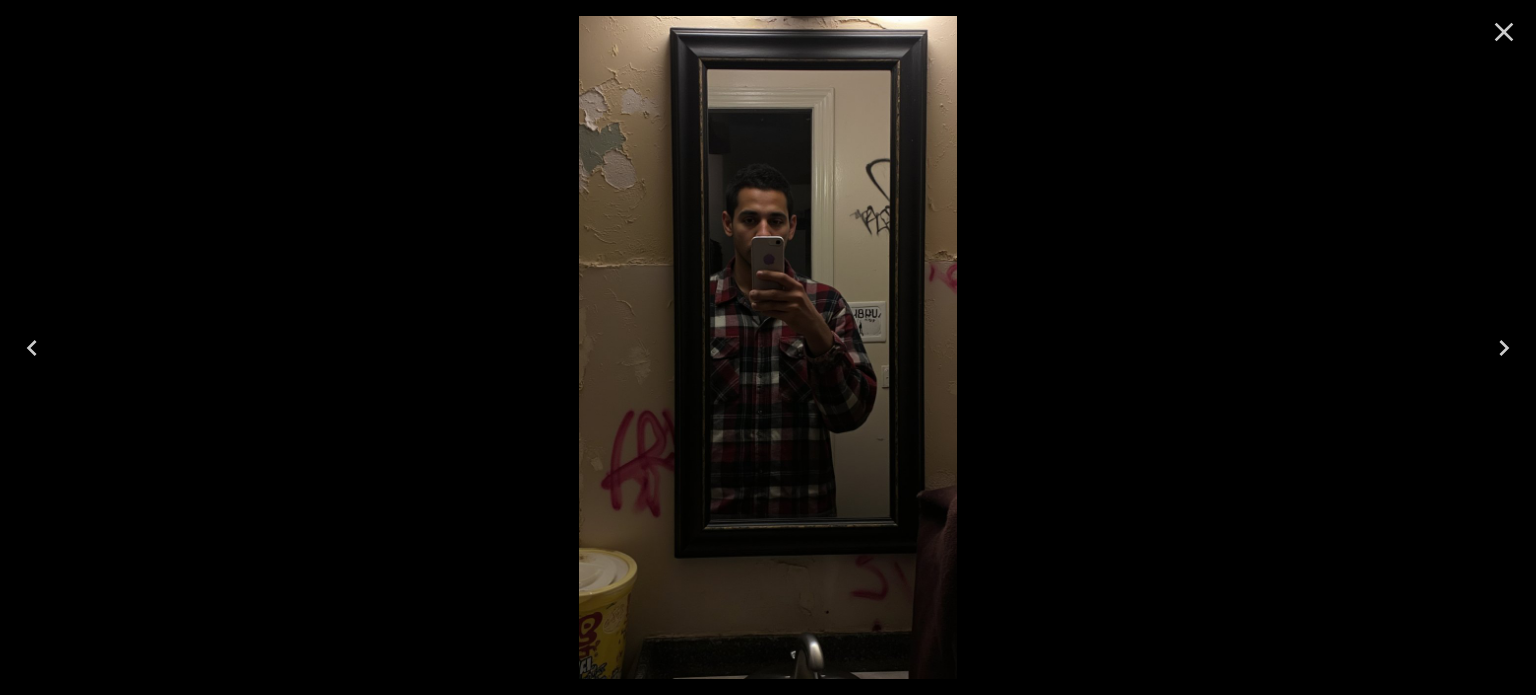 click 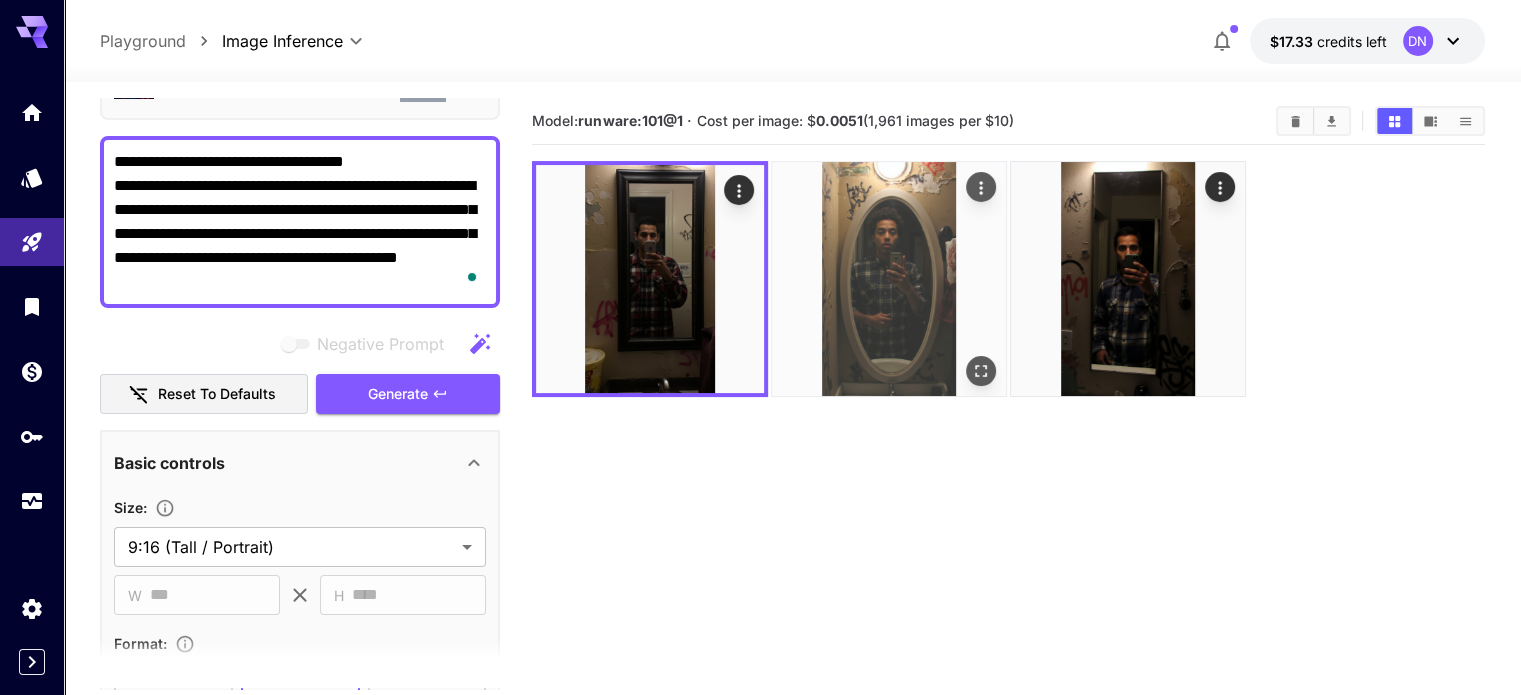 click at bounding box center (889, 279) 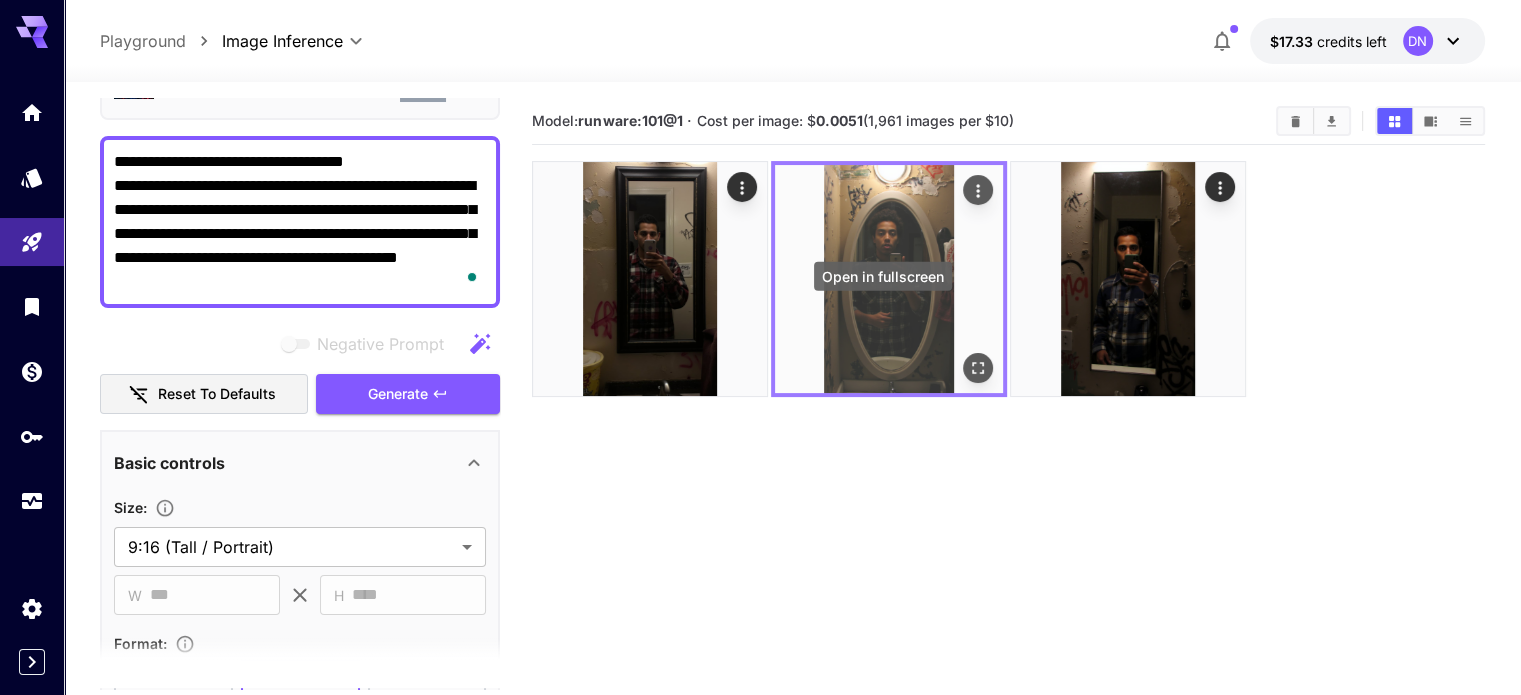 click 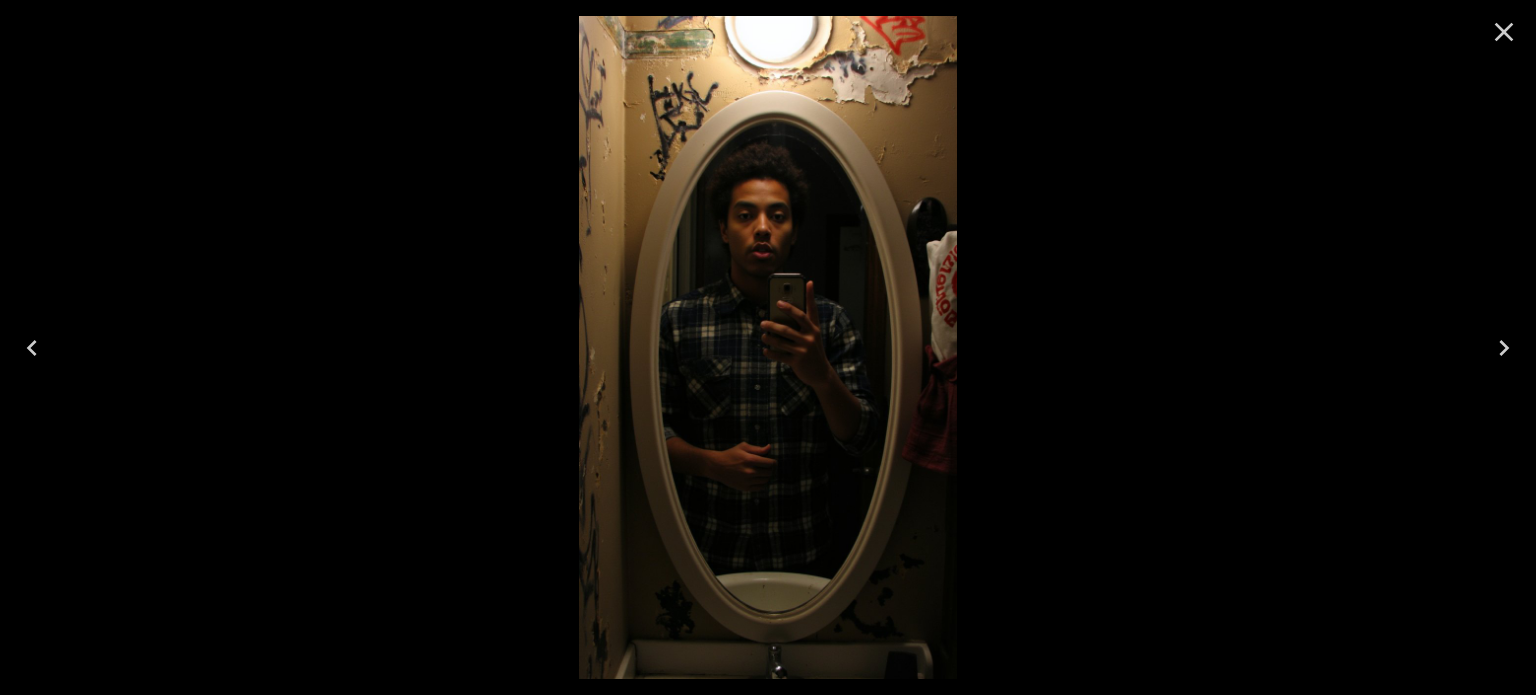 click 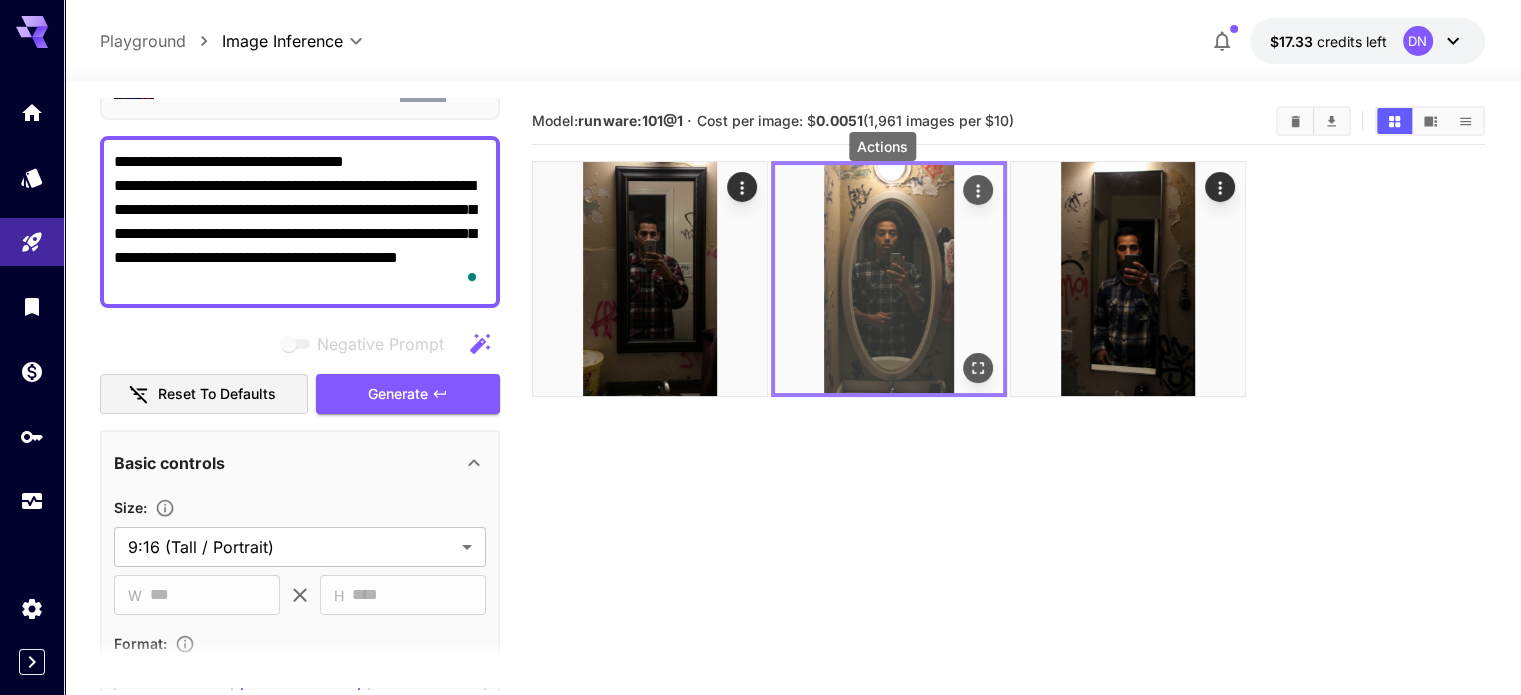 click at bounding box center (978, 190) 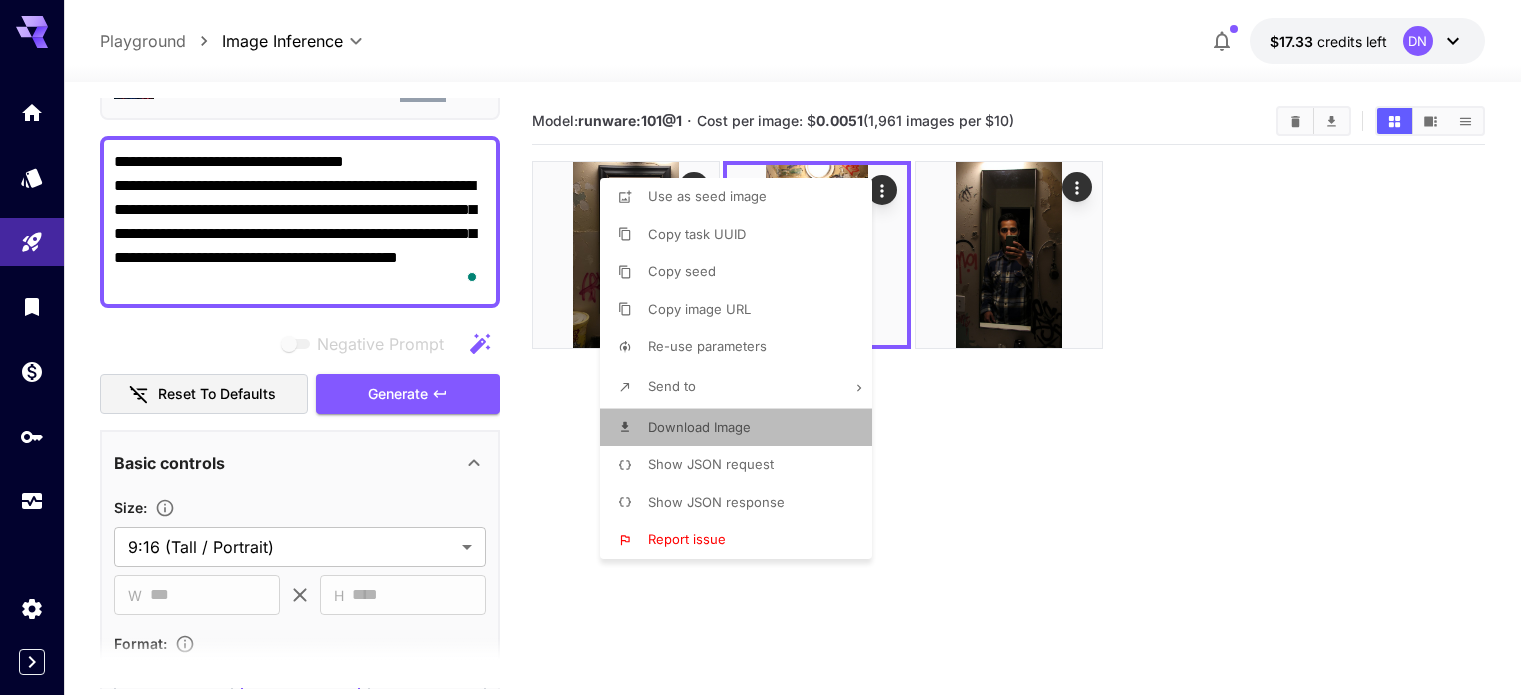 click on "Download Image" at bounding box center [699, 427] 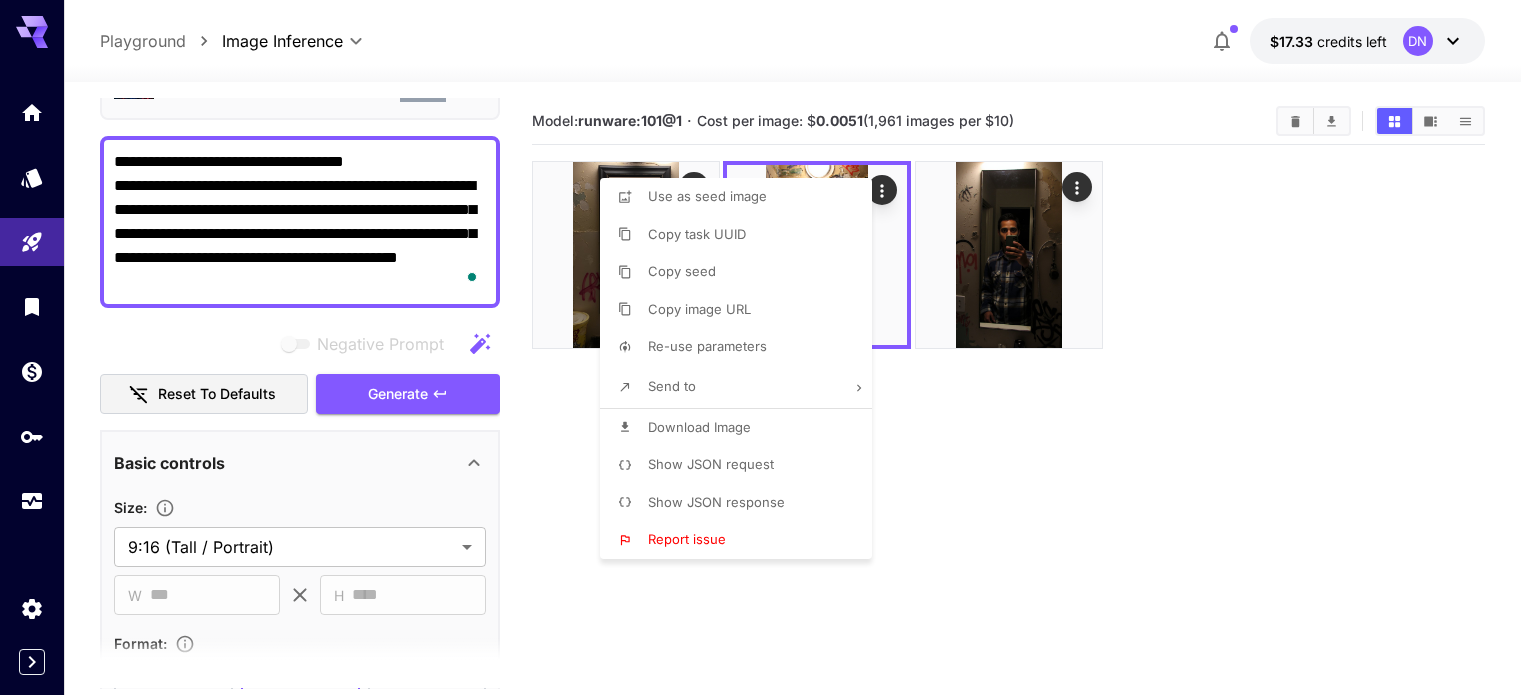 click at bounding box center [768, 347] 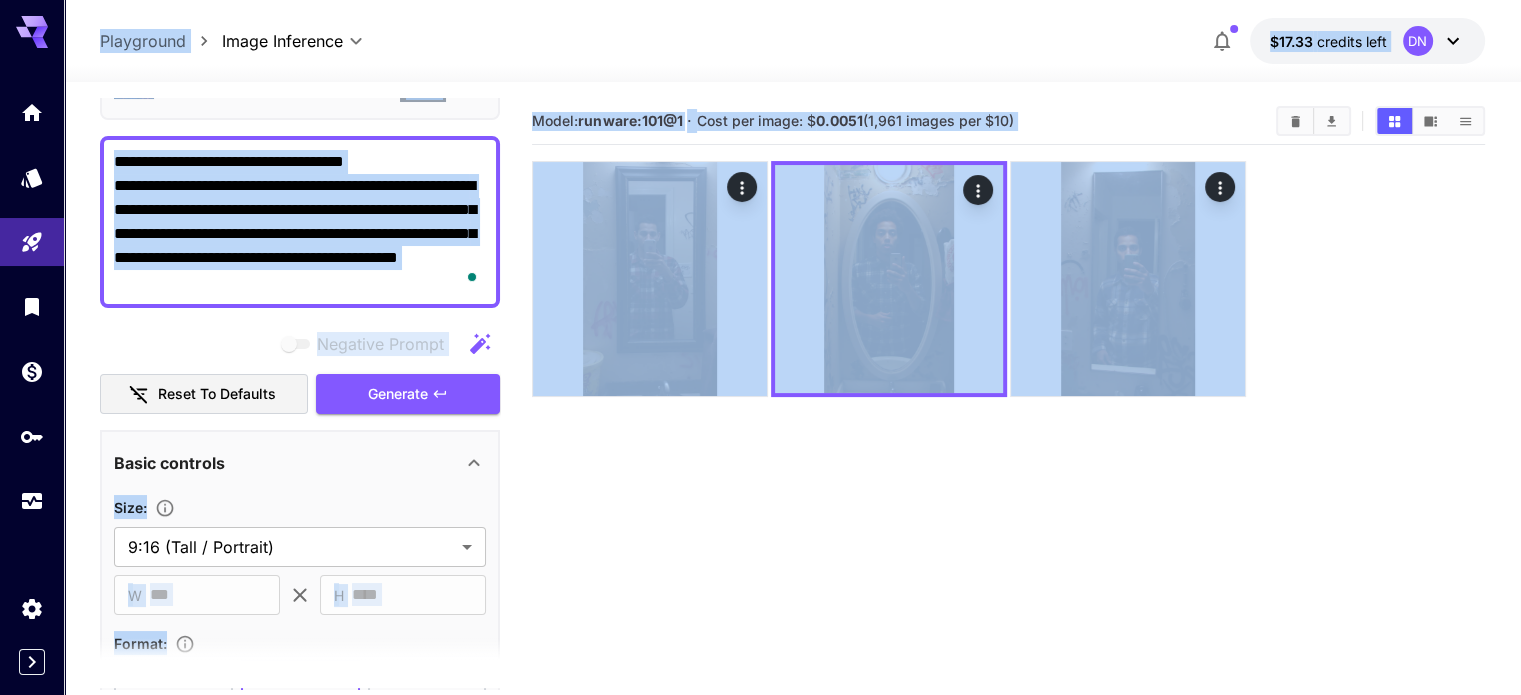 click on "**********" at bounding box center [300, 222] 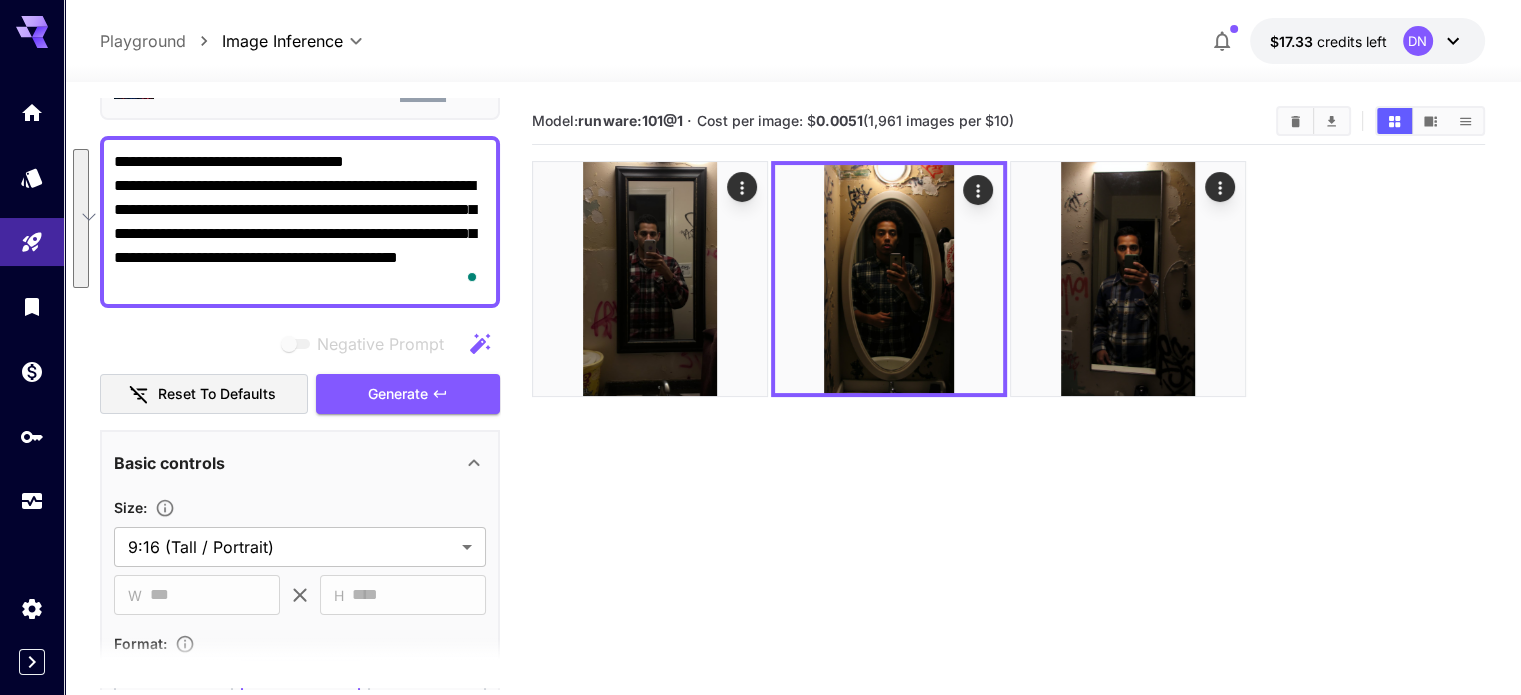 paste on "****" 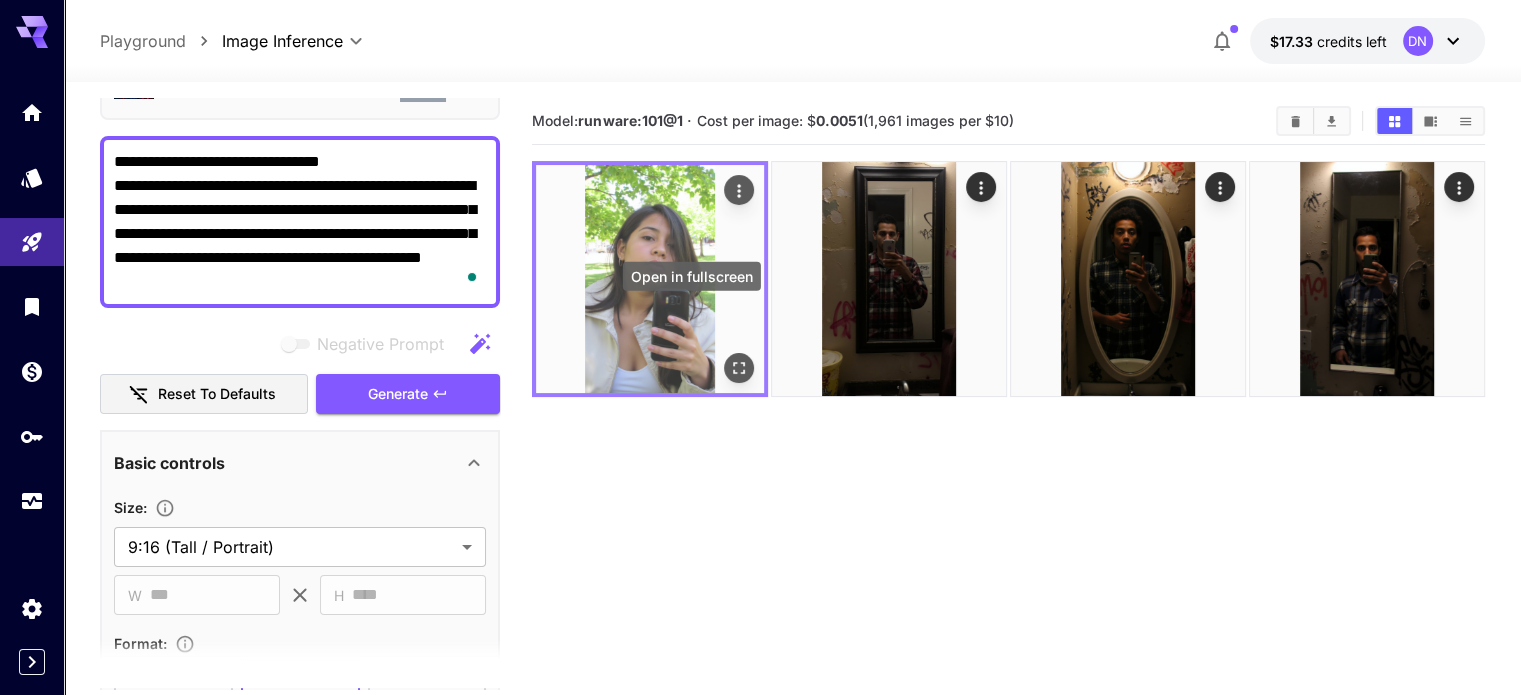 click 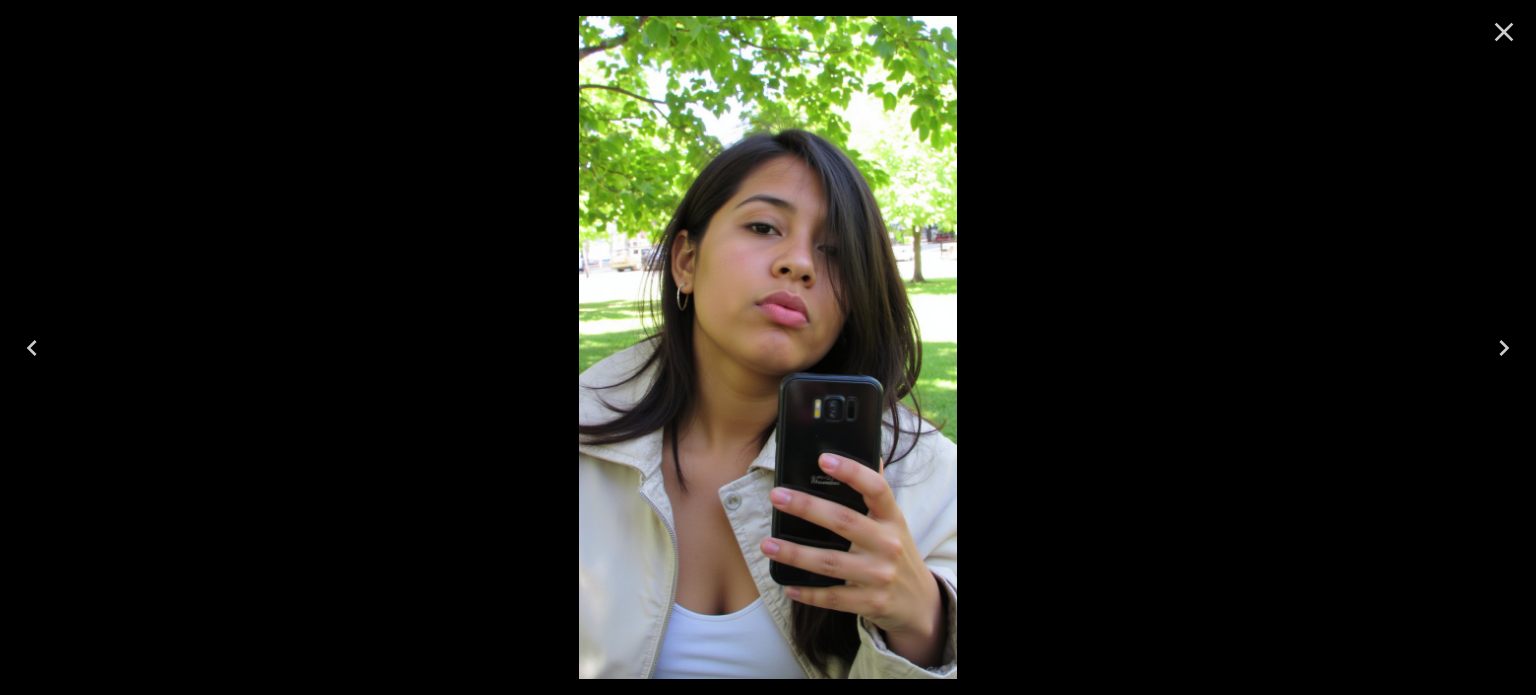 click 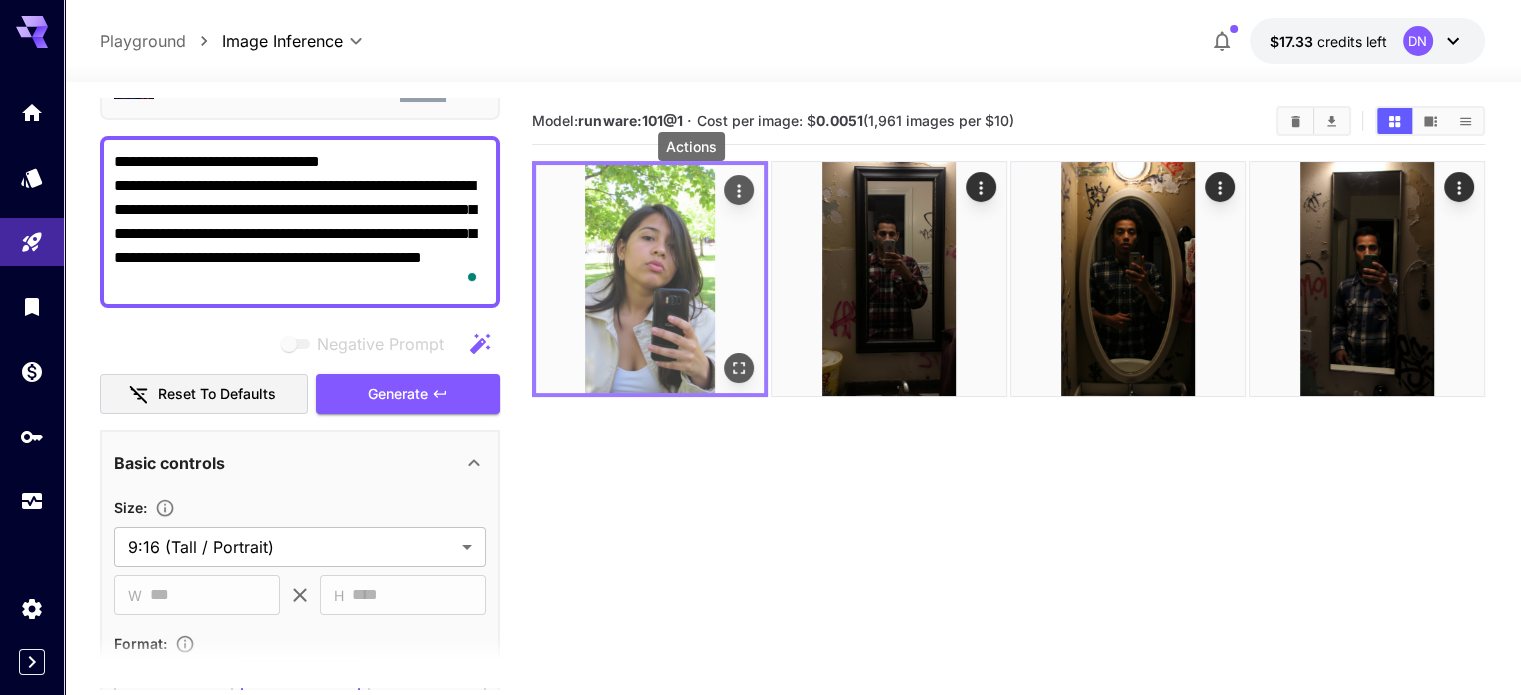 click 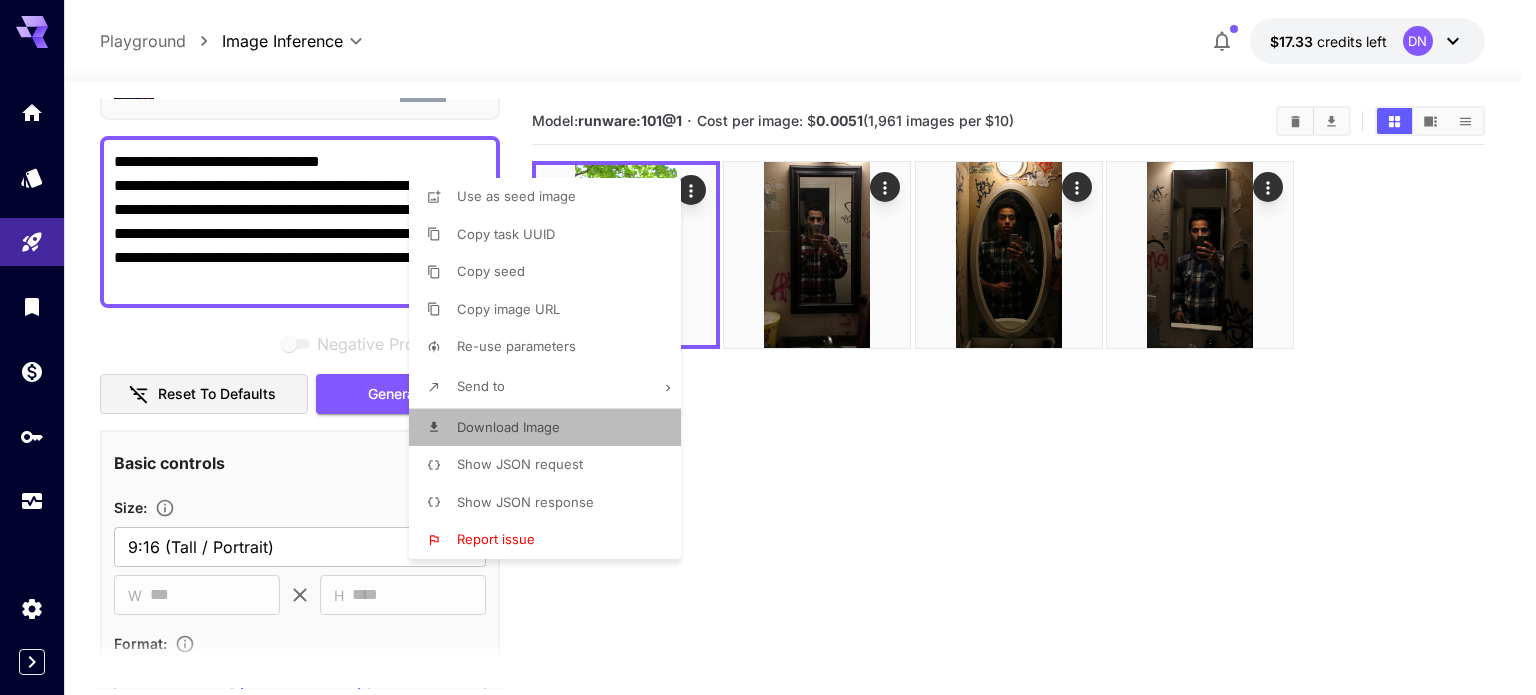 click on "Download Image" at bounding box center [508, 427] 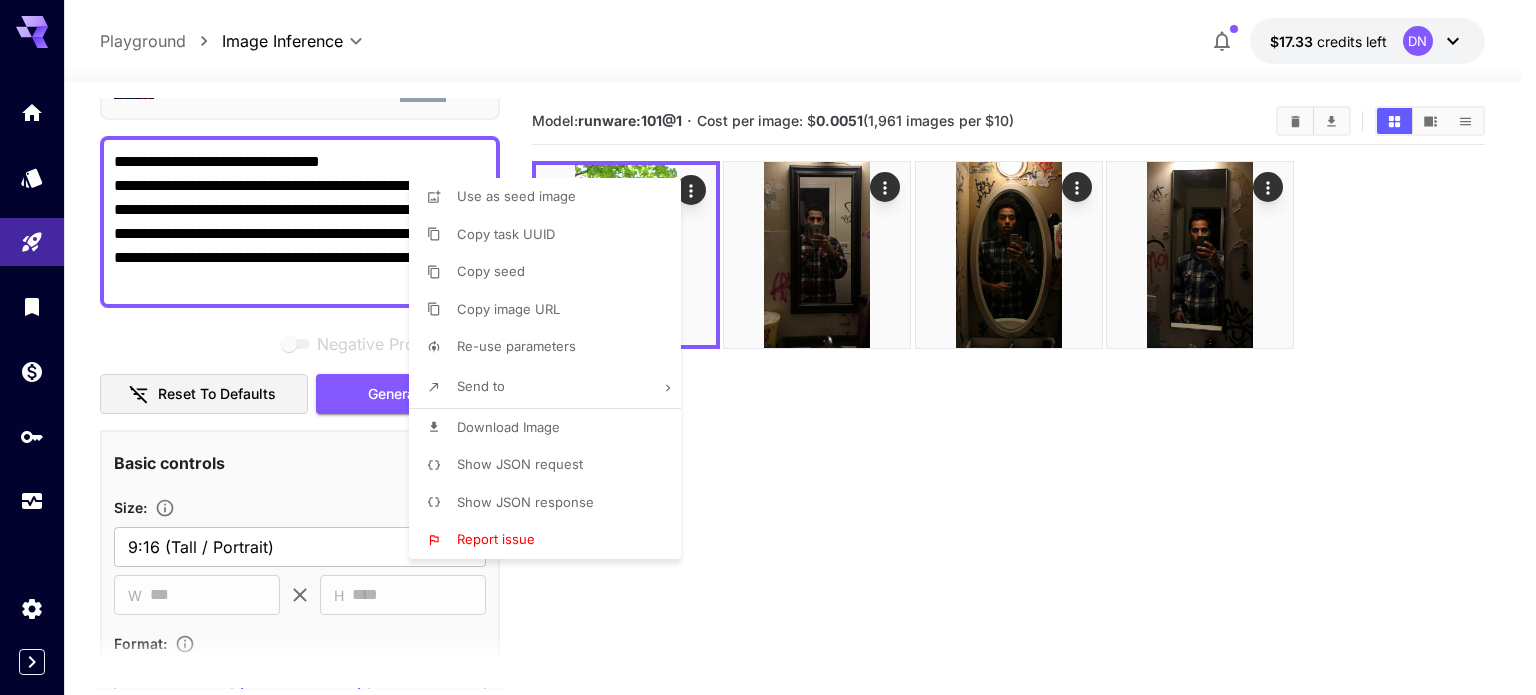 click at bounding box center (768, 347) 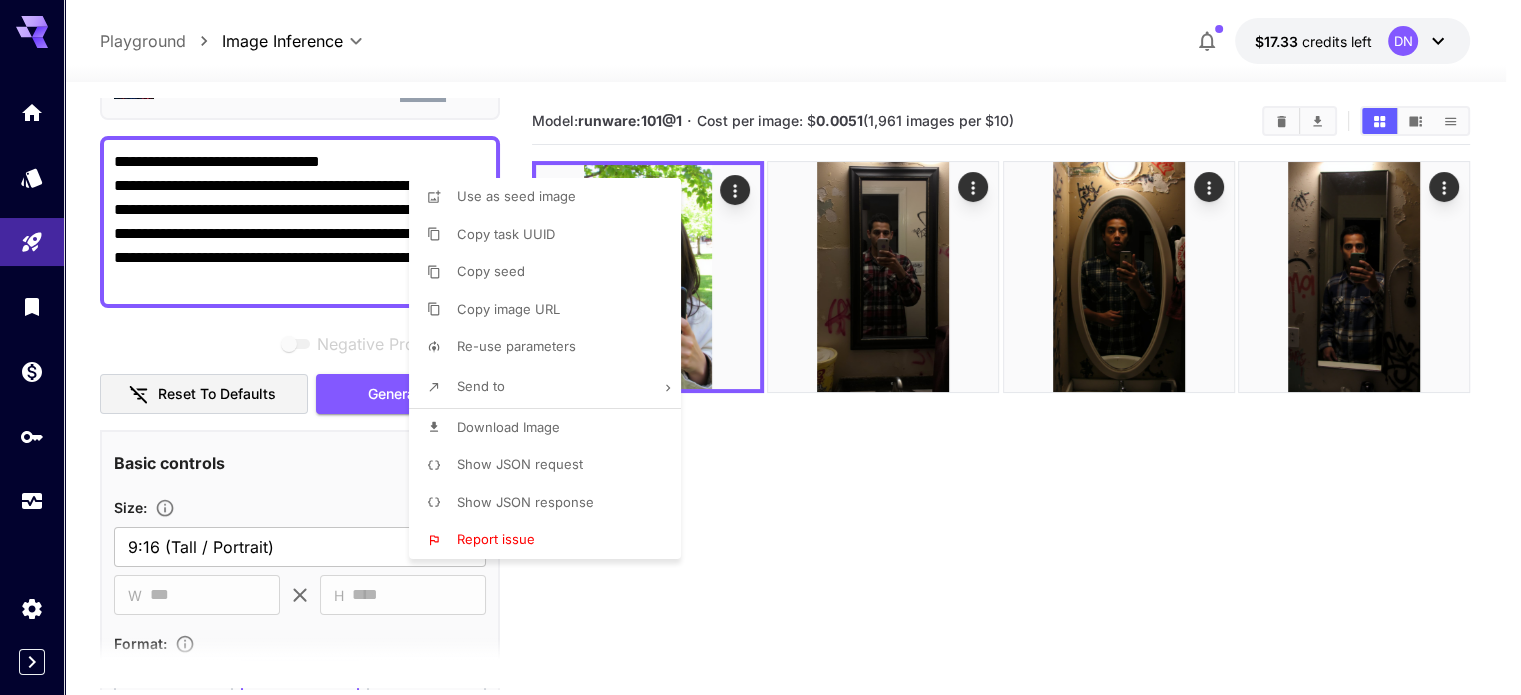 click at bounding box center (760, 347) 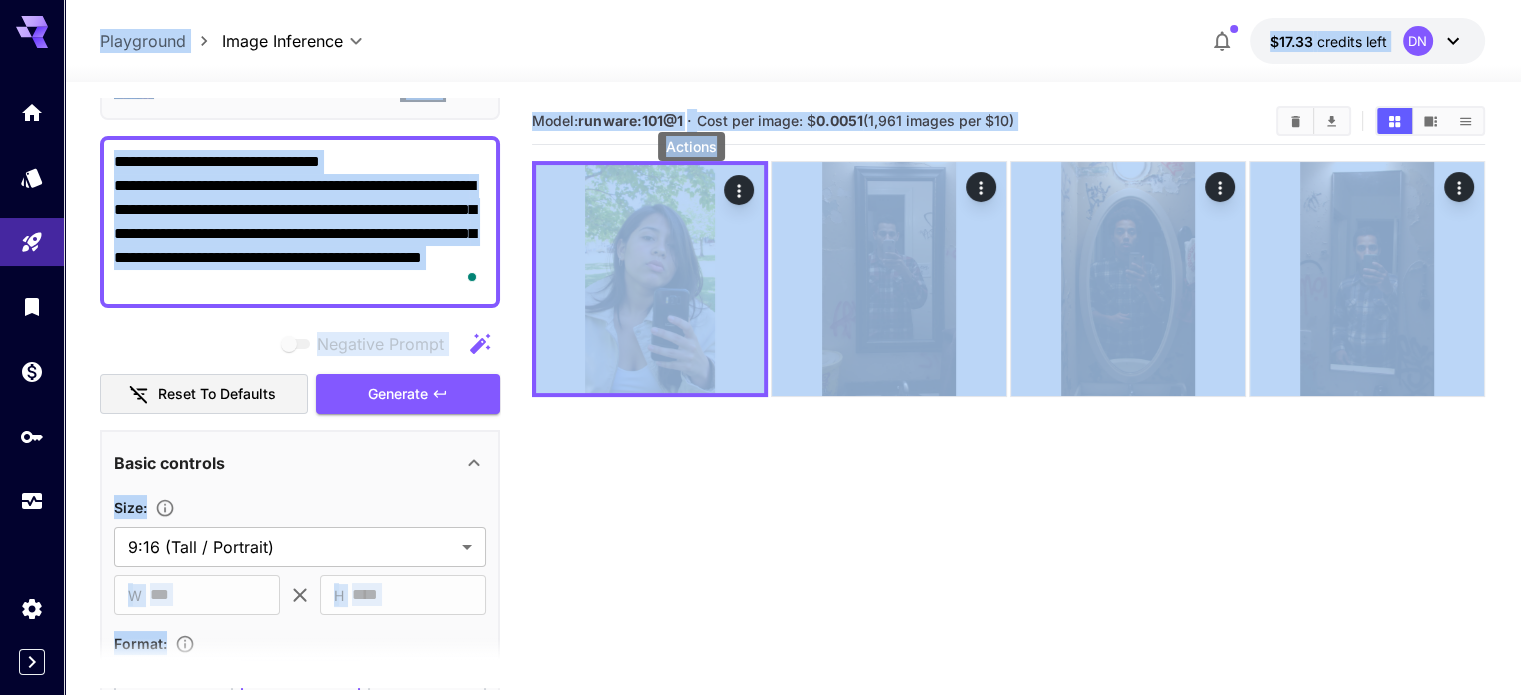 click on "**********" at bounding box center [300, 222] 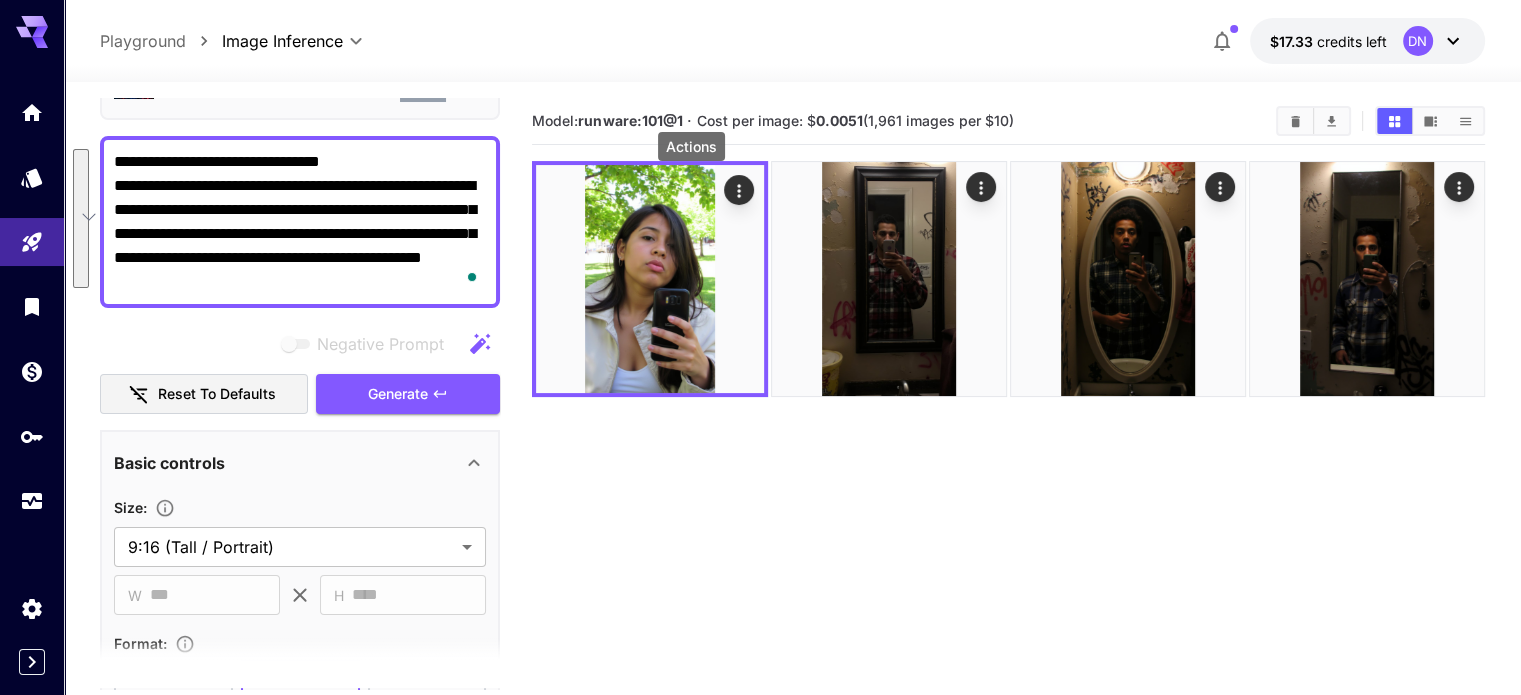 paste on "*********
***" 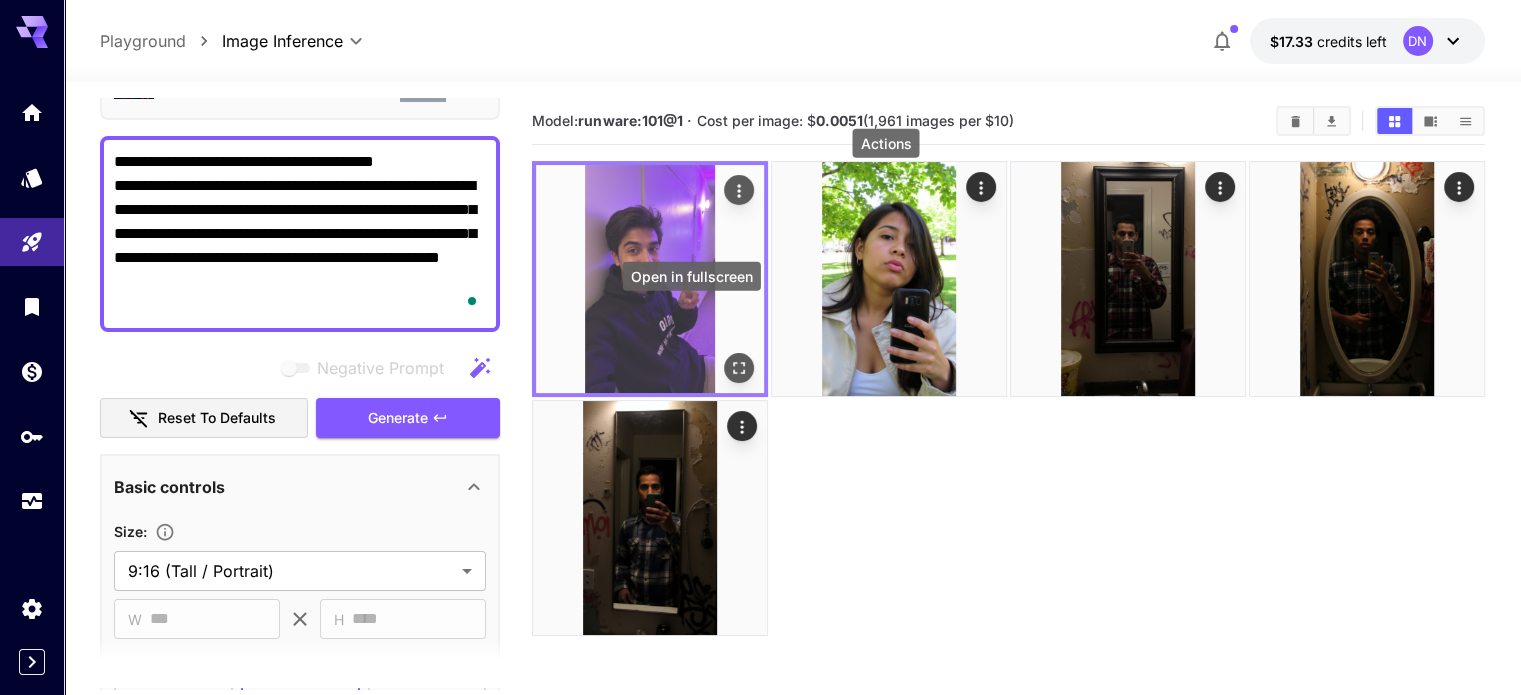 click 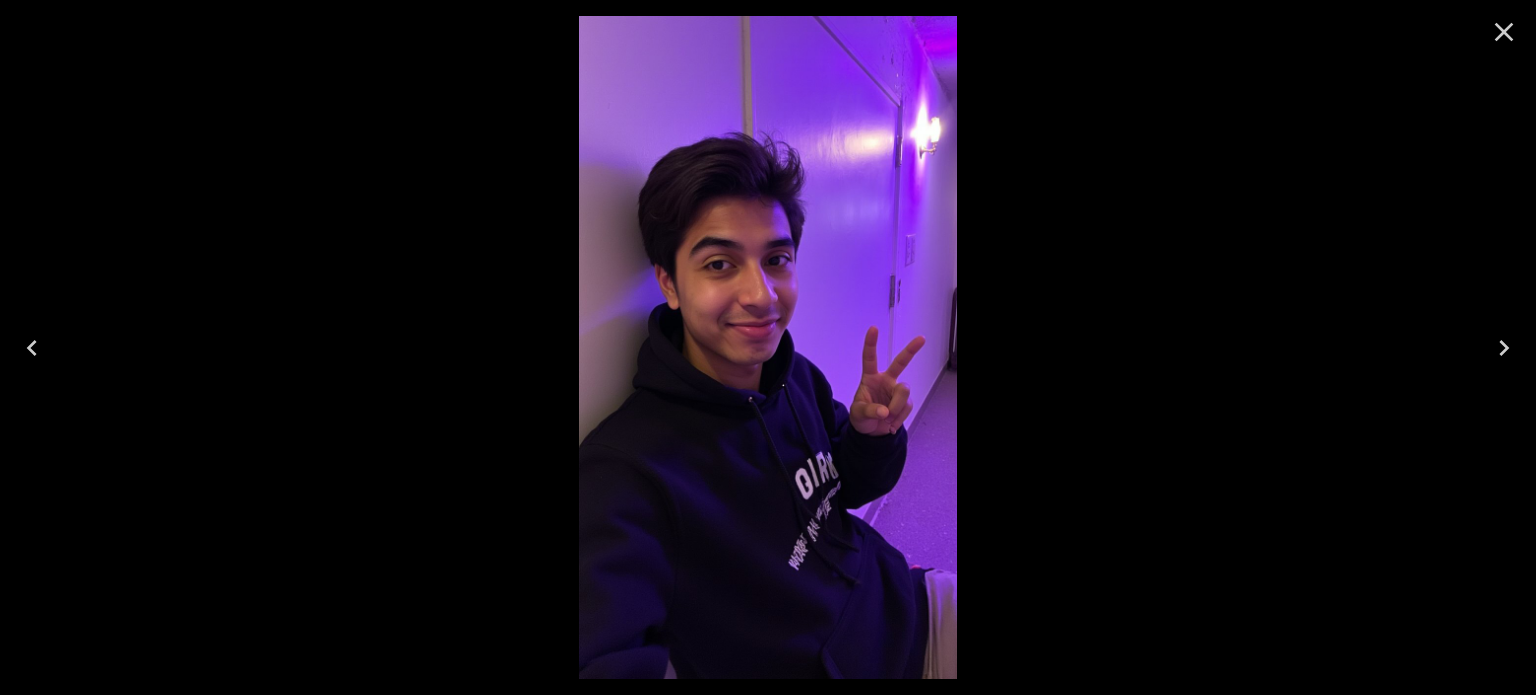 click 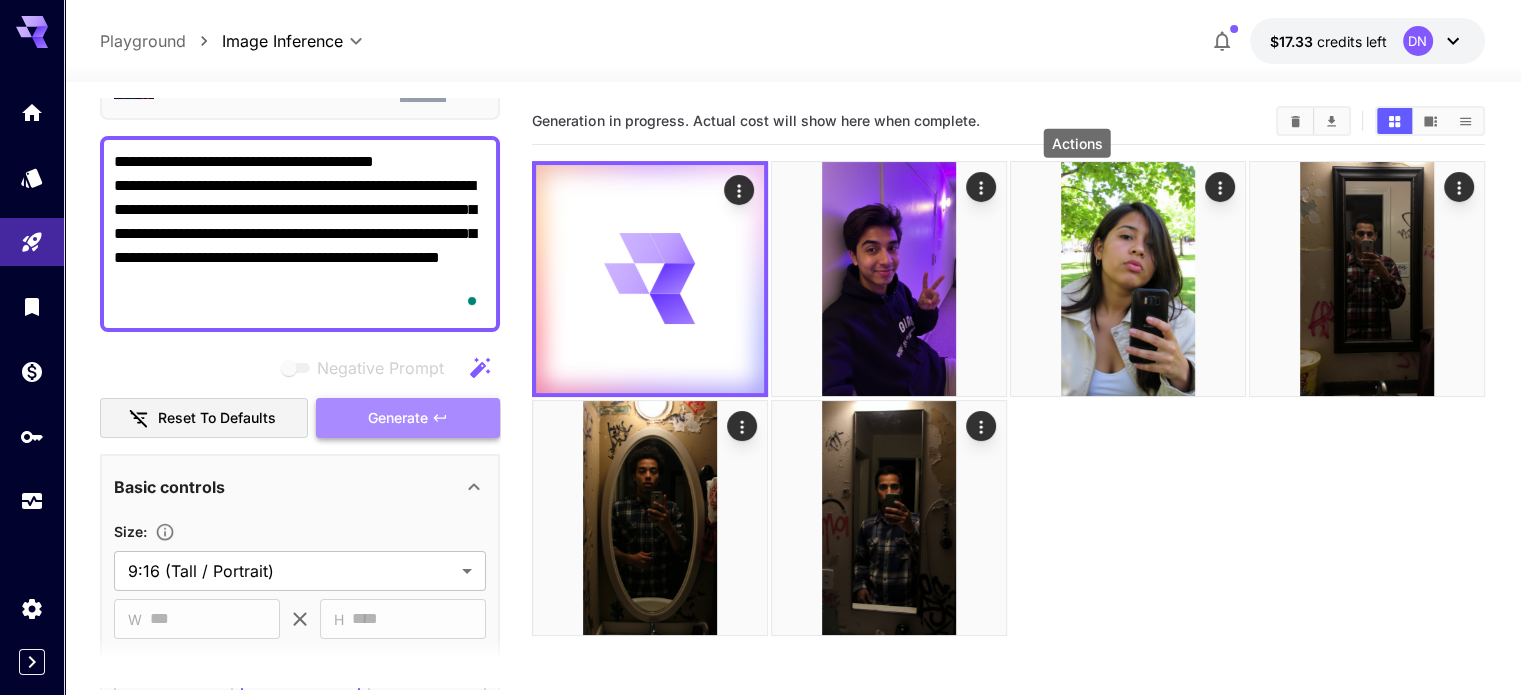 click on "Generate" at bounding box center (398, 418) 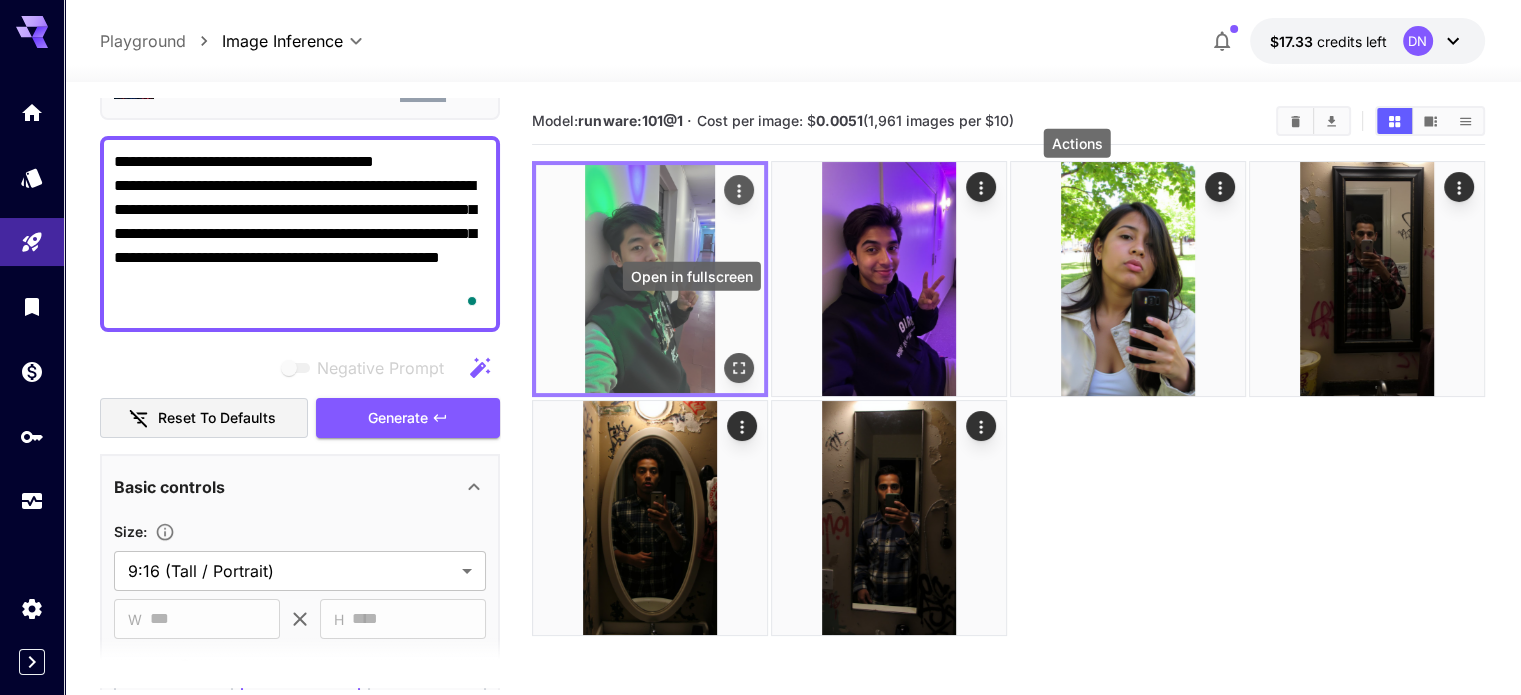click 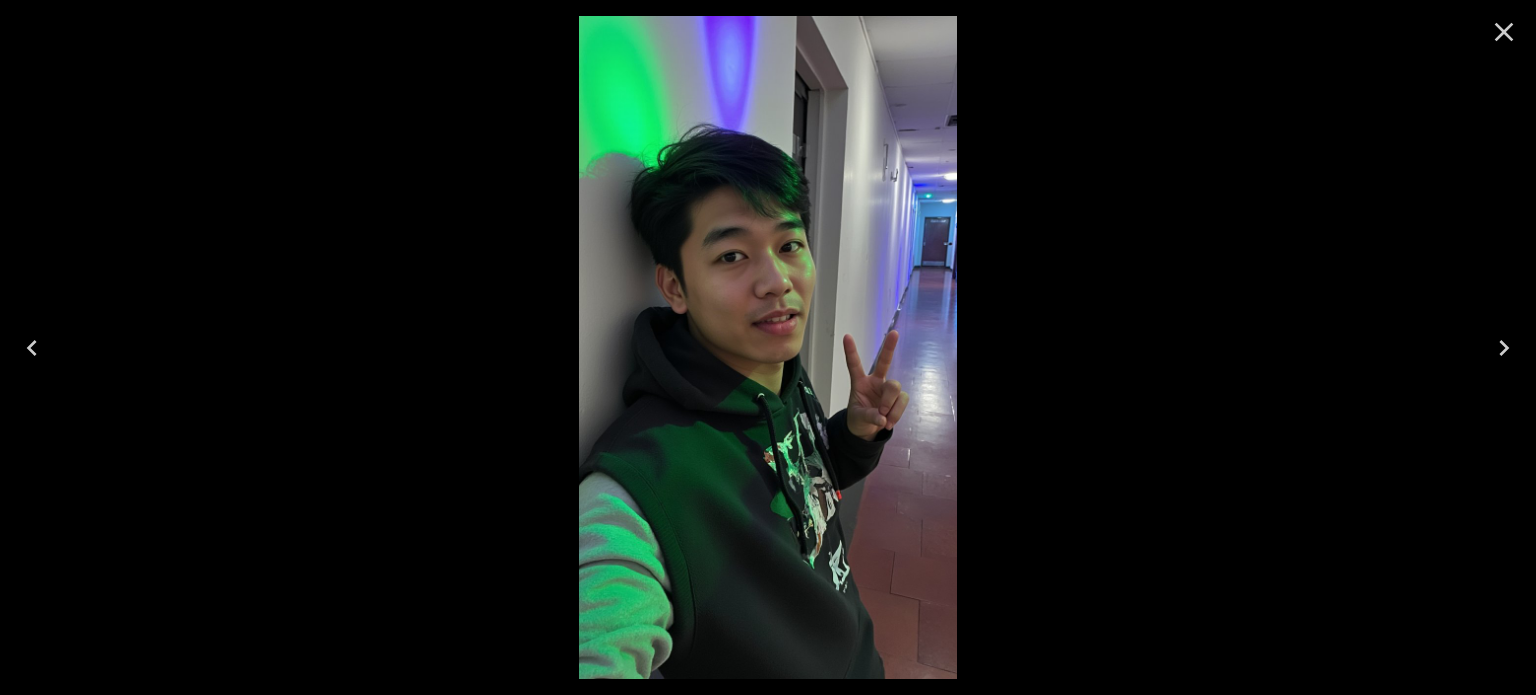 click 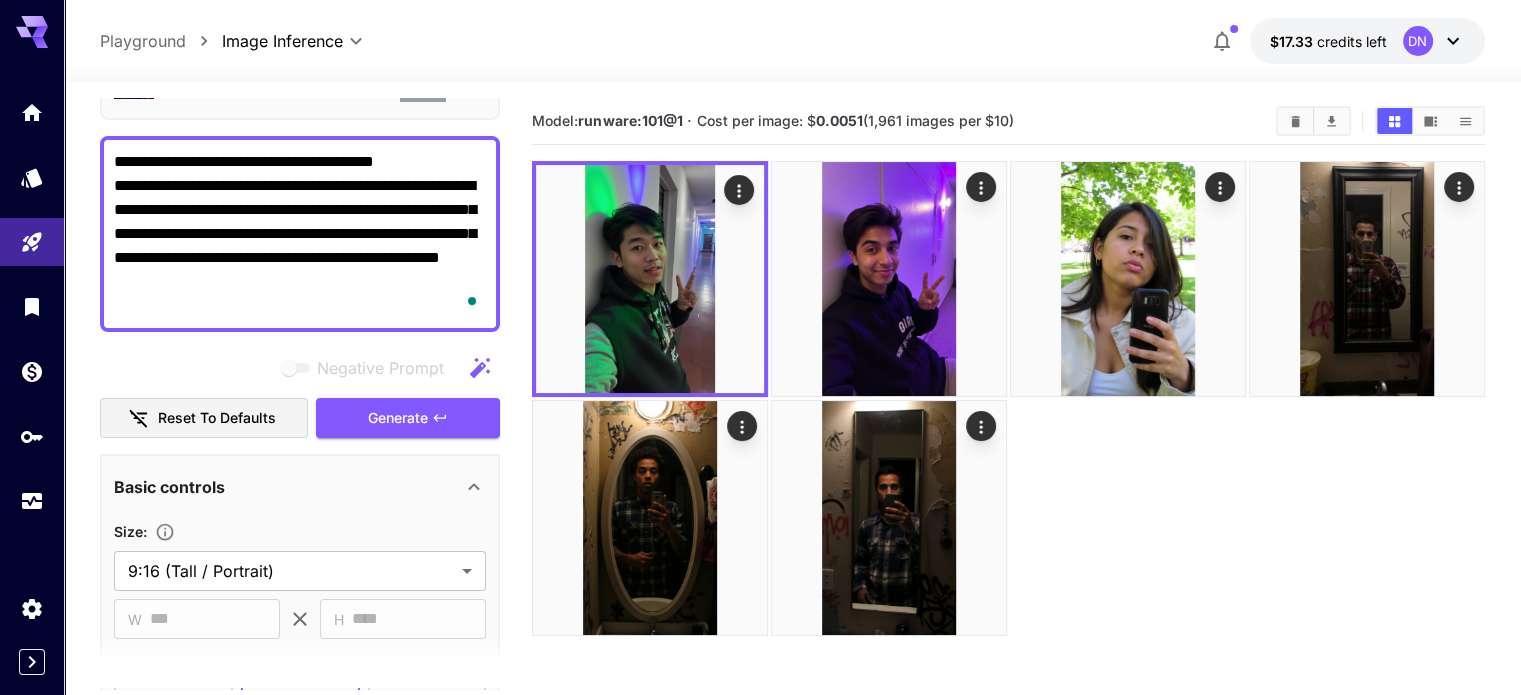 click on "**********" at bounding box center [300, 234] 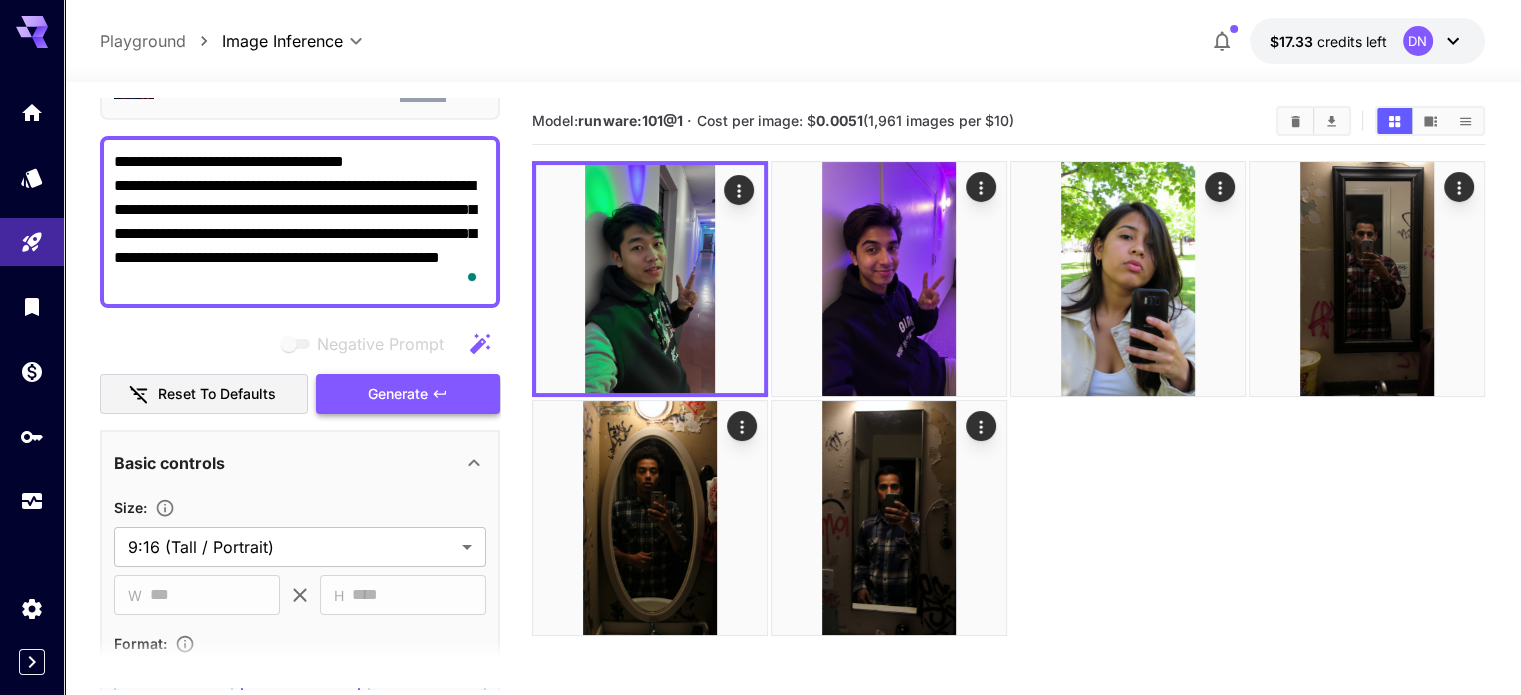 type on "**********" 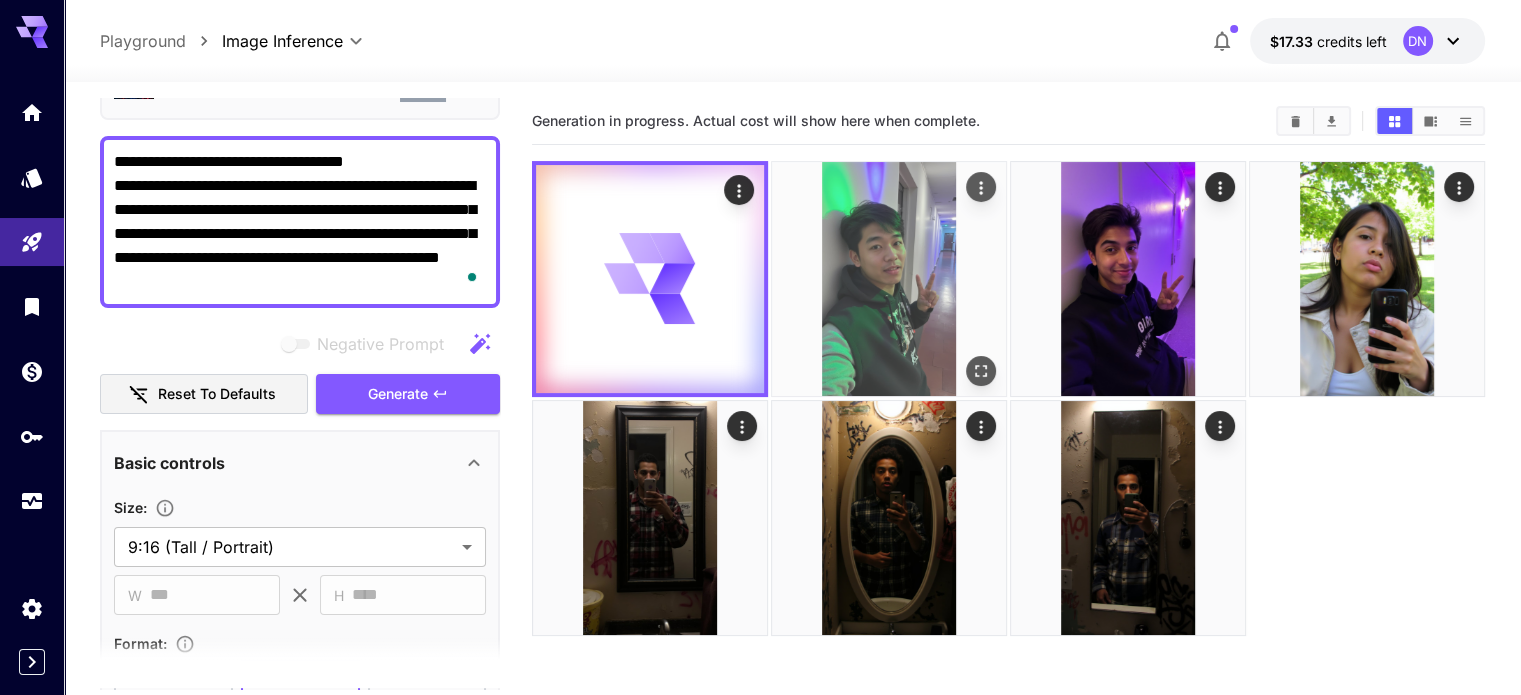 click at bounding box center (889, 279) 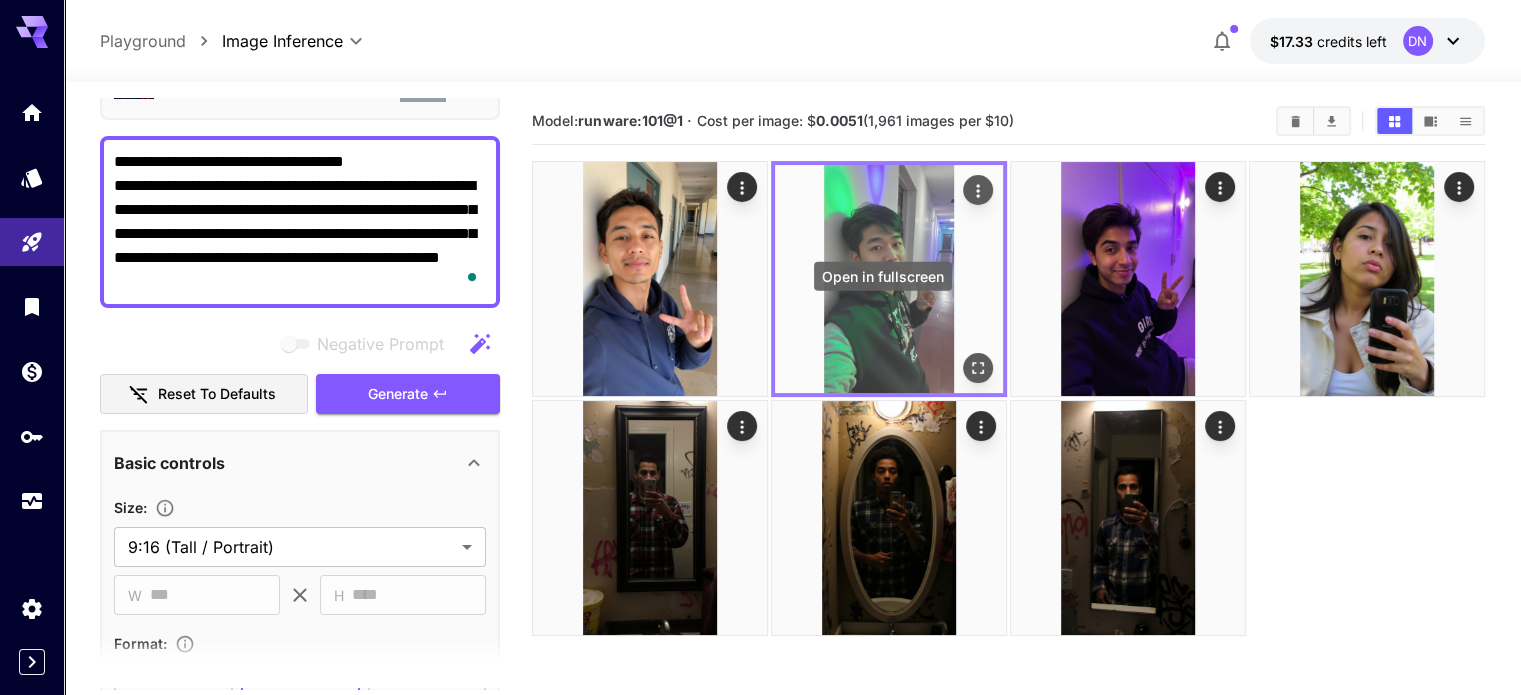 click 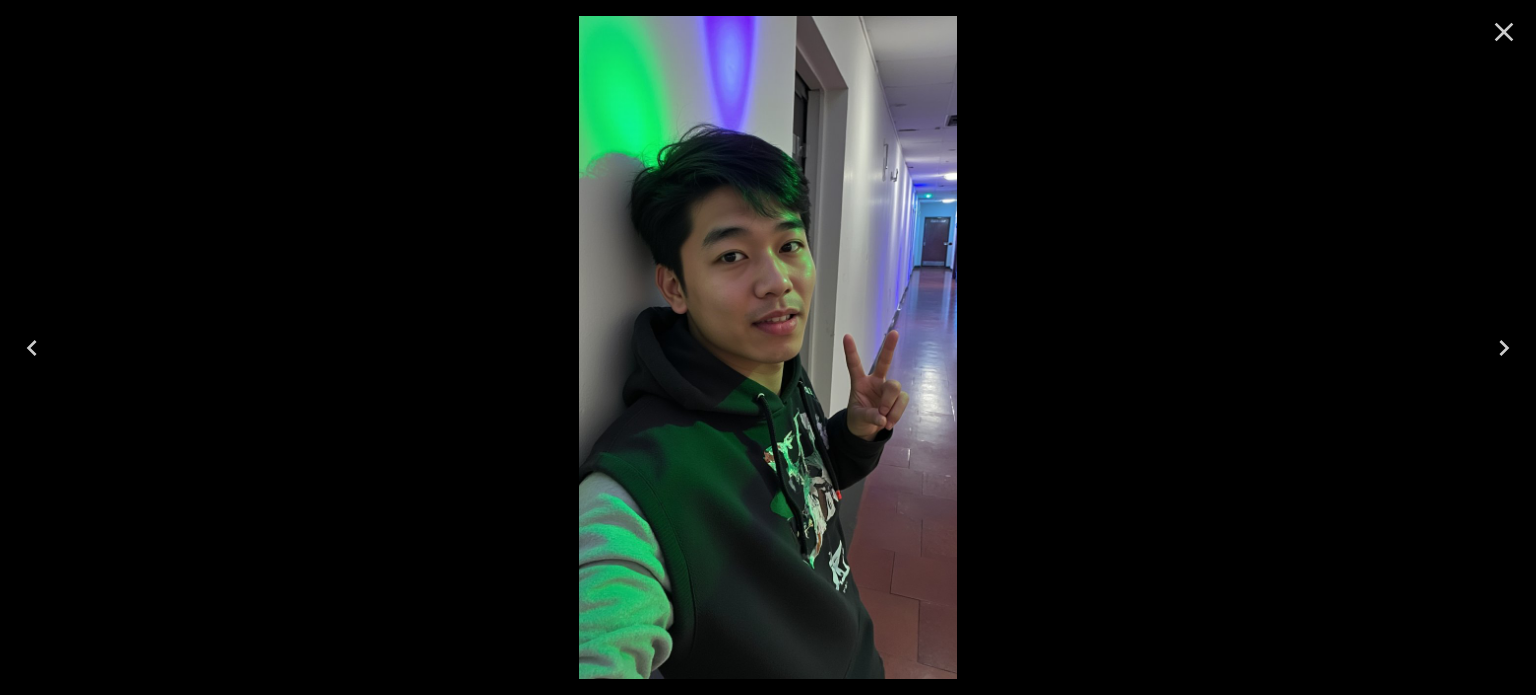 click 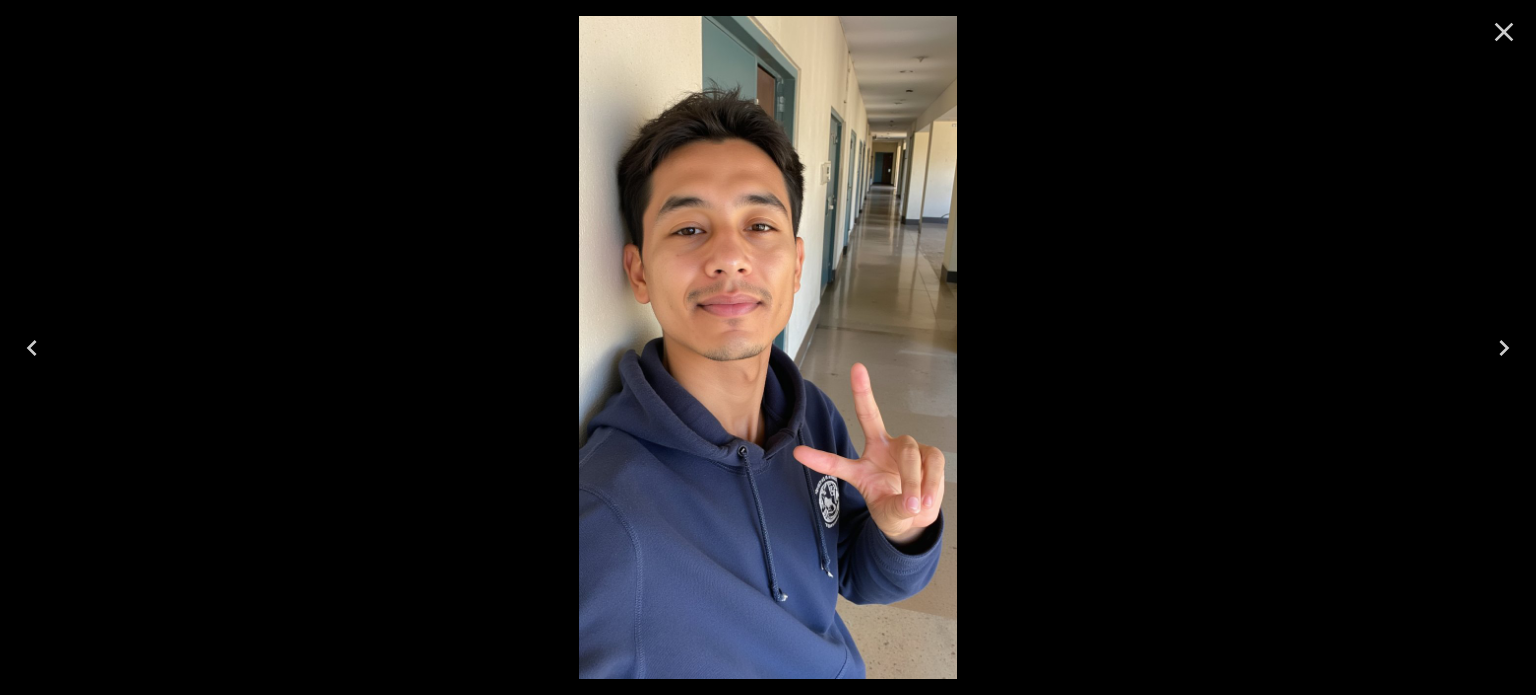 click 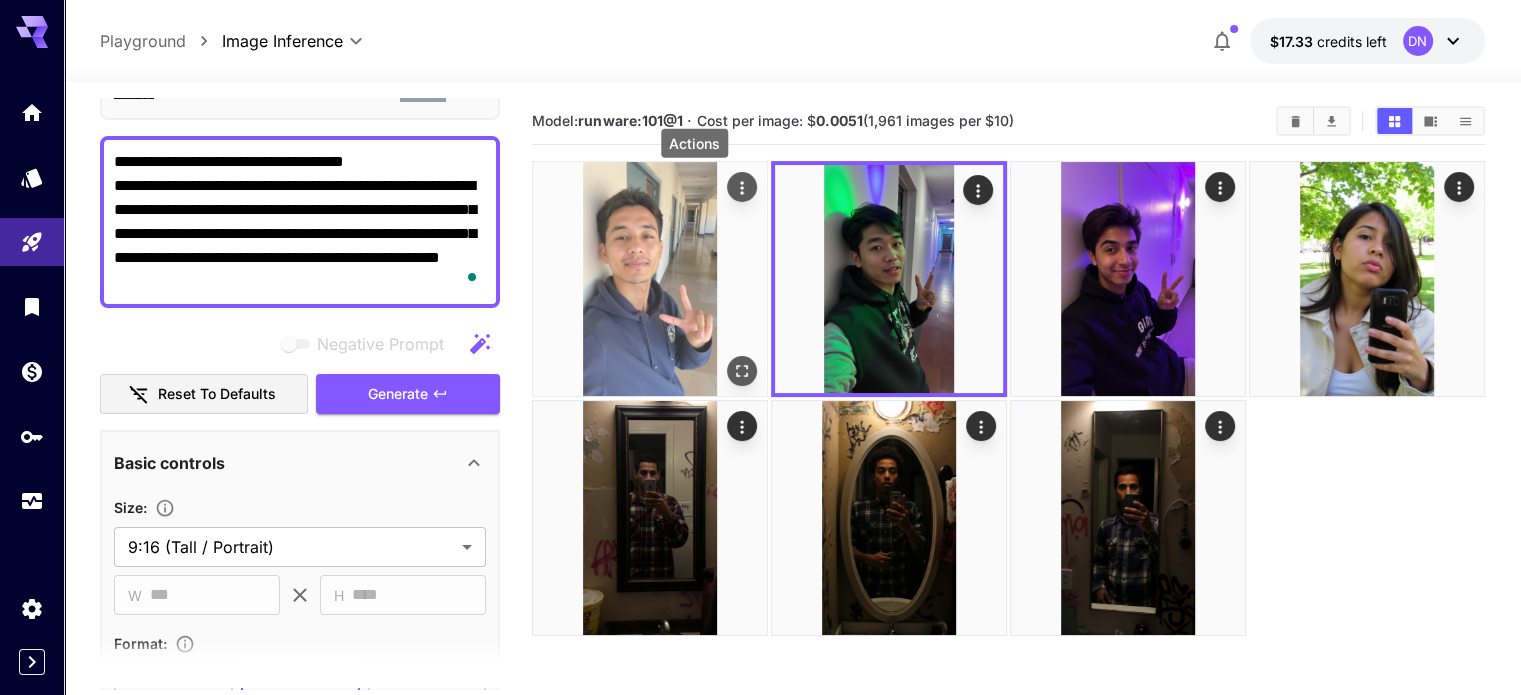 click at bounding box center [742, 187] 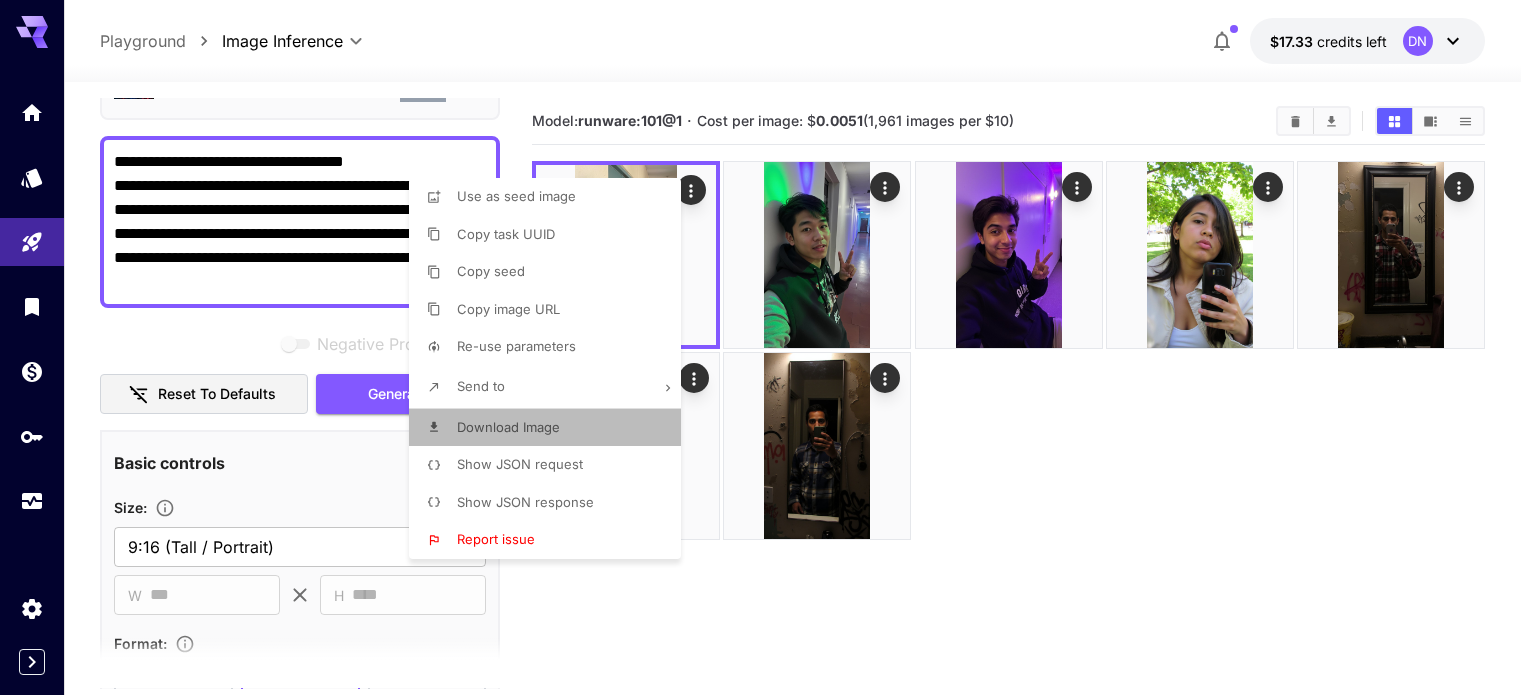 click on "Download Image" at bounding box center (508, 427) 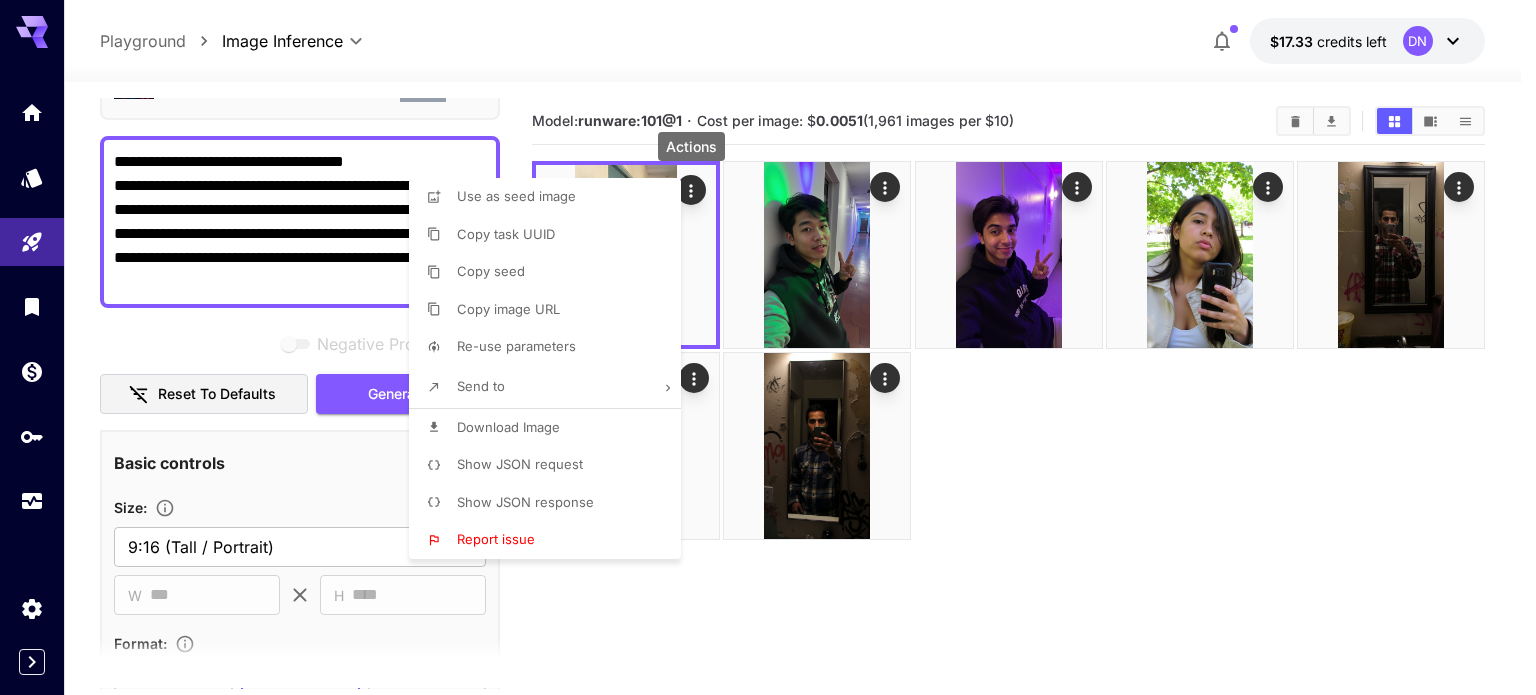 type 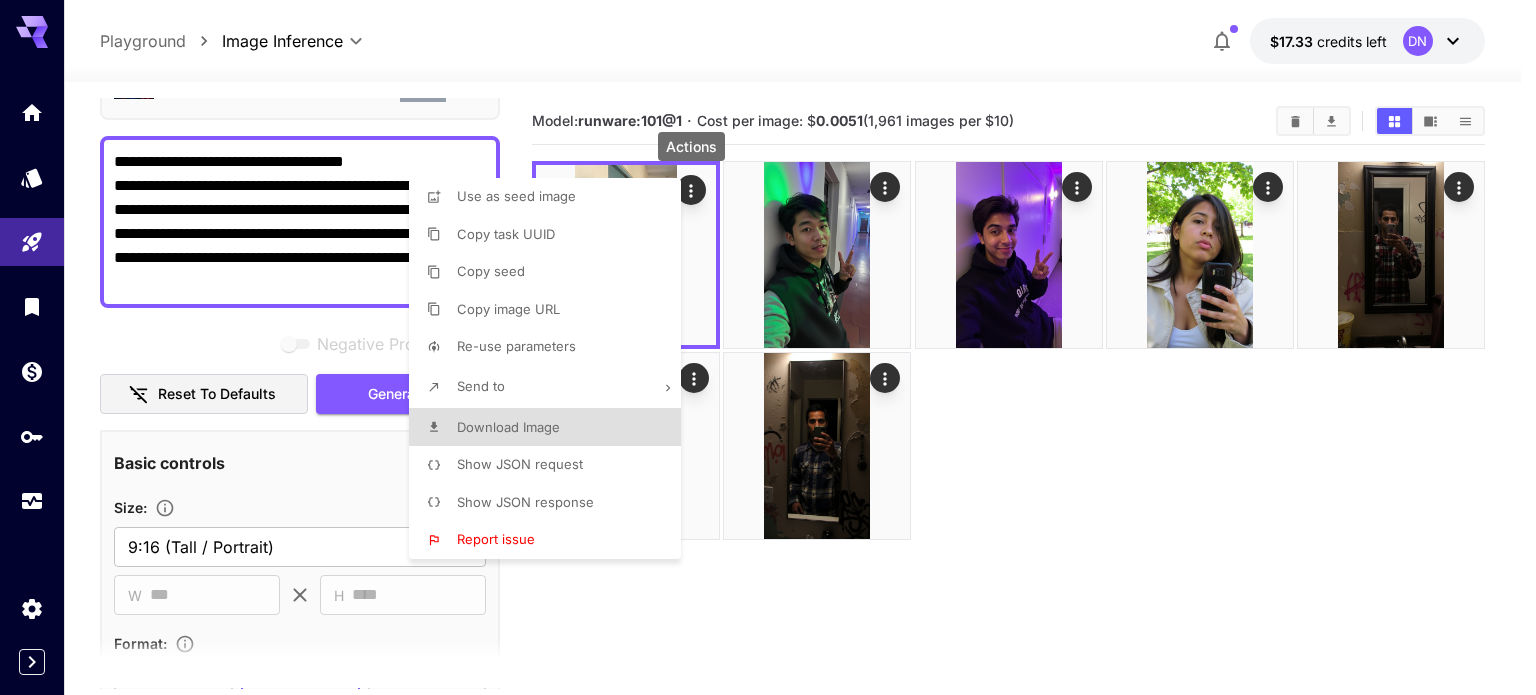 click at bounding box center [768, 347] 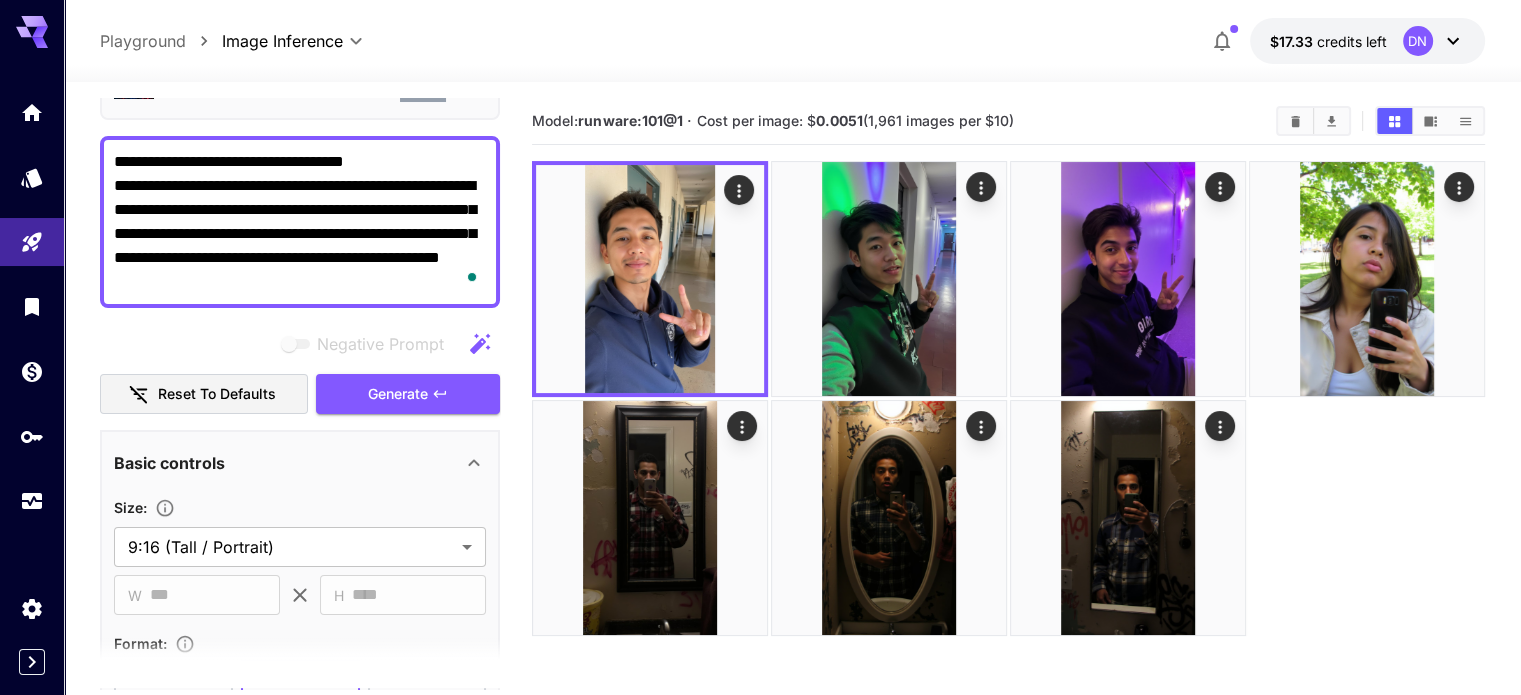 click on "**********" at bounding box center [300, 222] 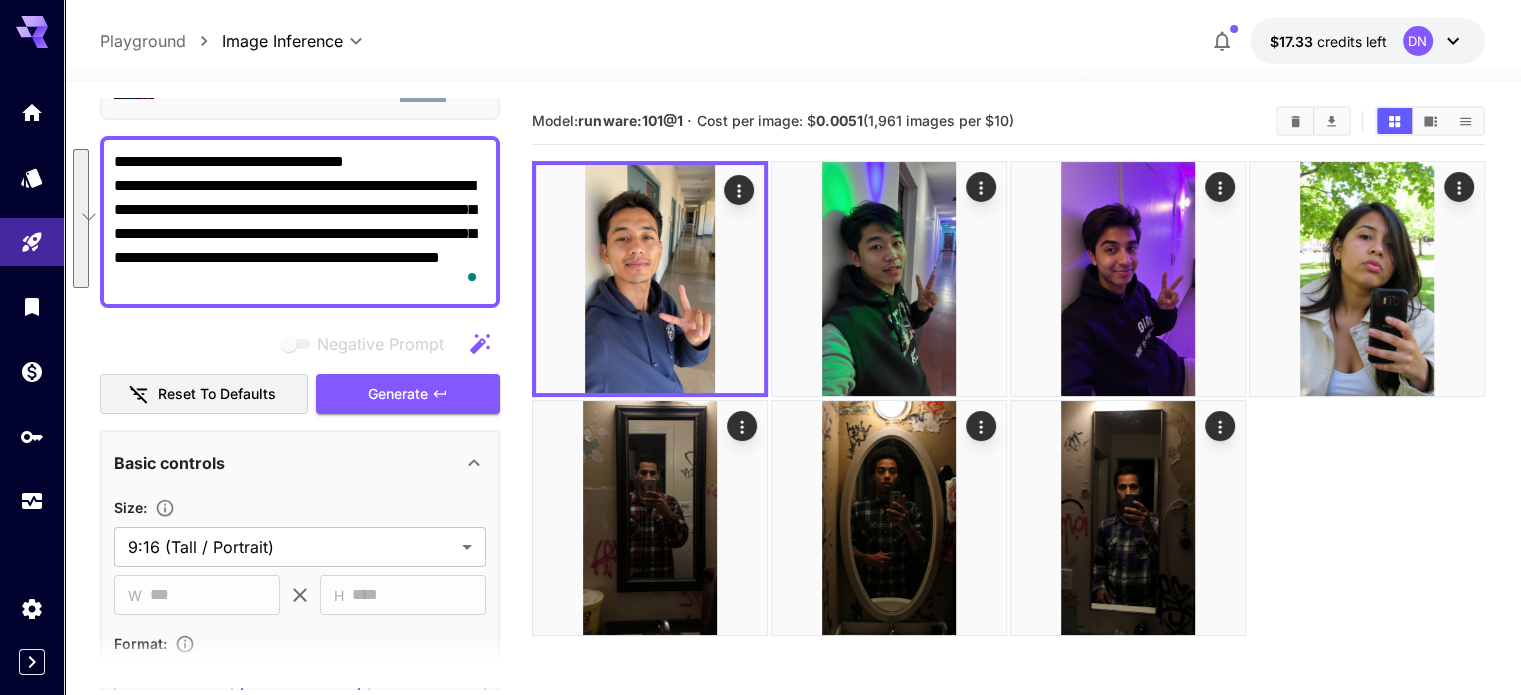 paste on "**********" 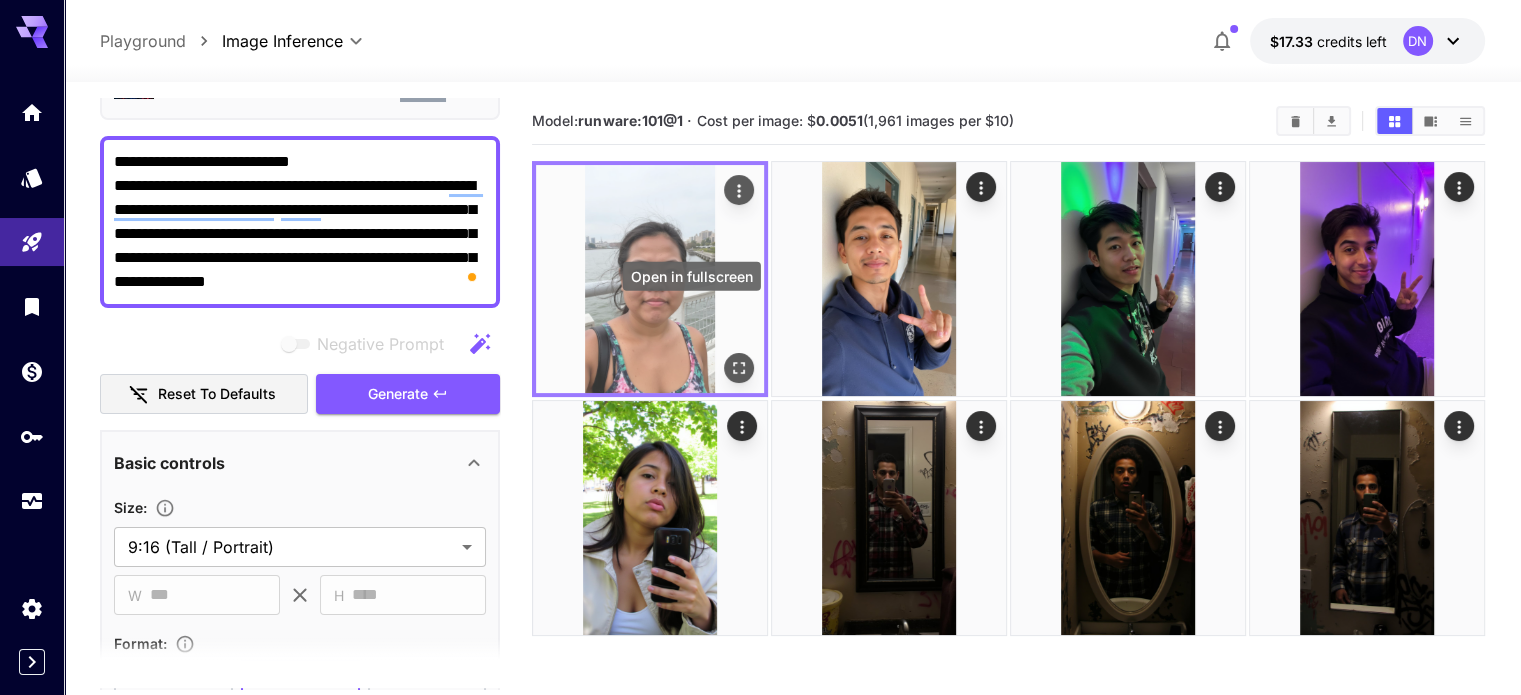 click 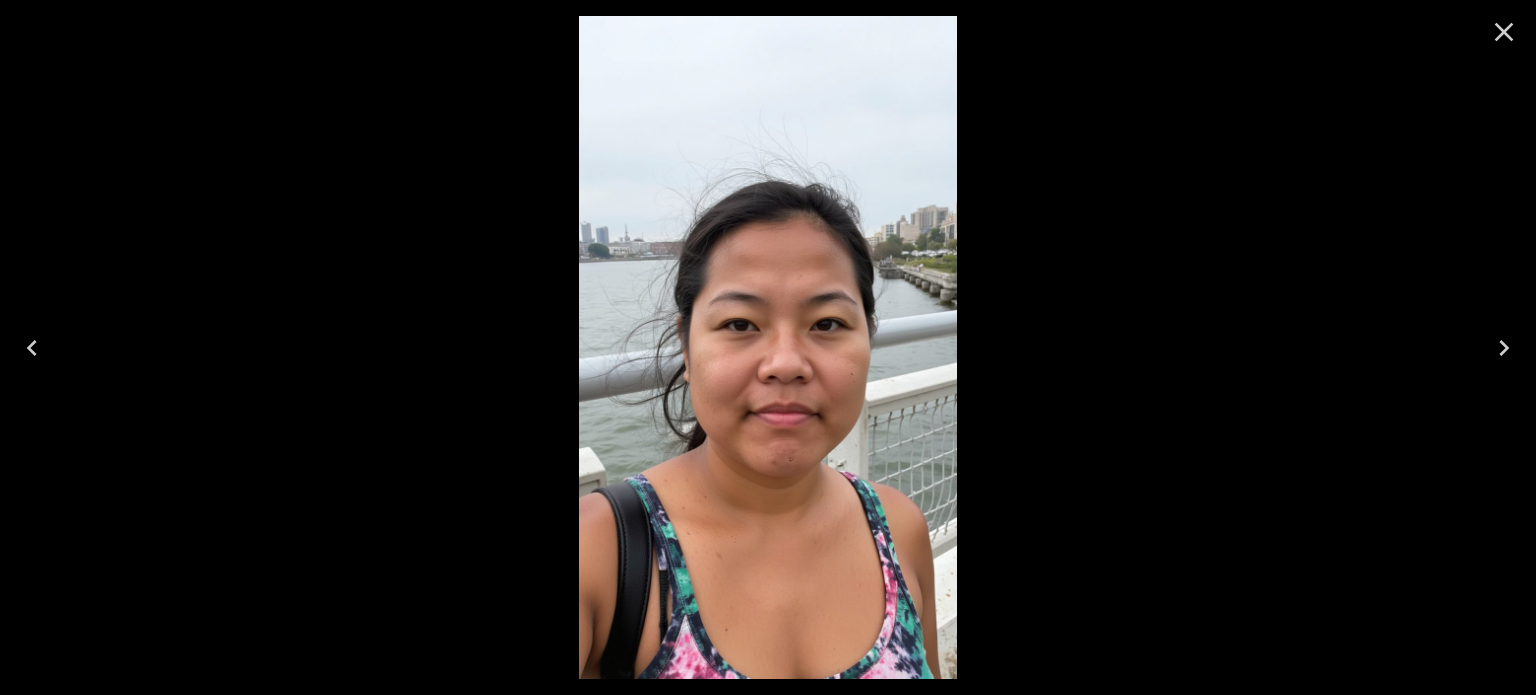 click 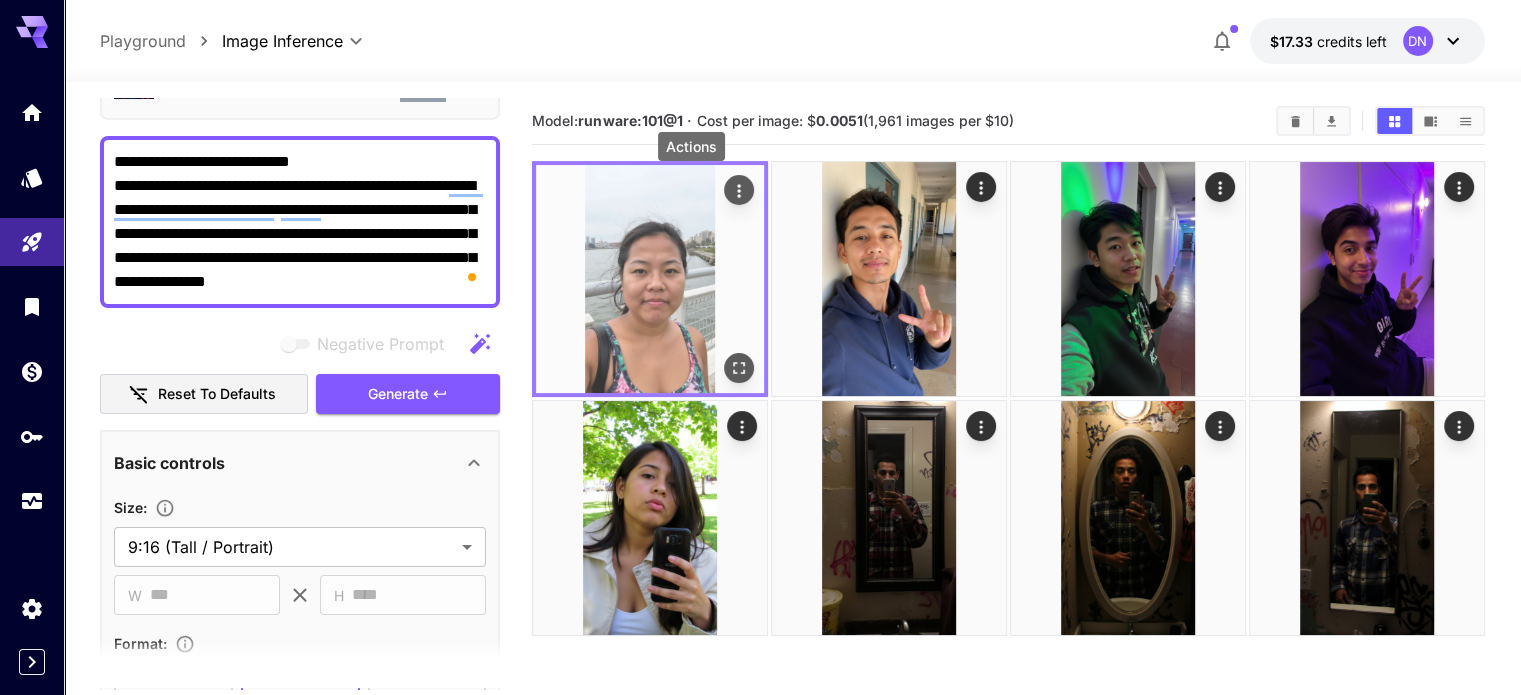 click 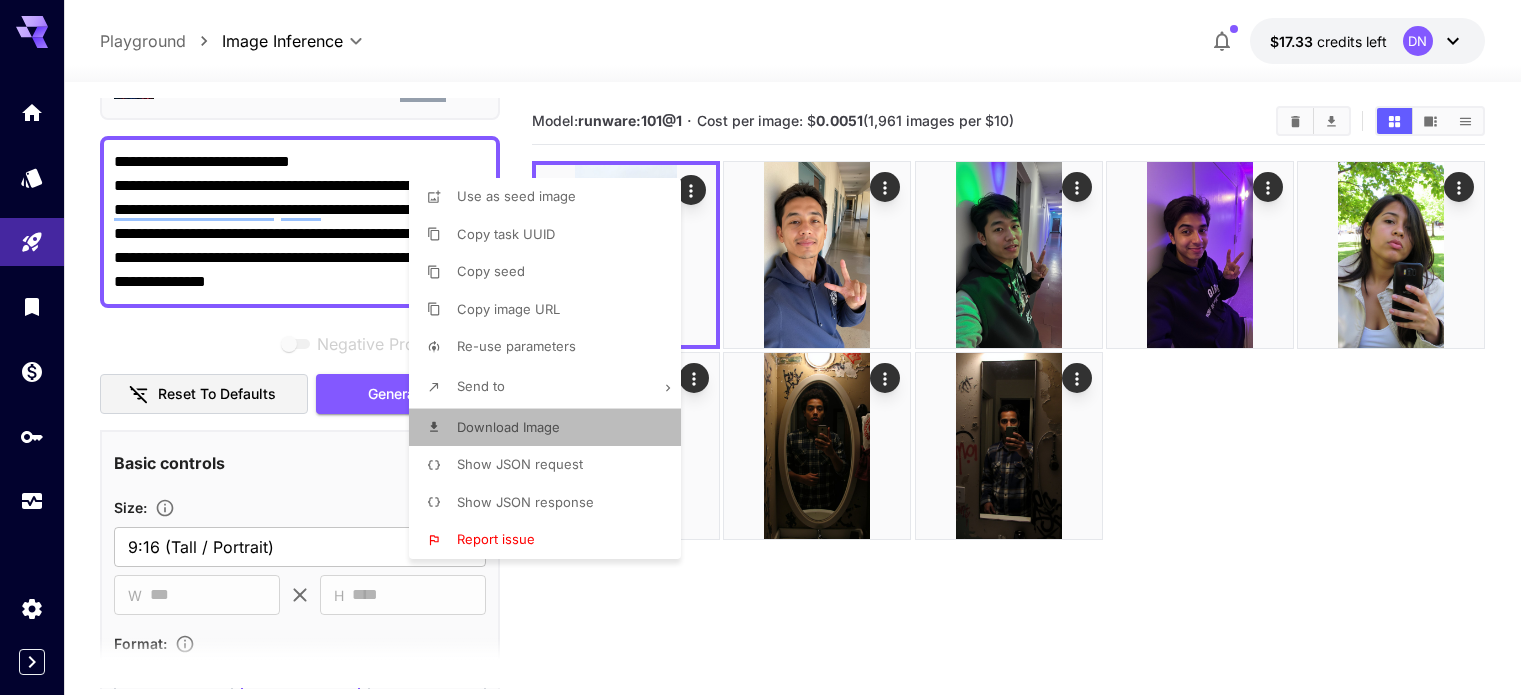click on "Download Image" at bounding box center [551, 428] 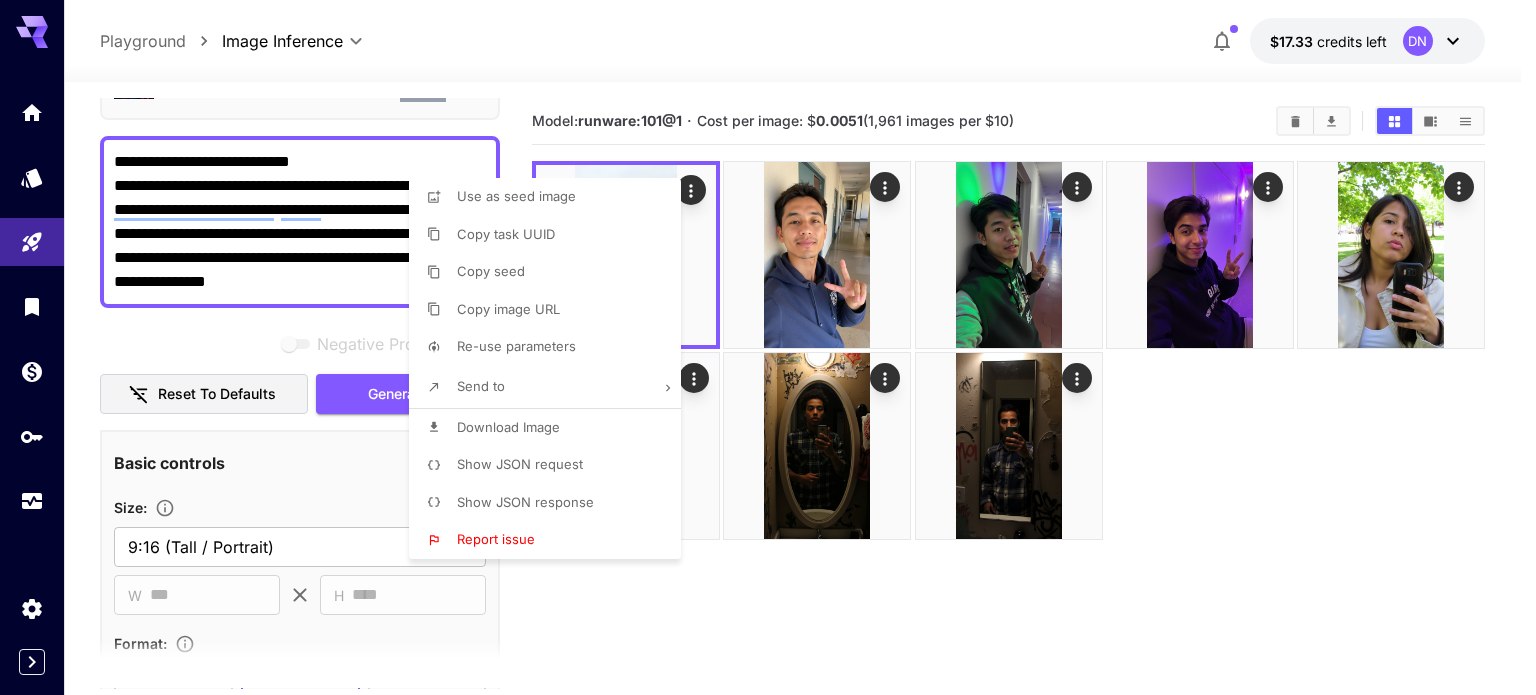 click at bounding box center (768, 347) 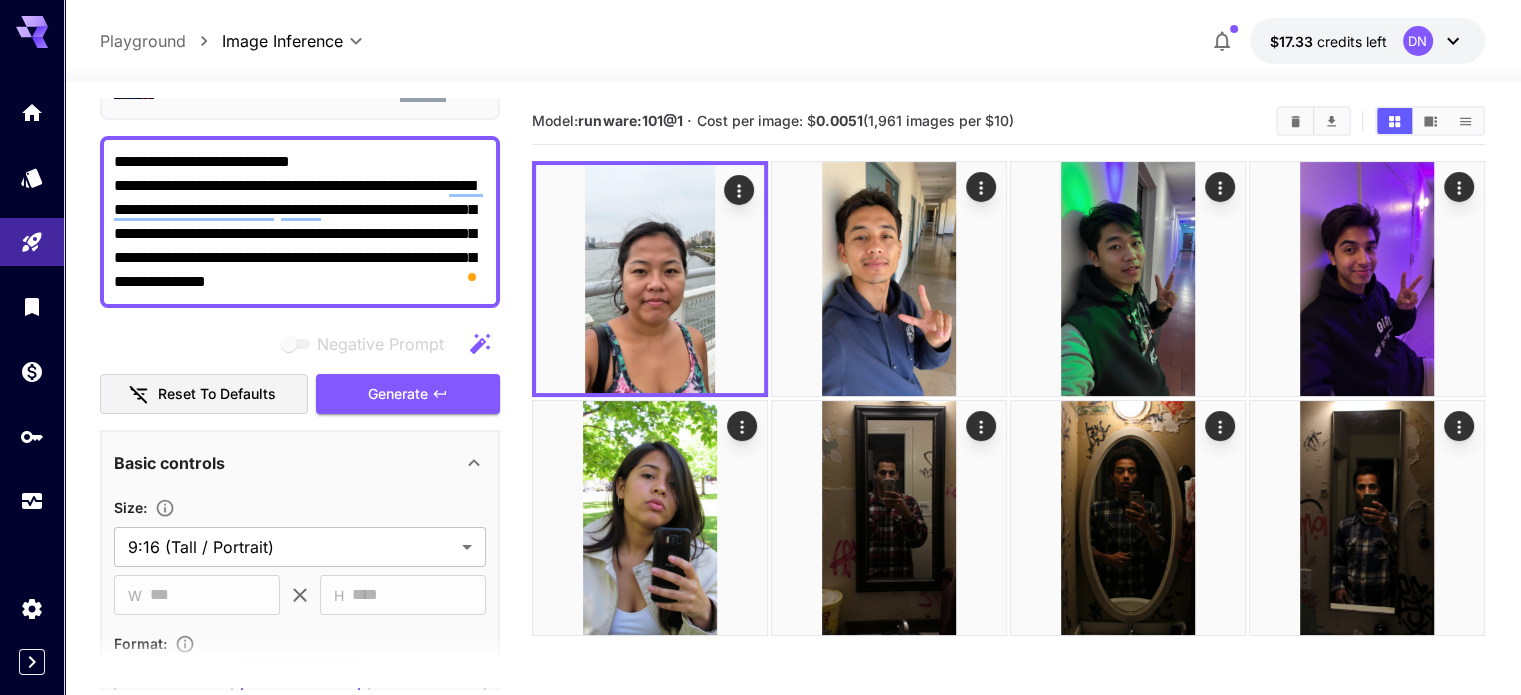 click on "**********" at bounding box center [300, 222] 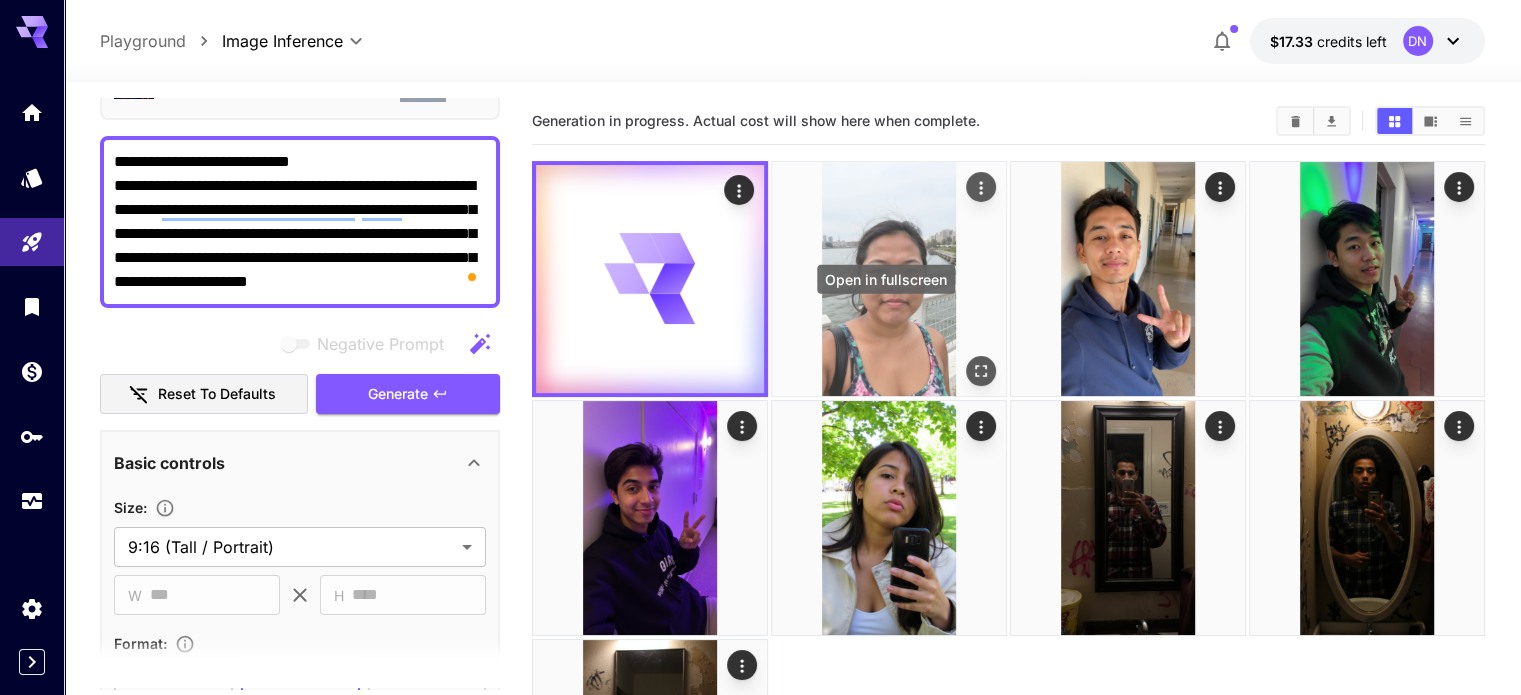 click 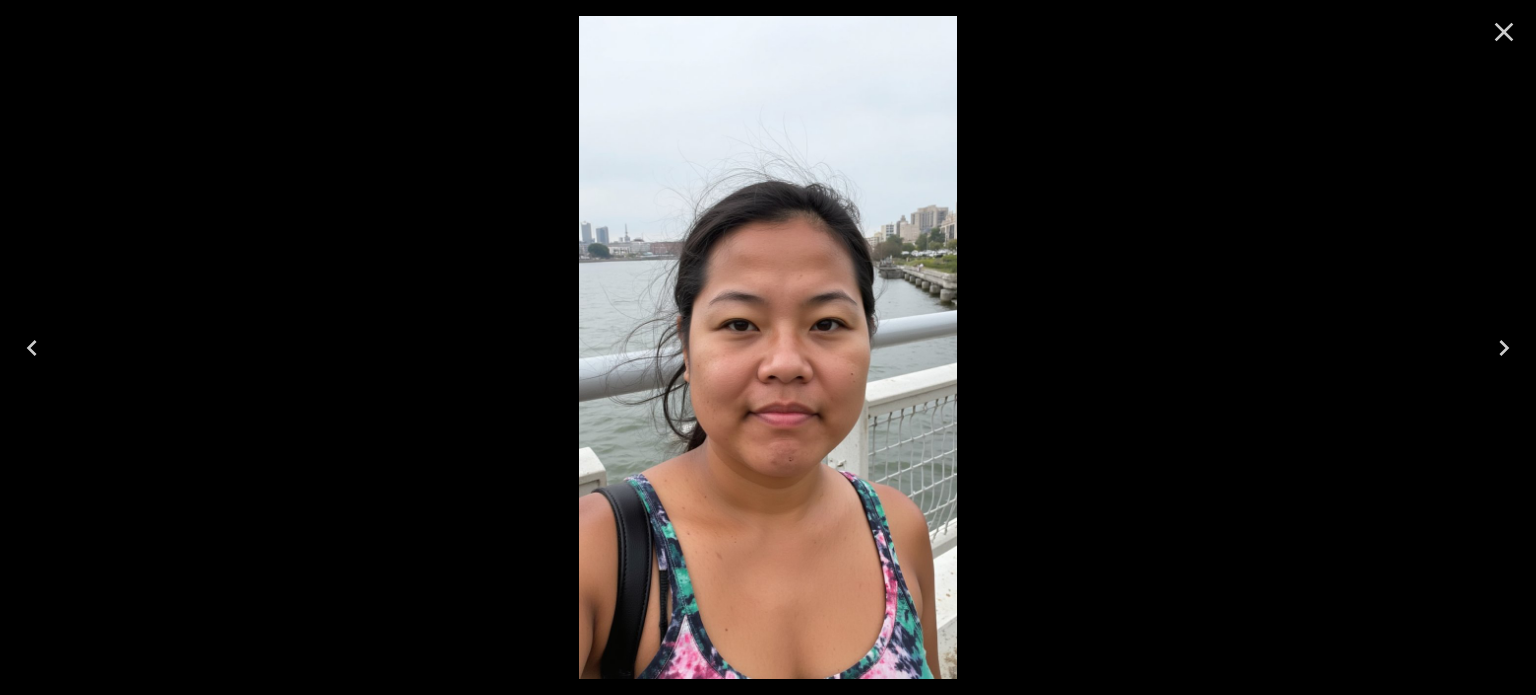click 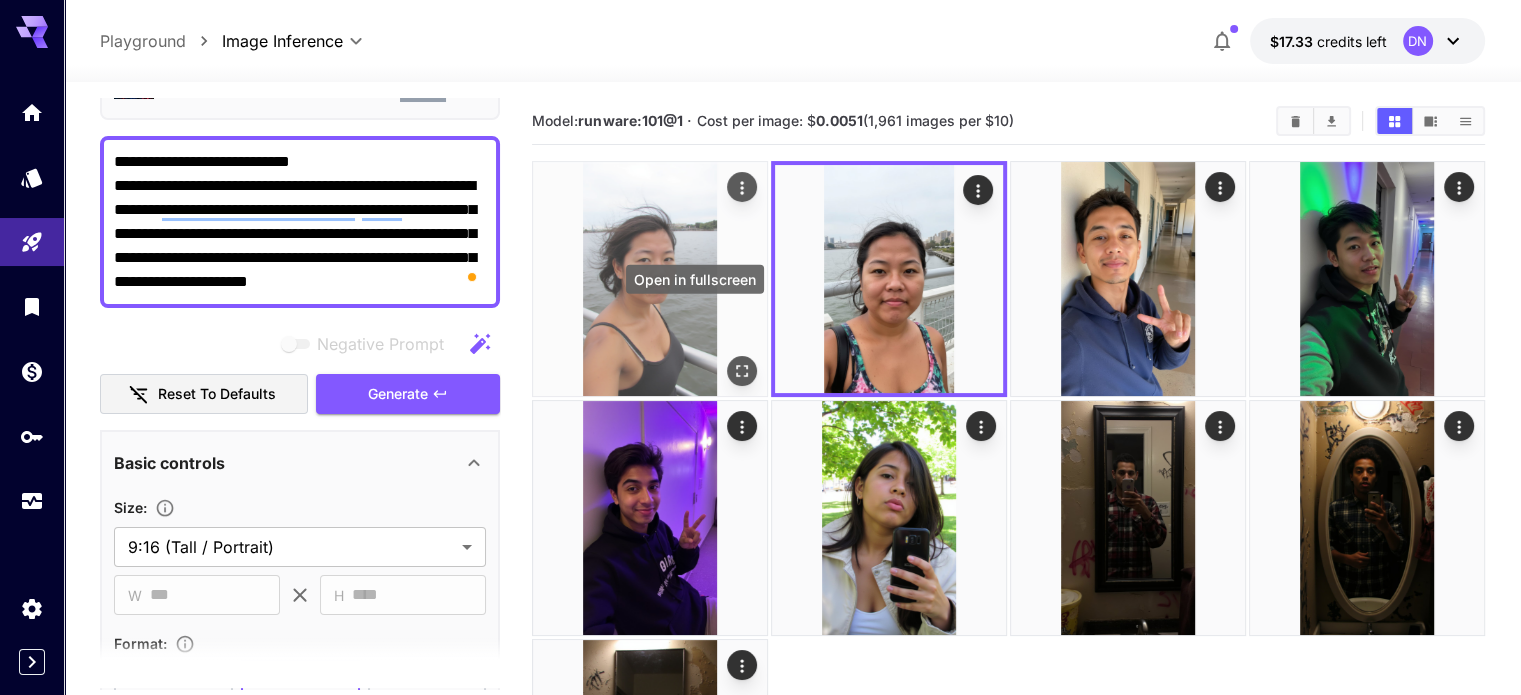 click 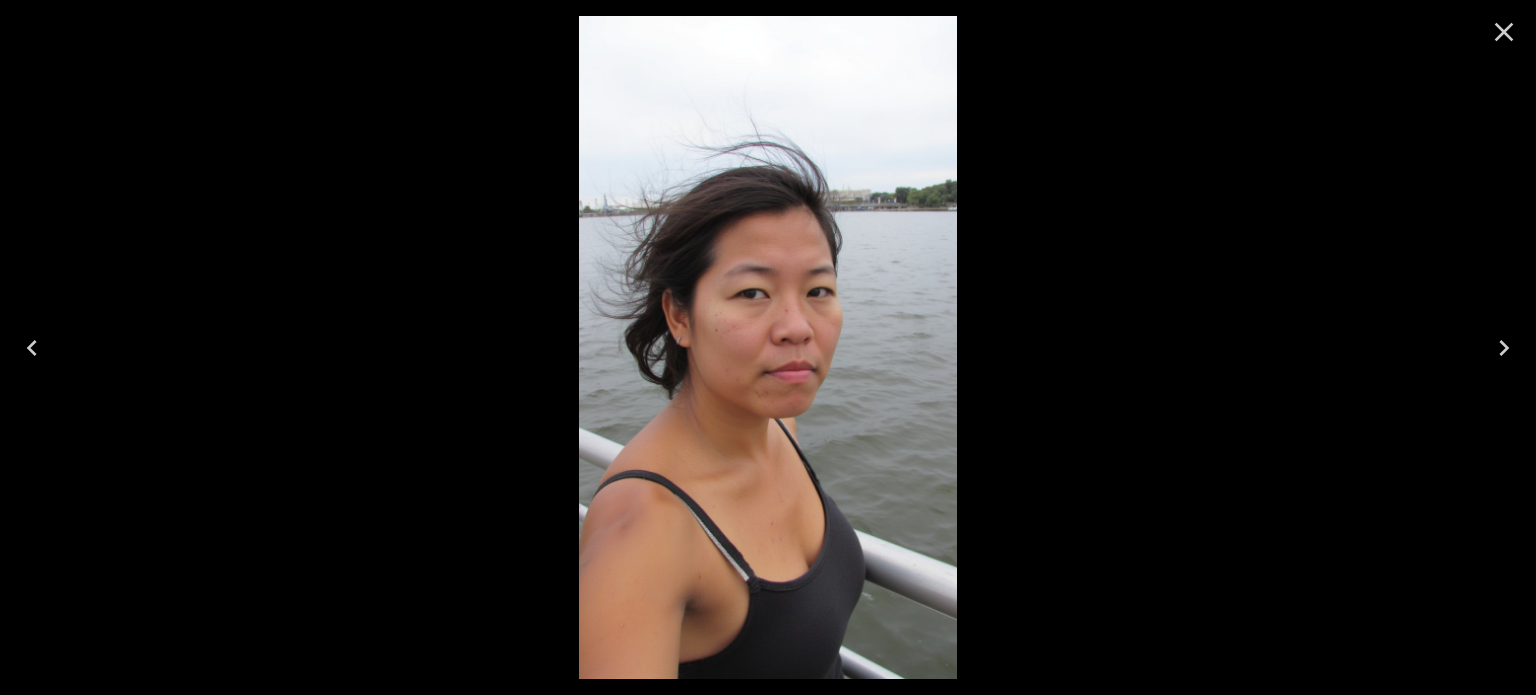 click 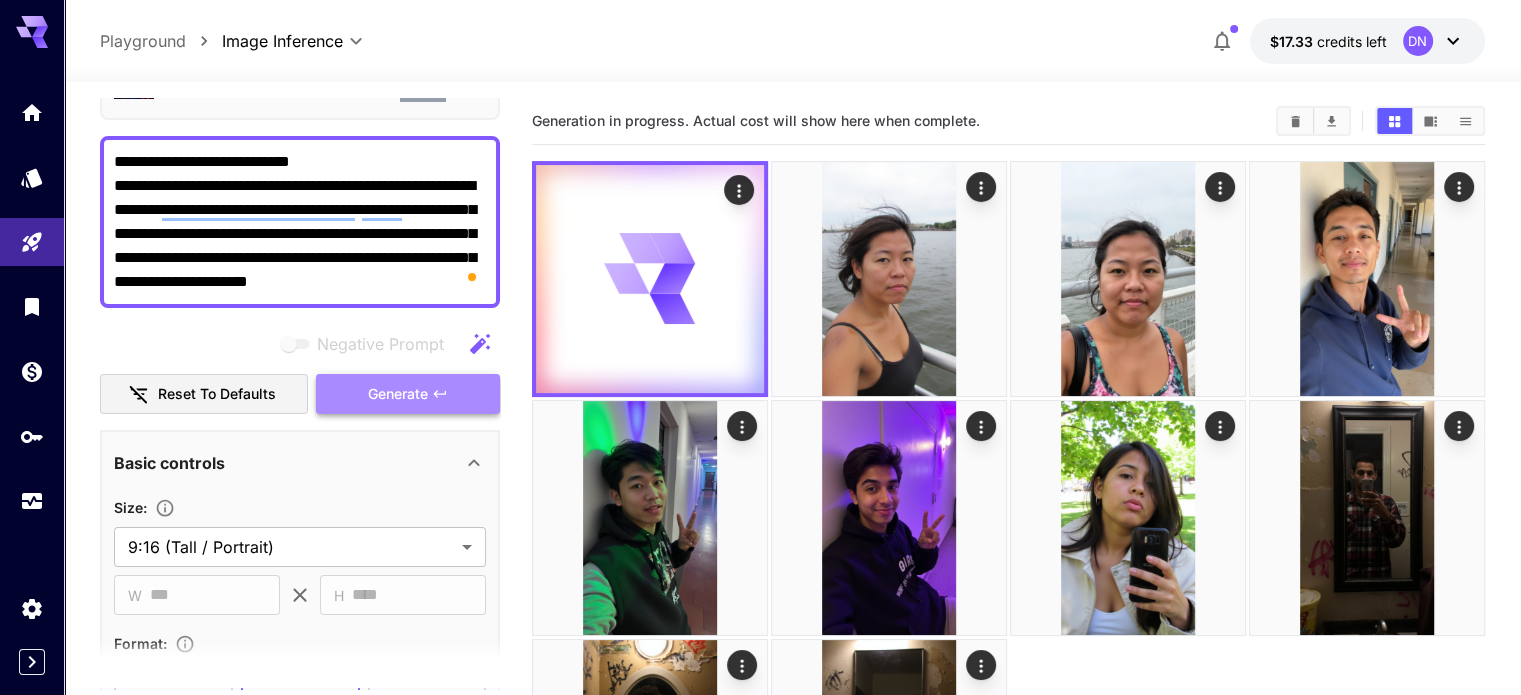click on "Generate" at bounding box center [408, 394] 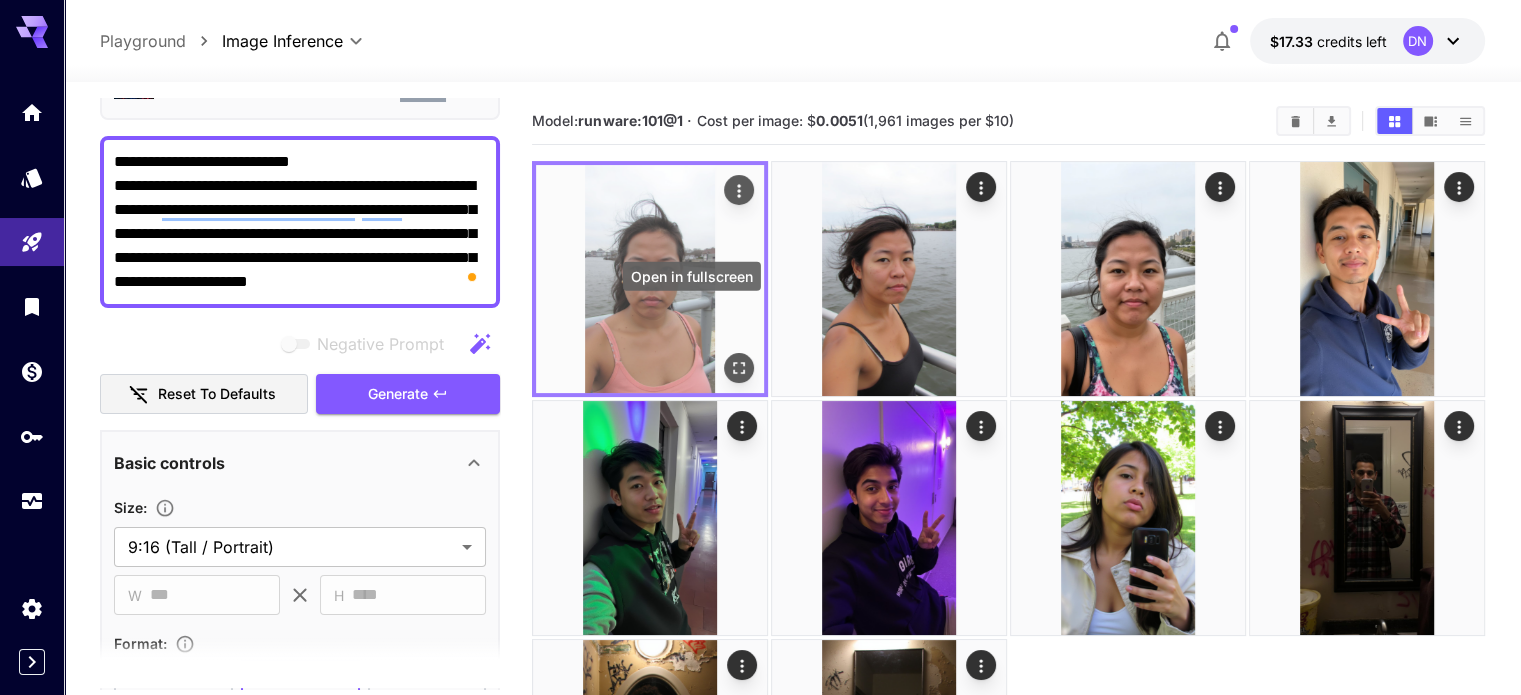 click 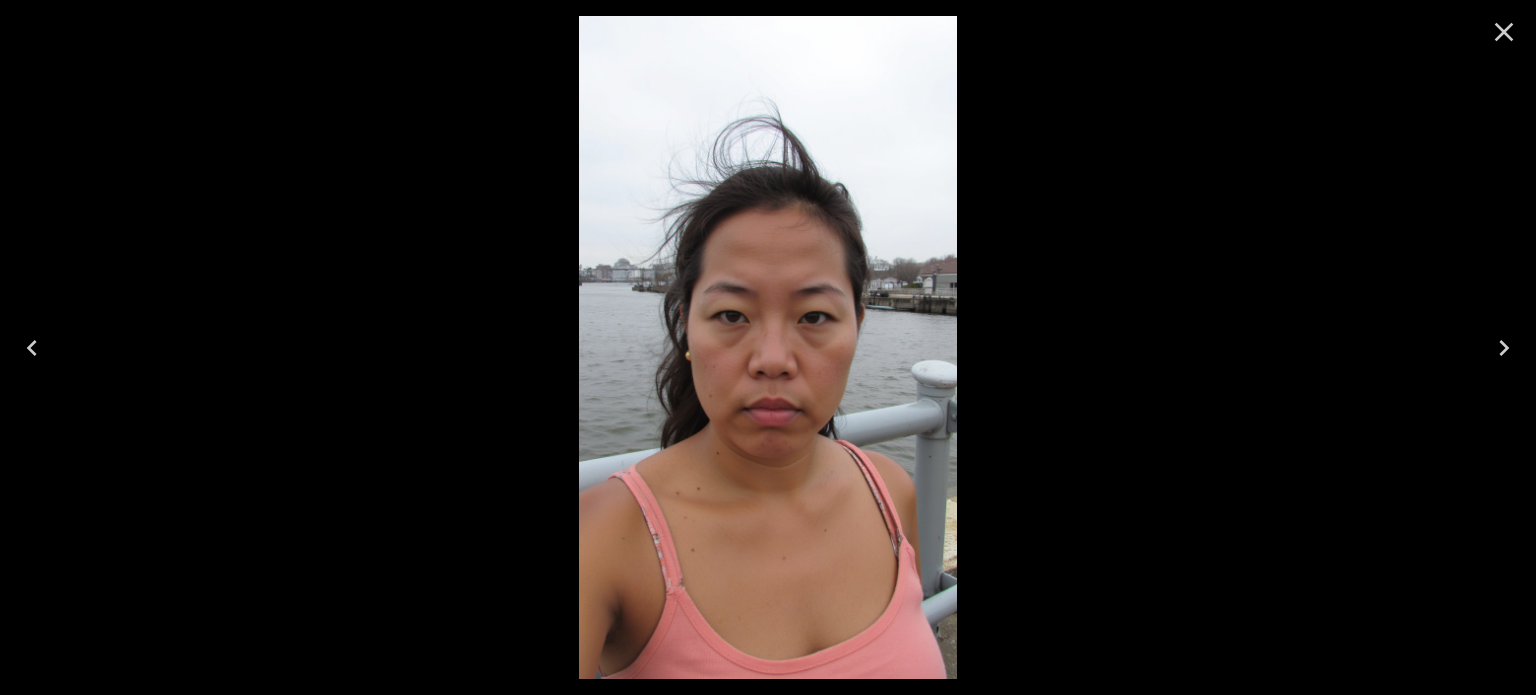 click 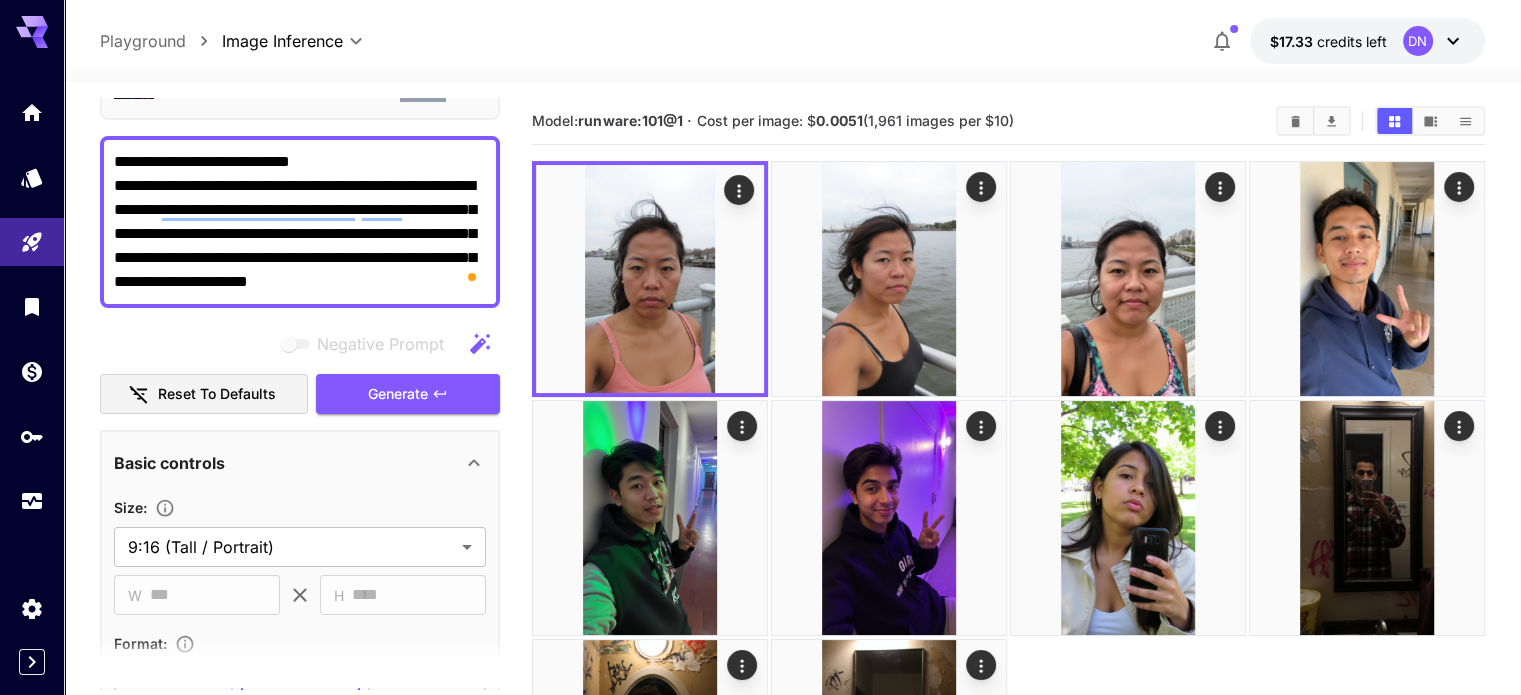 click on "**********" at bounding box center [300, 222] 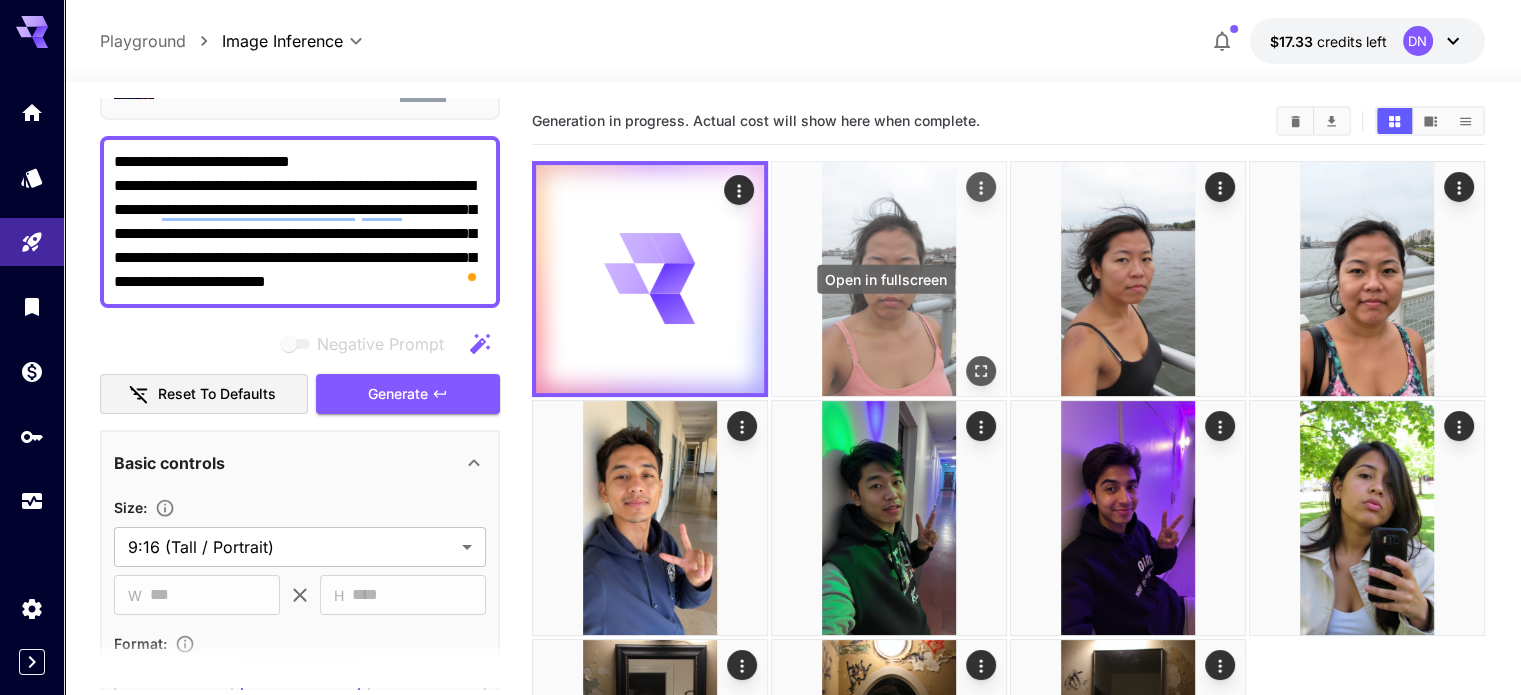 click 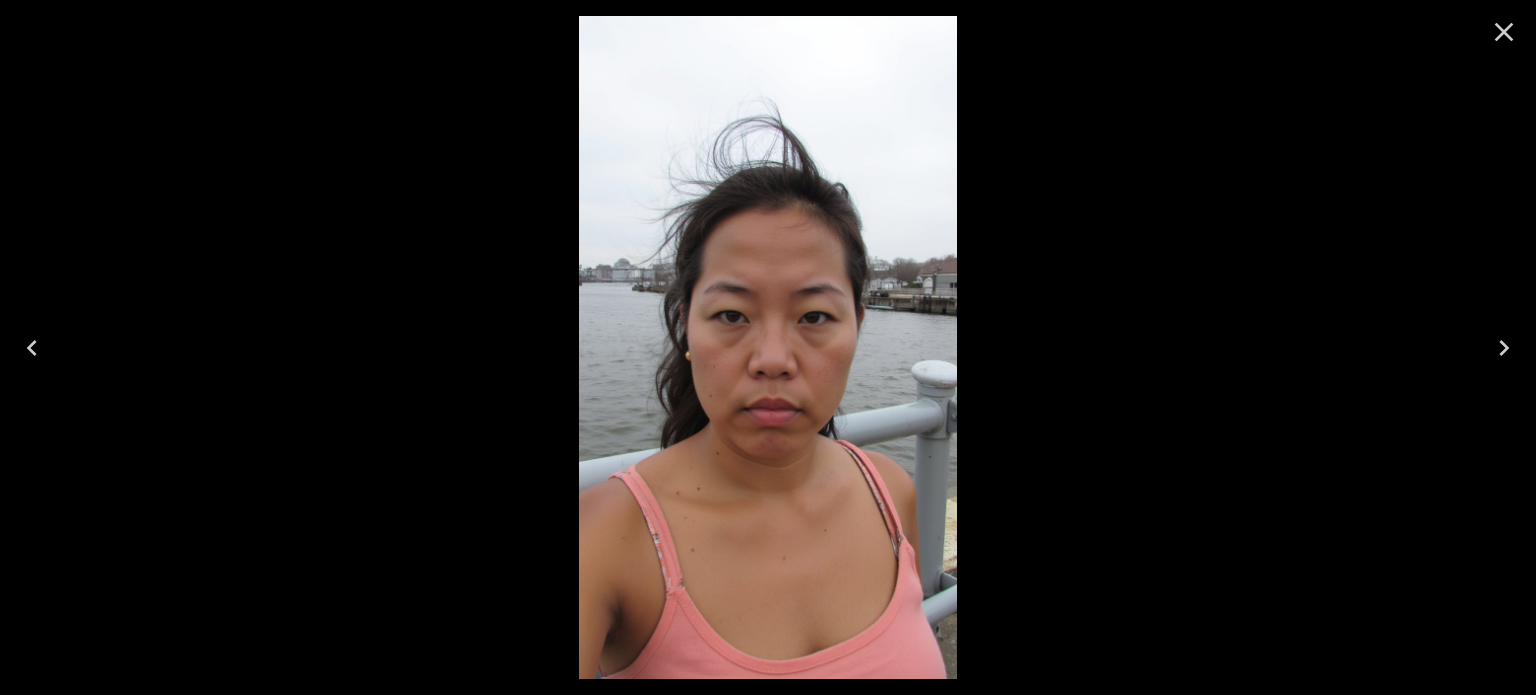 click 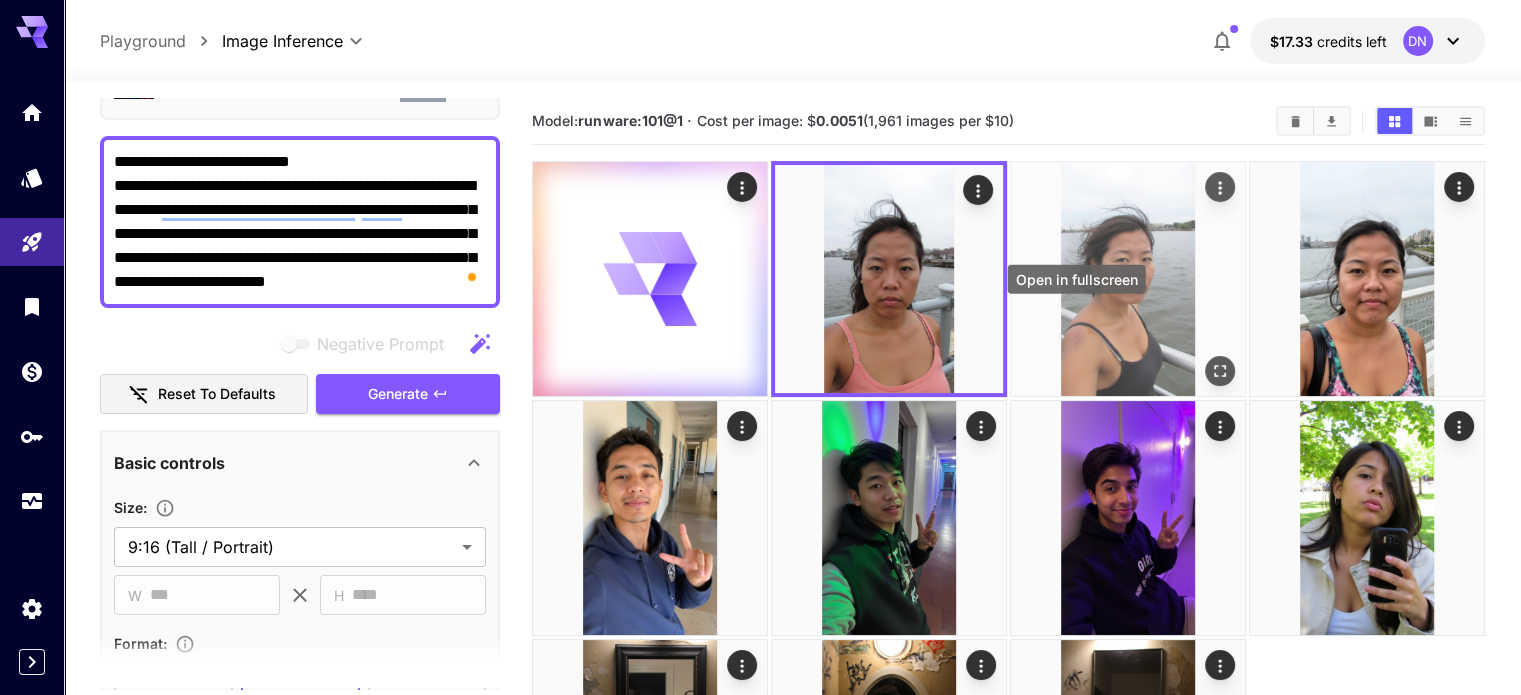 click 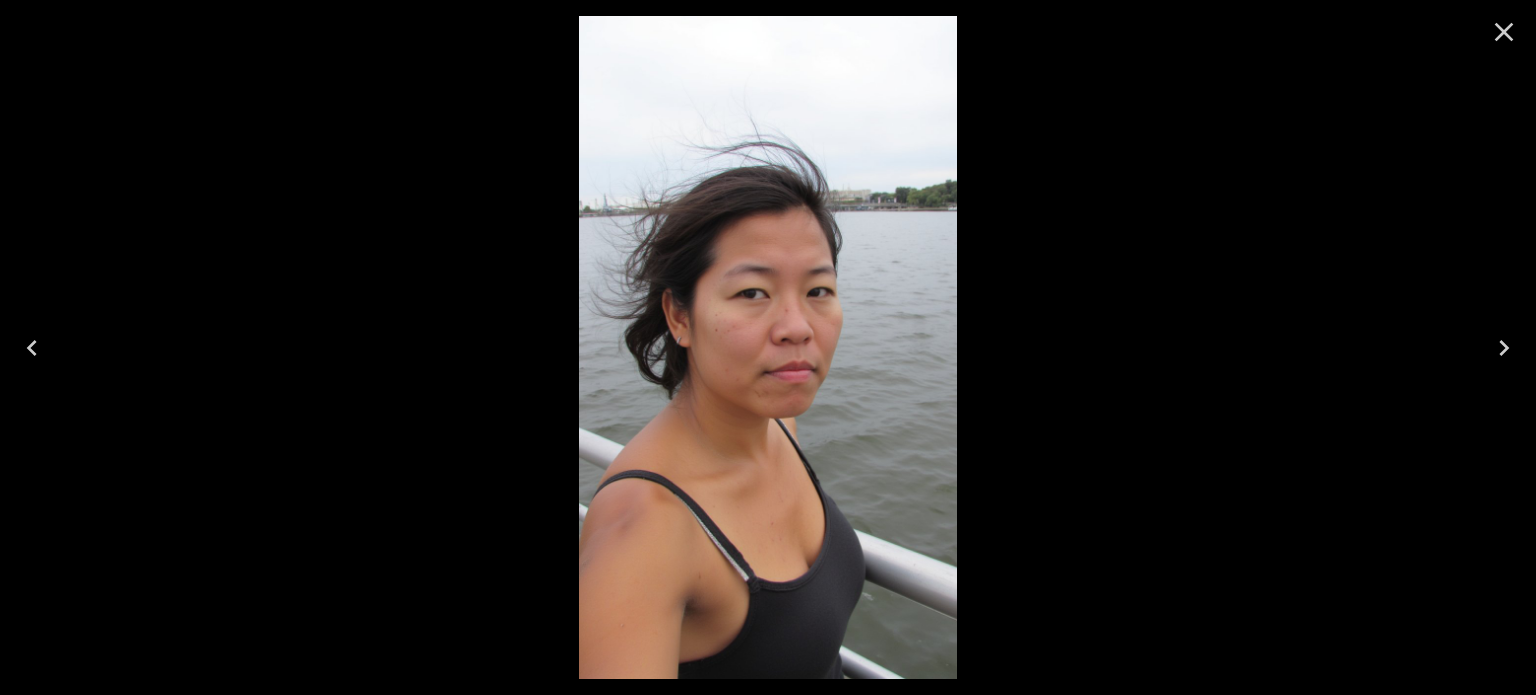 click 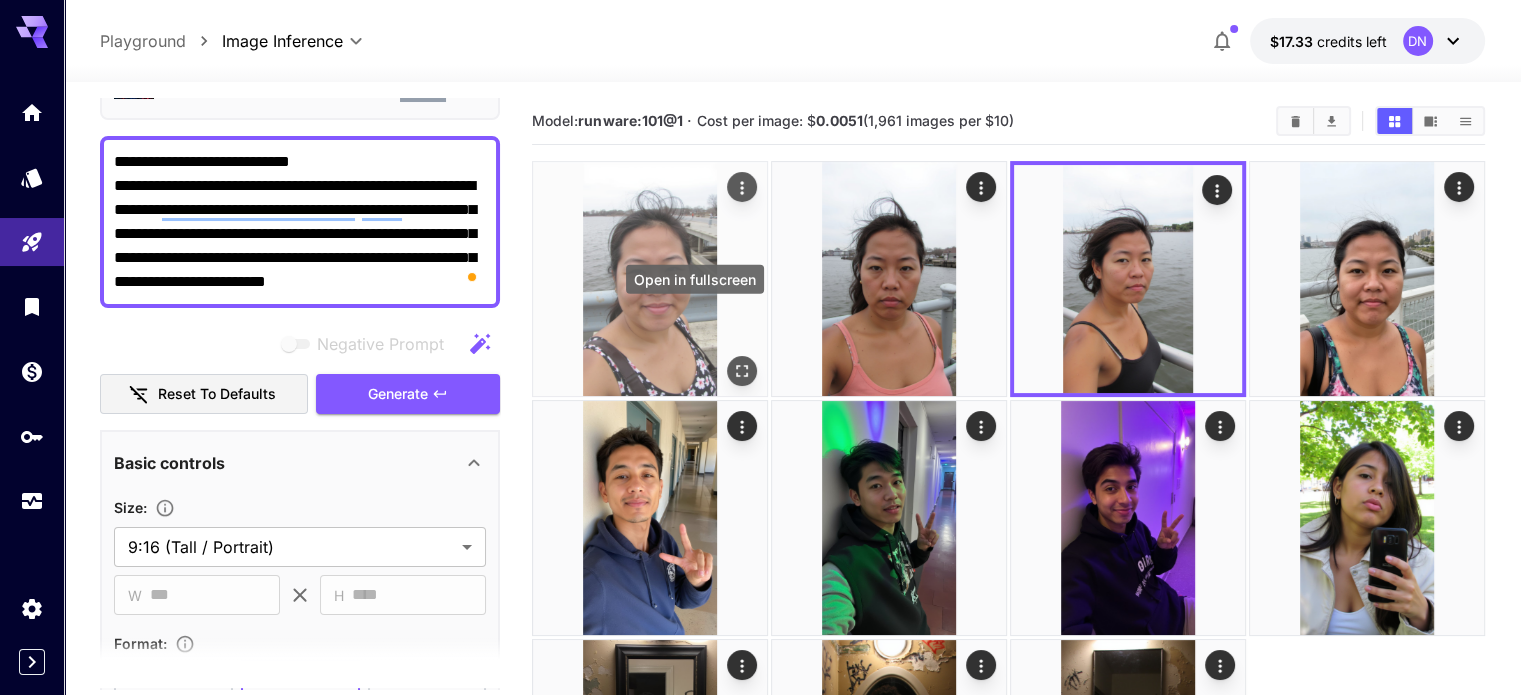 click 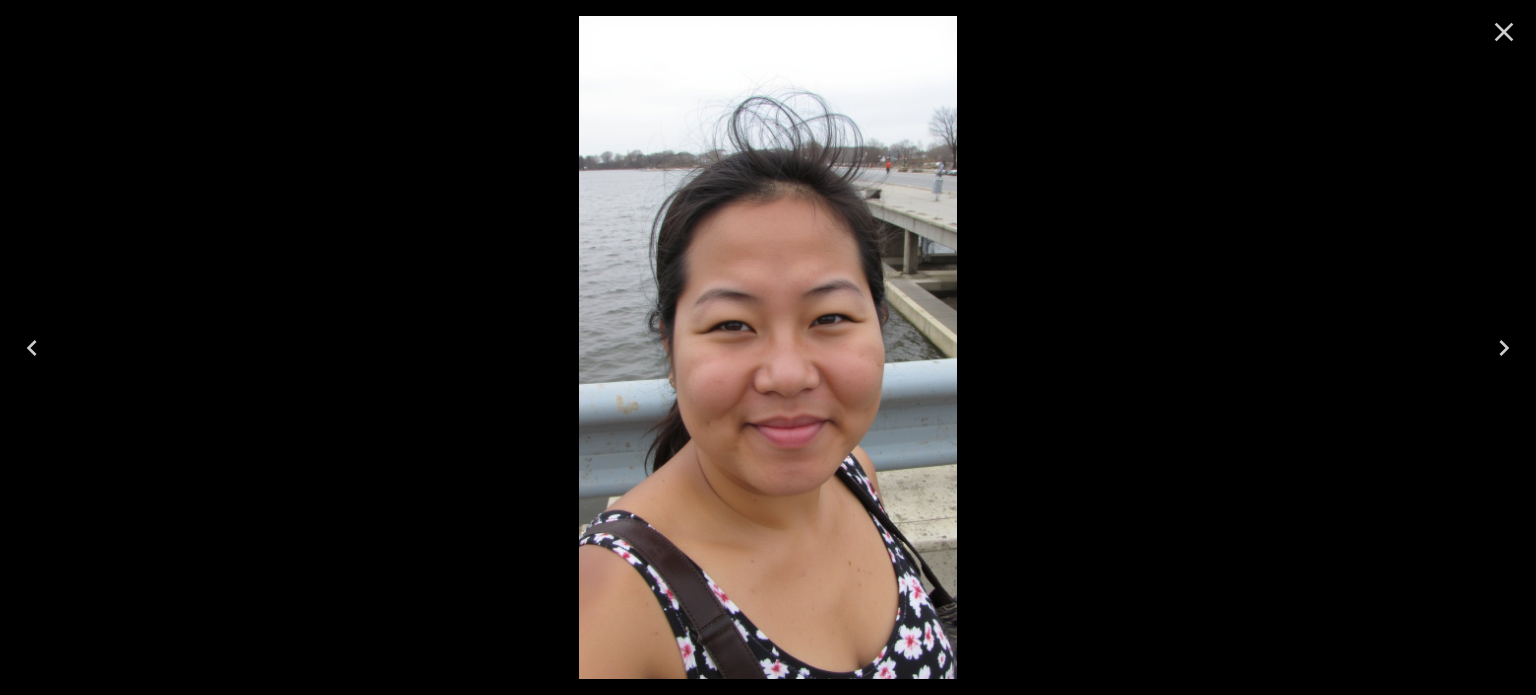 click 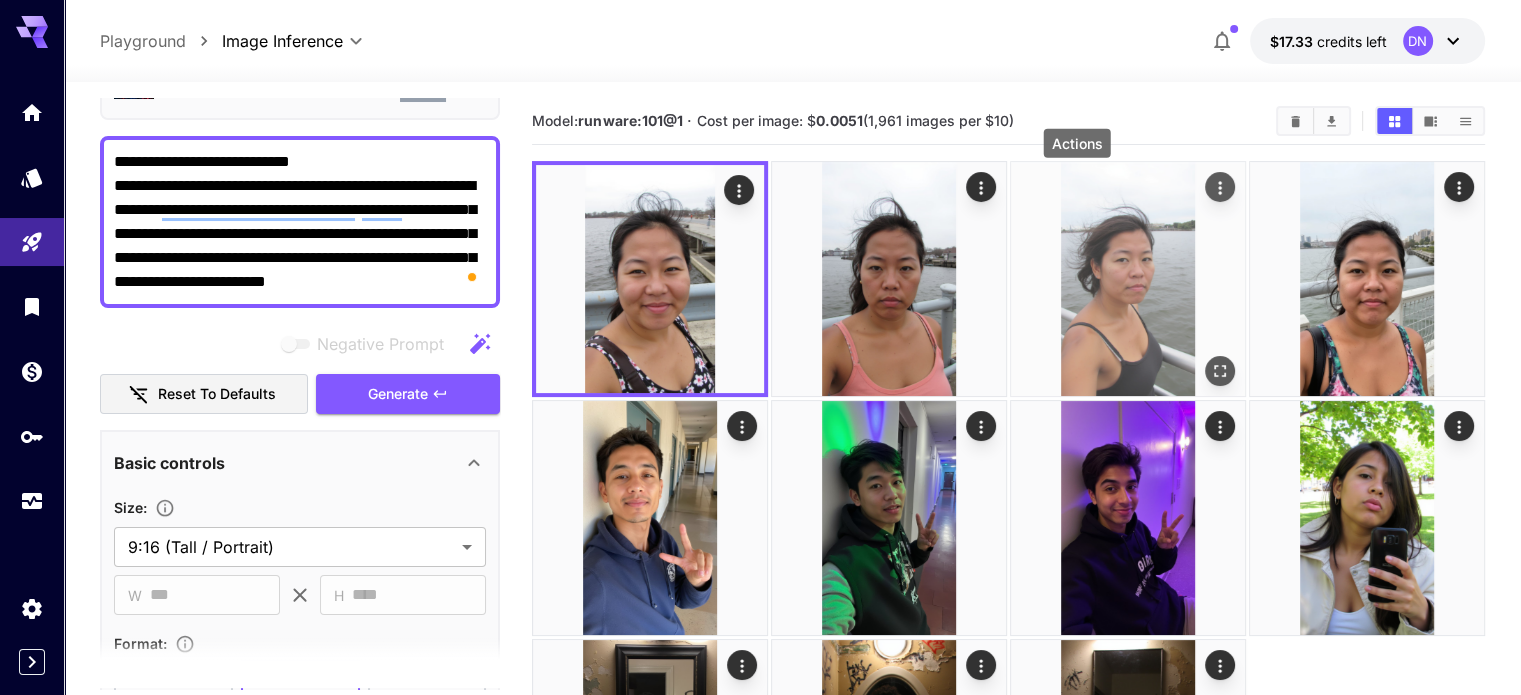 click 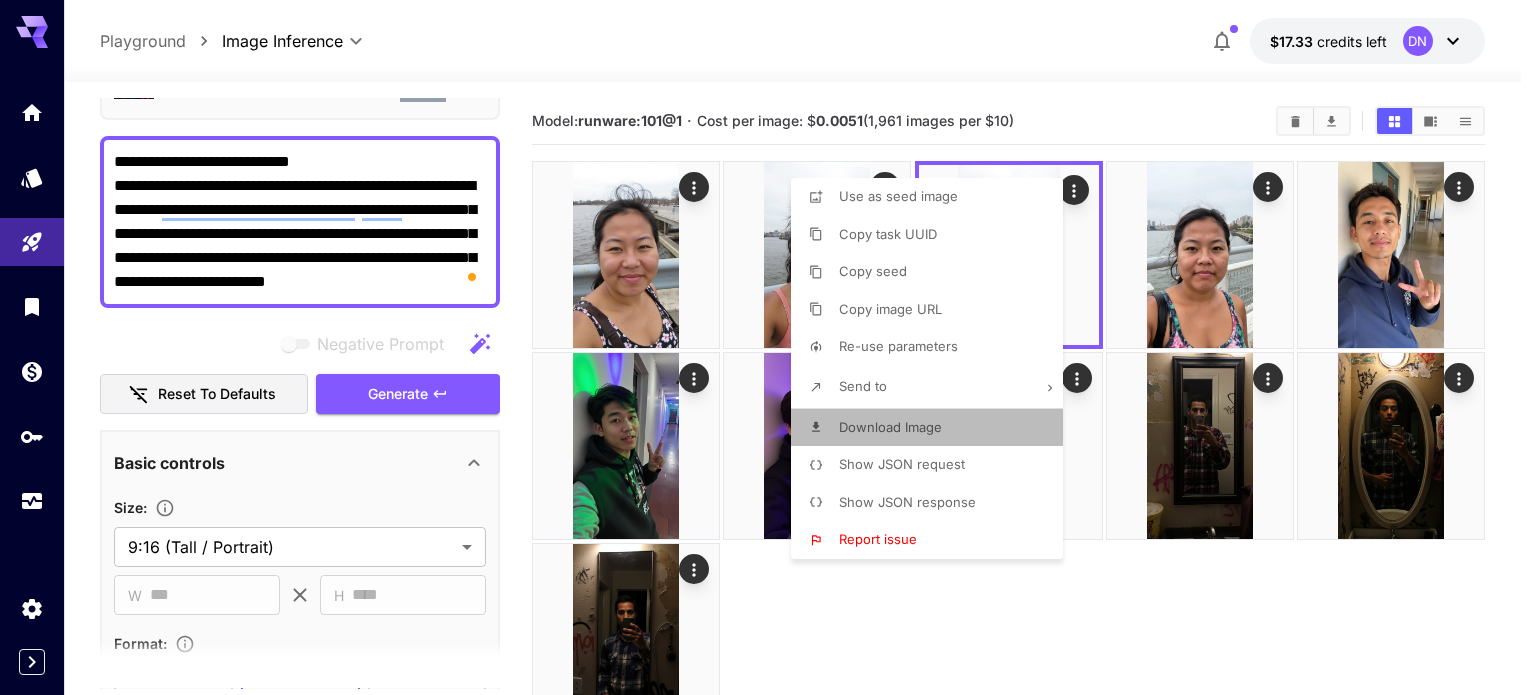 click on "Download Image" at bounding box center (890, 427) 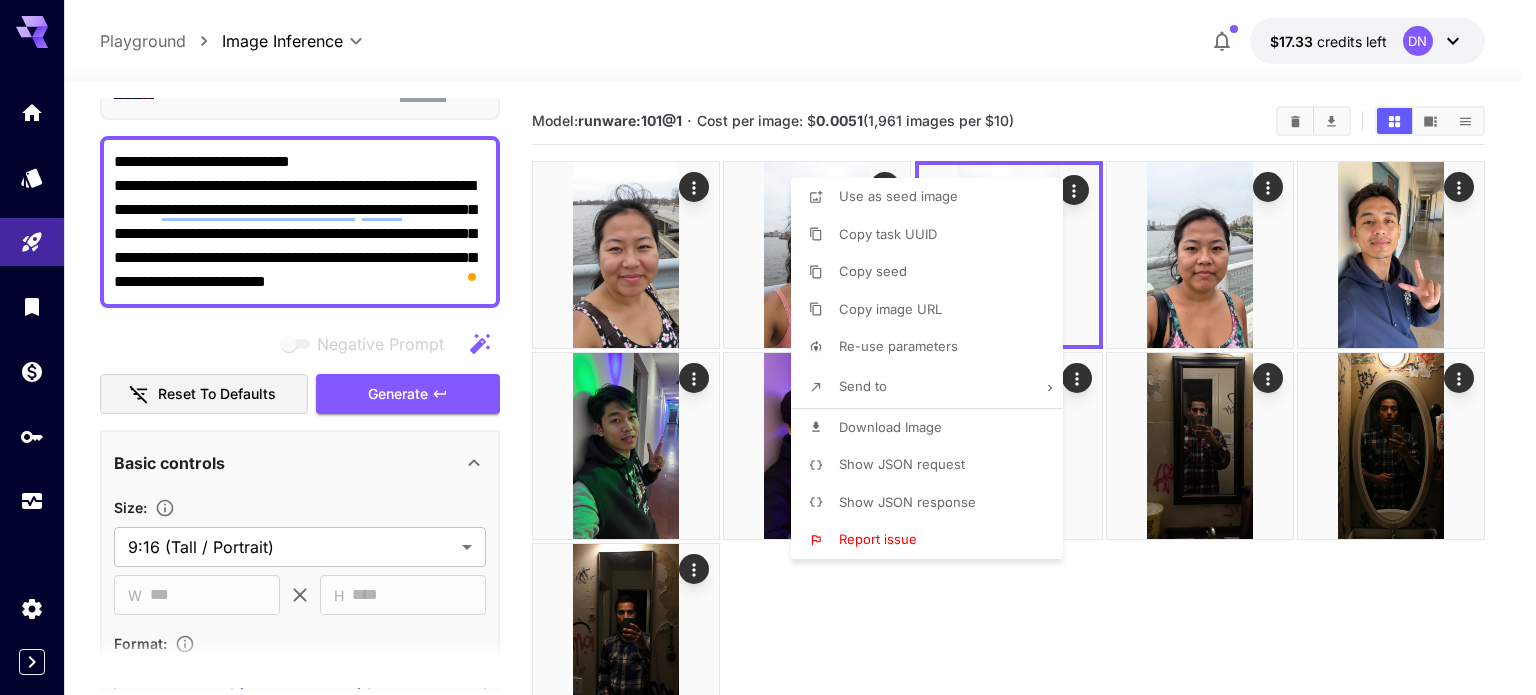 click at bounding box center [768, 347] 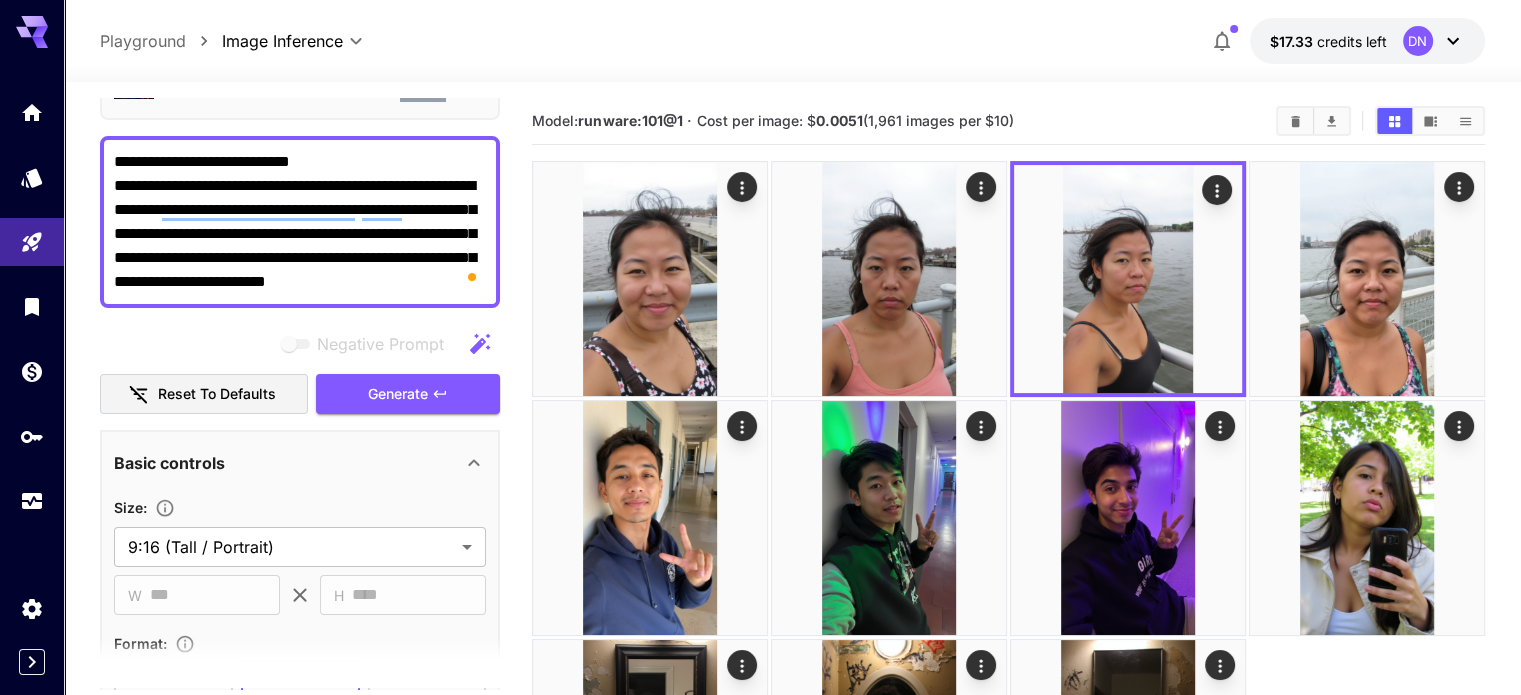 click on "**********" at bounding box center (300, 222) 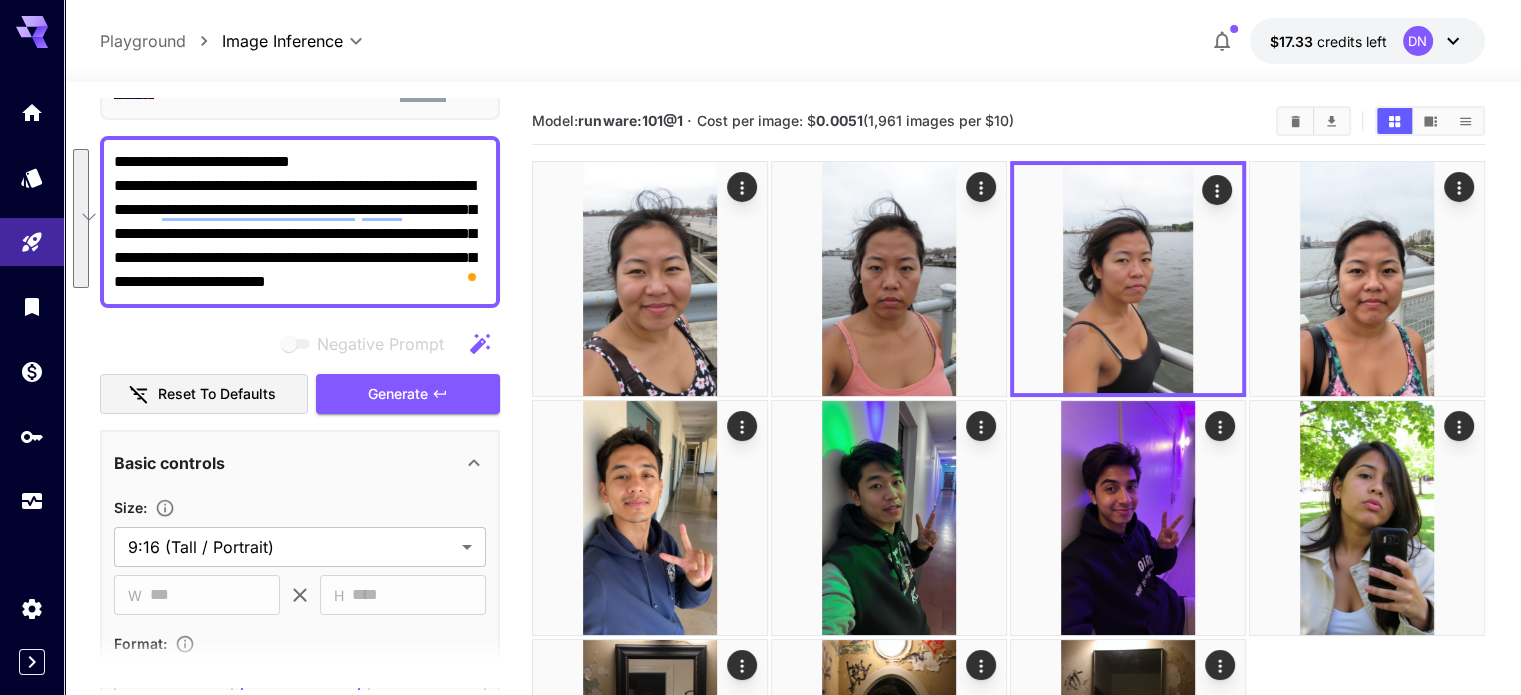 paste on "**********" 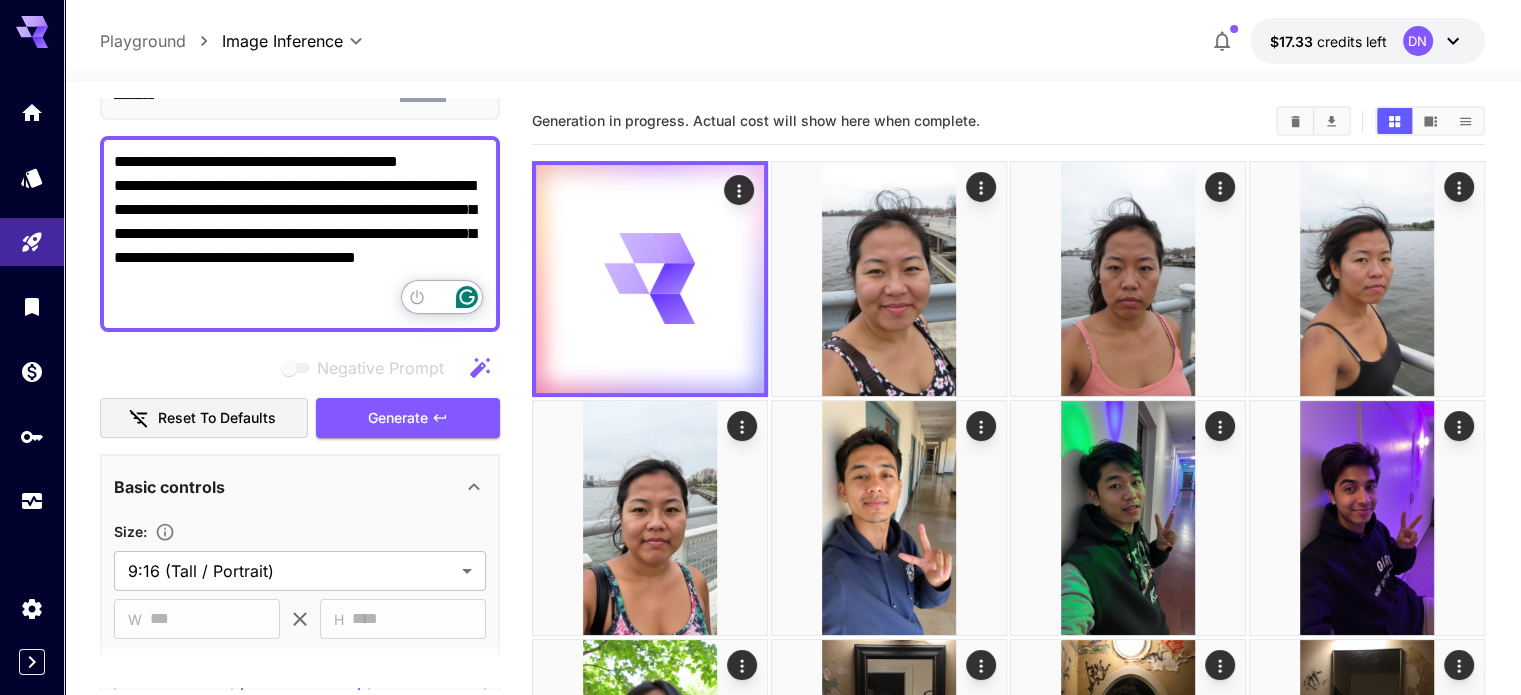 click on "**********" at bounding box center (300, 234) 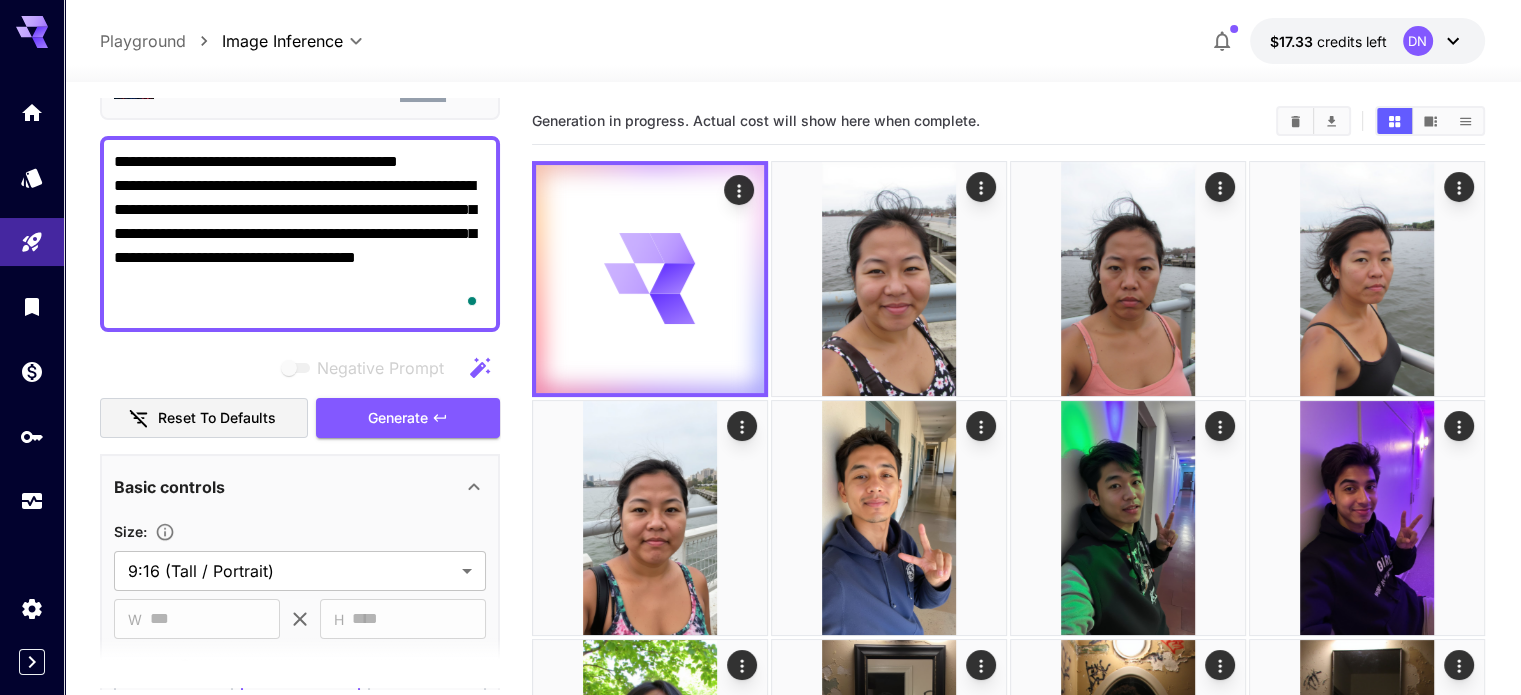 click at bounding box center [1008, 517] 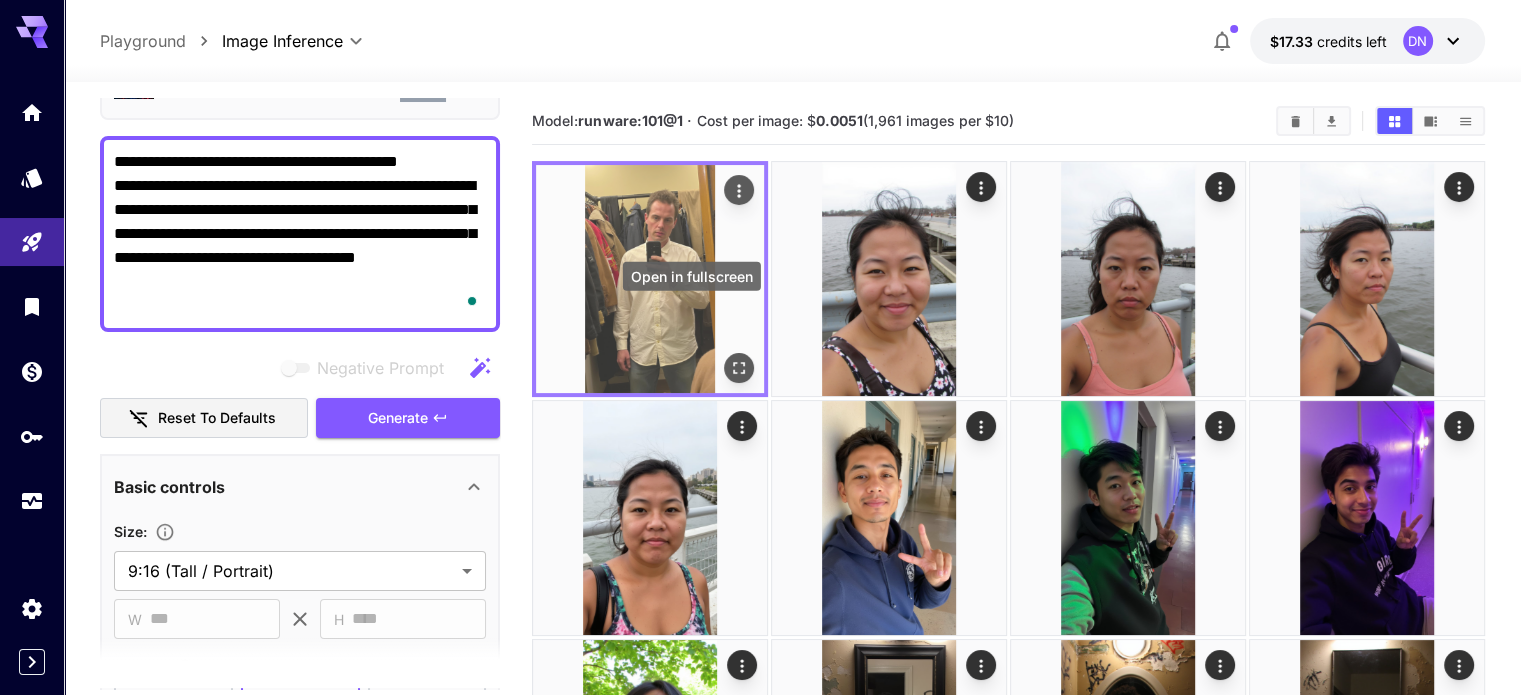 click 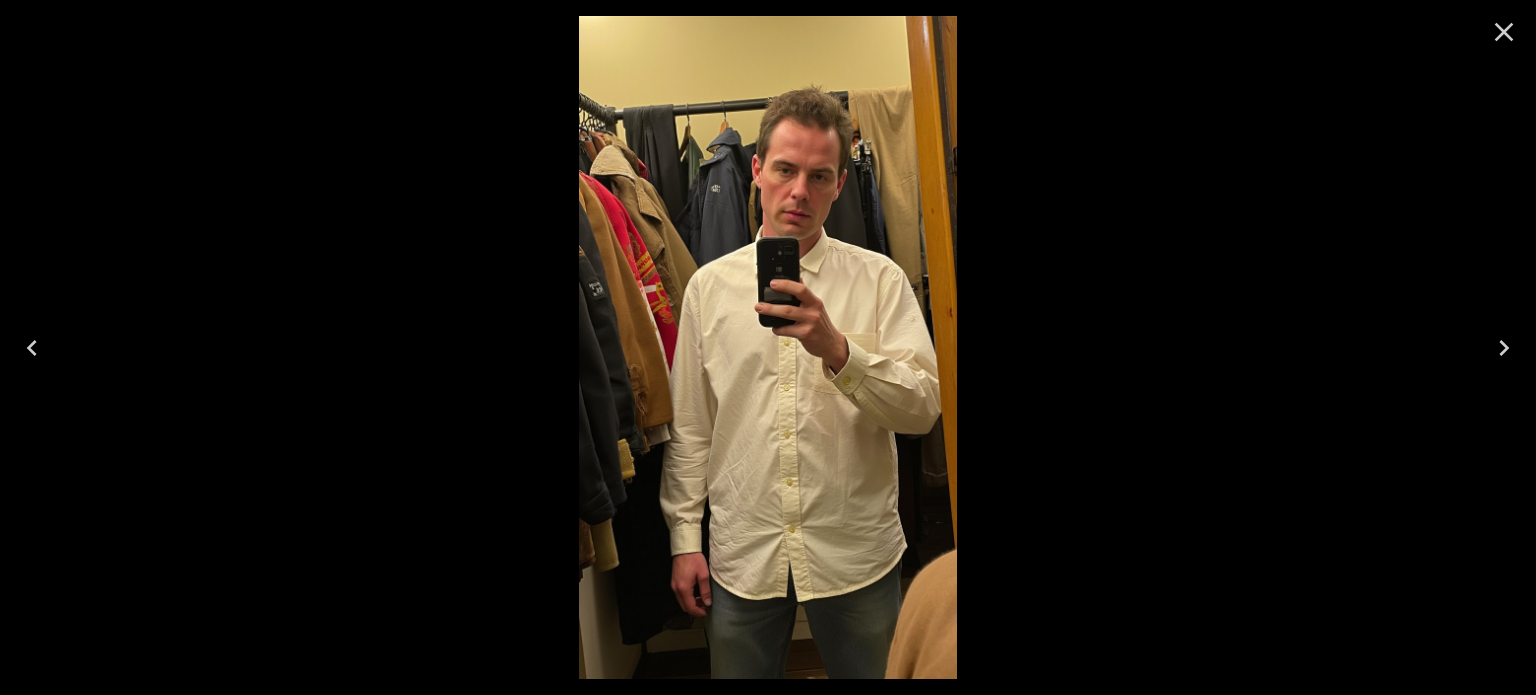 click 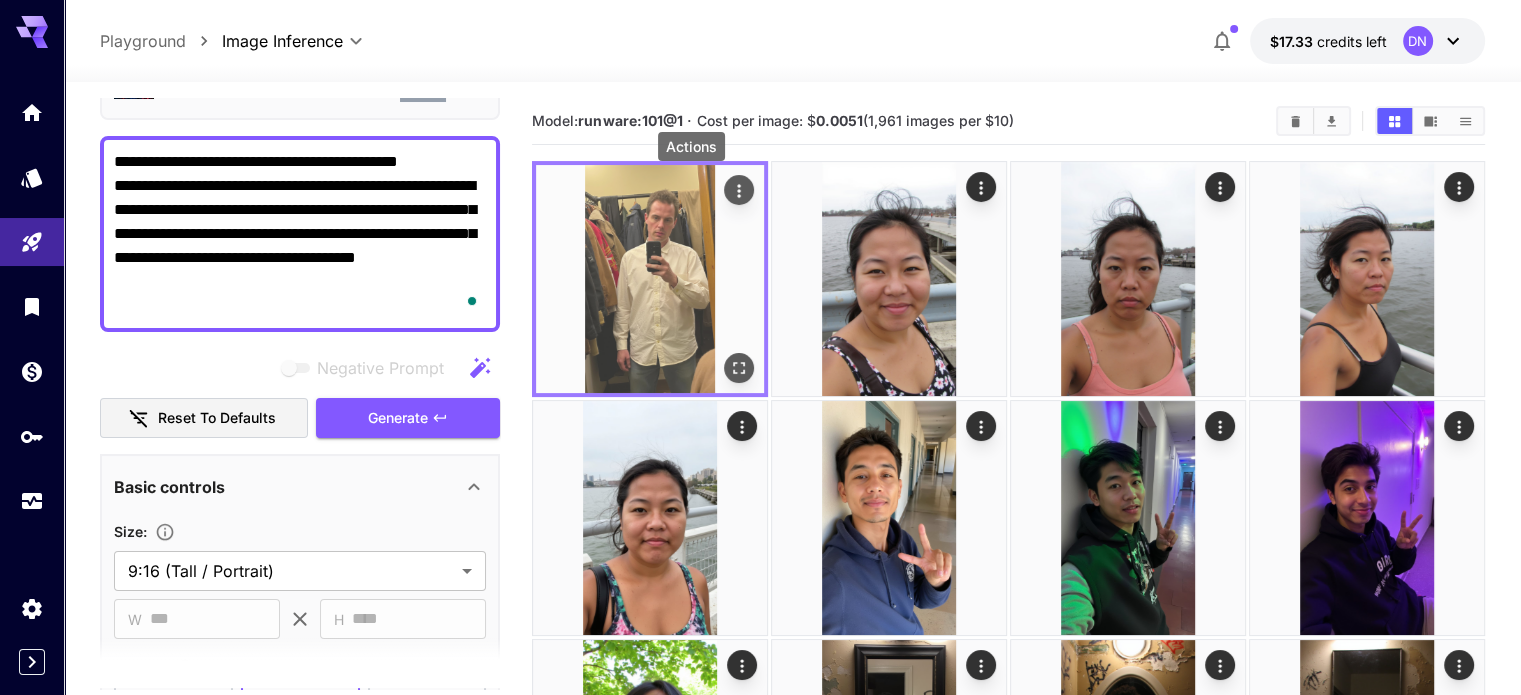 click 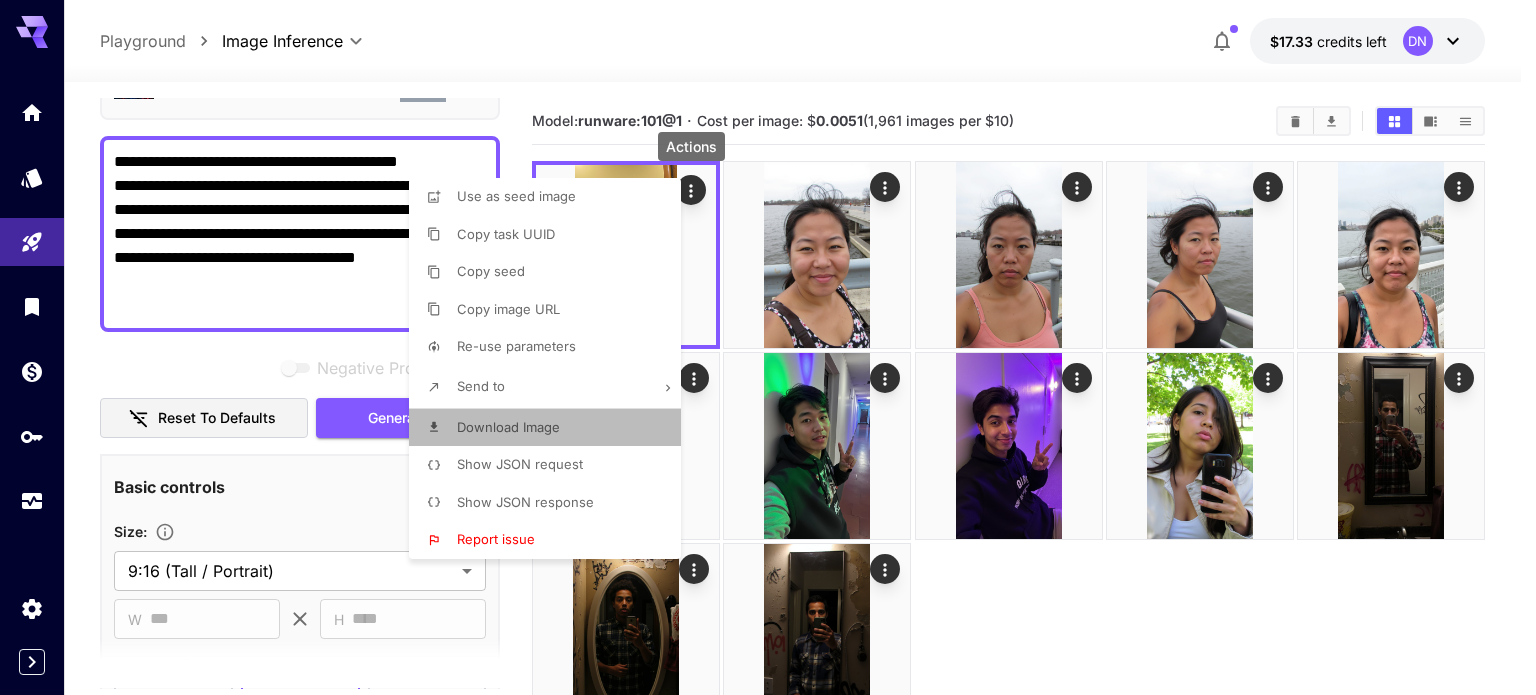 click on "Download Image" at bounding box center [551, 428] 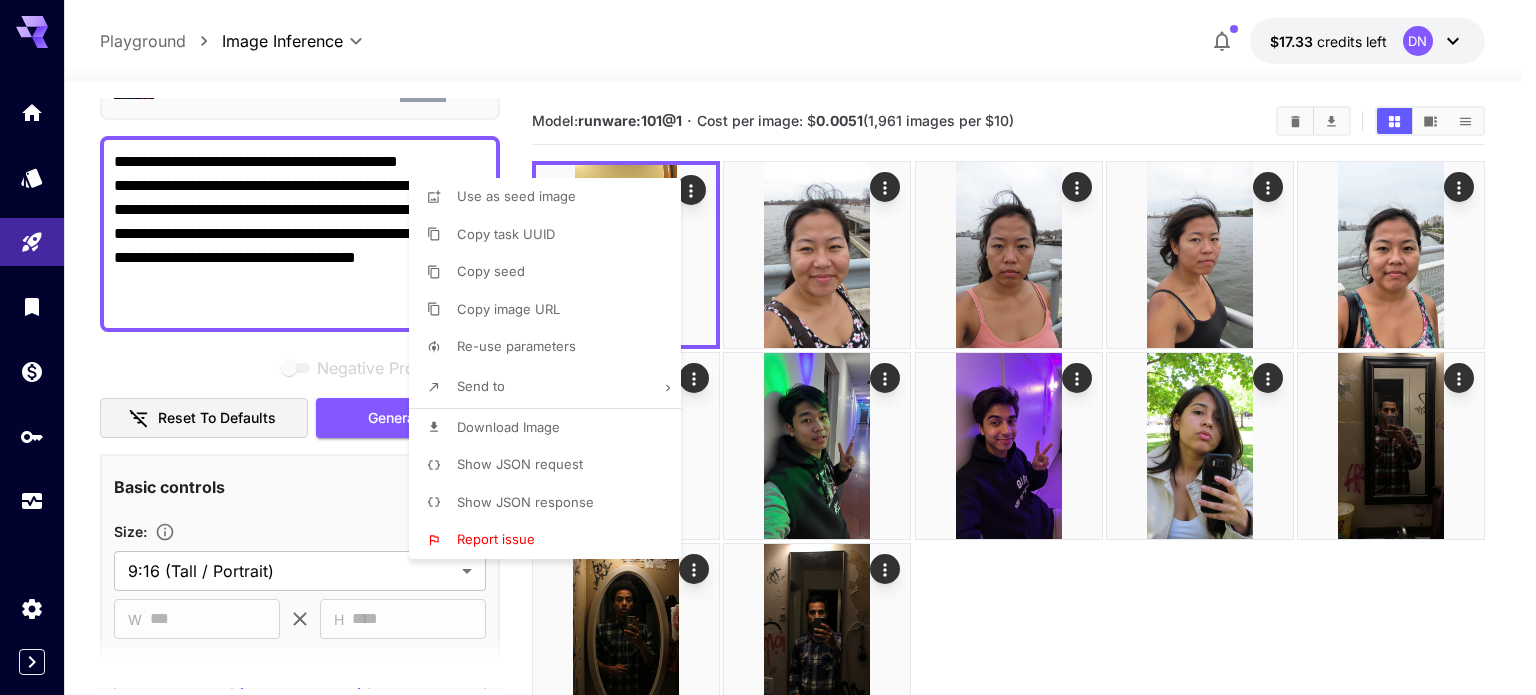 click at bounding box center (768, 347) 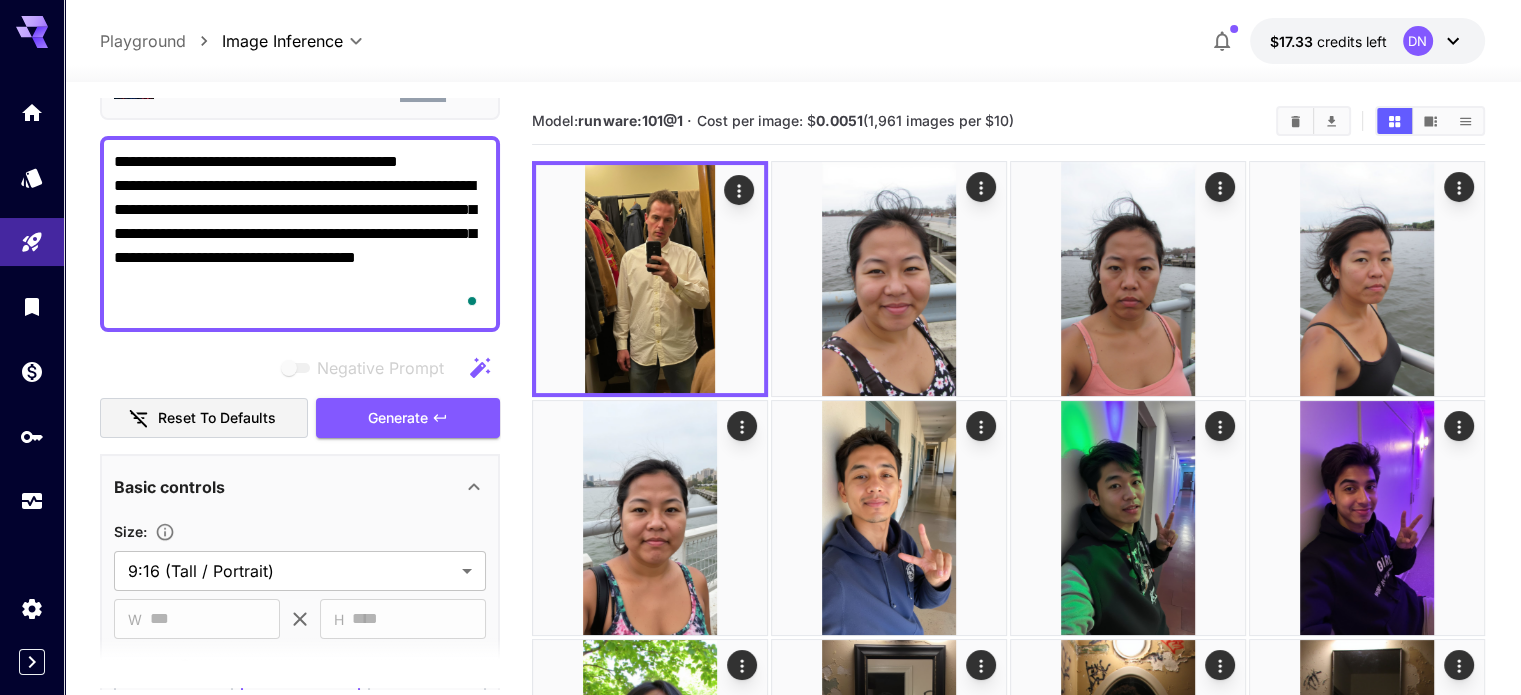 click on "Use as seed image Copy task UUID Copy seed Copy image URL Re-use parameters Send to Download Image Show JSON request Show JSON response Report issue" at bounding box center (152, 347) 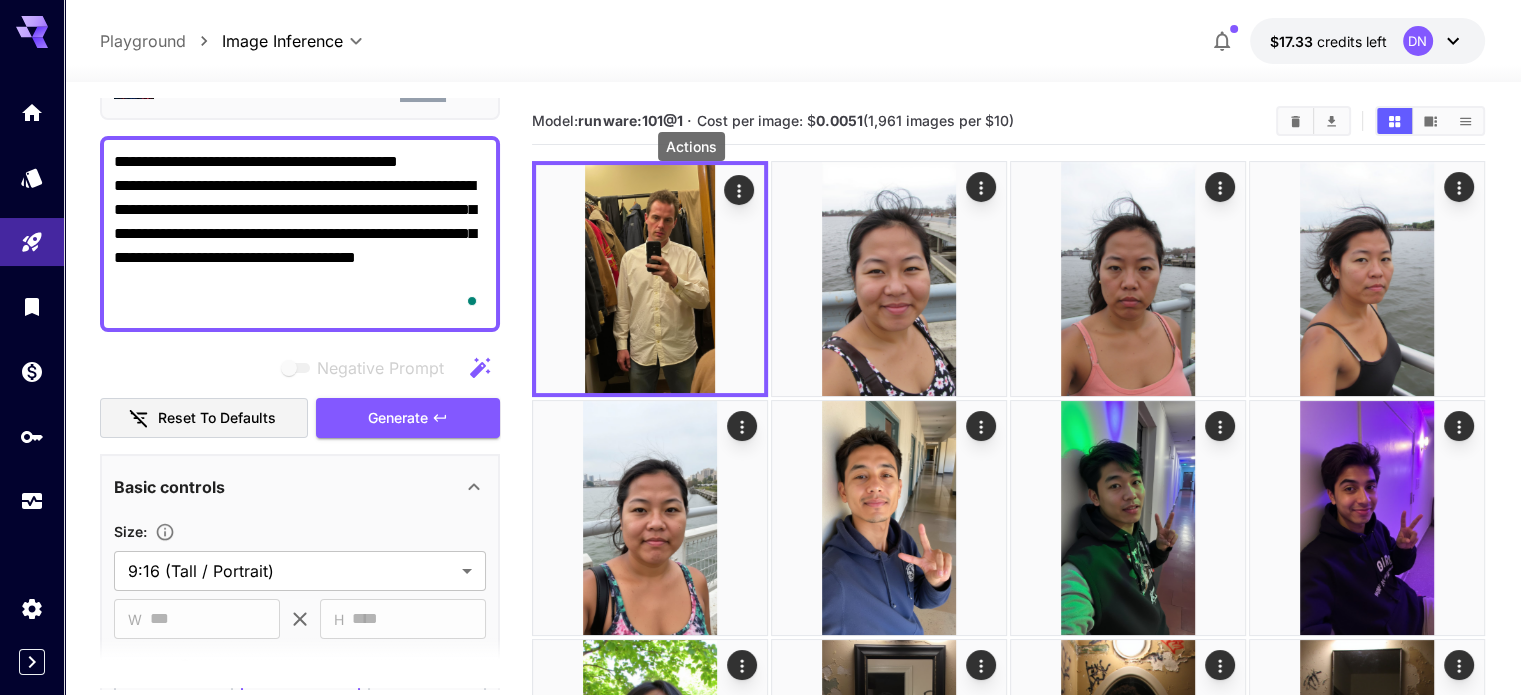 click on "**********" at bounding box center [300, 234] 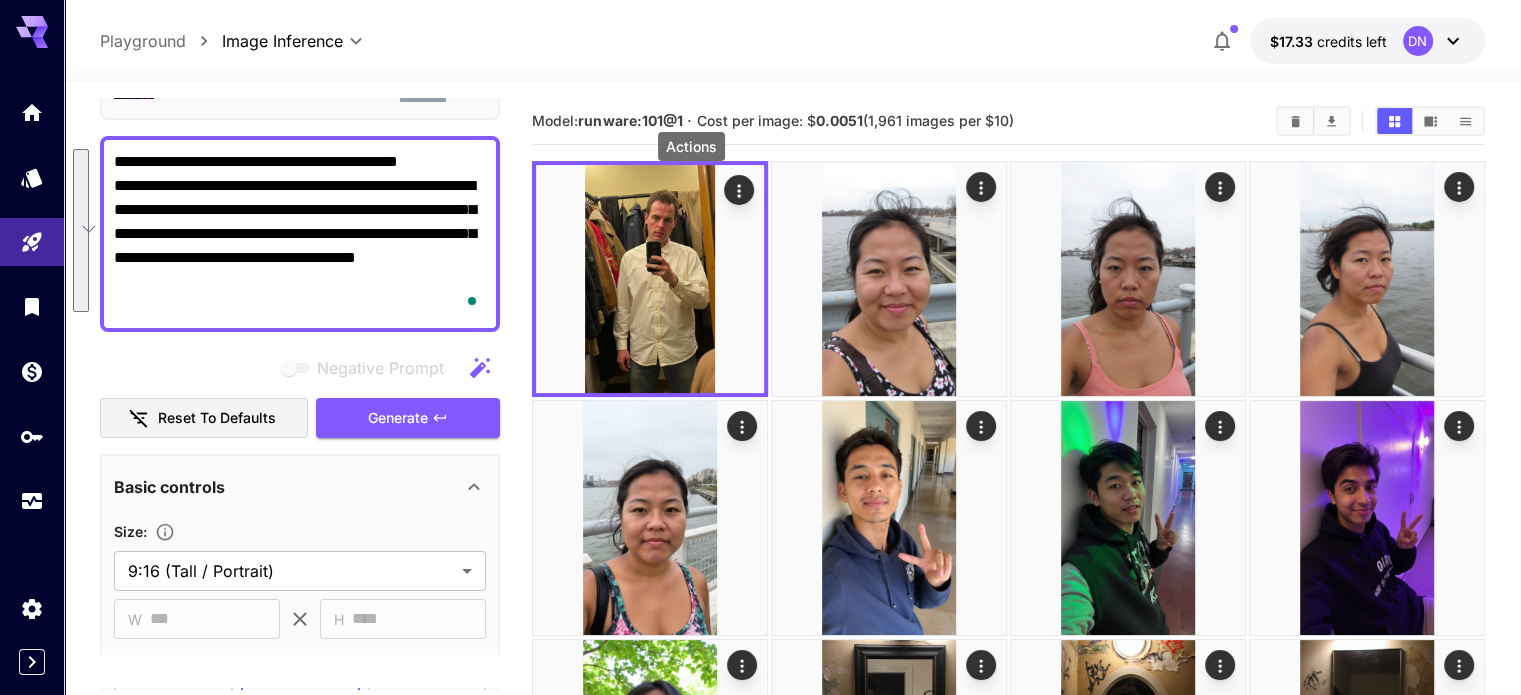 paste on "**********" 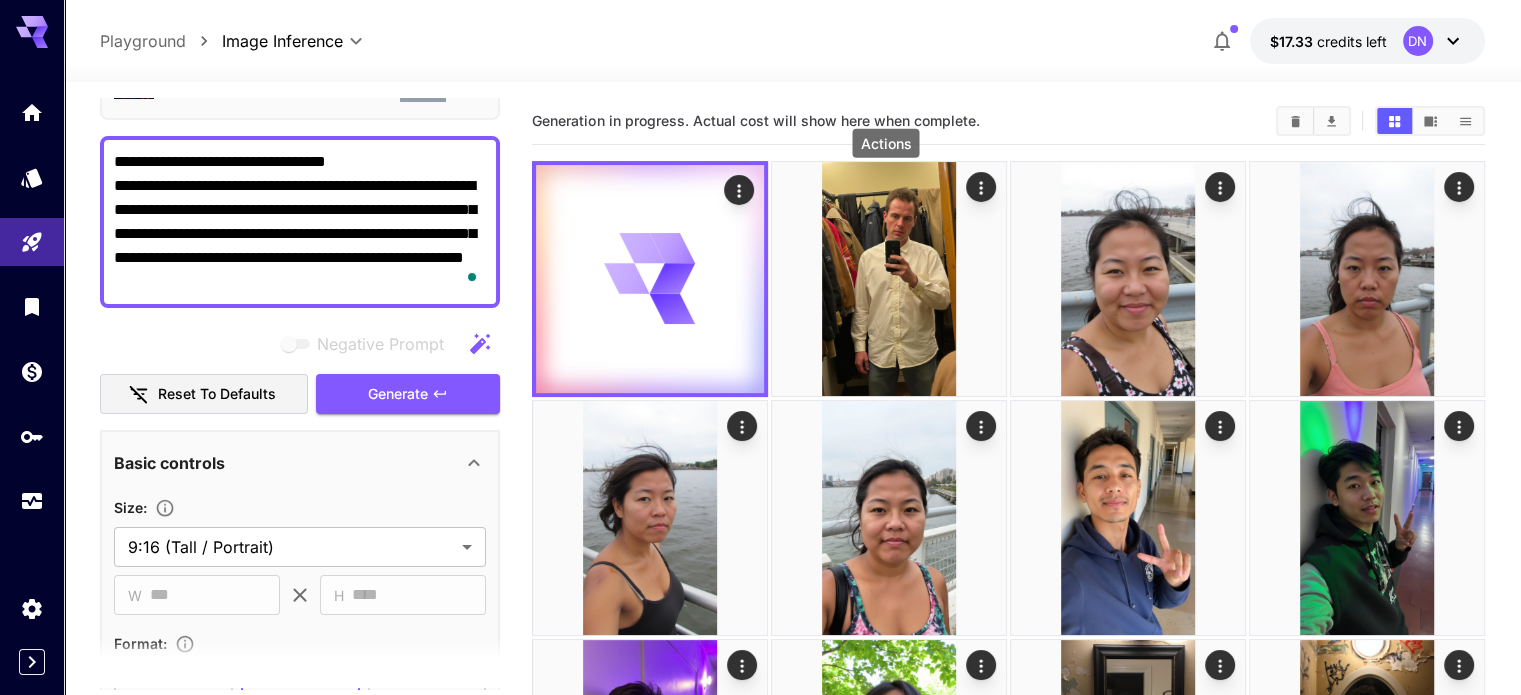 click on "**********" at bounding box center (300, 222) 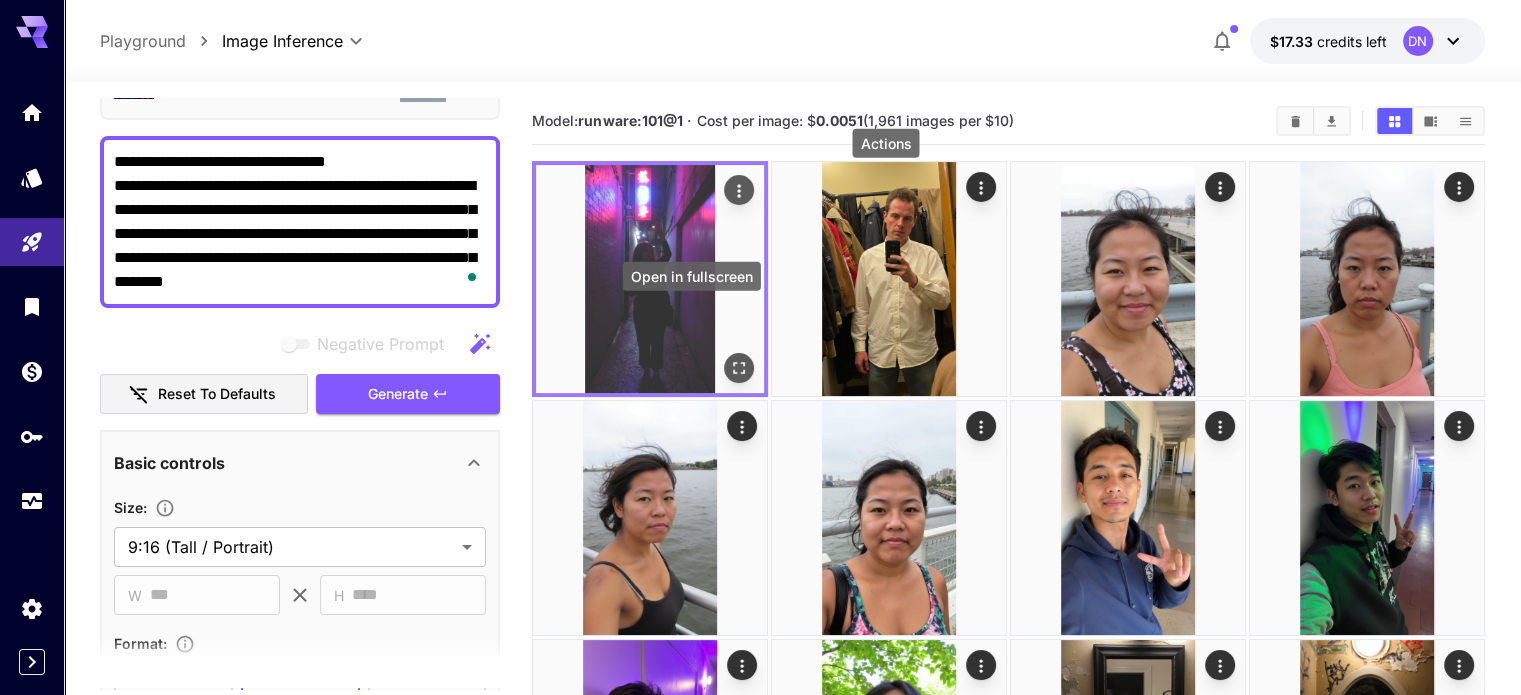 click 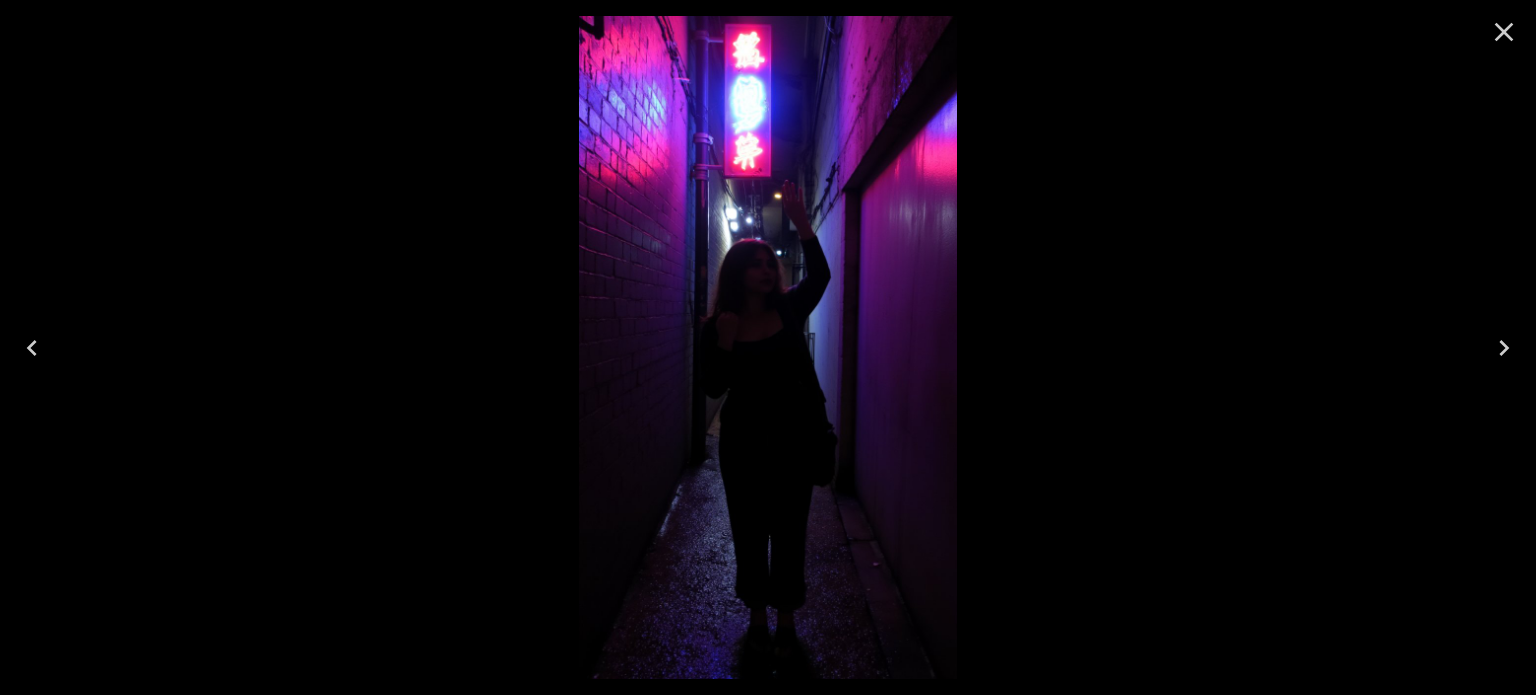 click 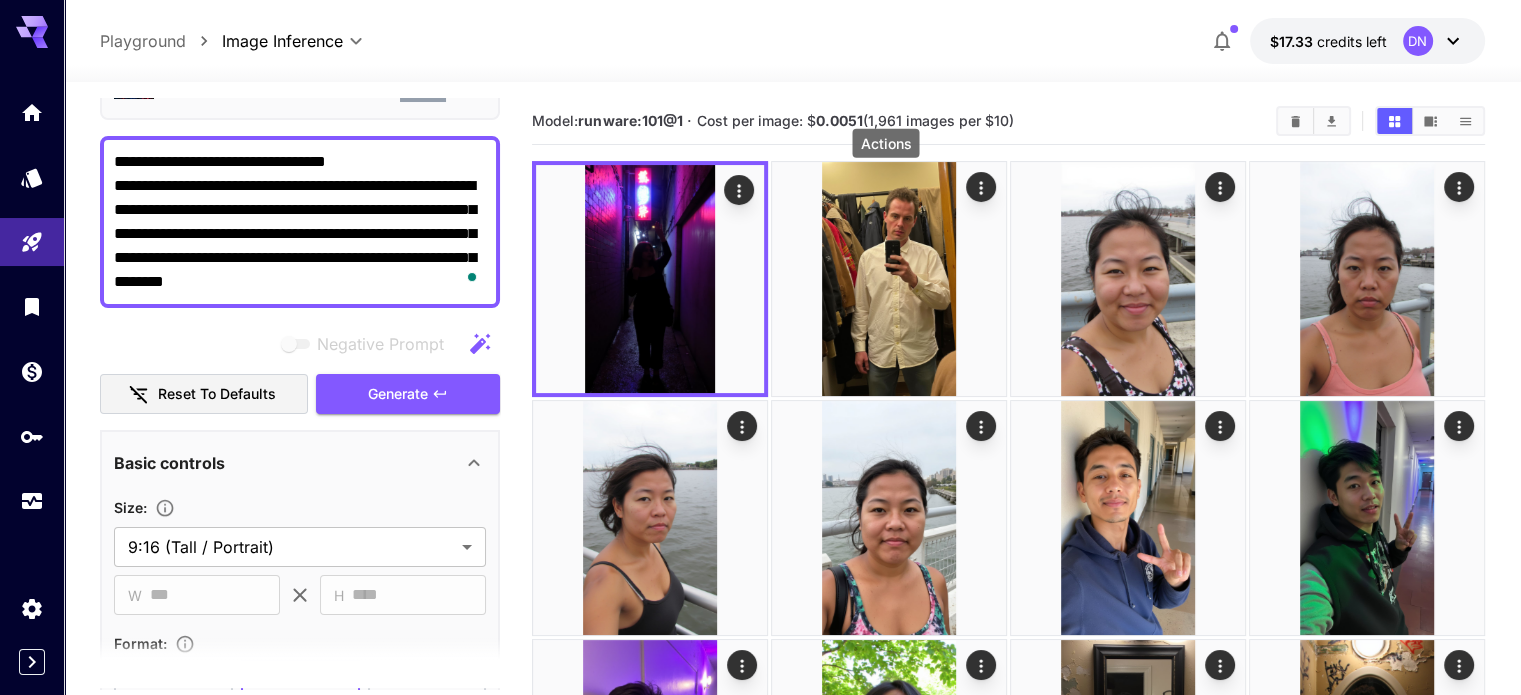 click on "**********" at bounding box center (300, 222) 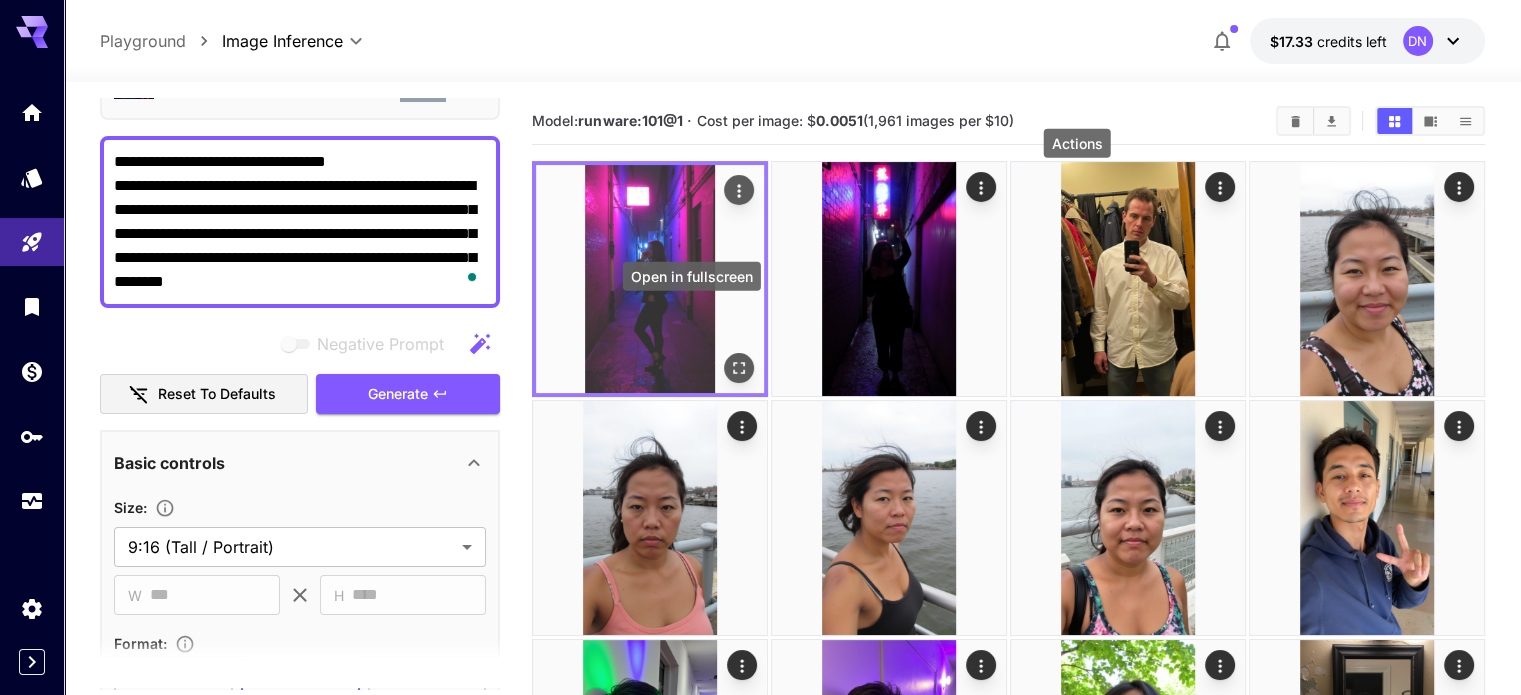 click 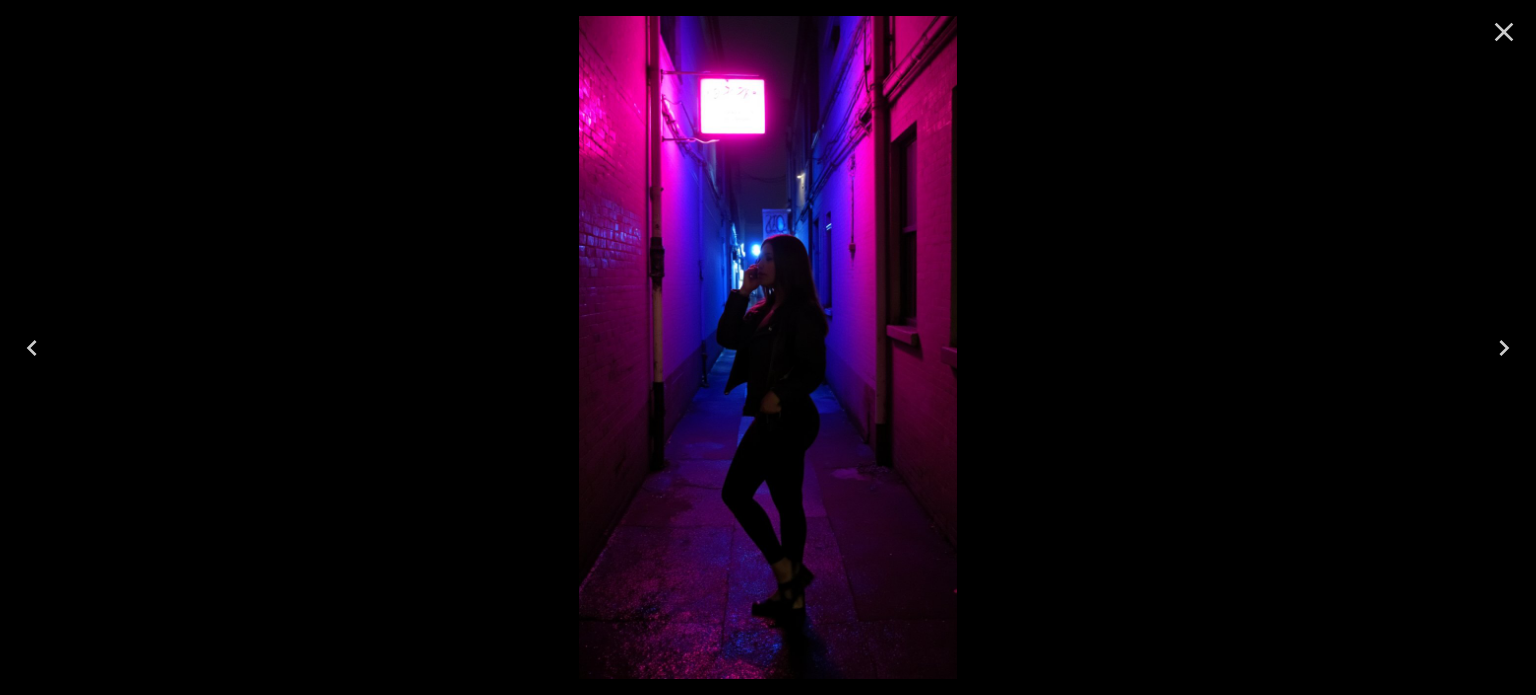 click 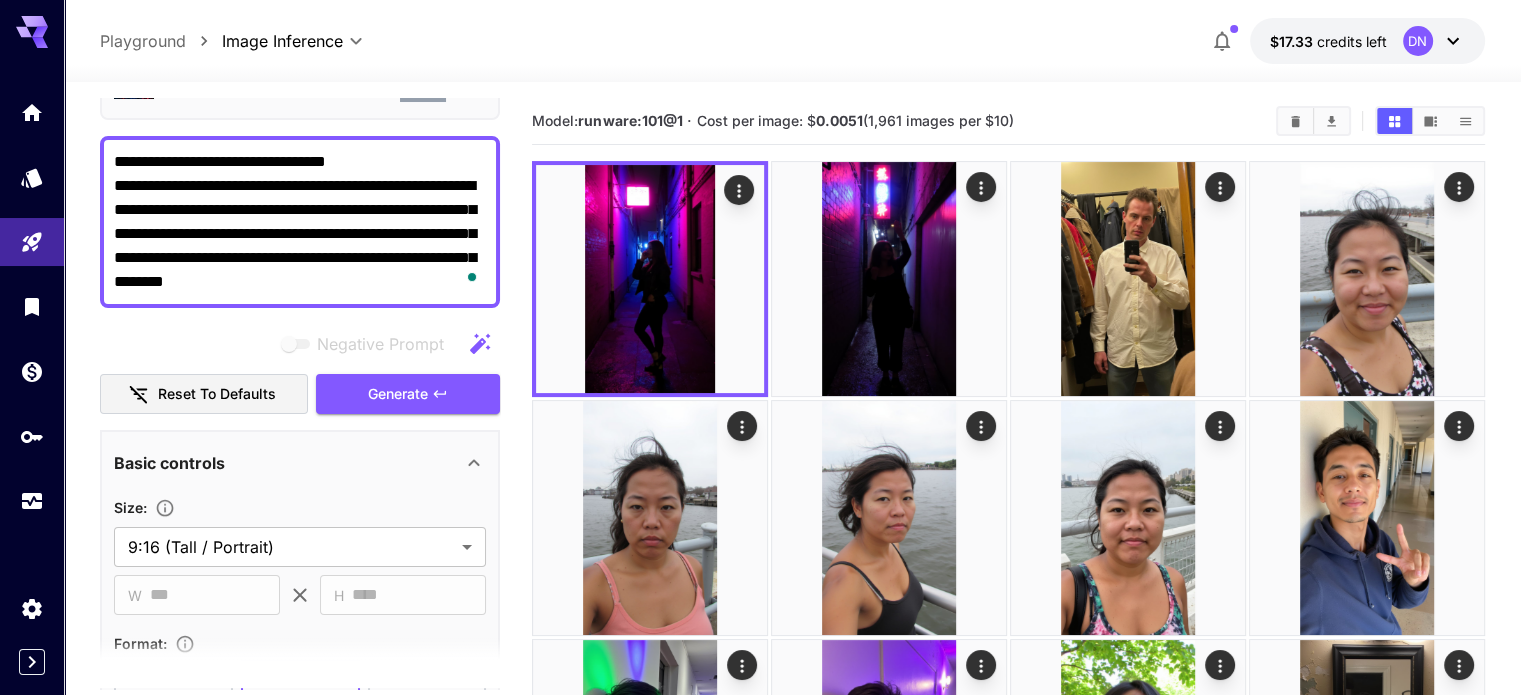 click on "**********" at bounding box center [300, 222] 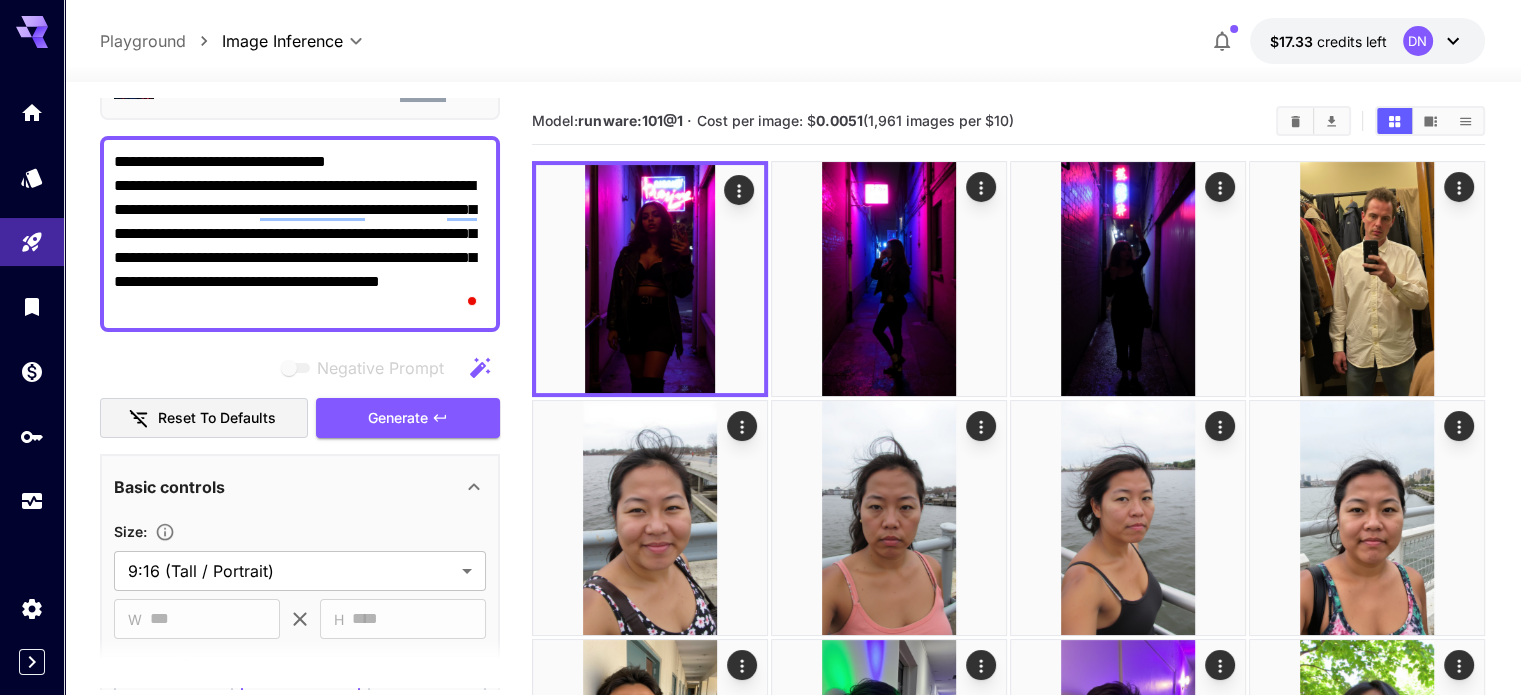 click on "**********" at bounding box center (300, 234) 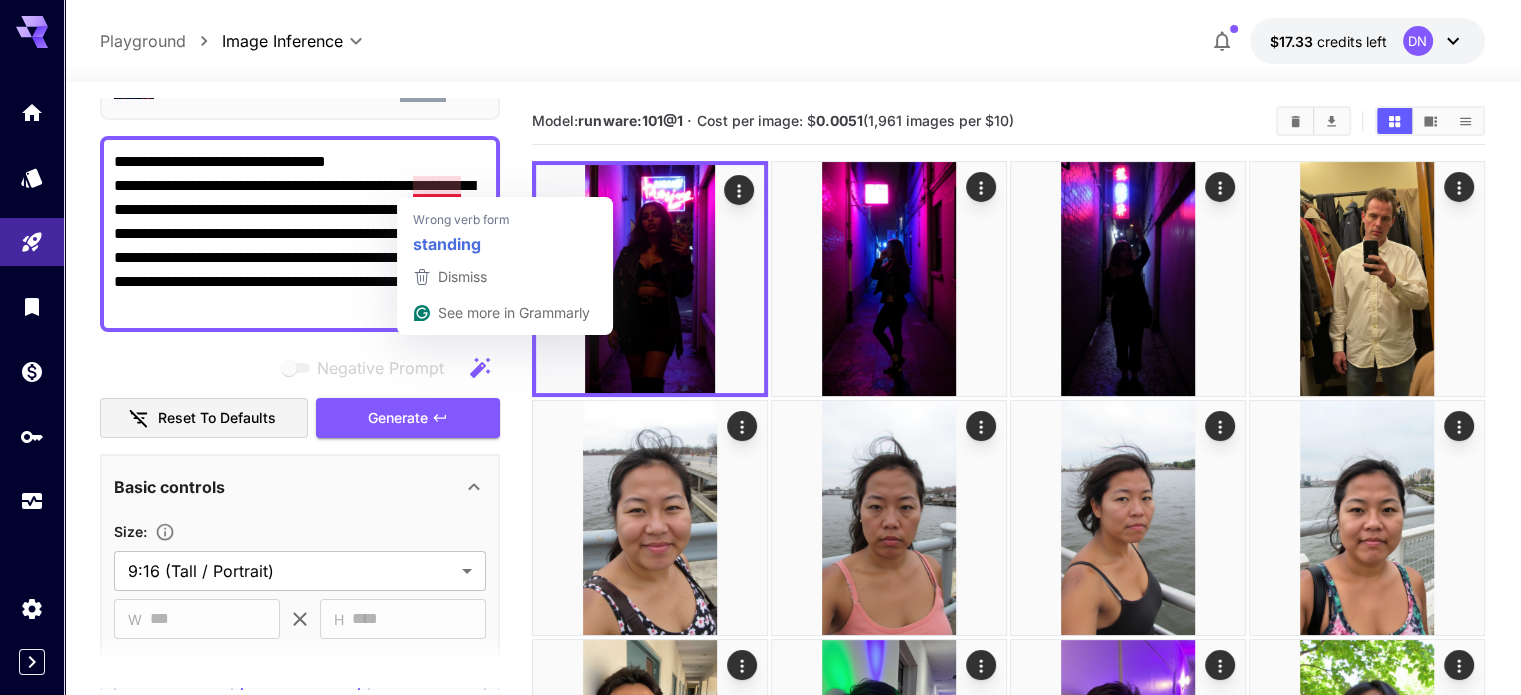 click on "**********" at bounding box center [300, 234] 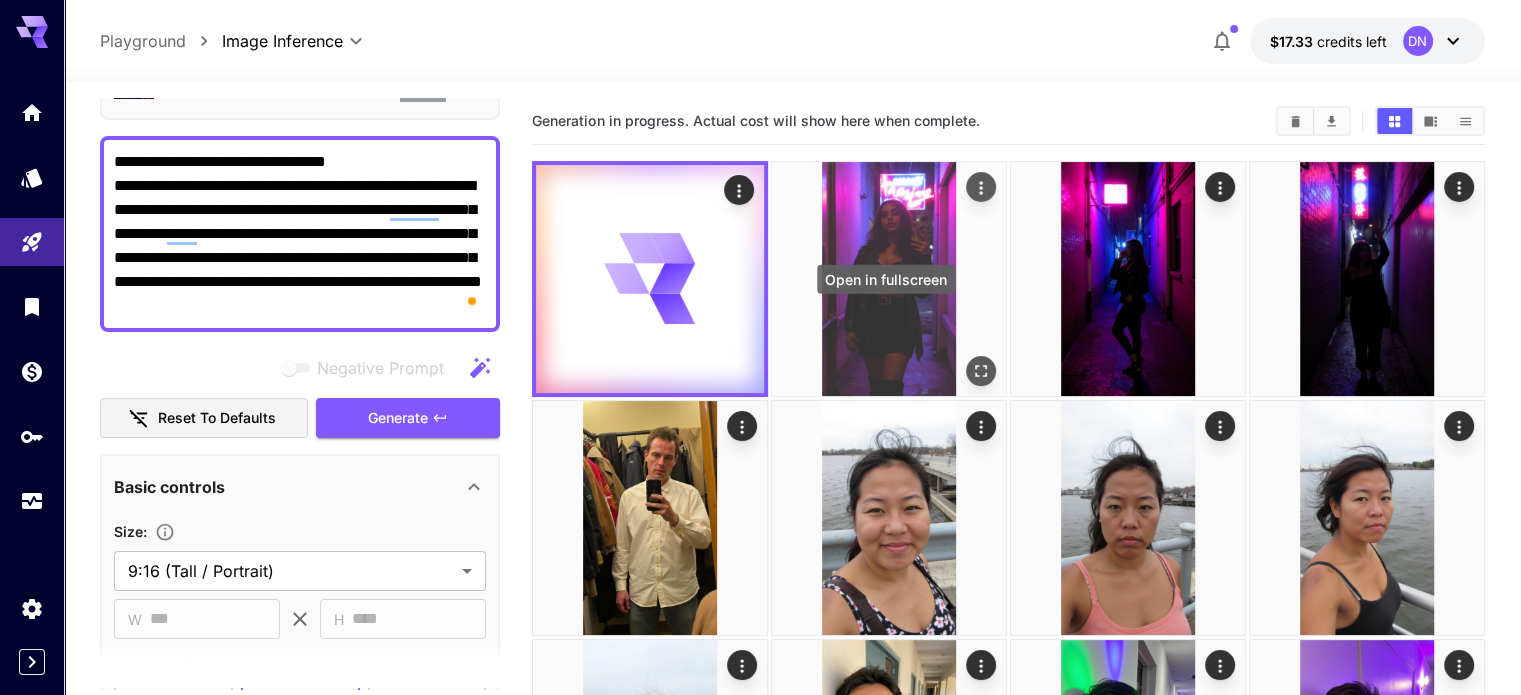 click 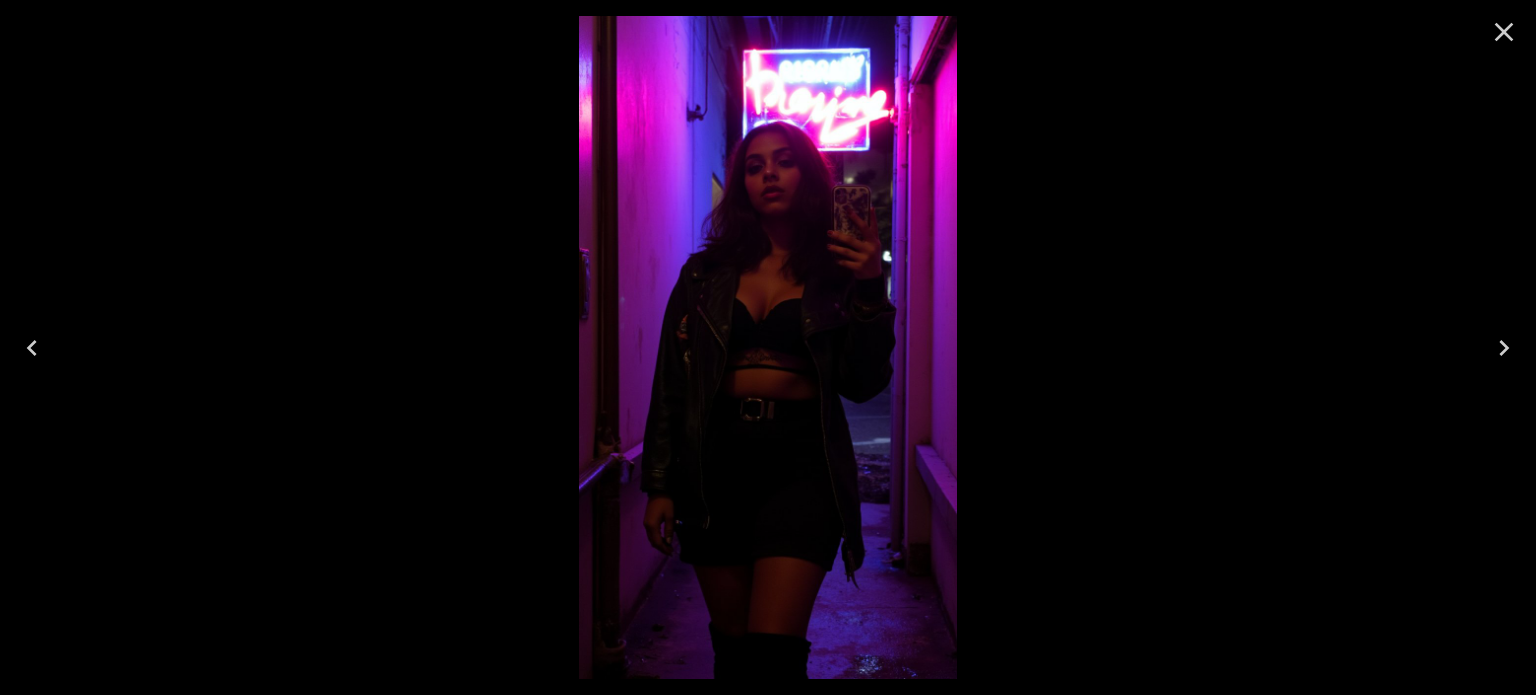 click 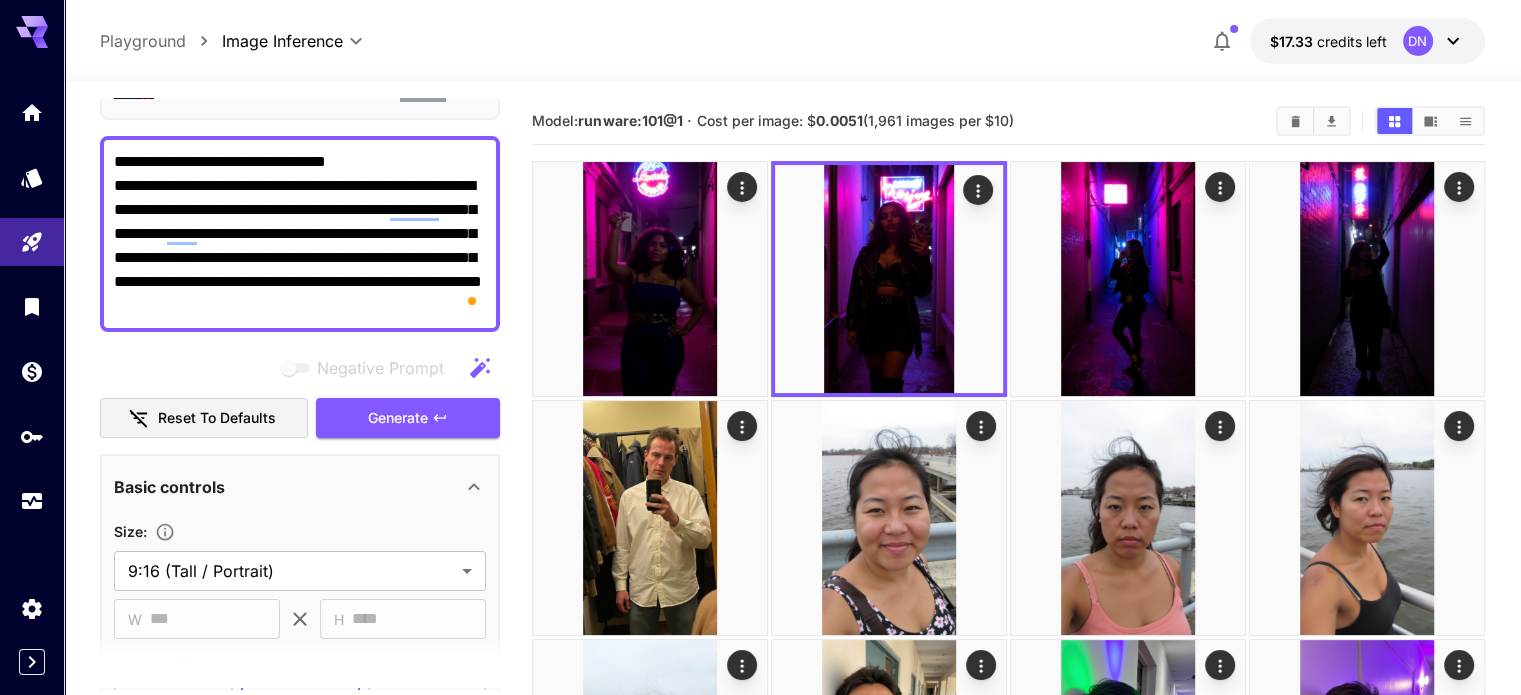click on "**********" at bounding box center (300, 234) 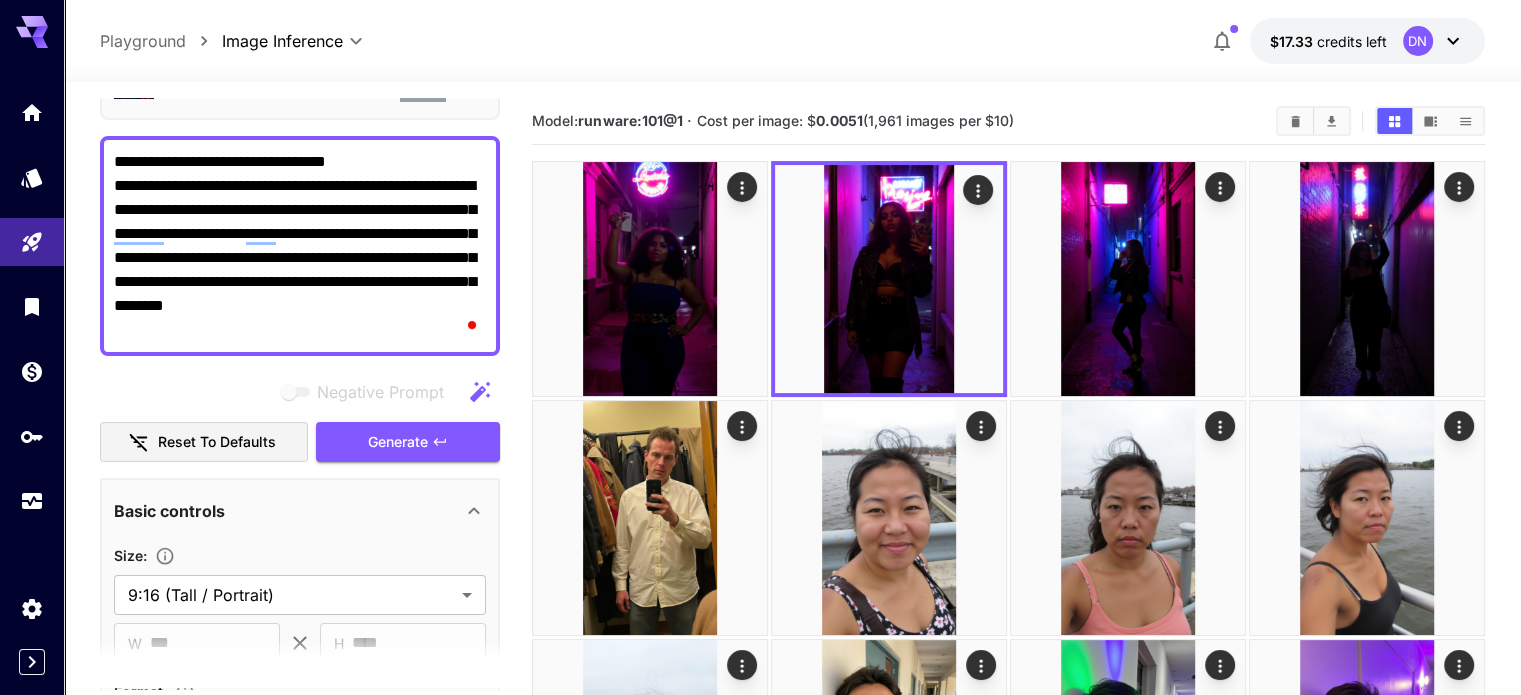 click on "**********" at bounding box center (300, 246) 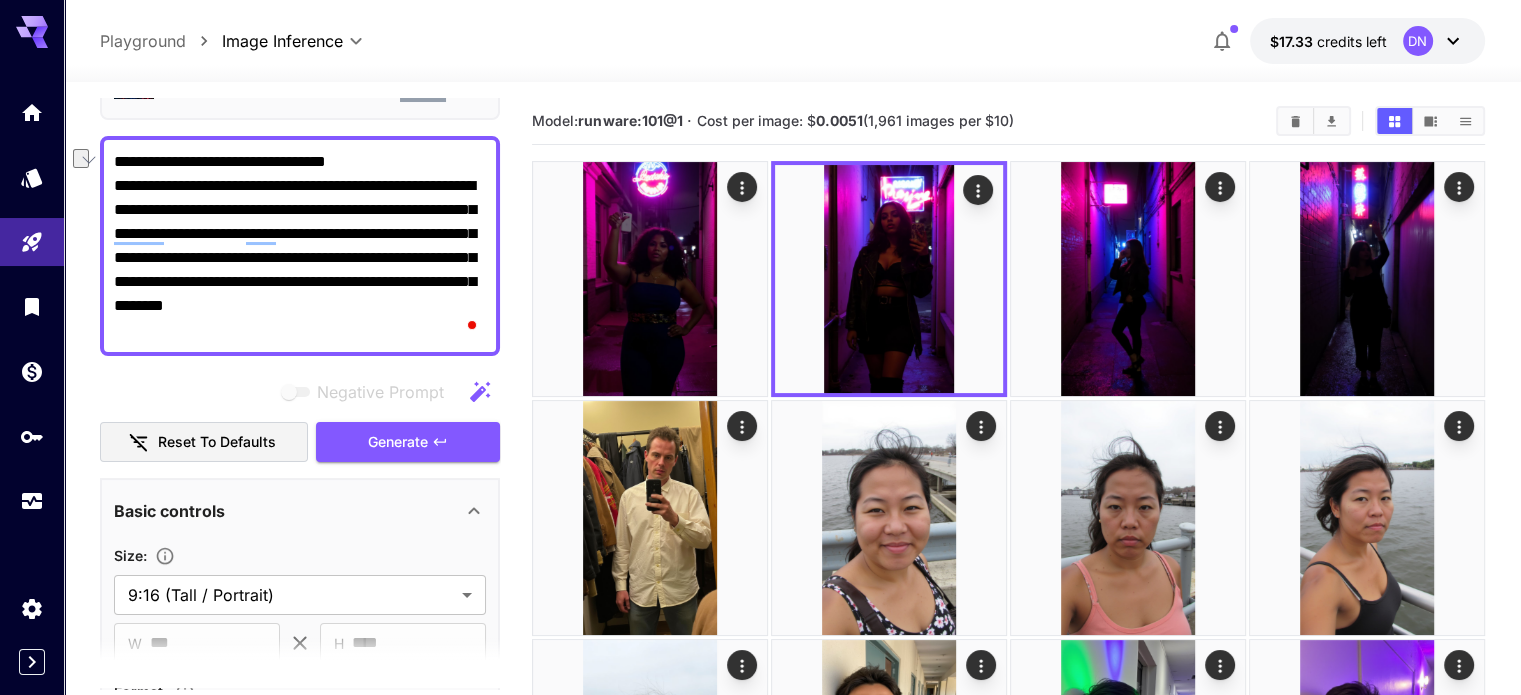 drag, startPoint x: 244, startPoint y: 236, endPoint x: 428, endPoint y: 231, distance: 184.06792 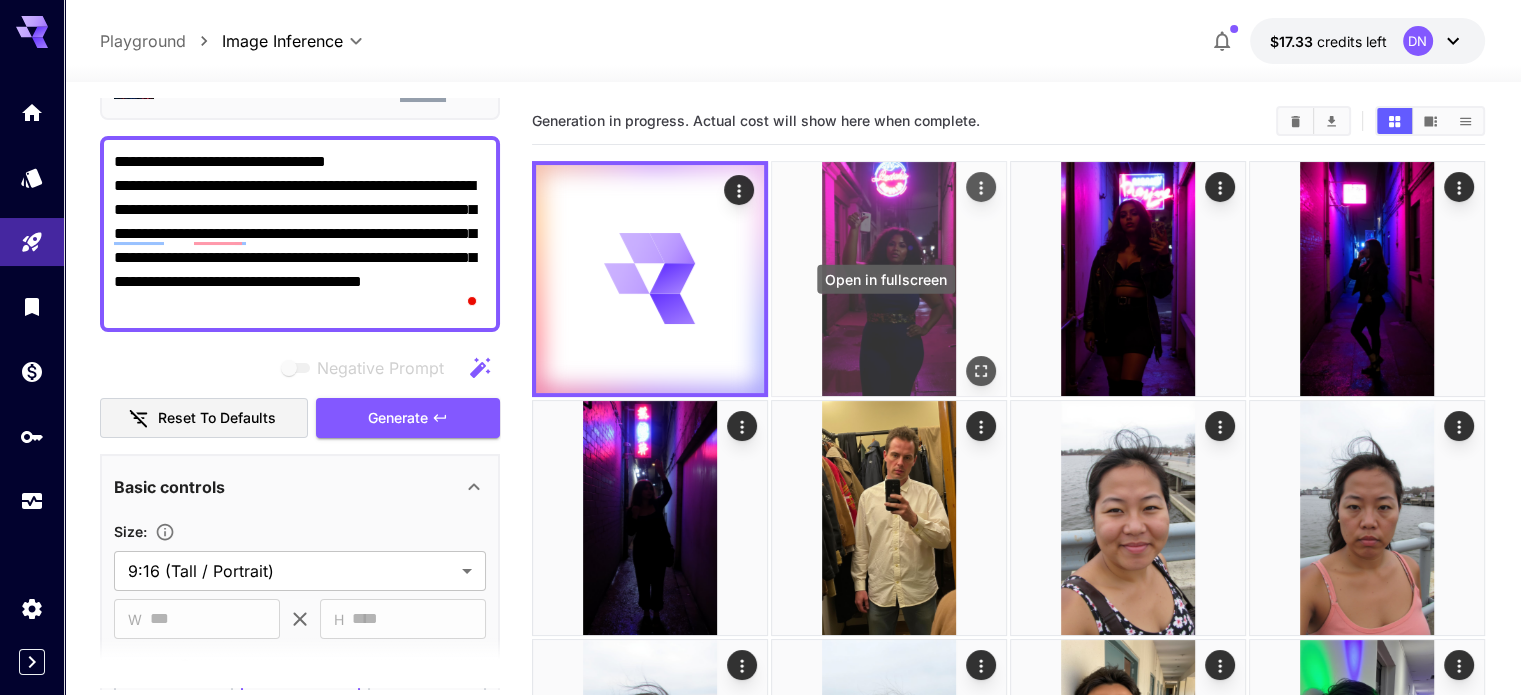 click 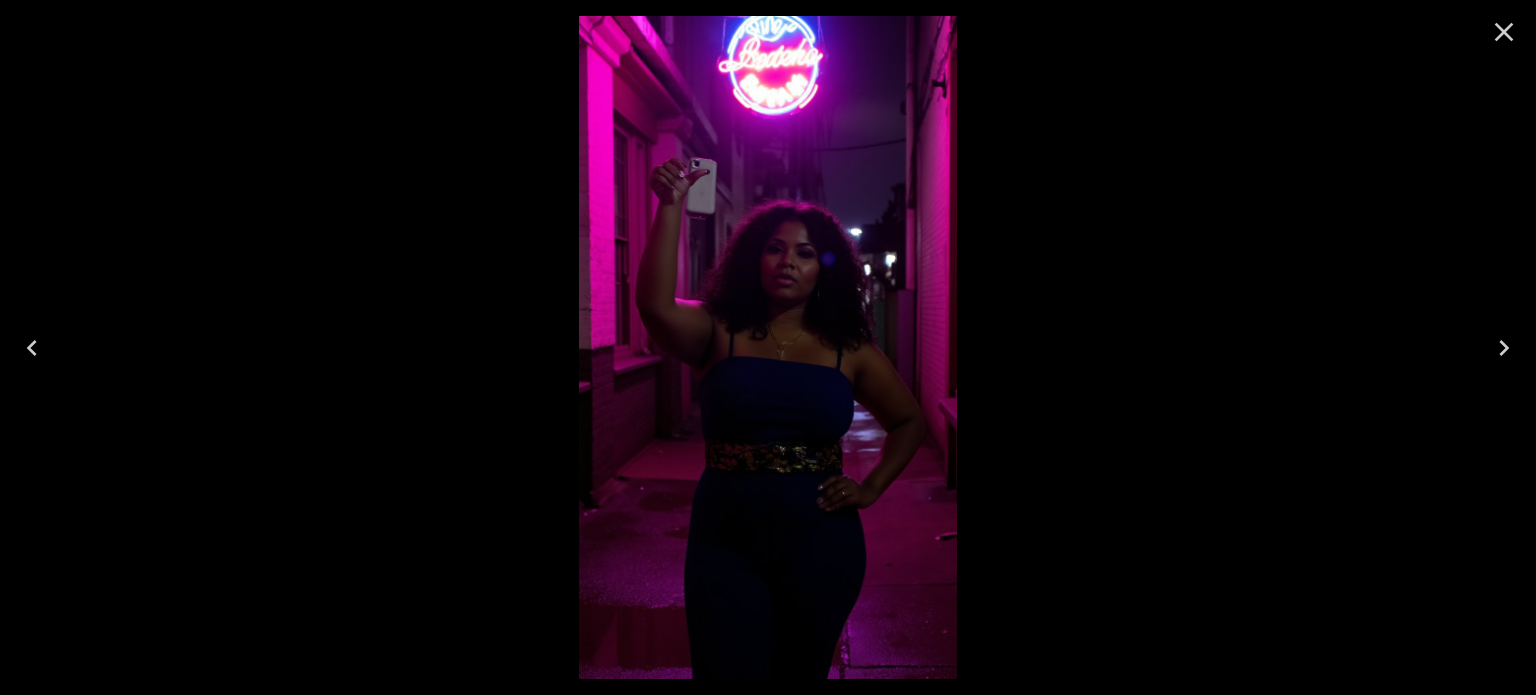 click 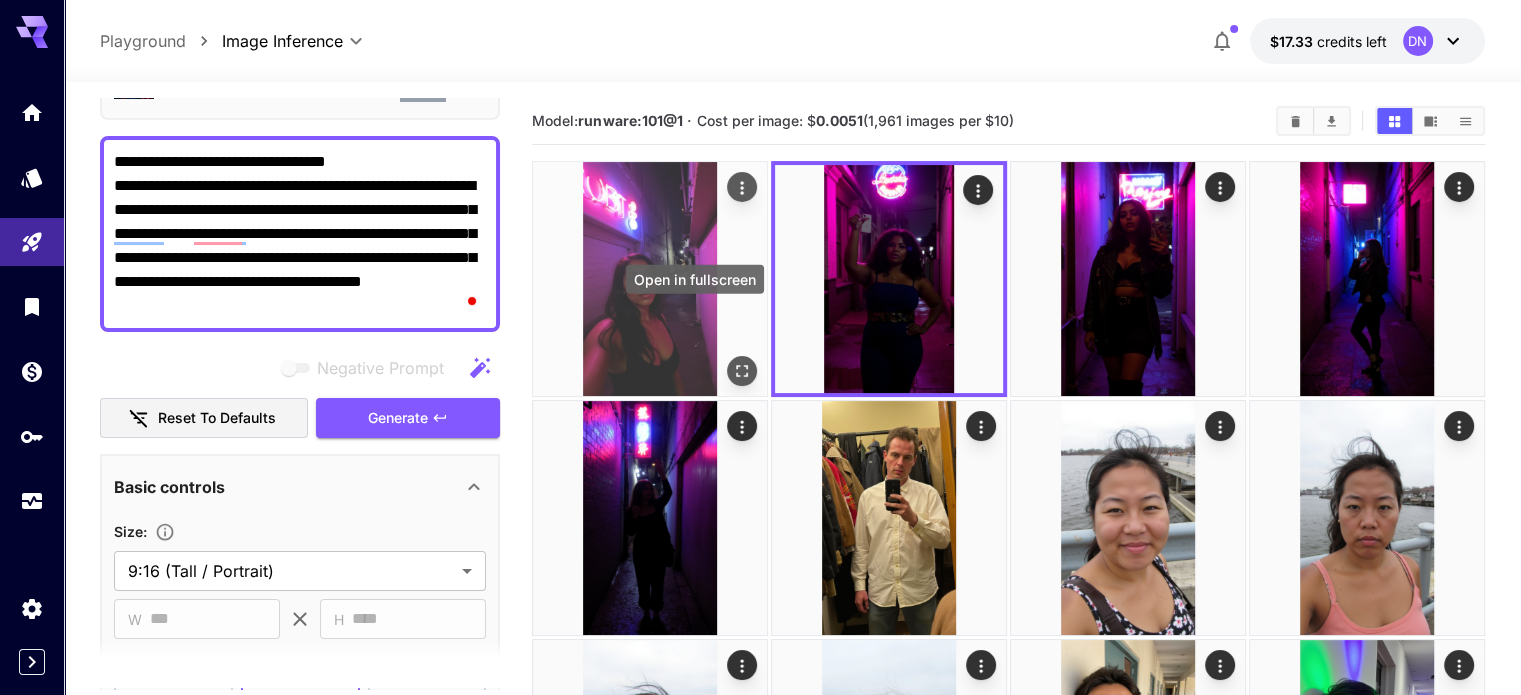 click 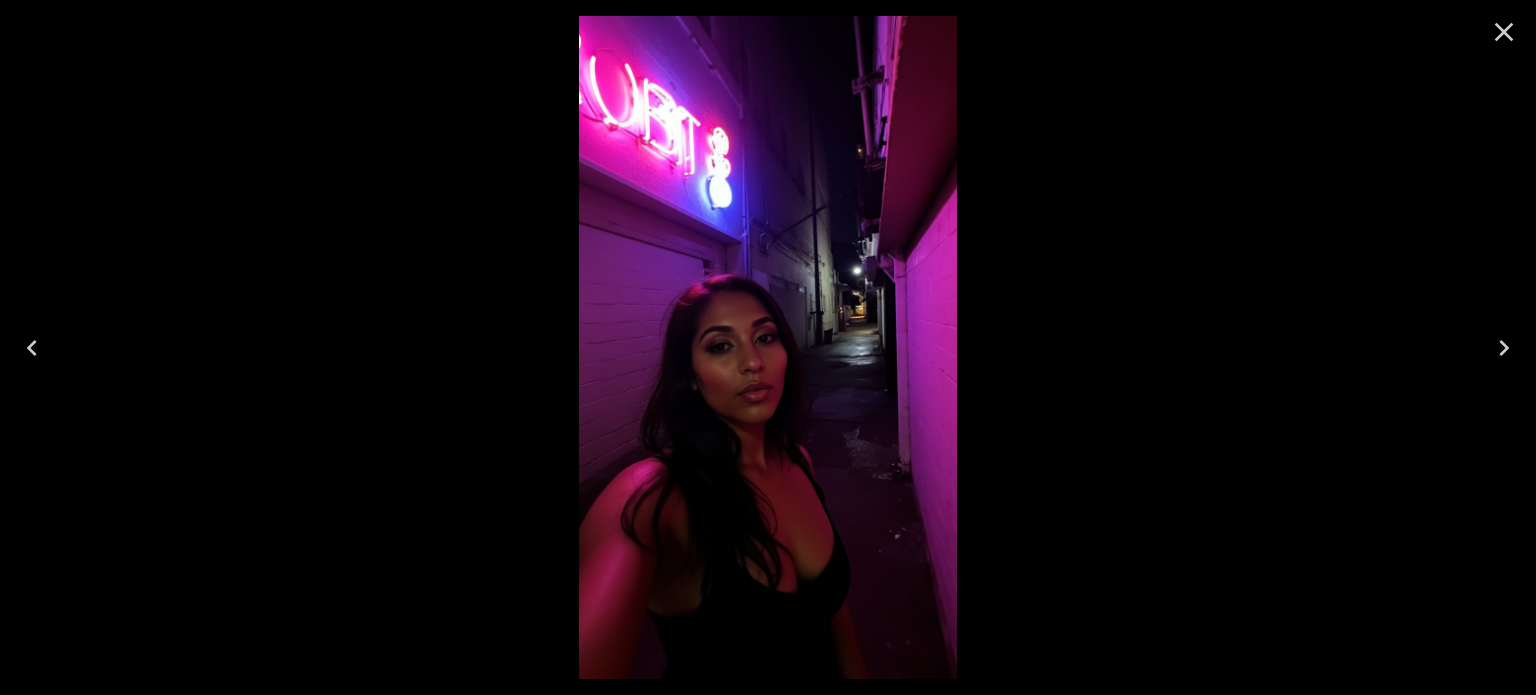 click 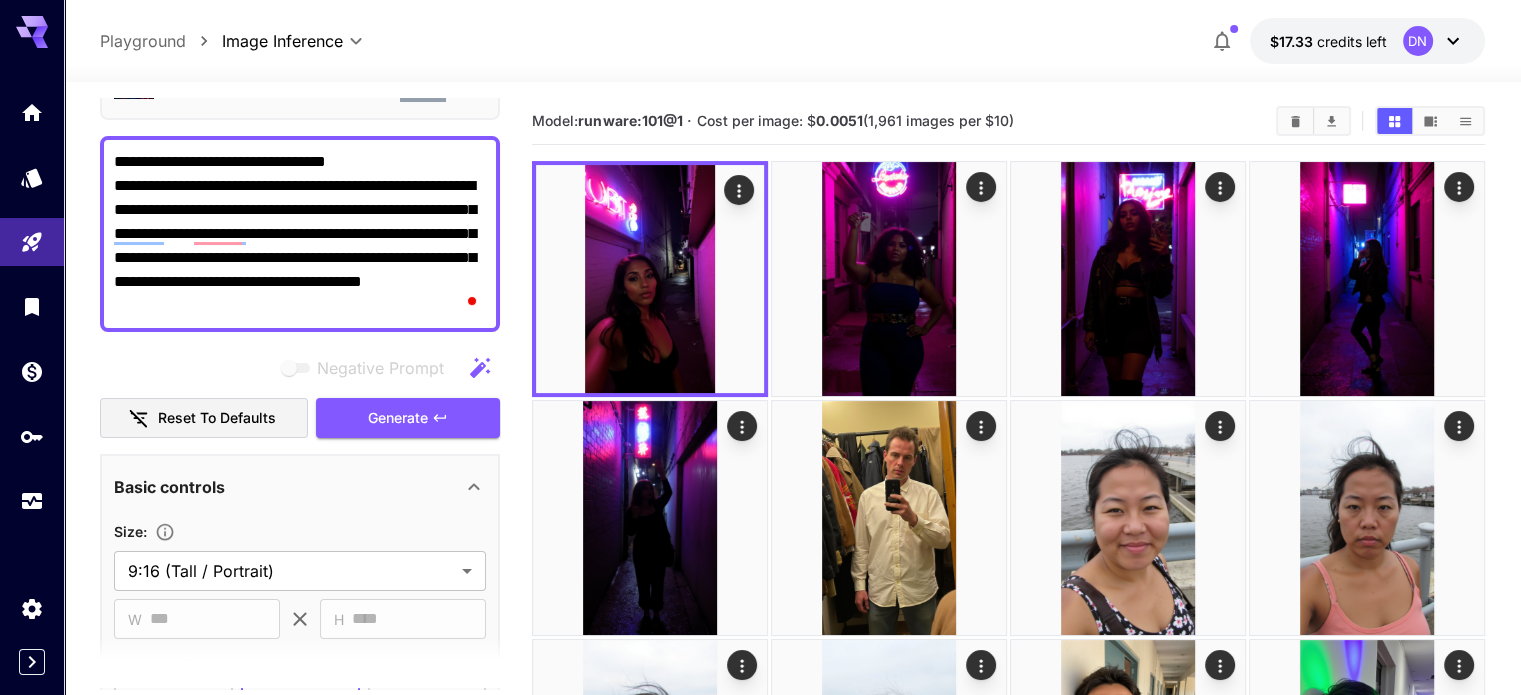 click on "**********" at bounding box center [300, 234] 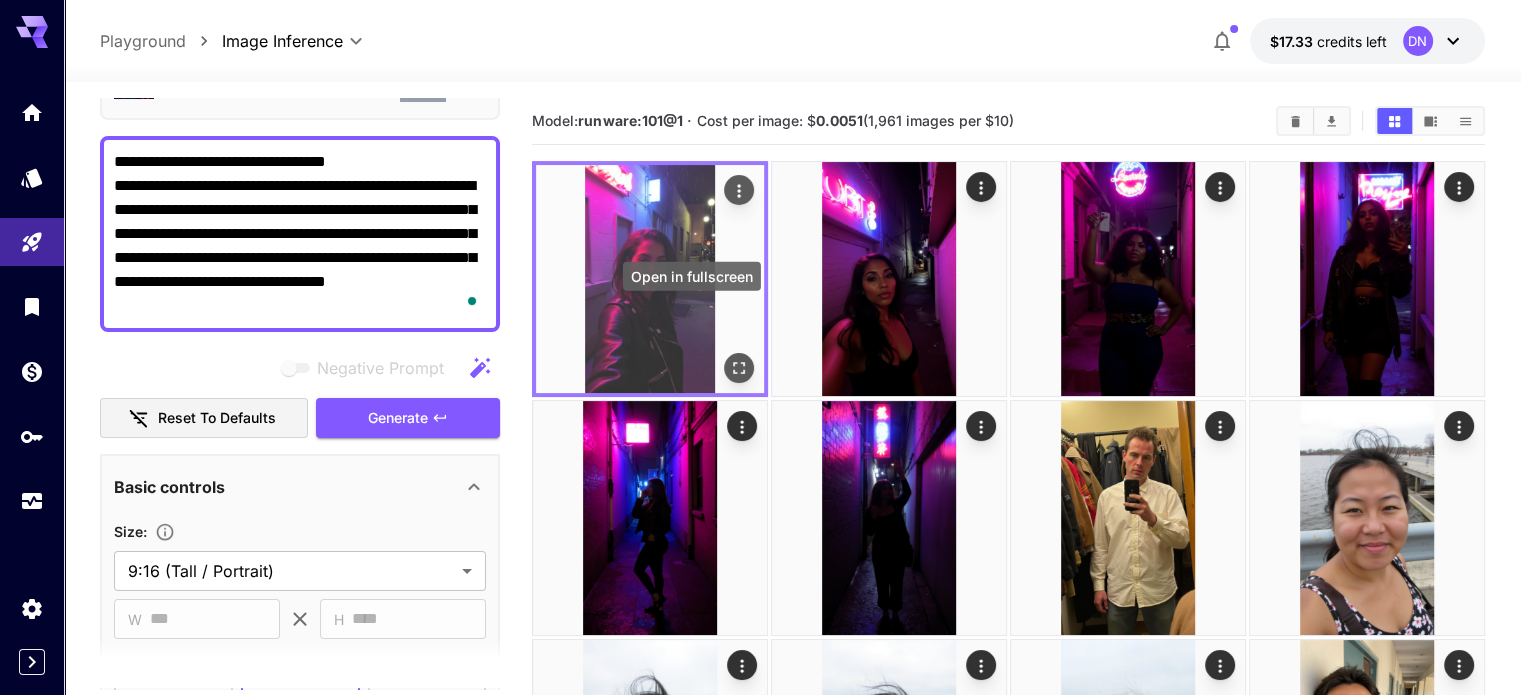 type on "**********" 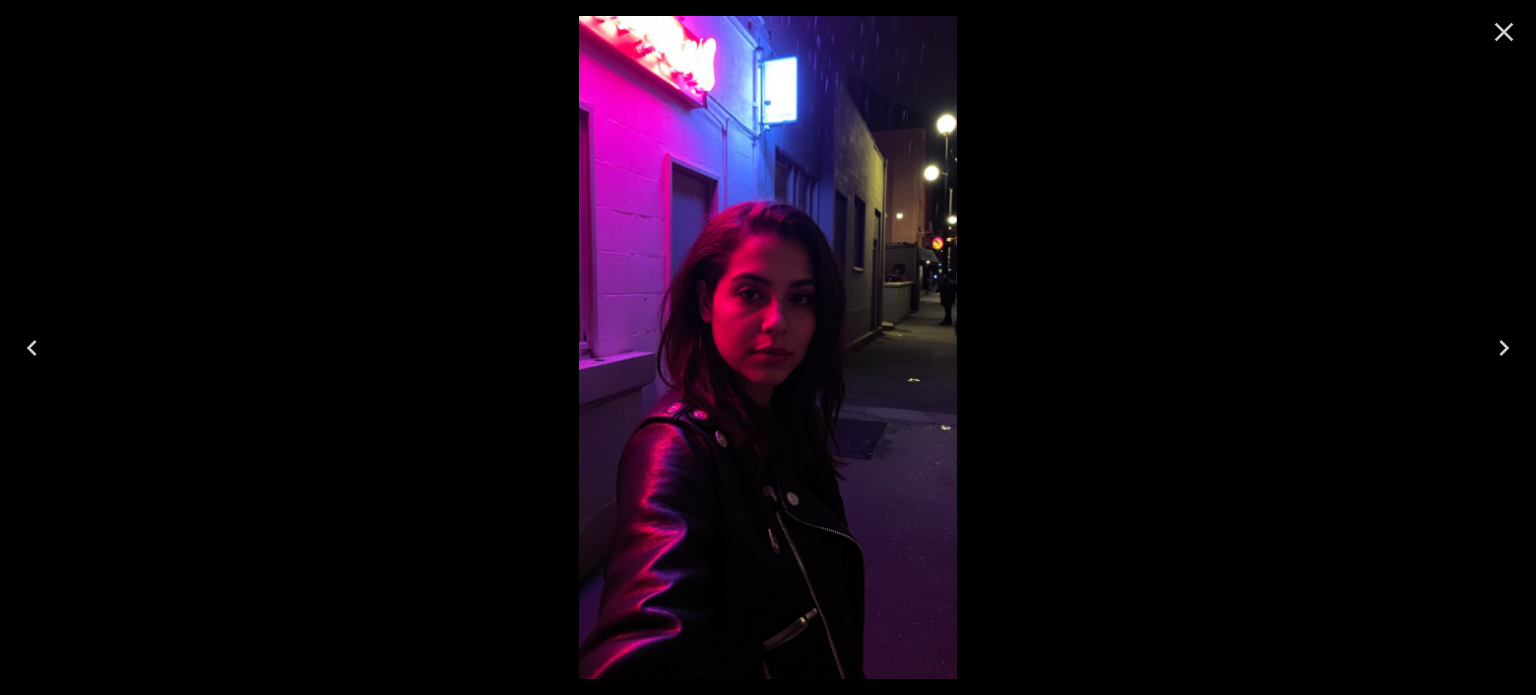 click 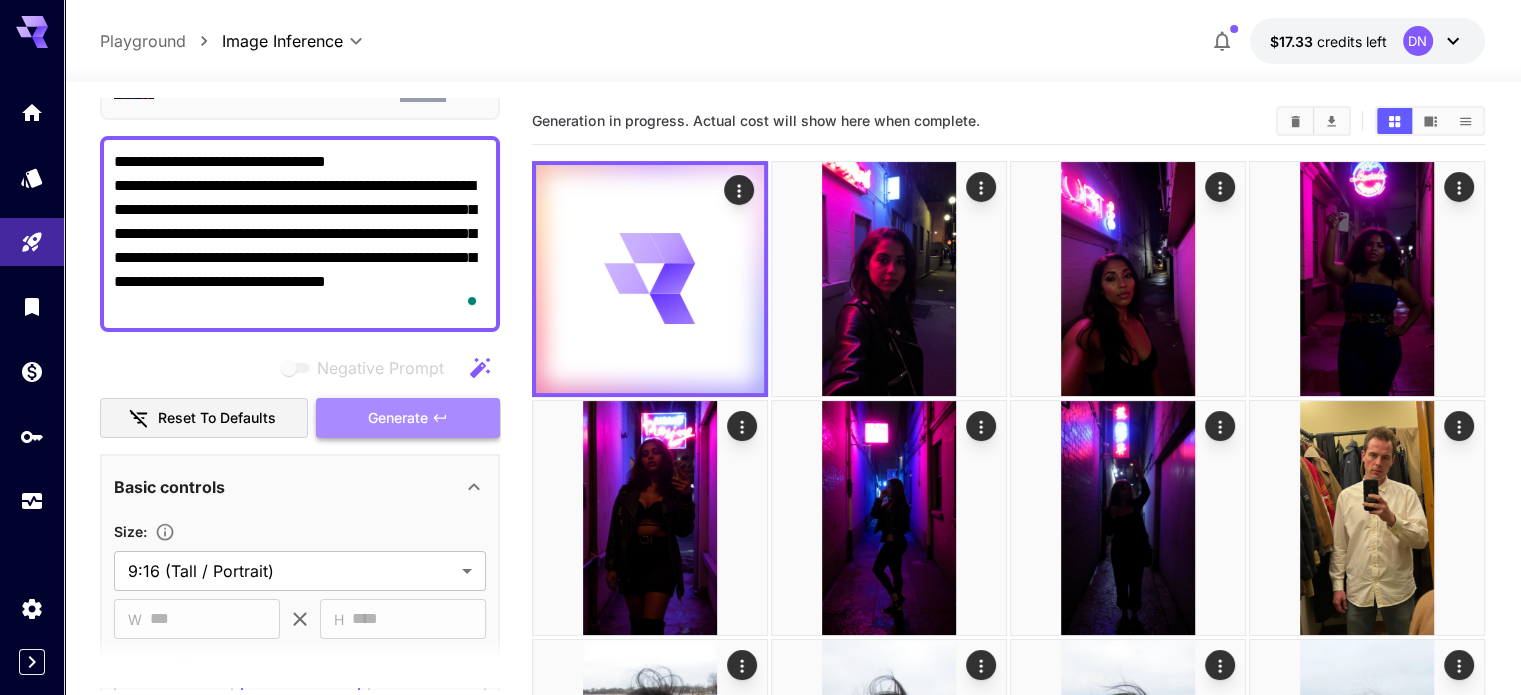 click on "Generate" at bounding box center (408, 418) 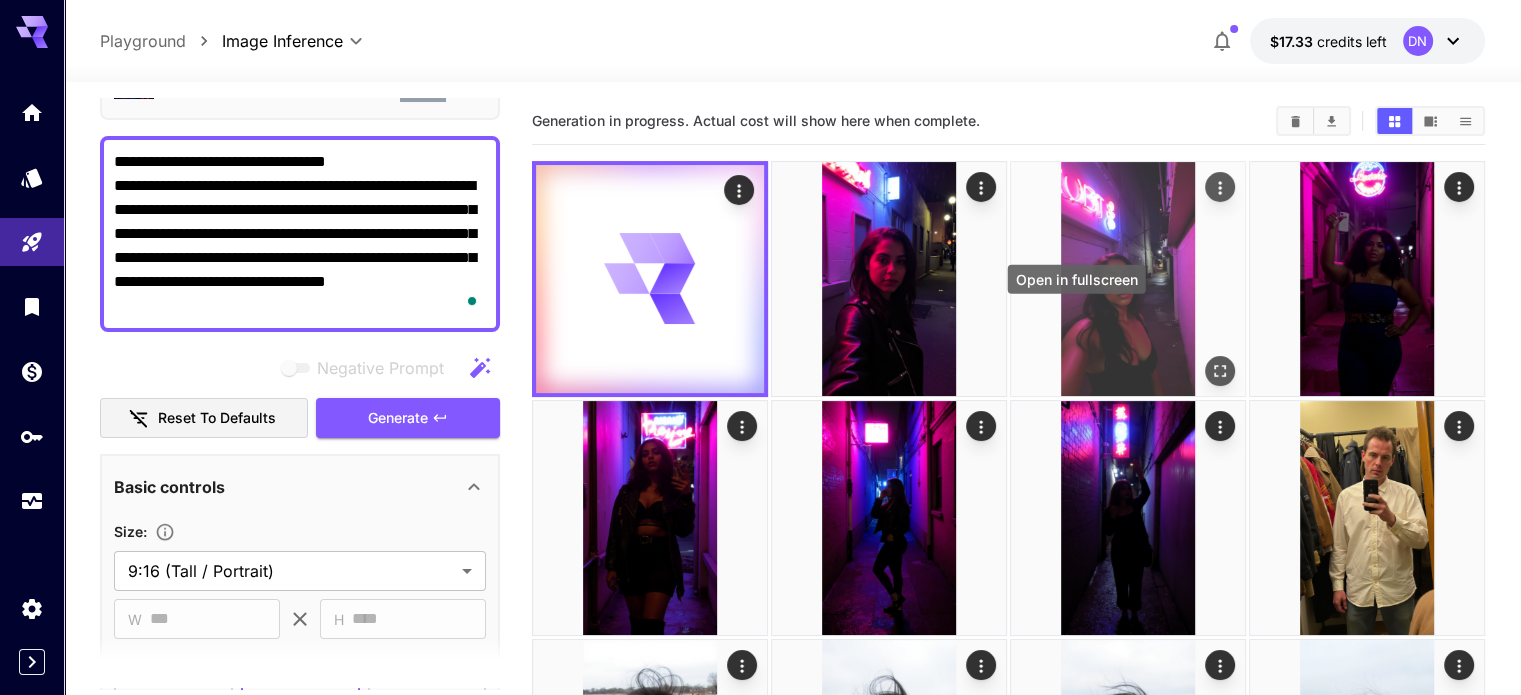 click 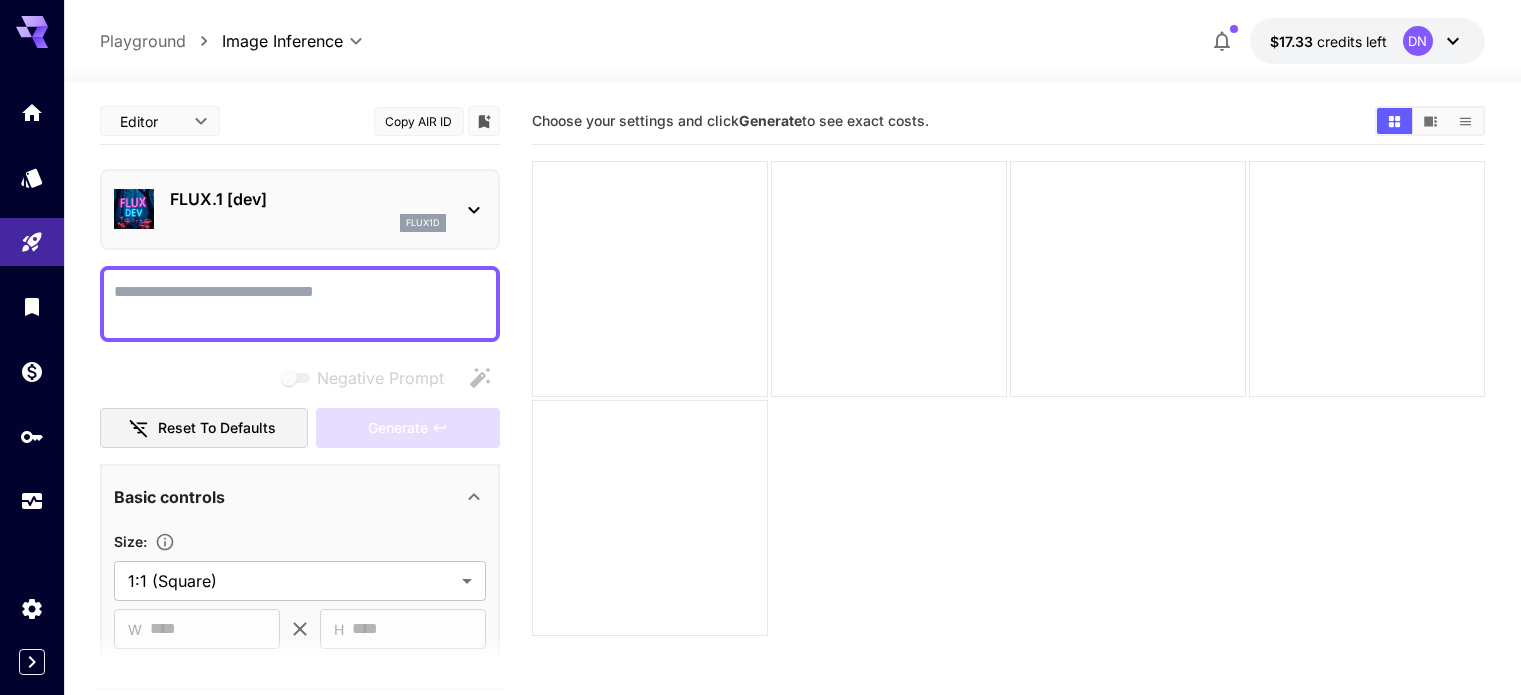 scroll, scrollTop: 0, scrollLeft: 0, axis: both 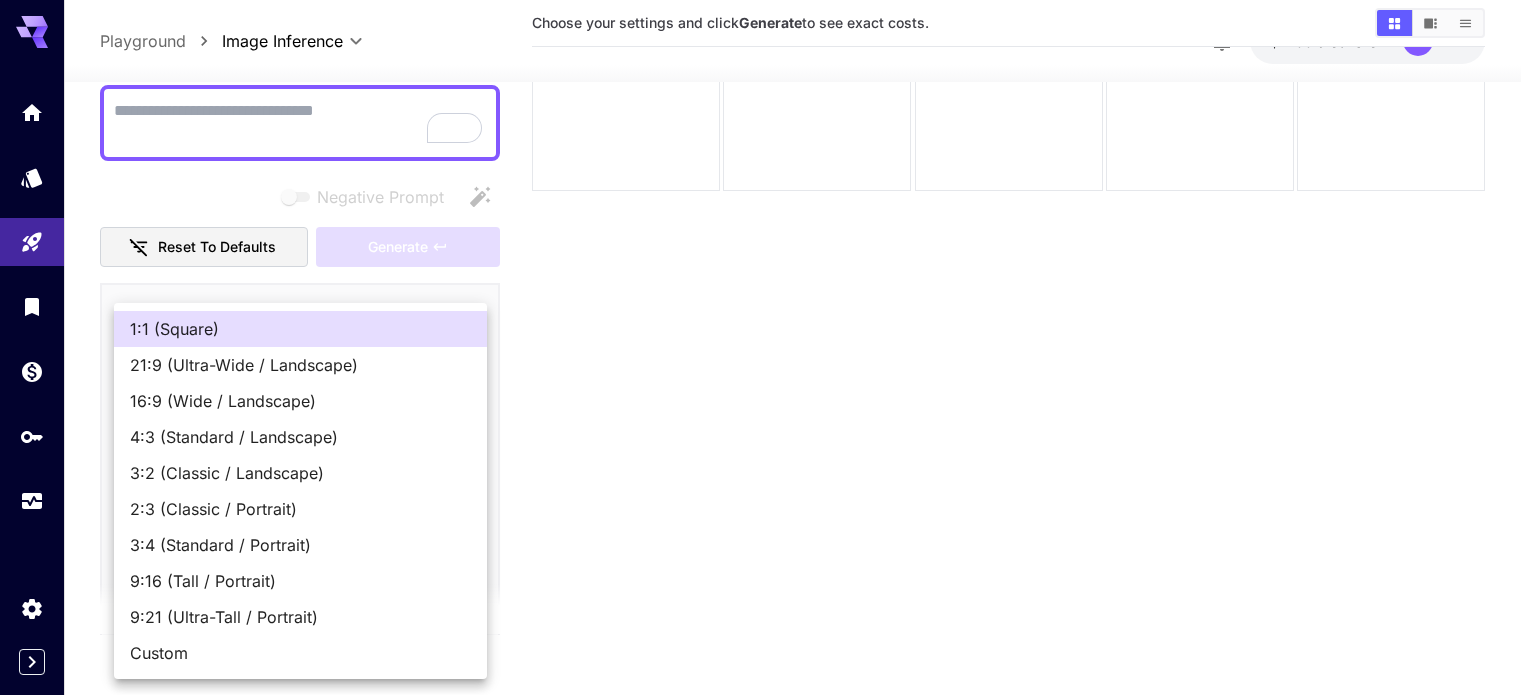 click on "**********" at bounding box center [768, 268] 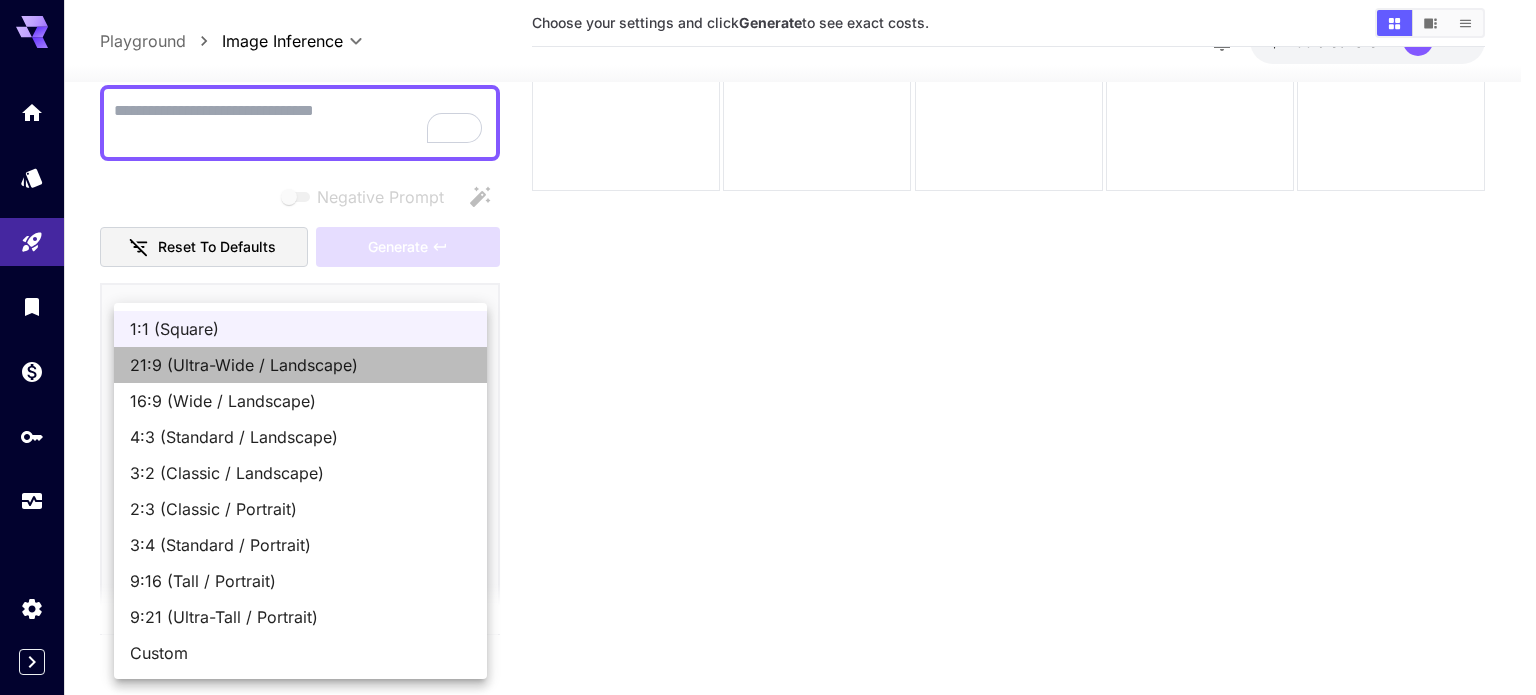click on "21:9 (Ultra-Wide / Landscape)" at bounding box center (300, 365) 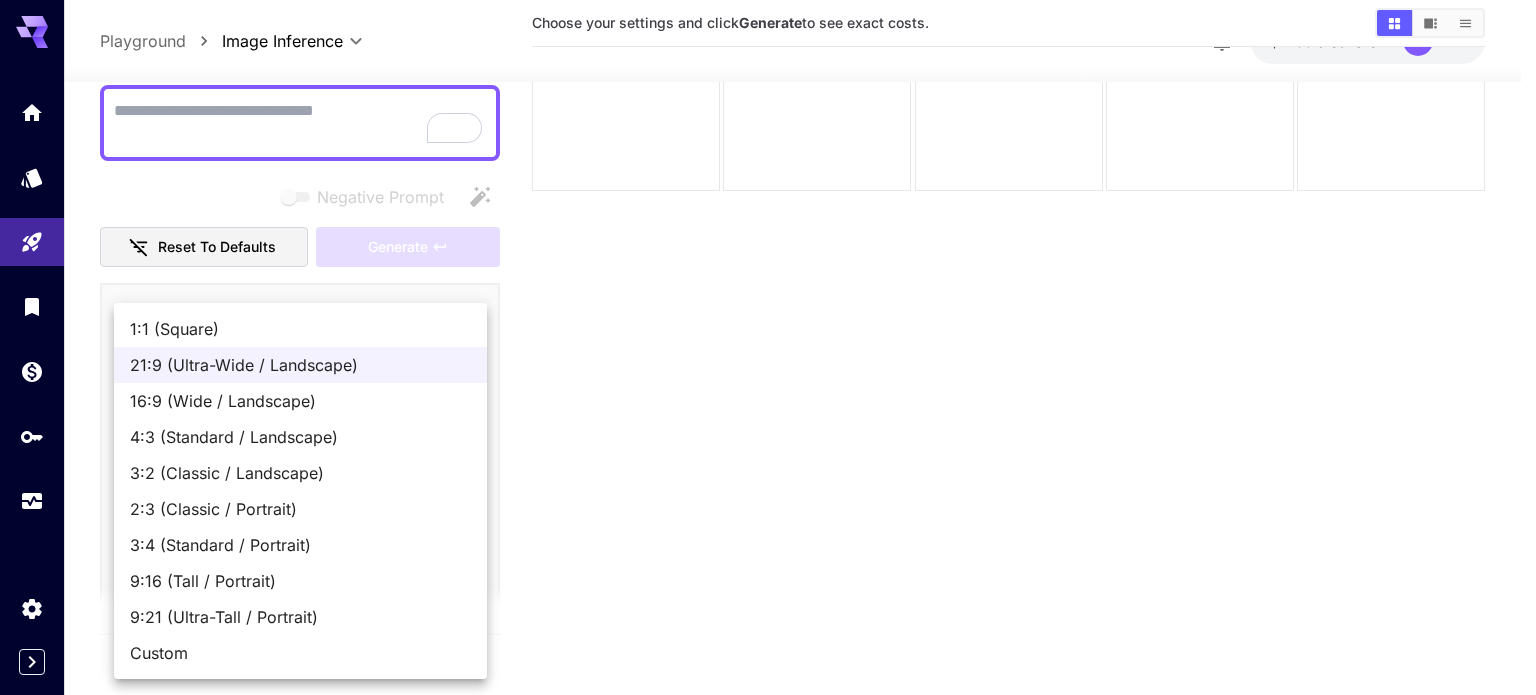 click on "**********" at bounding box center [768, 268] 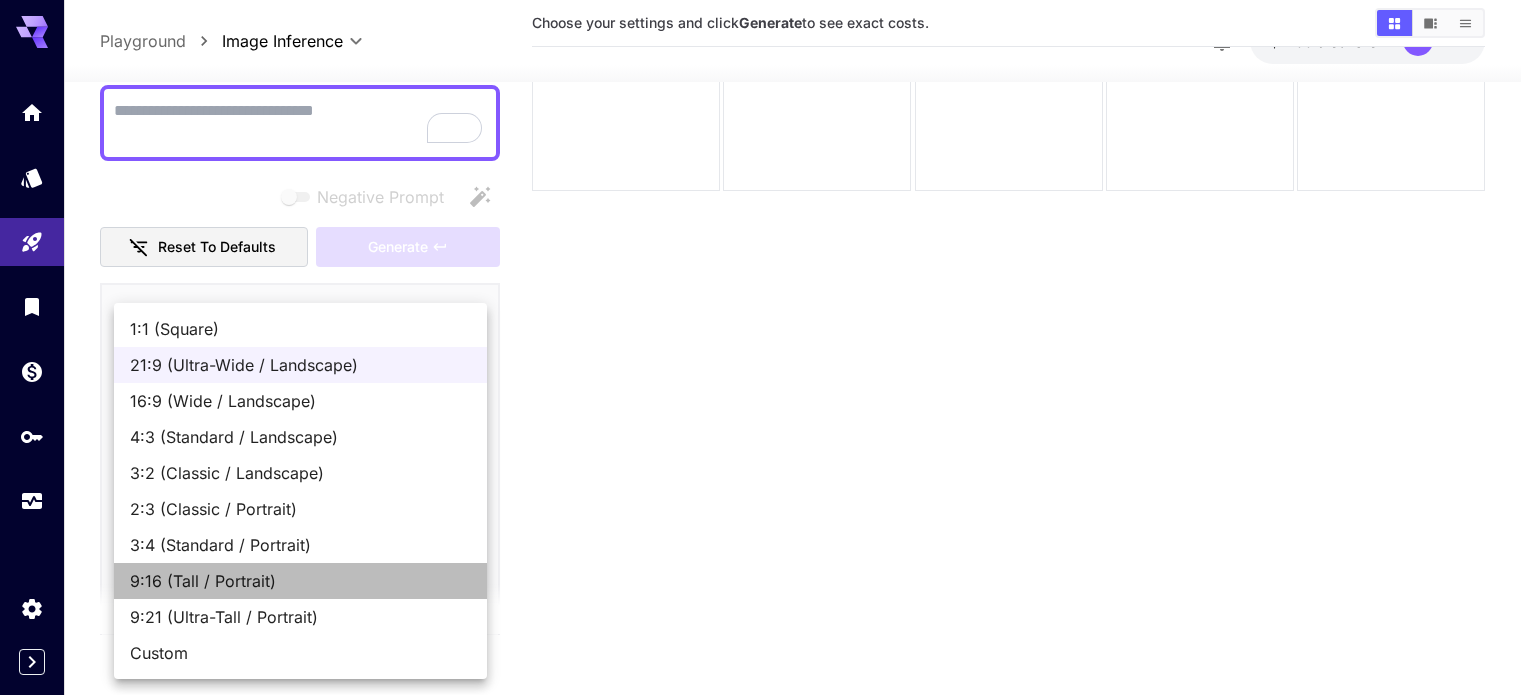 click on "9:16 (Tall / Portrait)" at bounding box center (300, 581) 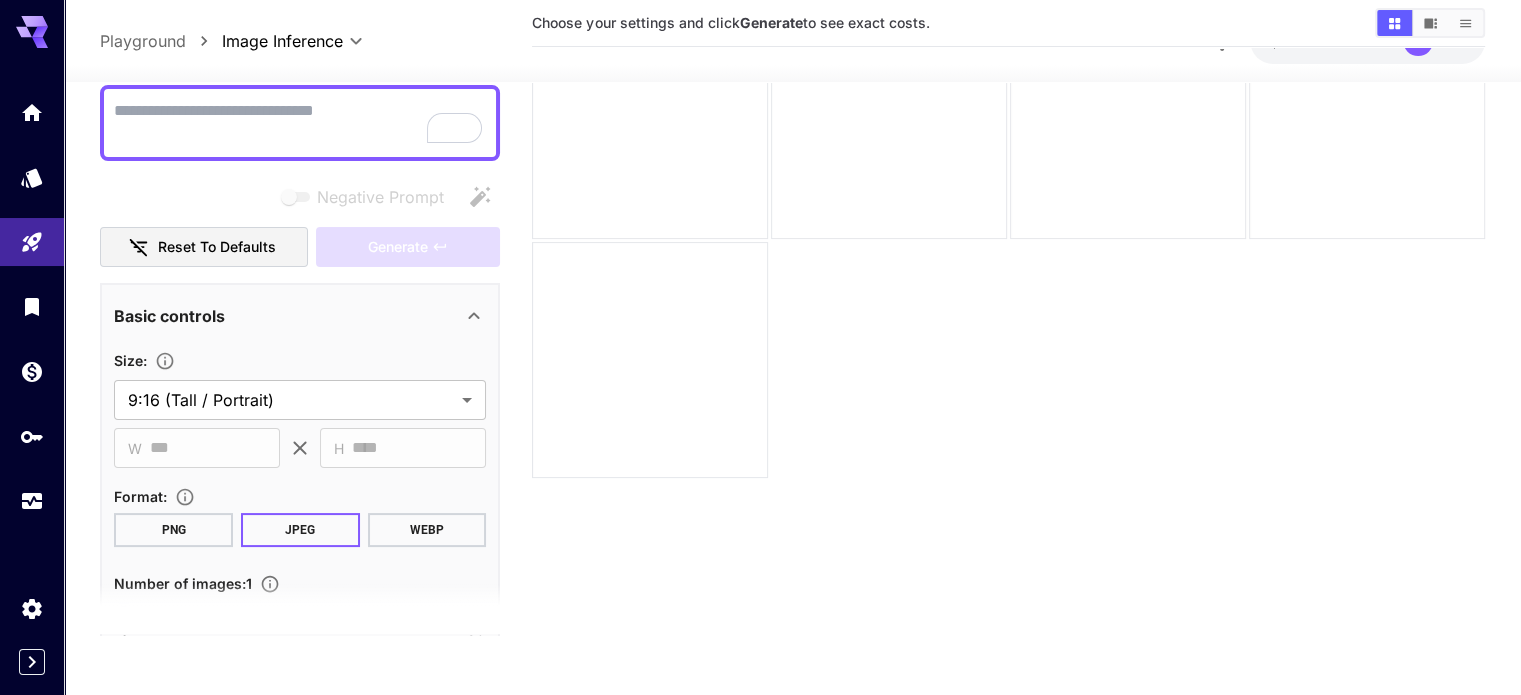 scroll, scrollTop: 127, scrollLeft: 0, axis: vertical 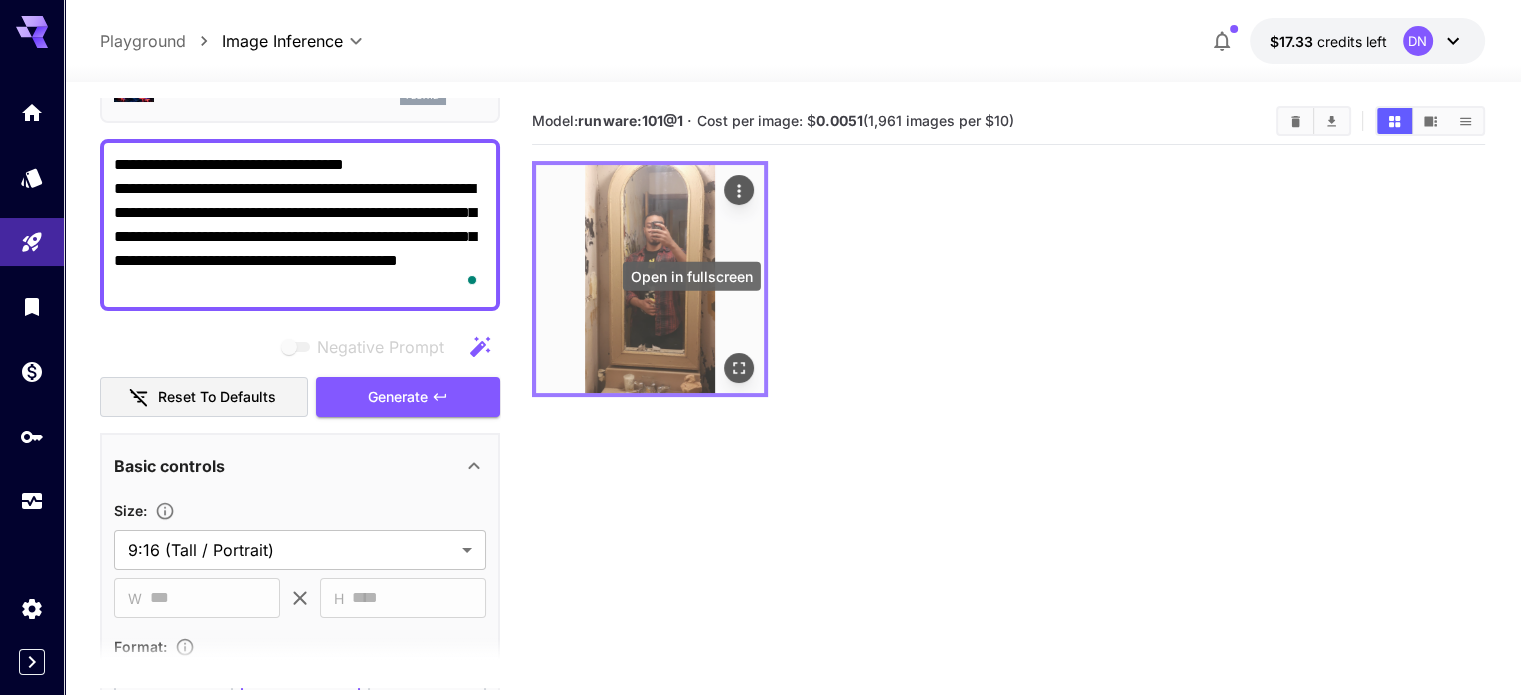 click 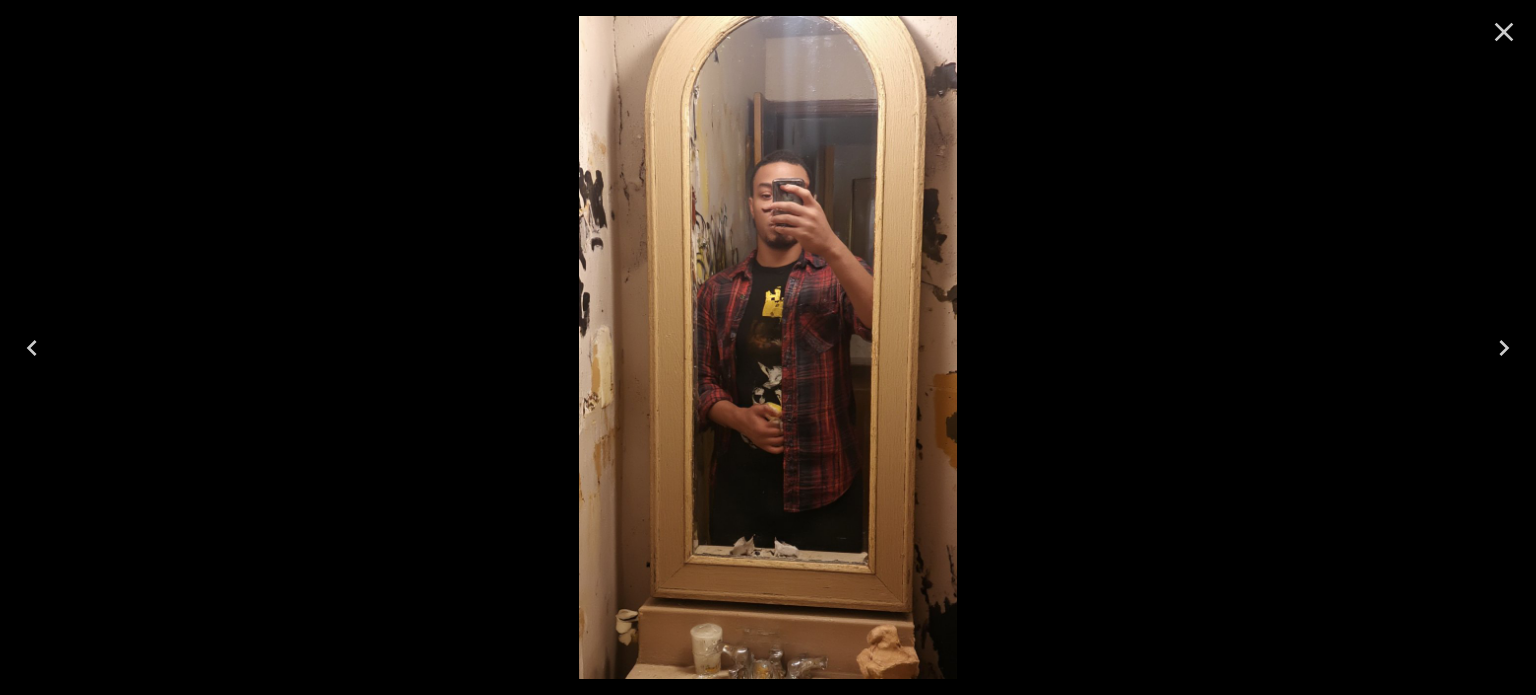 click 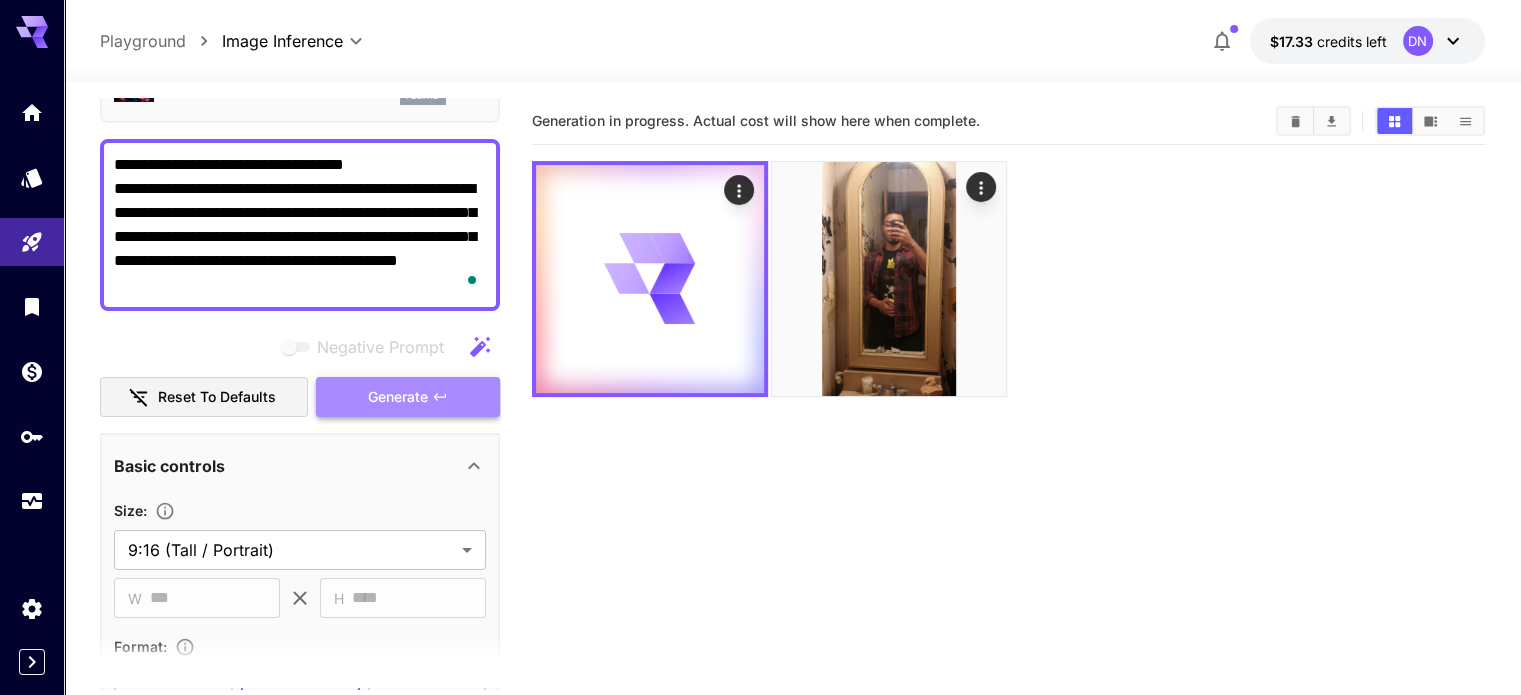 click on "Generate" at bounding box center (408, 397) 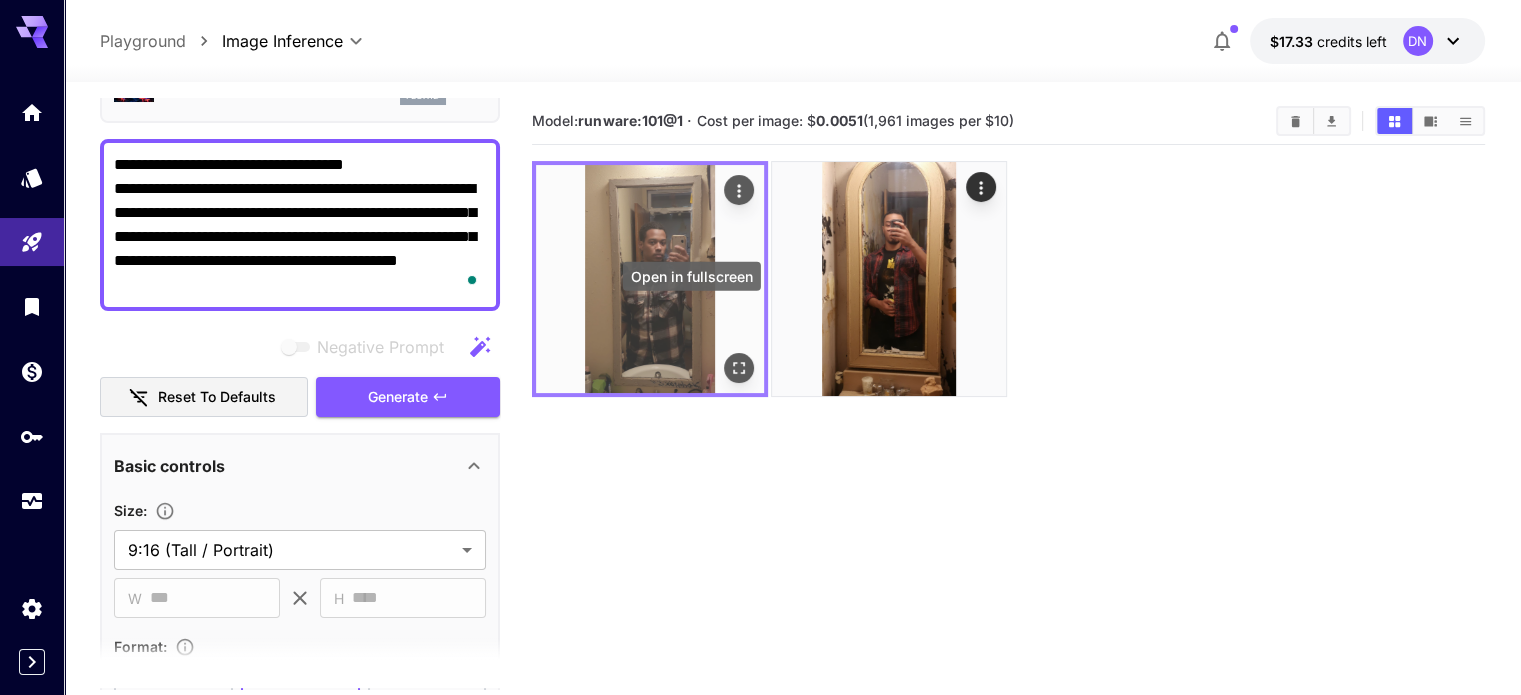 click 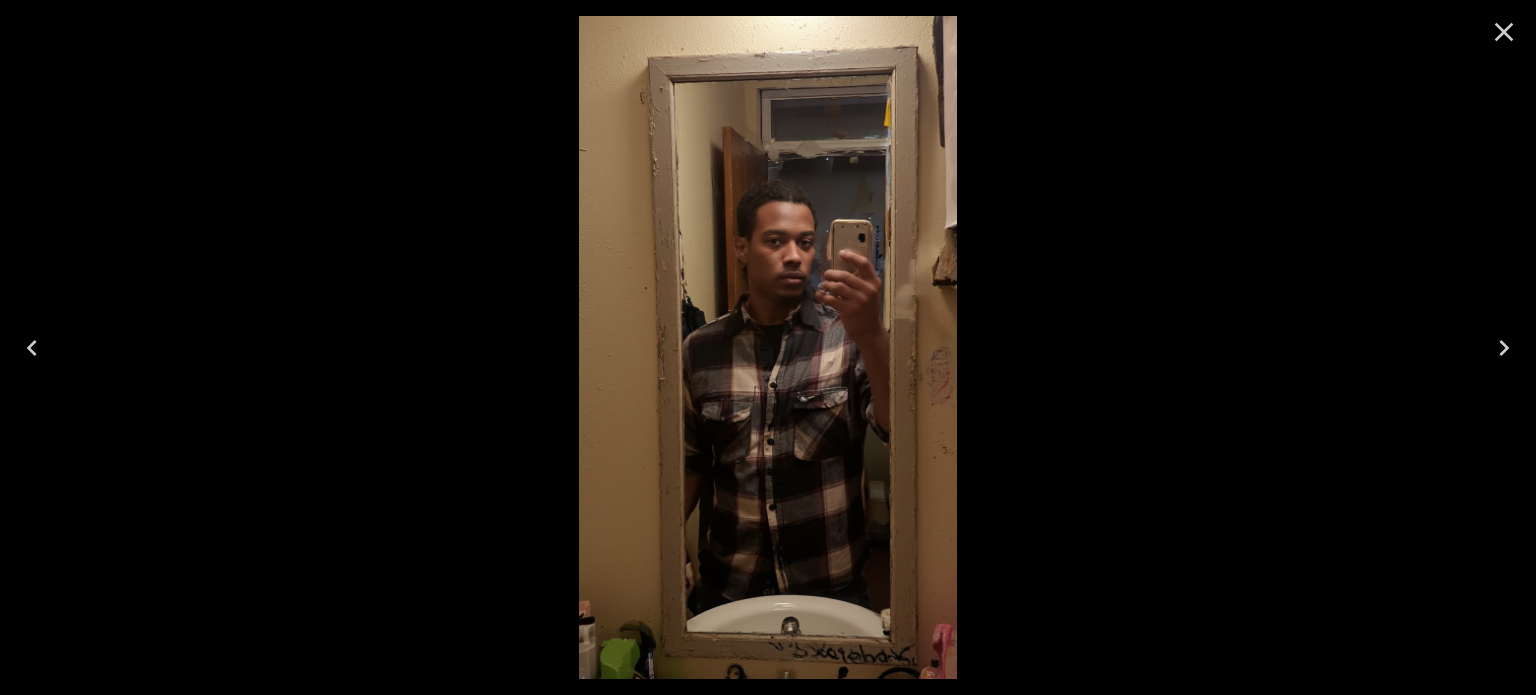 click 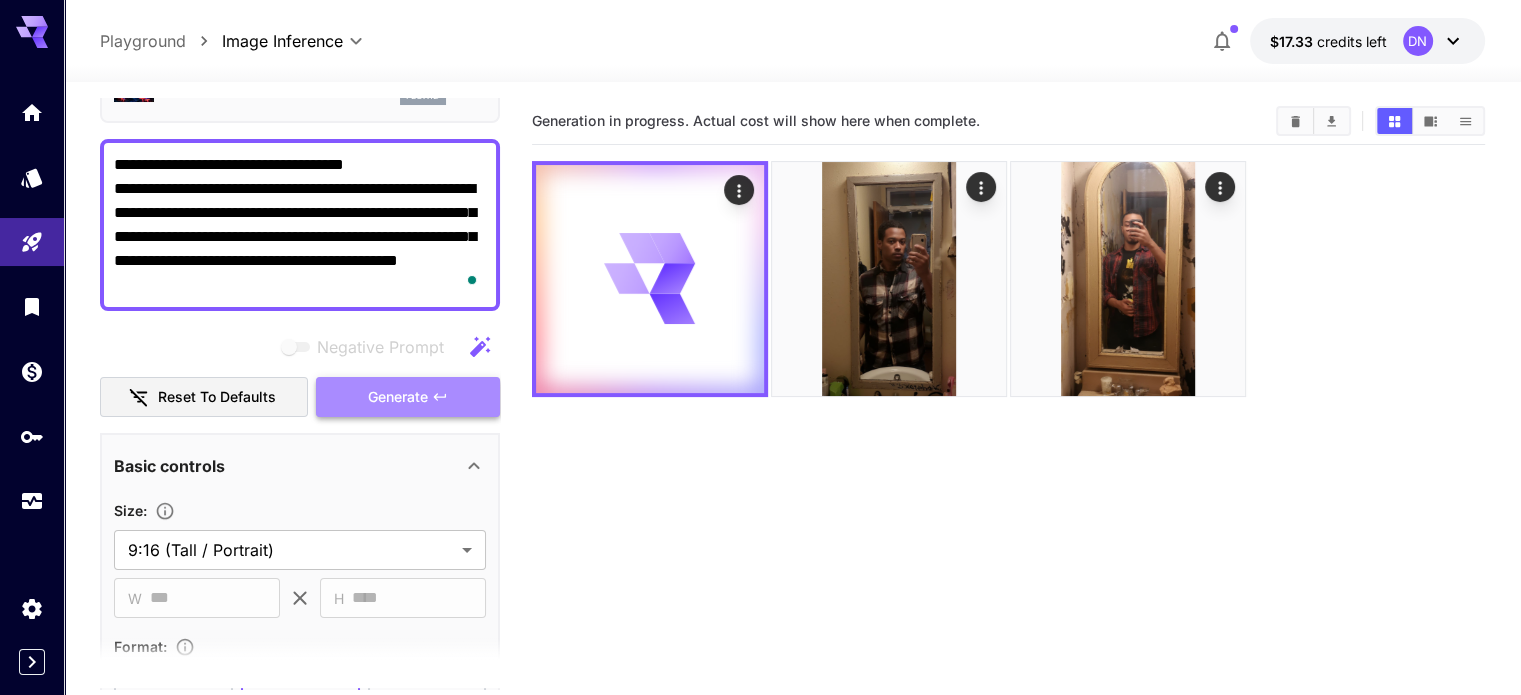 click on "Generate" at bounding box center [408, 397] 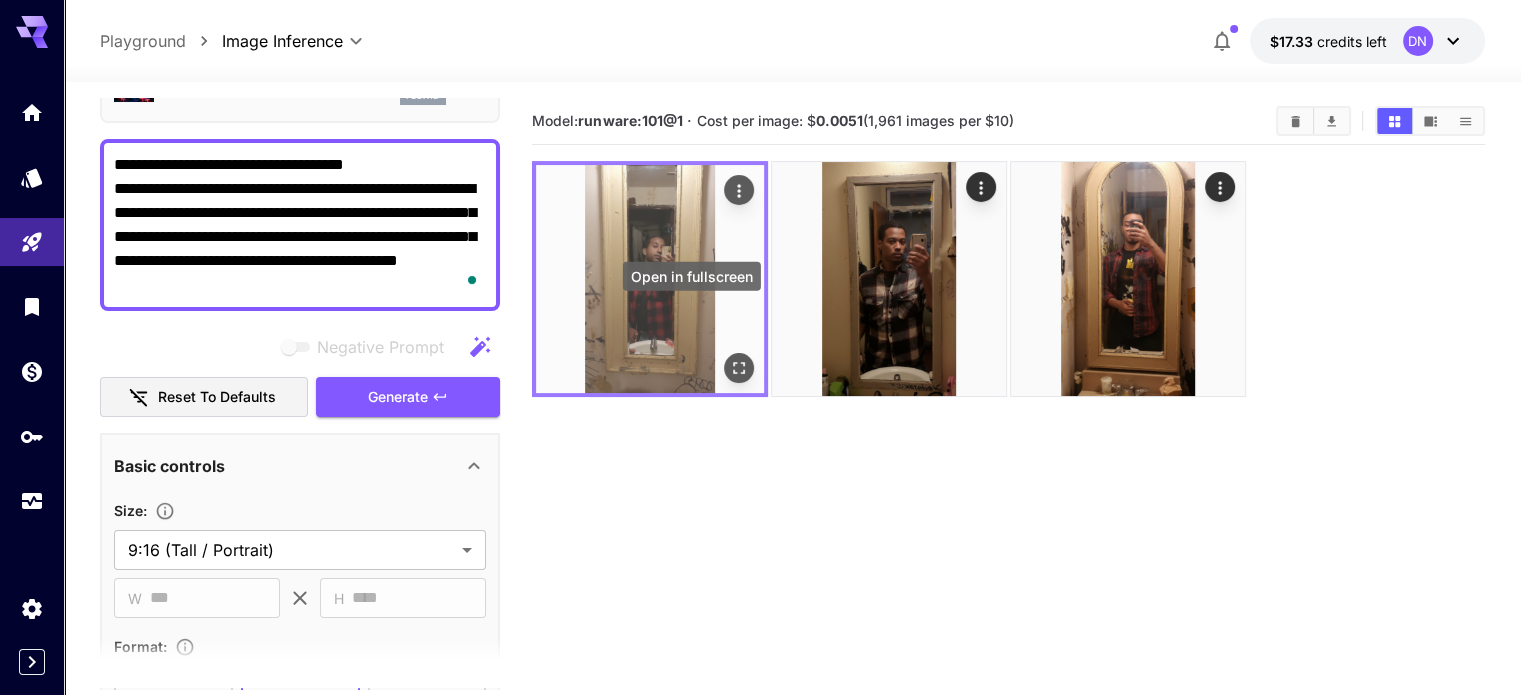 click 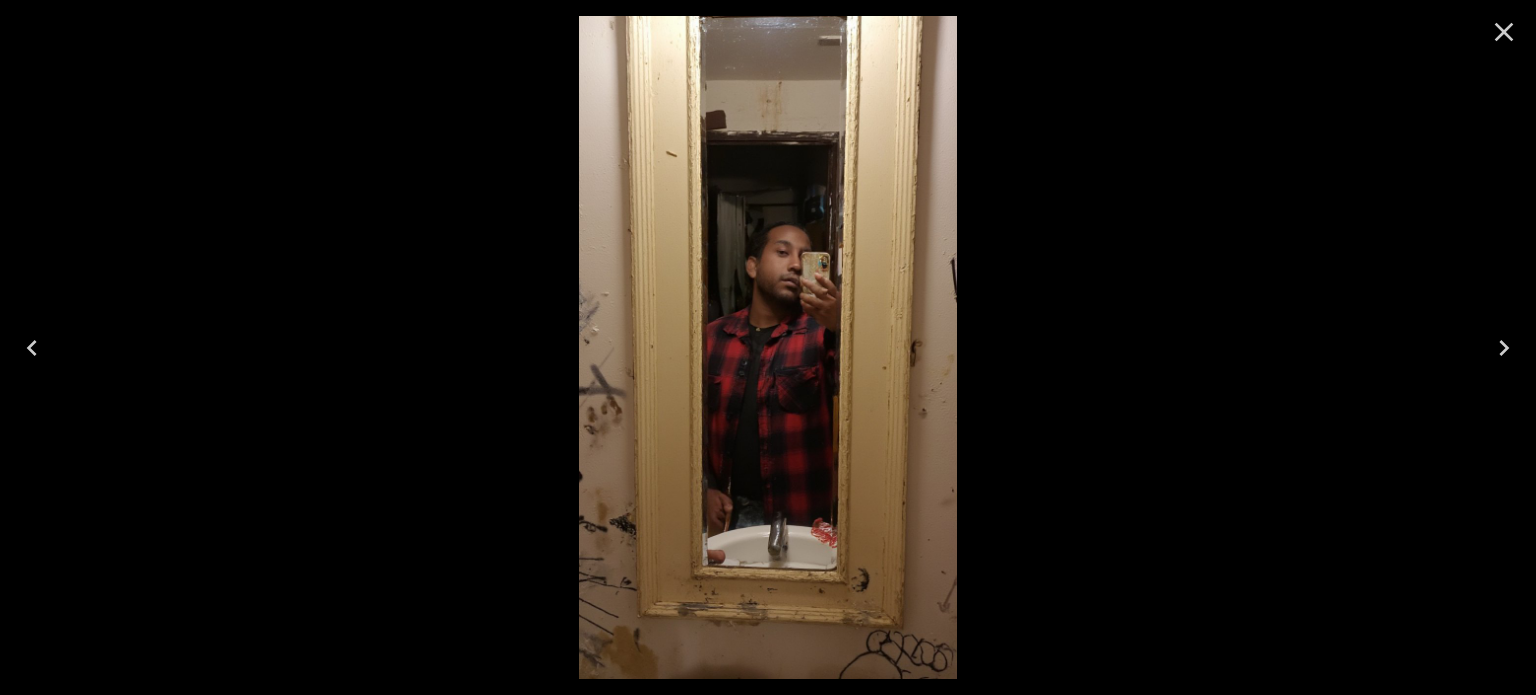 click 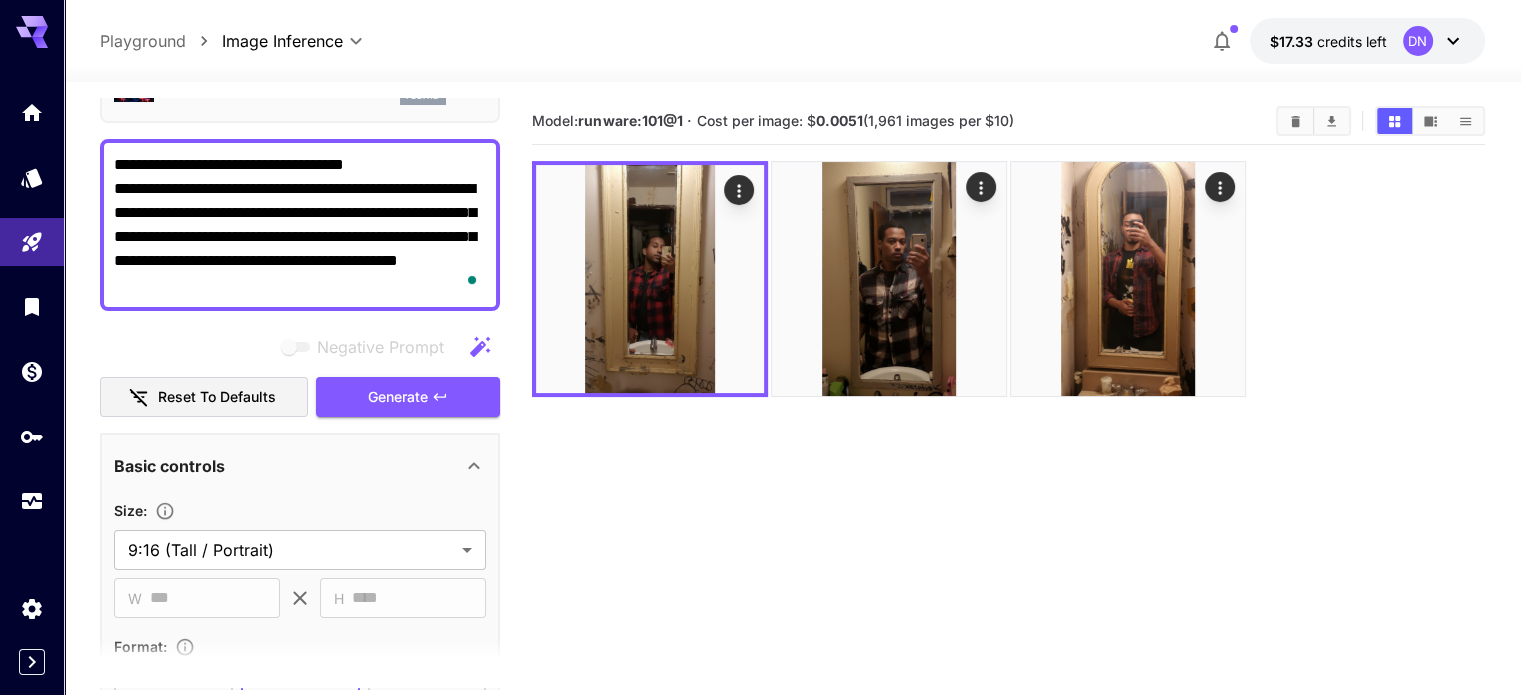 click on "**********" at bounding box center (300, 225) 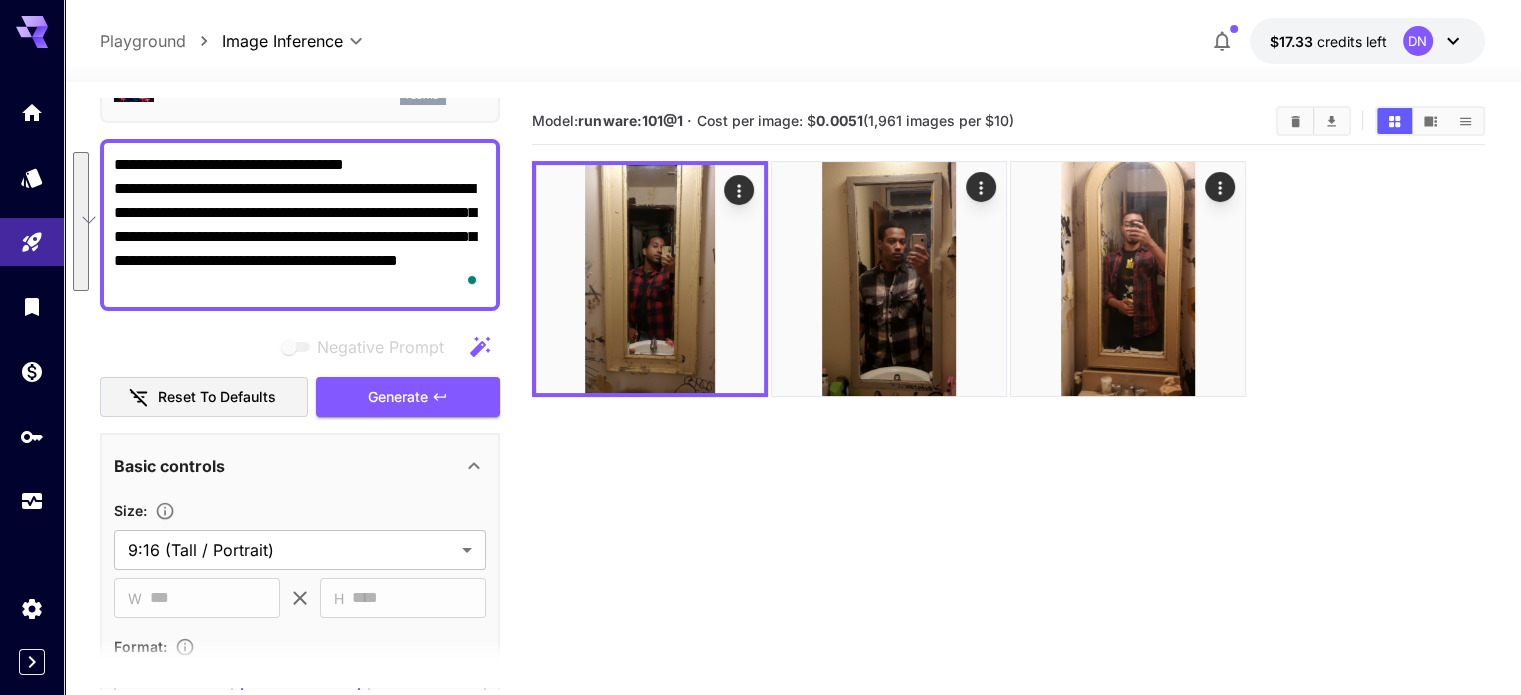 paste on "****" 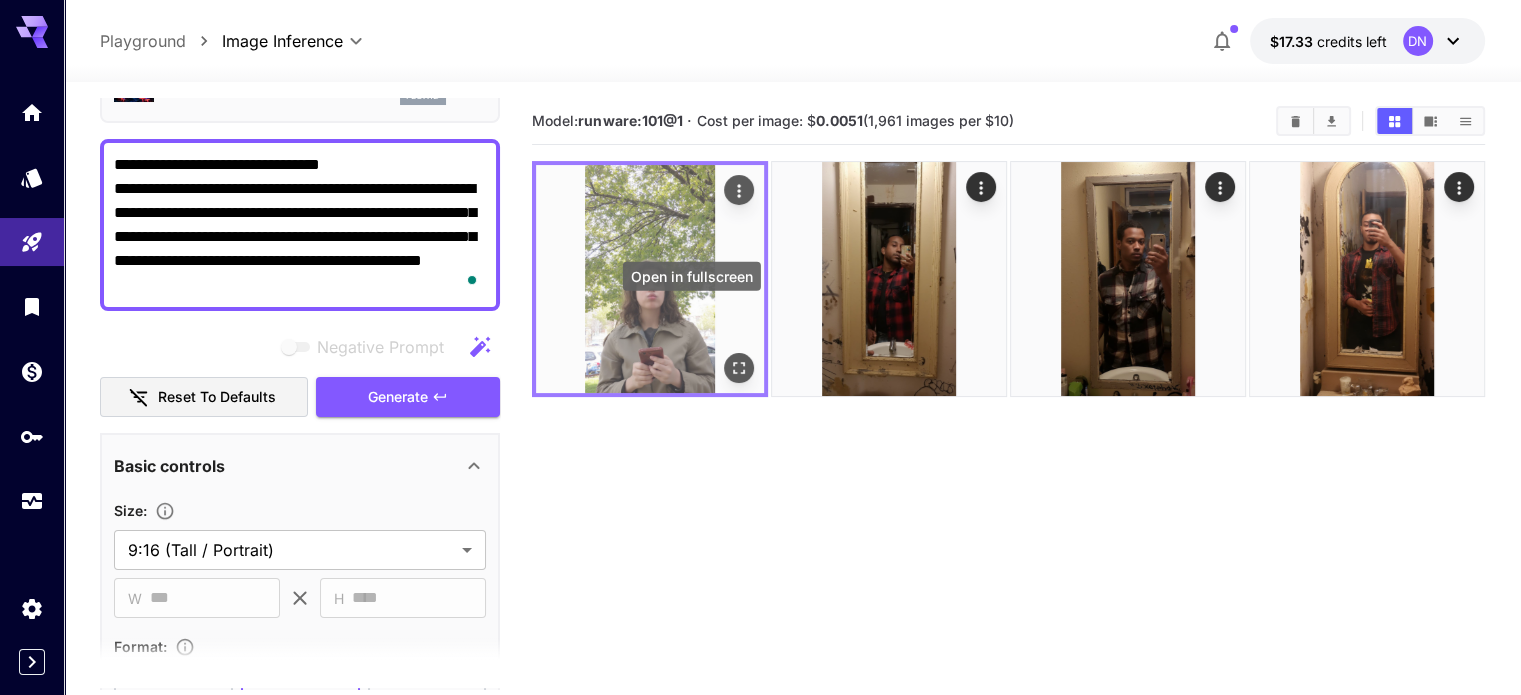 click 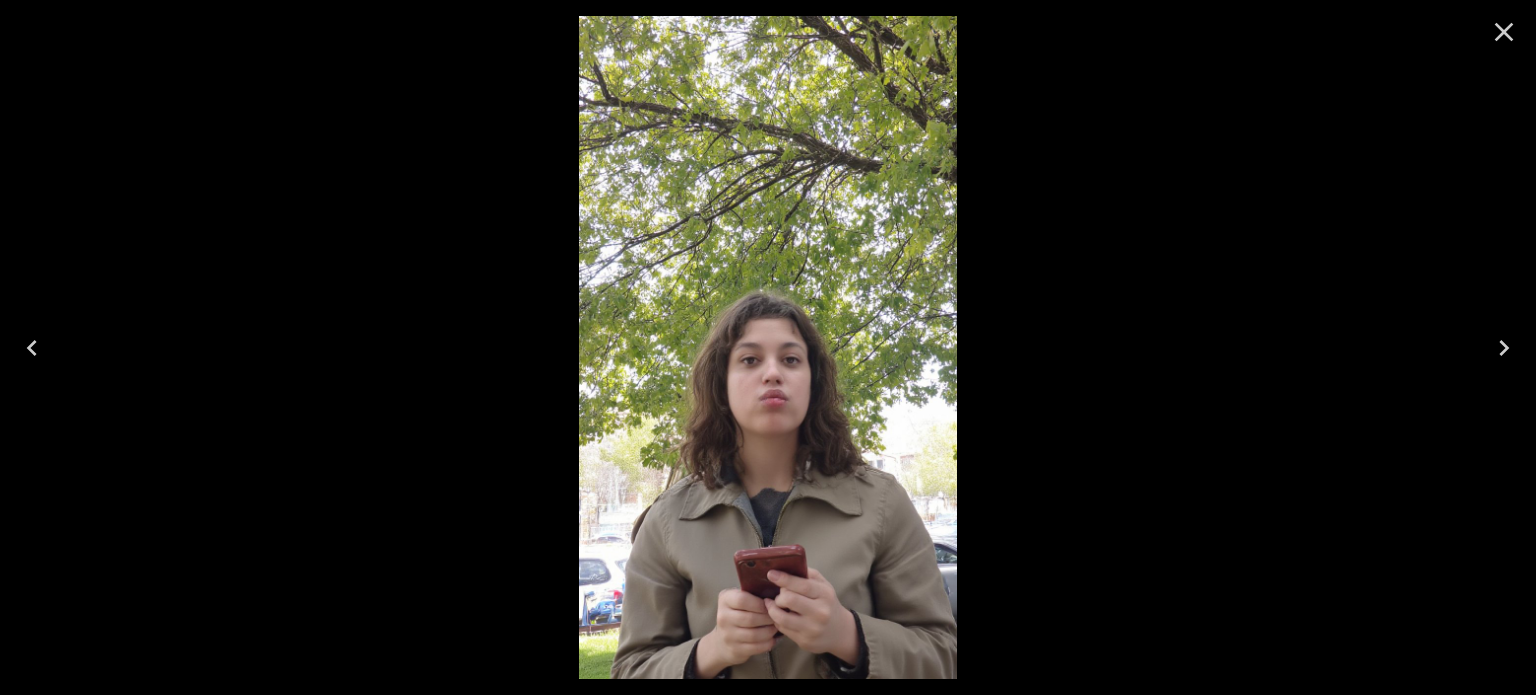 click 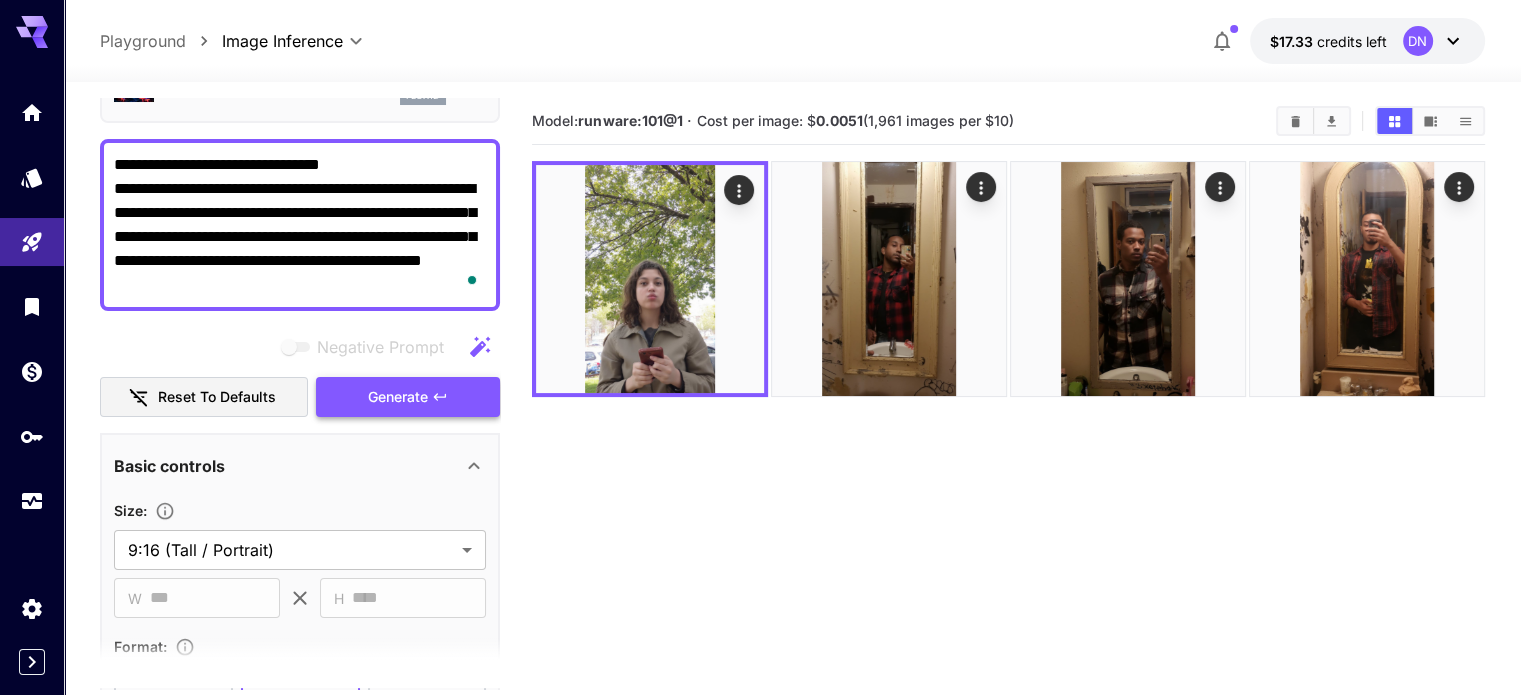 click on "Generate" at bounding box center (408, 397) 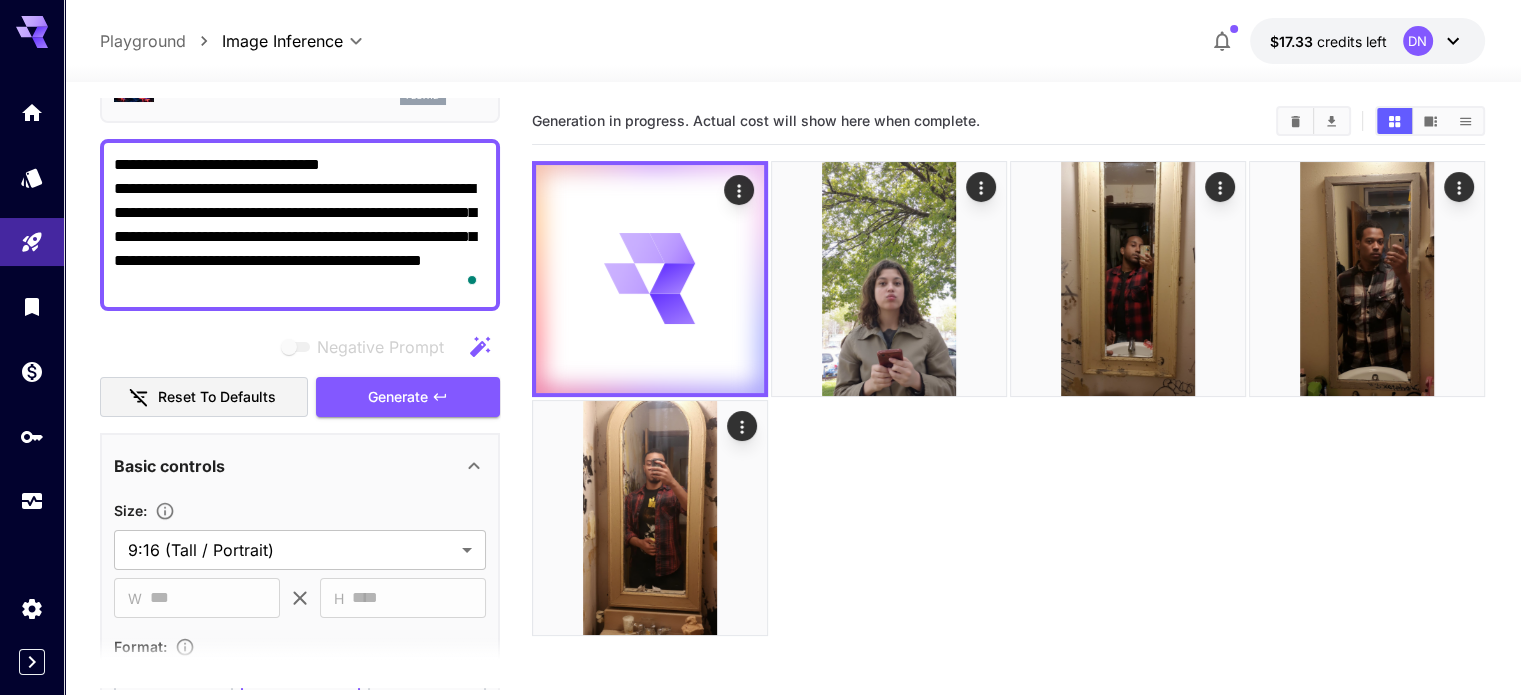 scroll, scrollTop: 158, scrollLeft: 0, axis: vertical 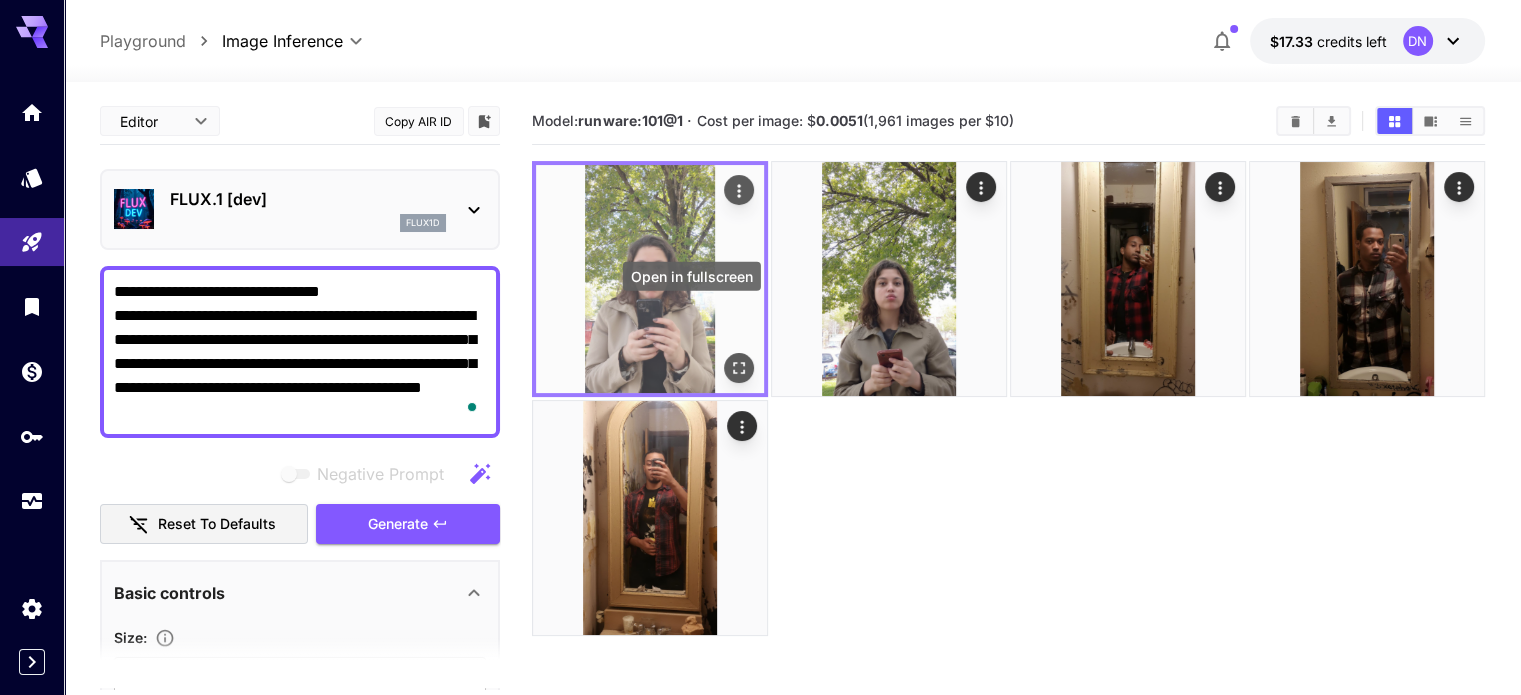 click 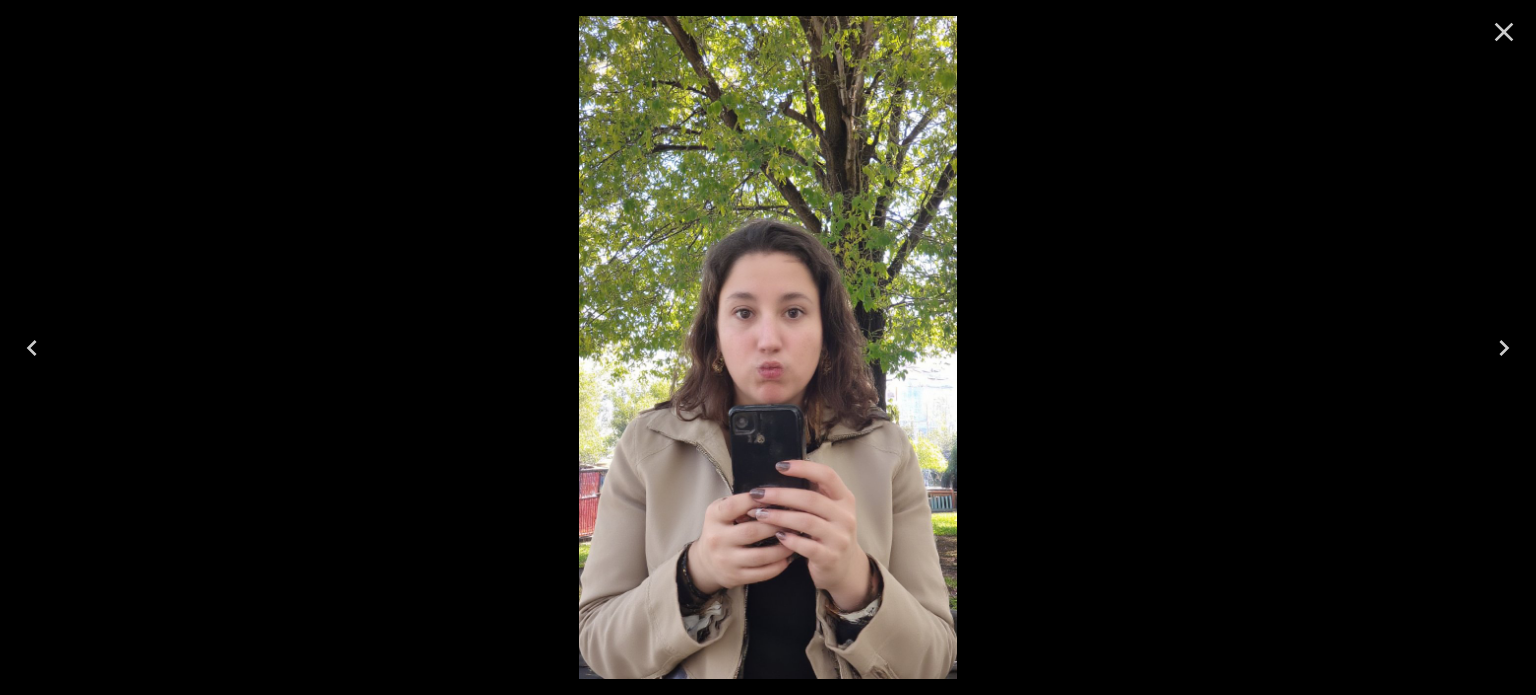 click 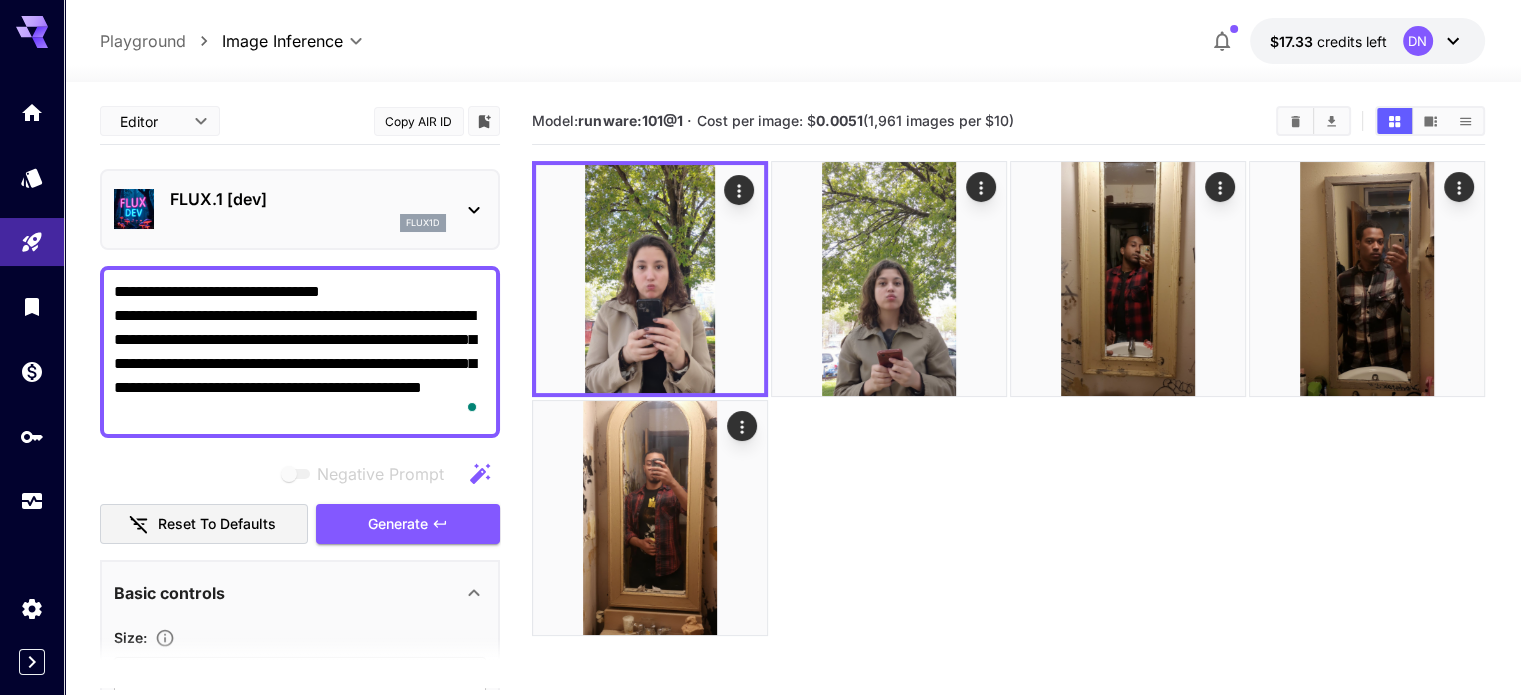 click on "**********" at bounding box center [300, 352] 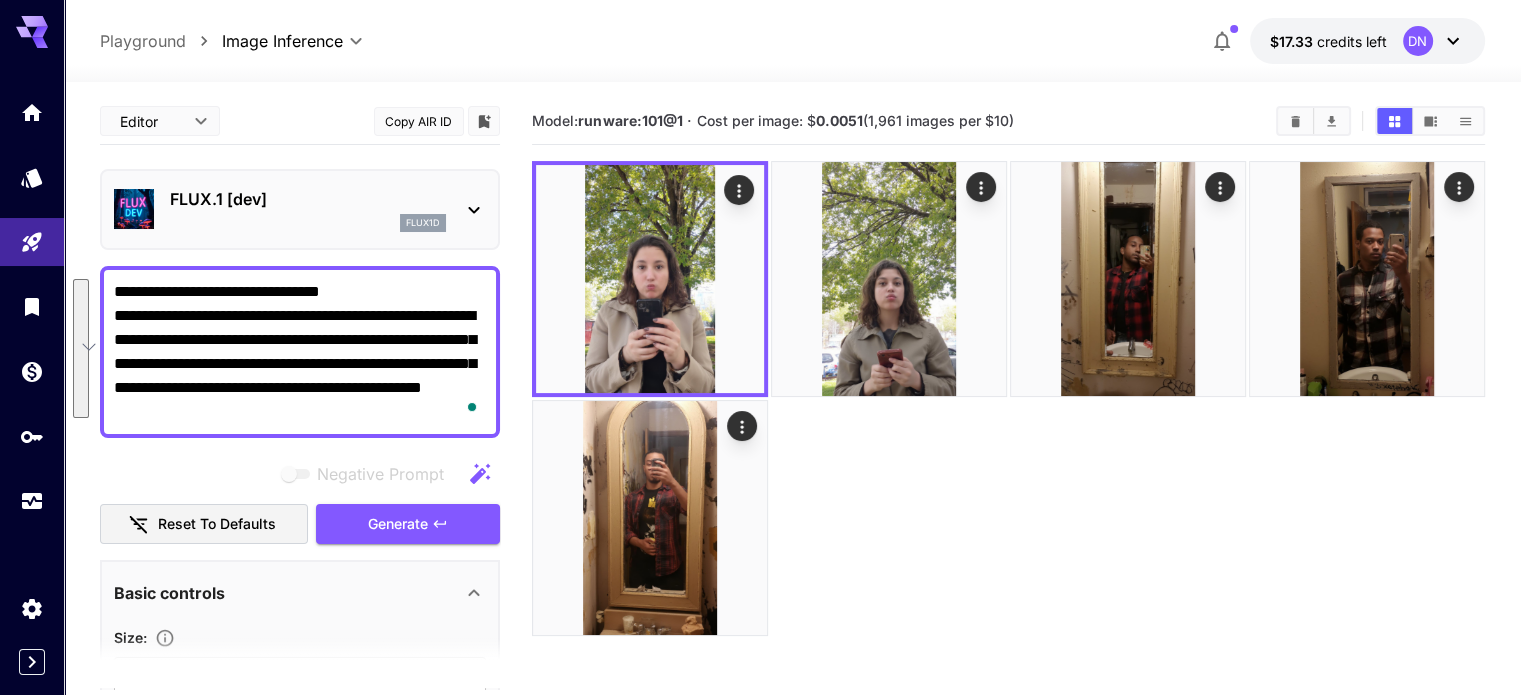 paste on "*********
***" 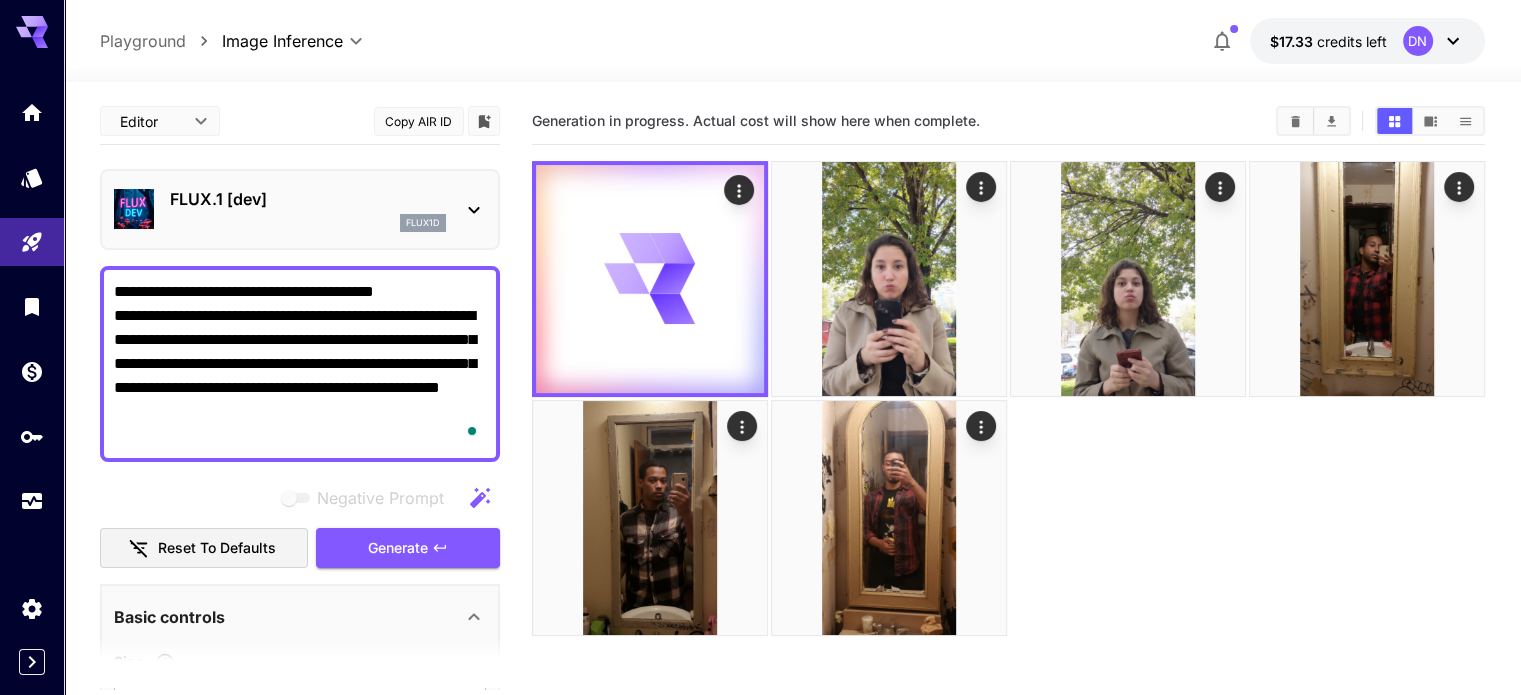 type on "**********" 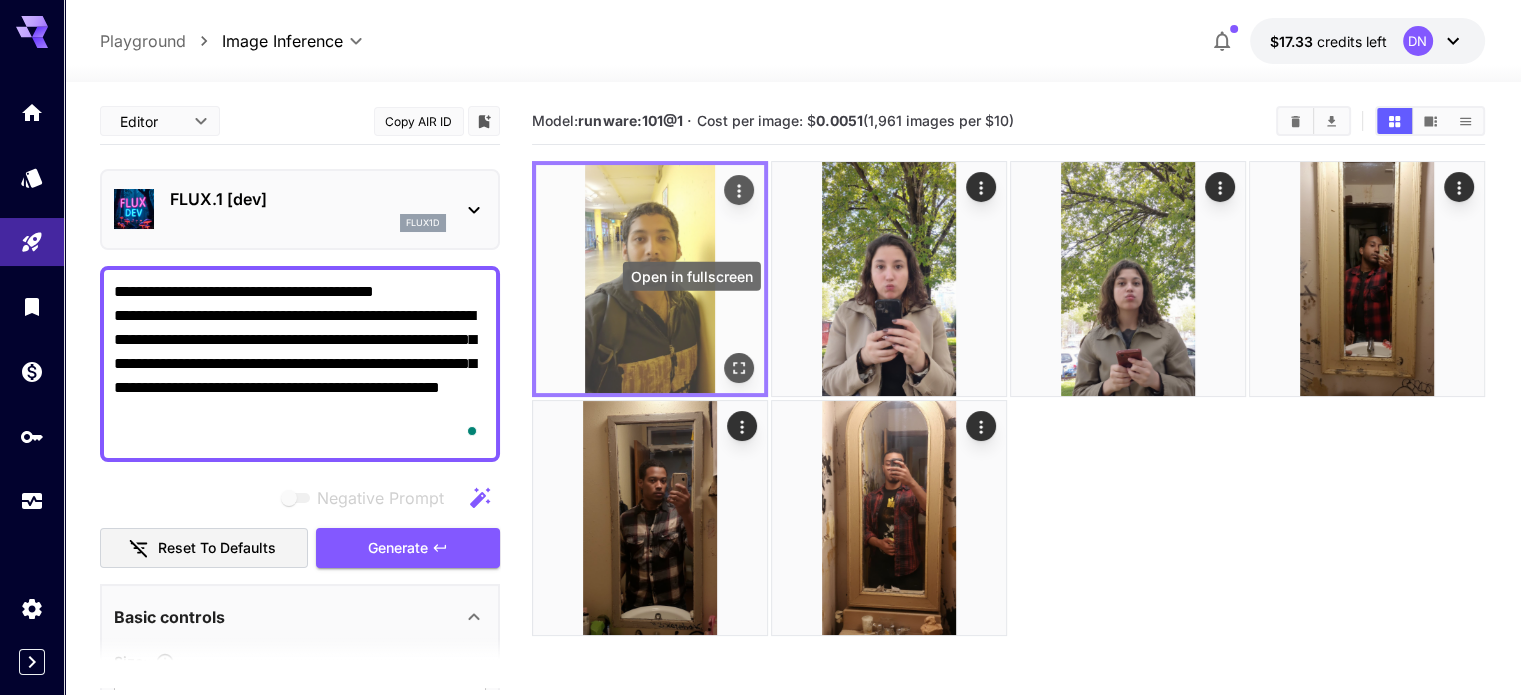 click 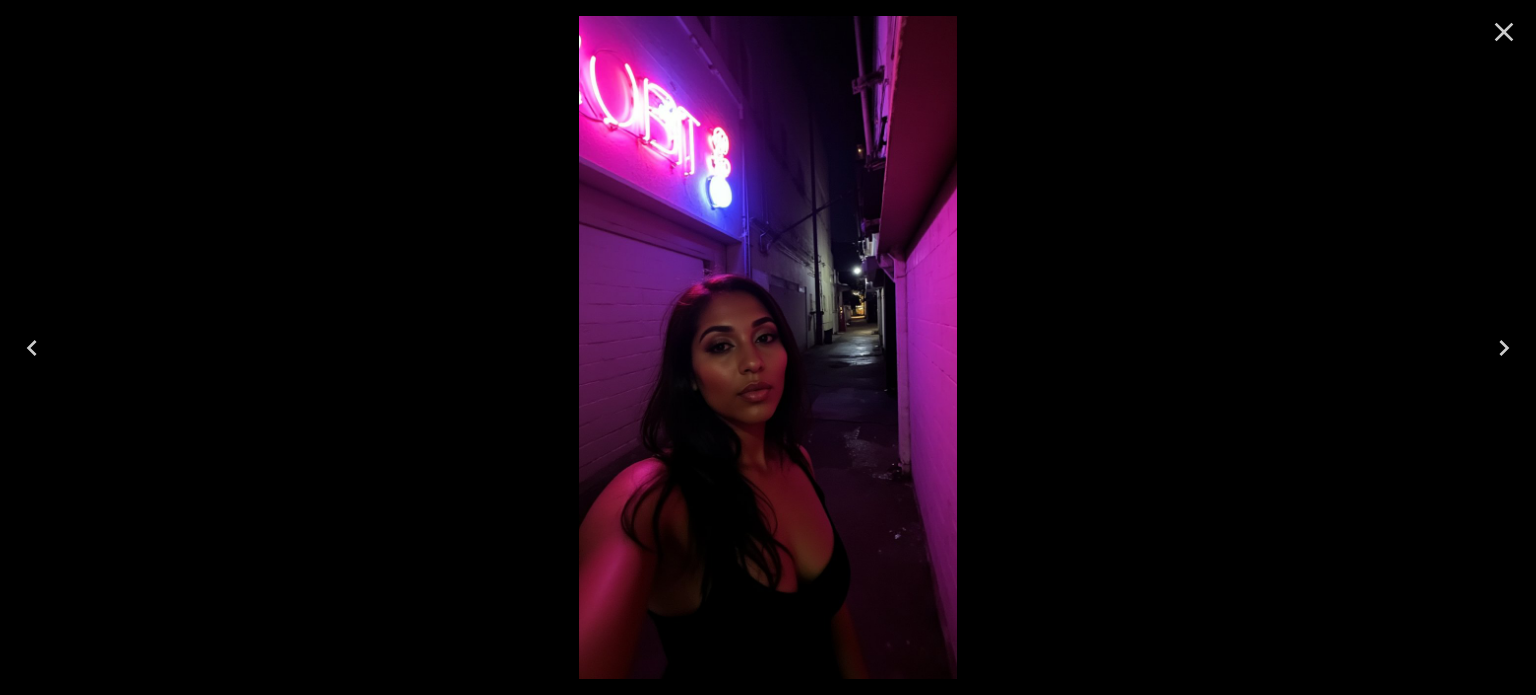 scroll, scrollTop: 0, scrollLeft: 0, axis: both 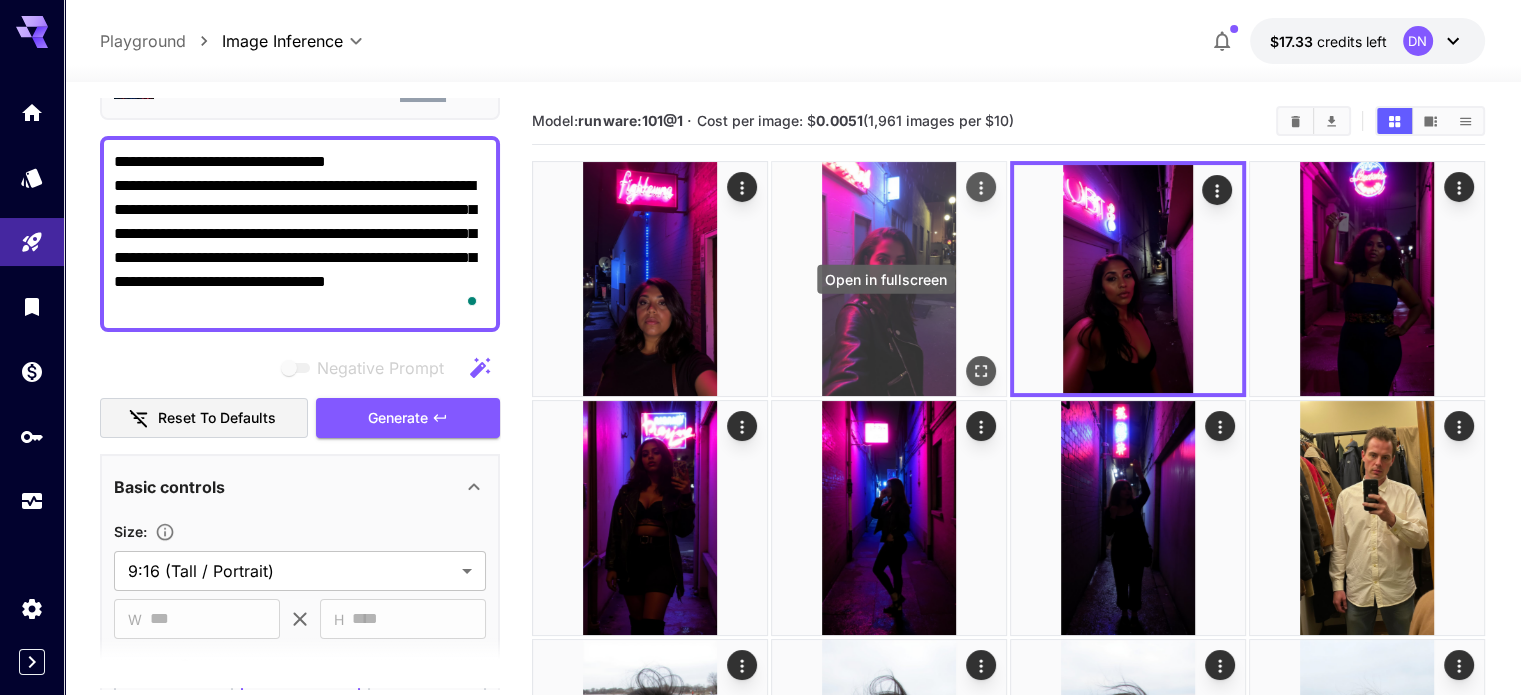 click 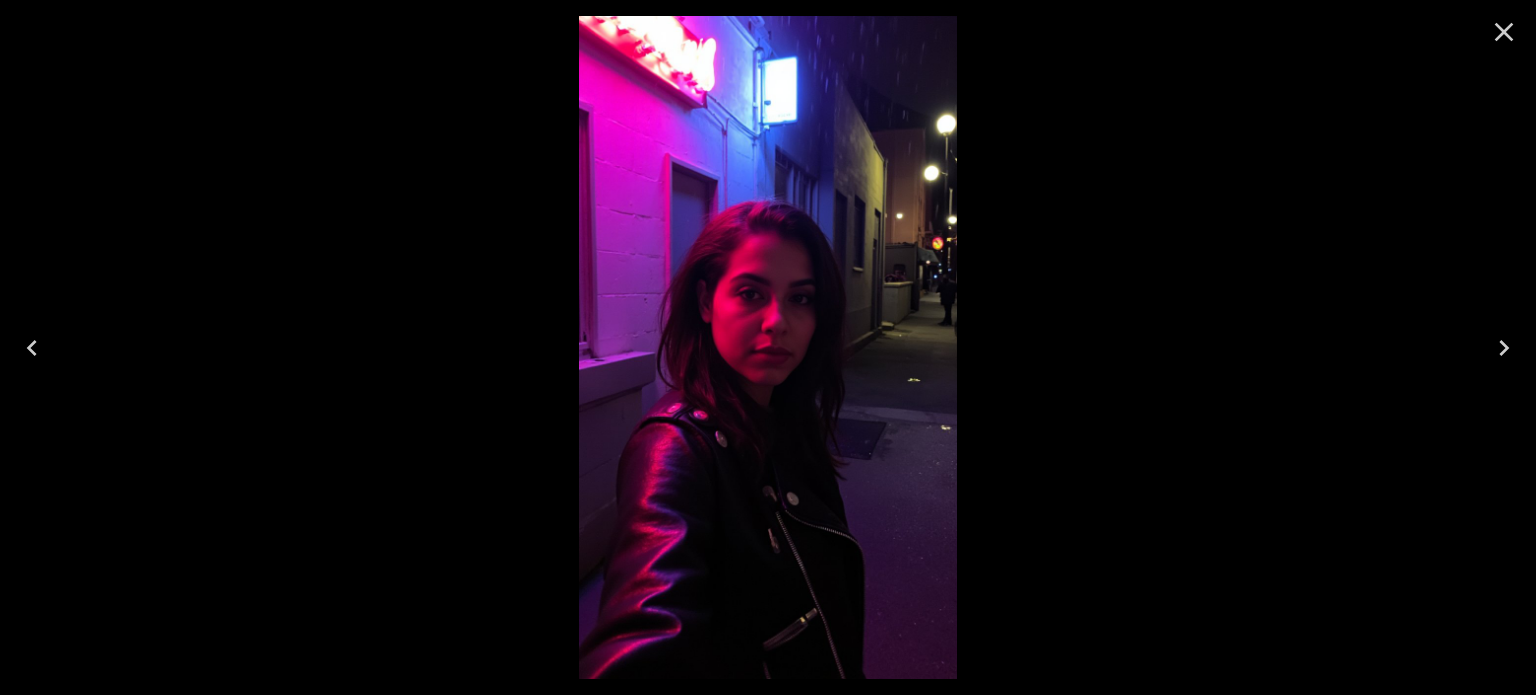 click 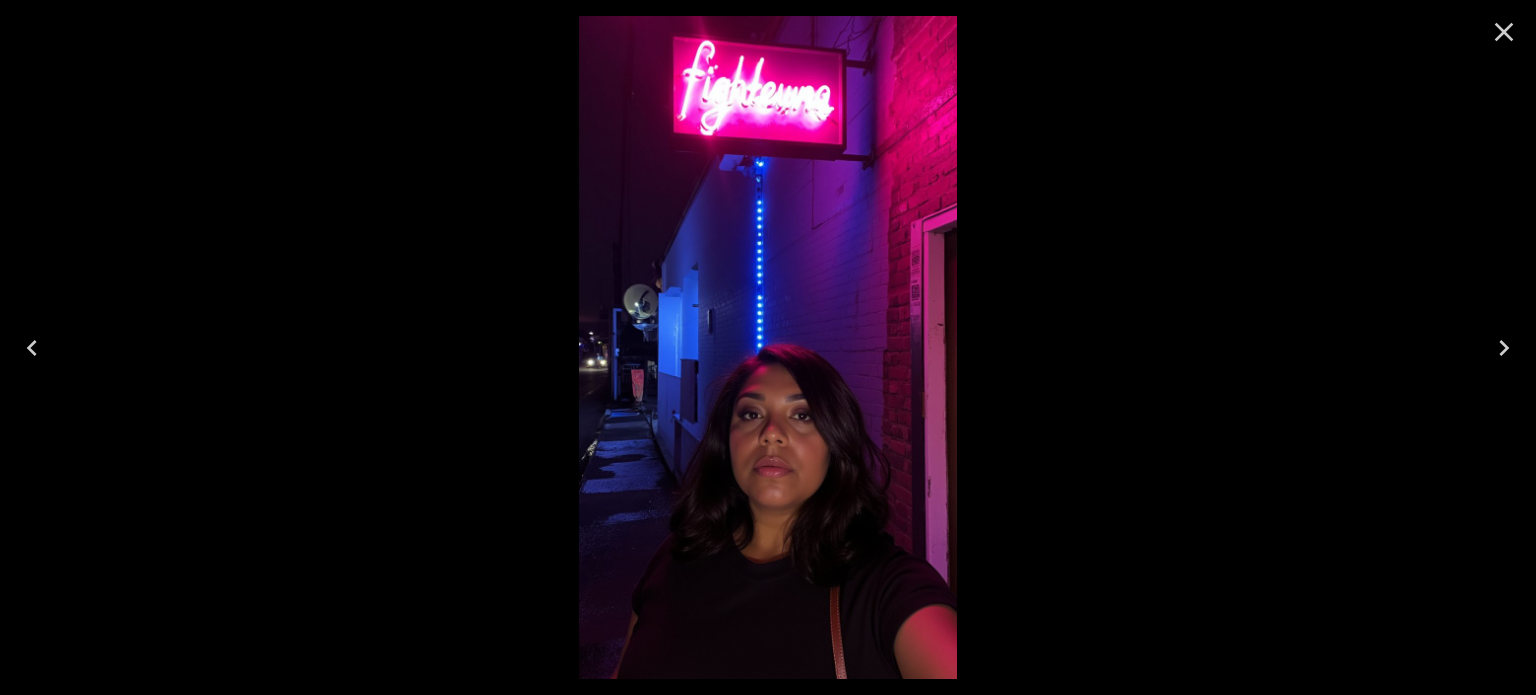 click 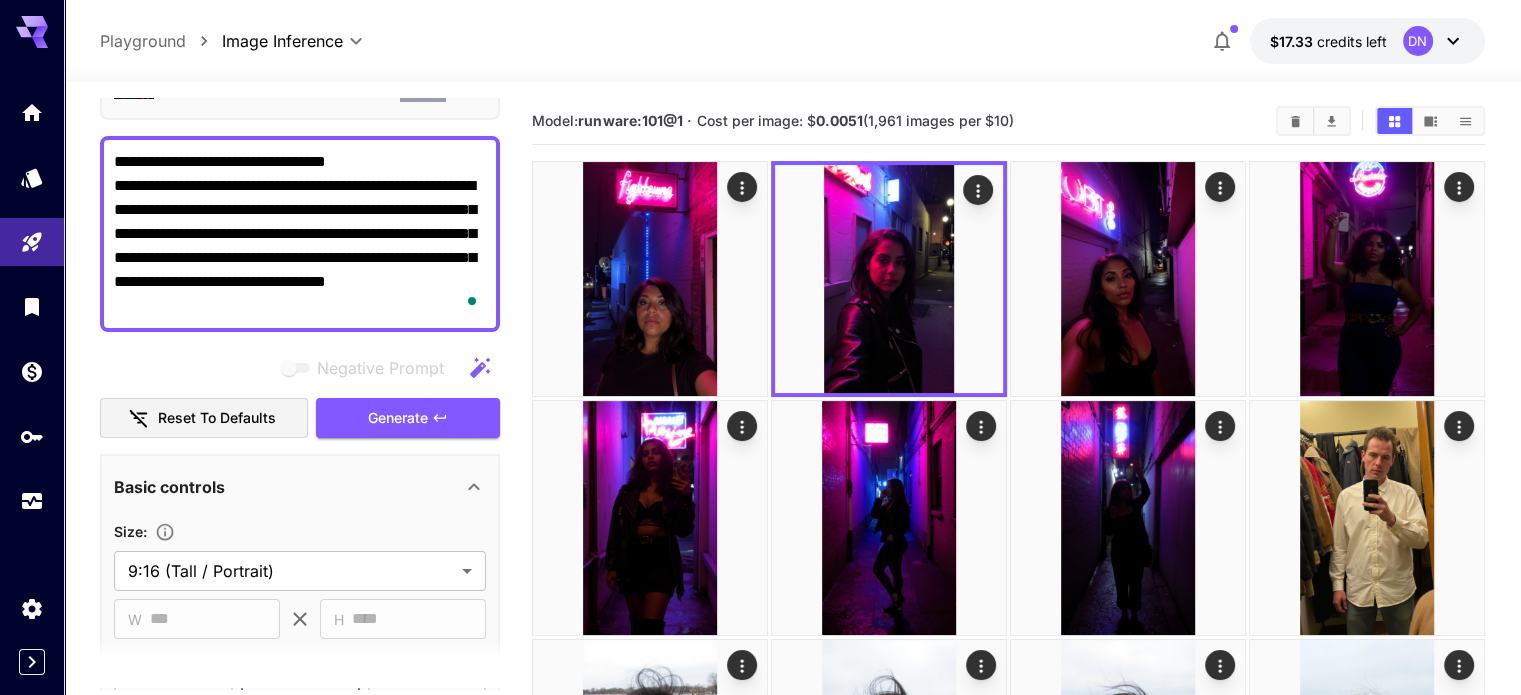 click on "**********" at bounding box center (300, 234) 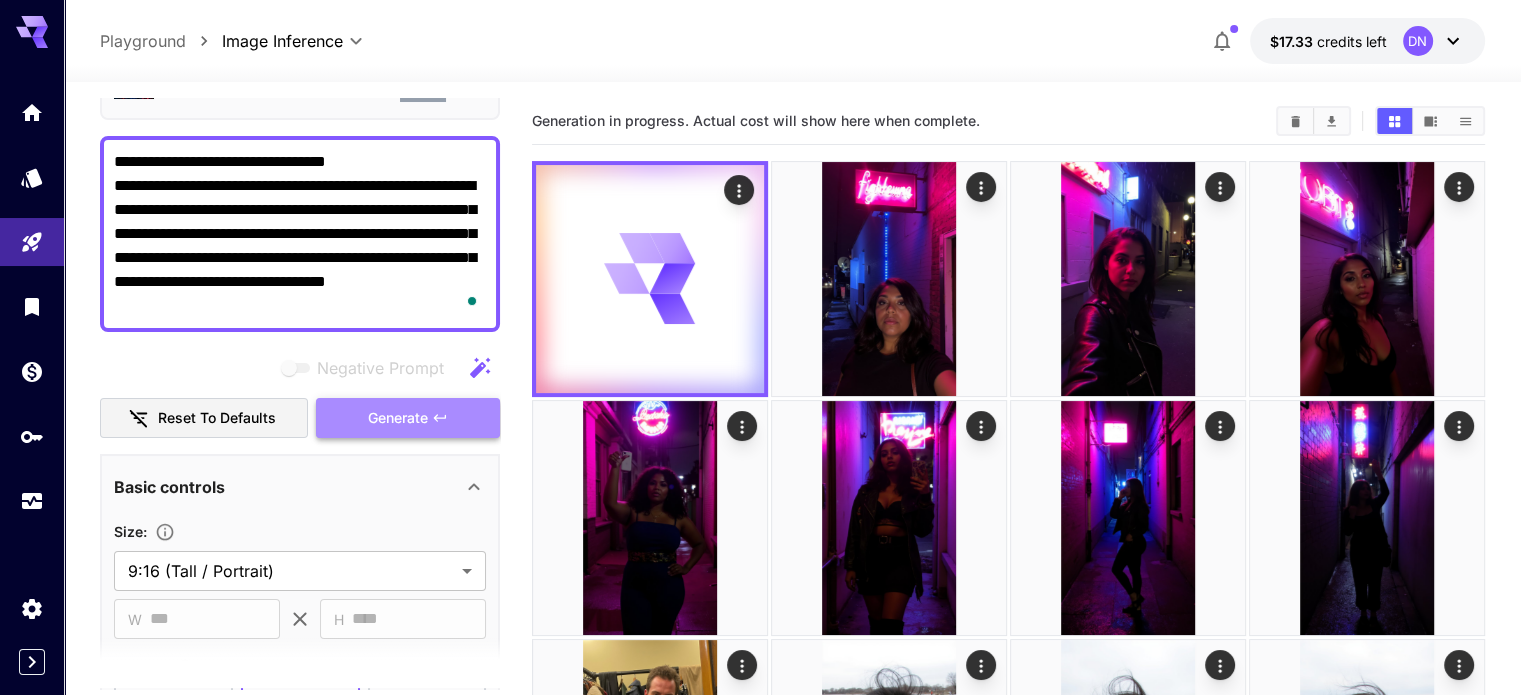 click on "Generate" at bounding box center (408, 418) 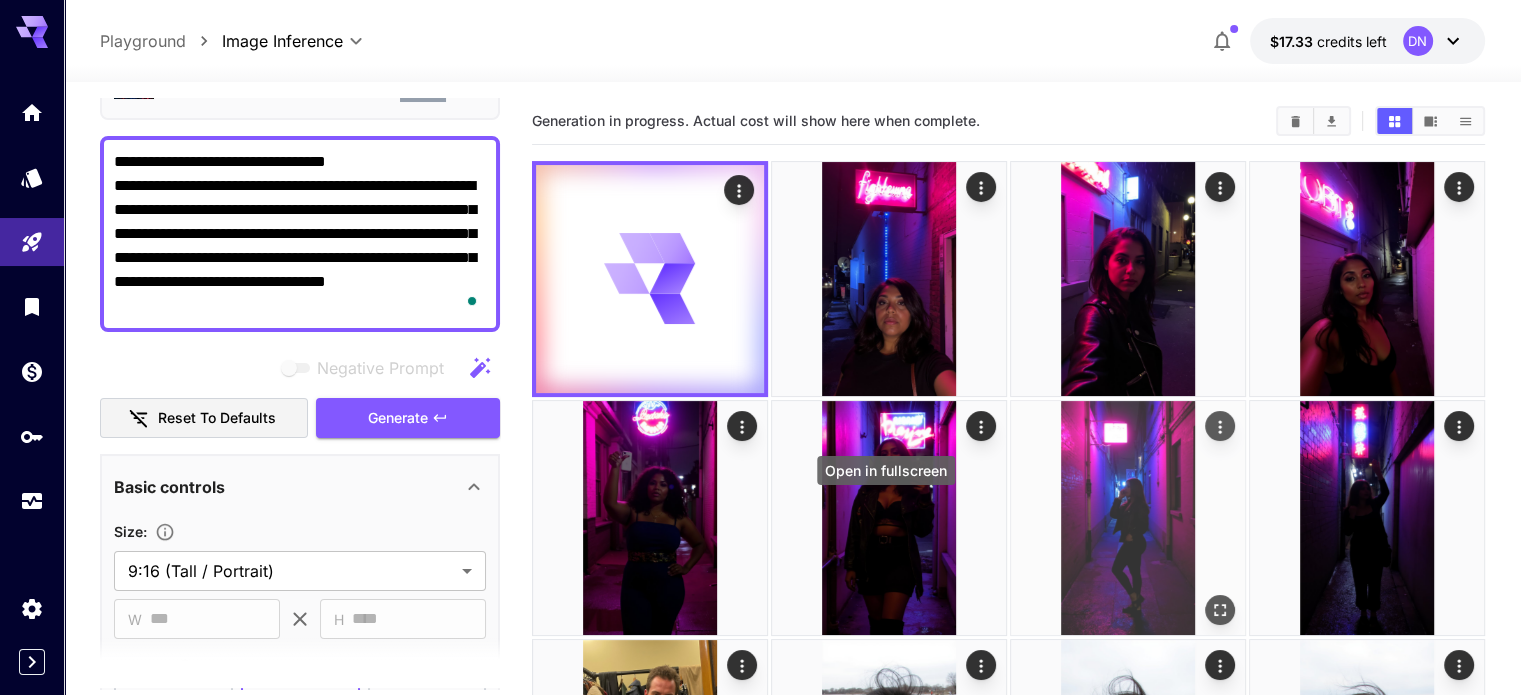 click 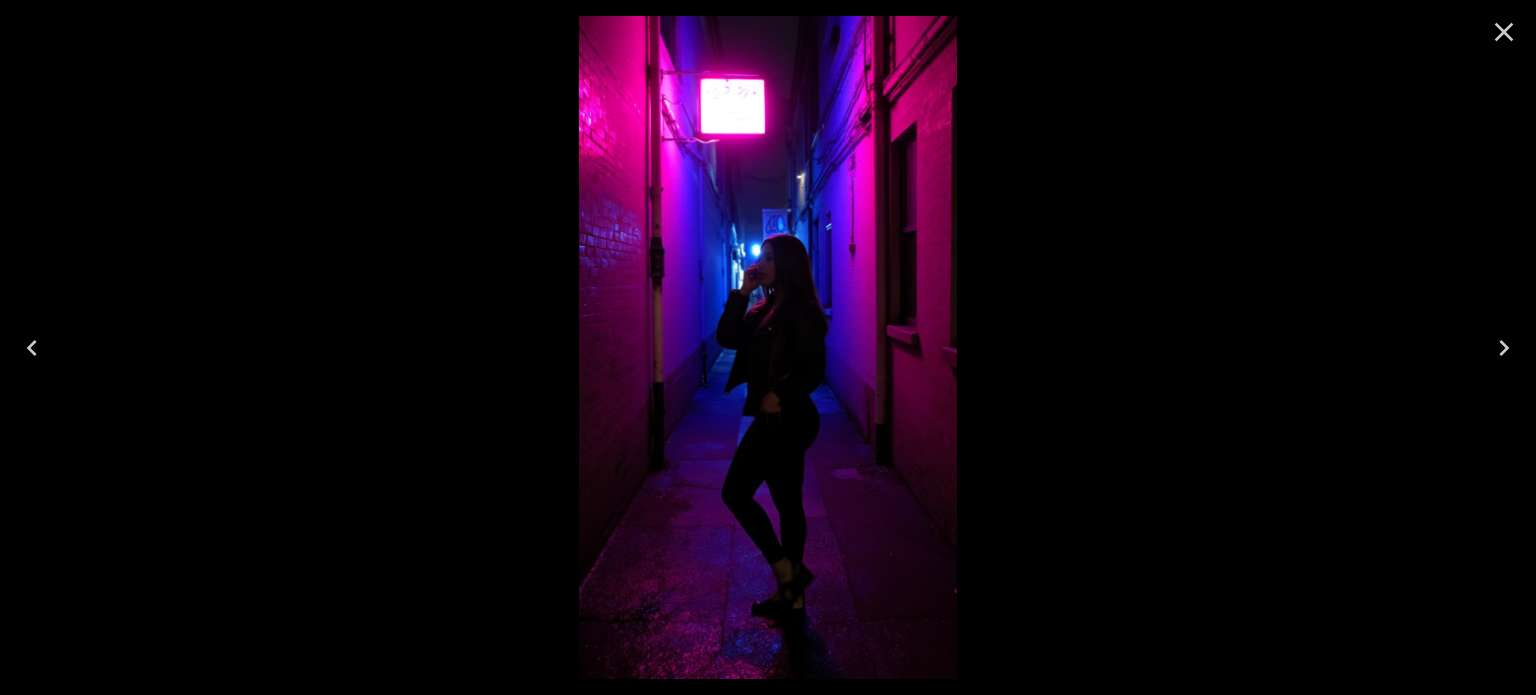 click 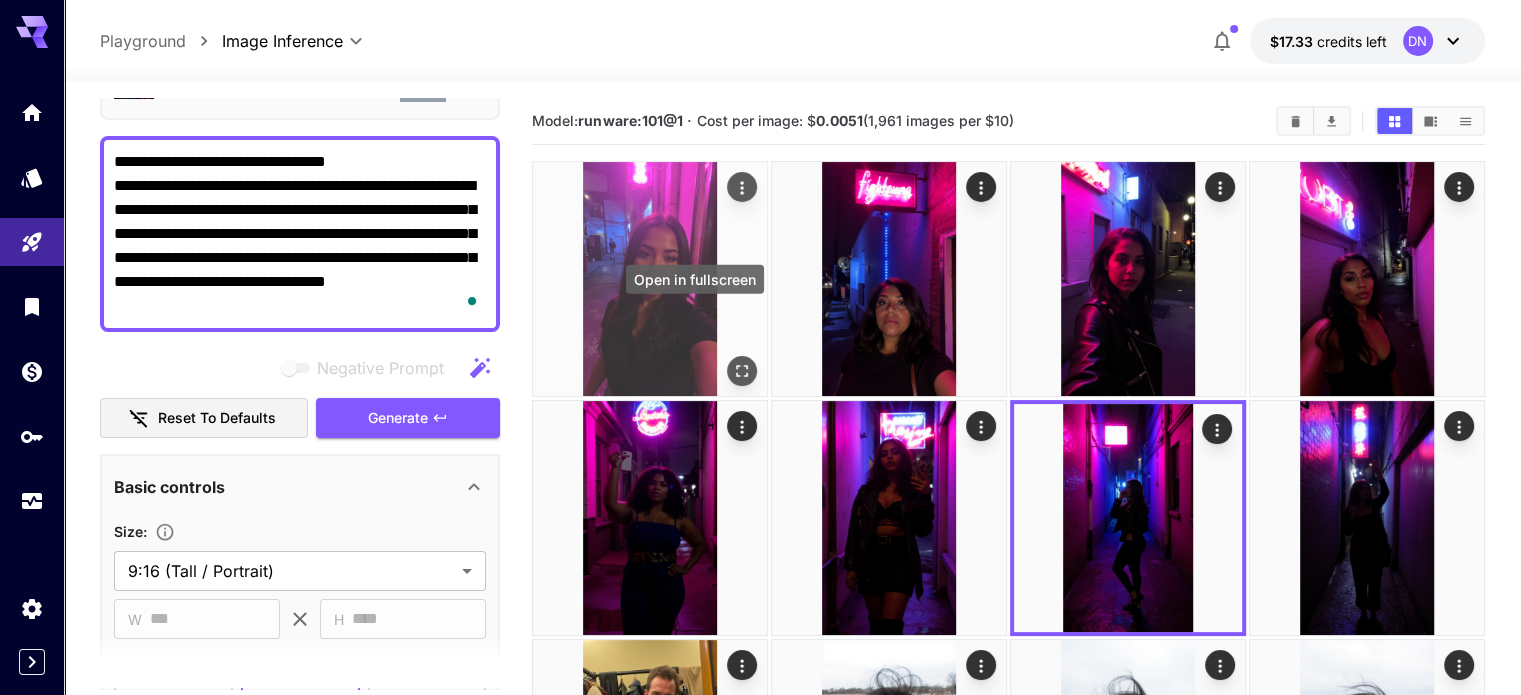 click 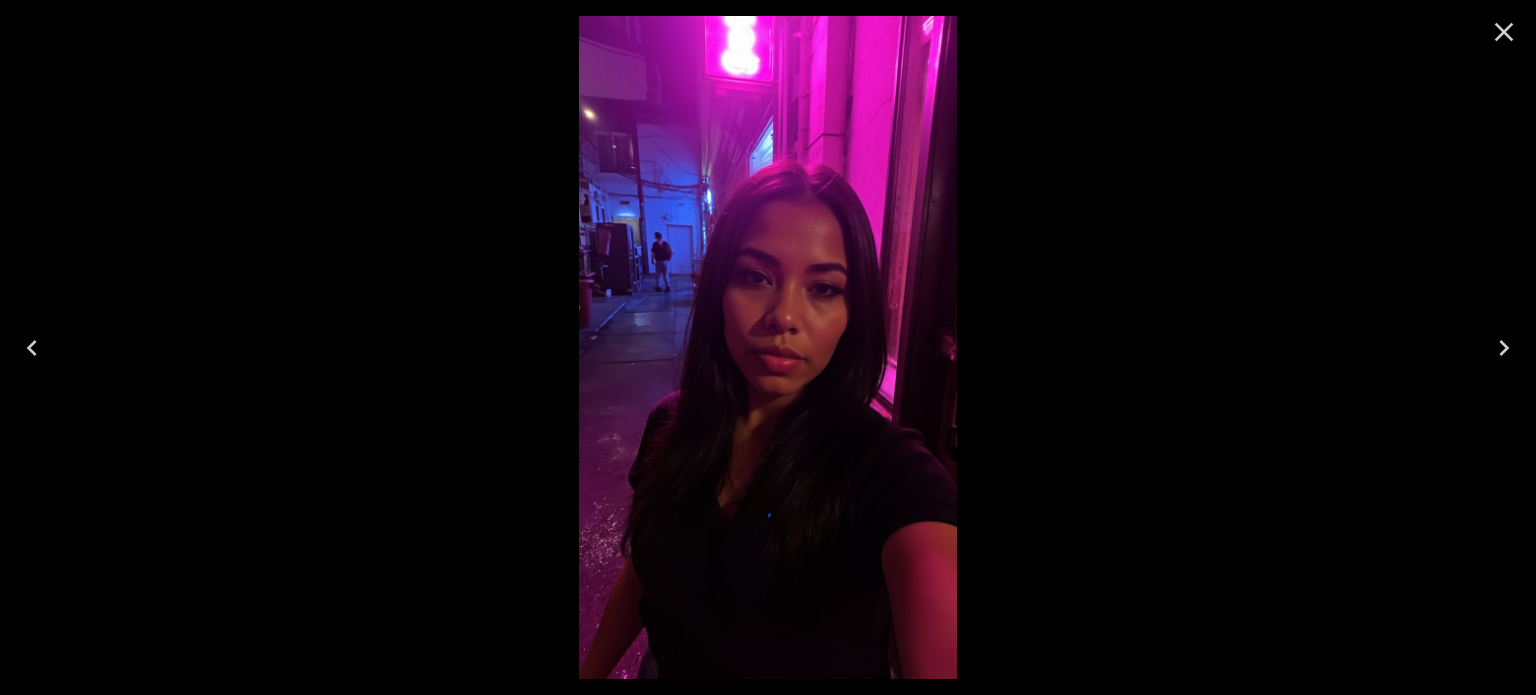click 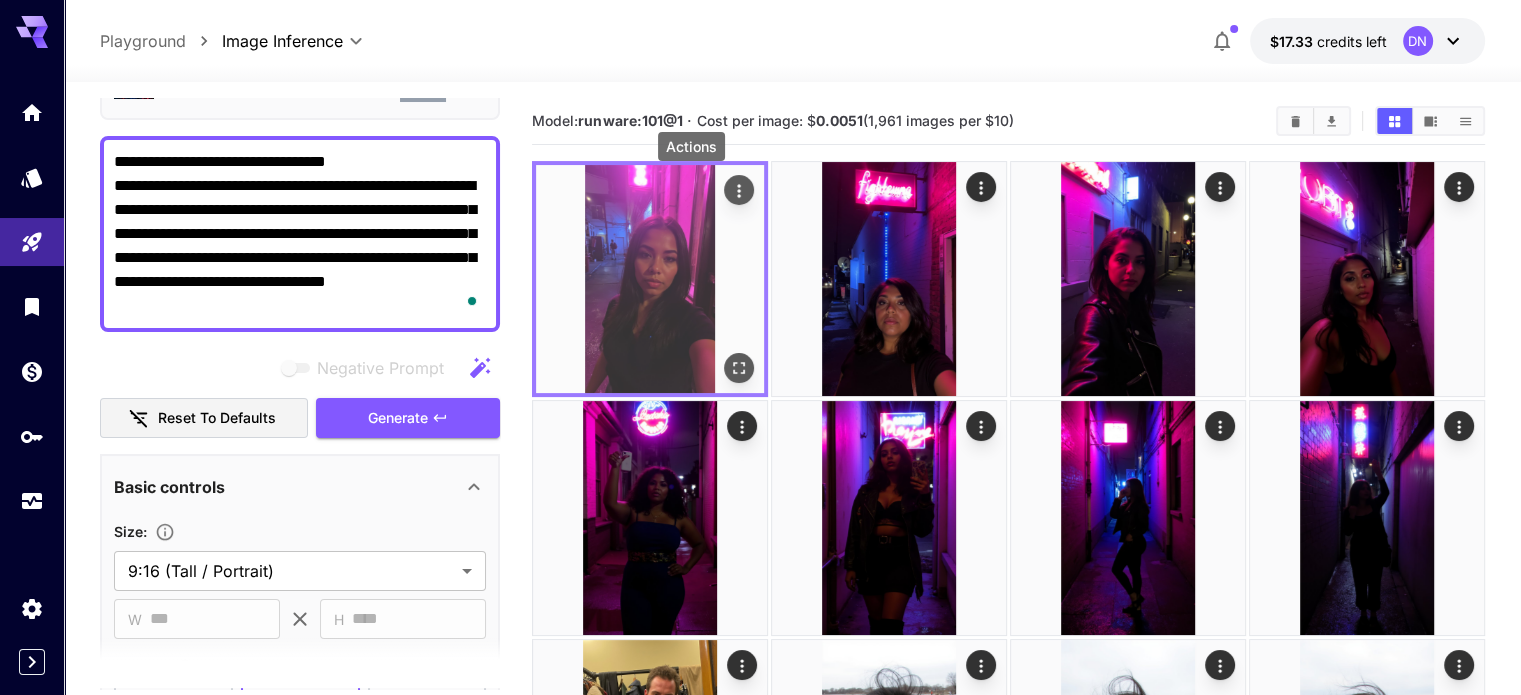 click 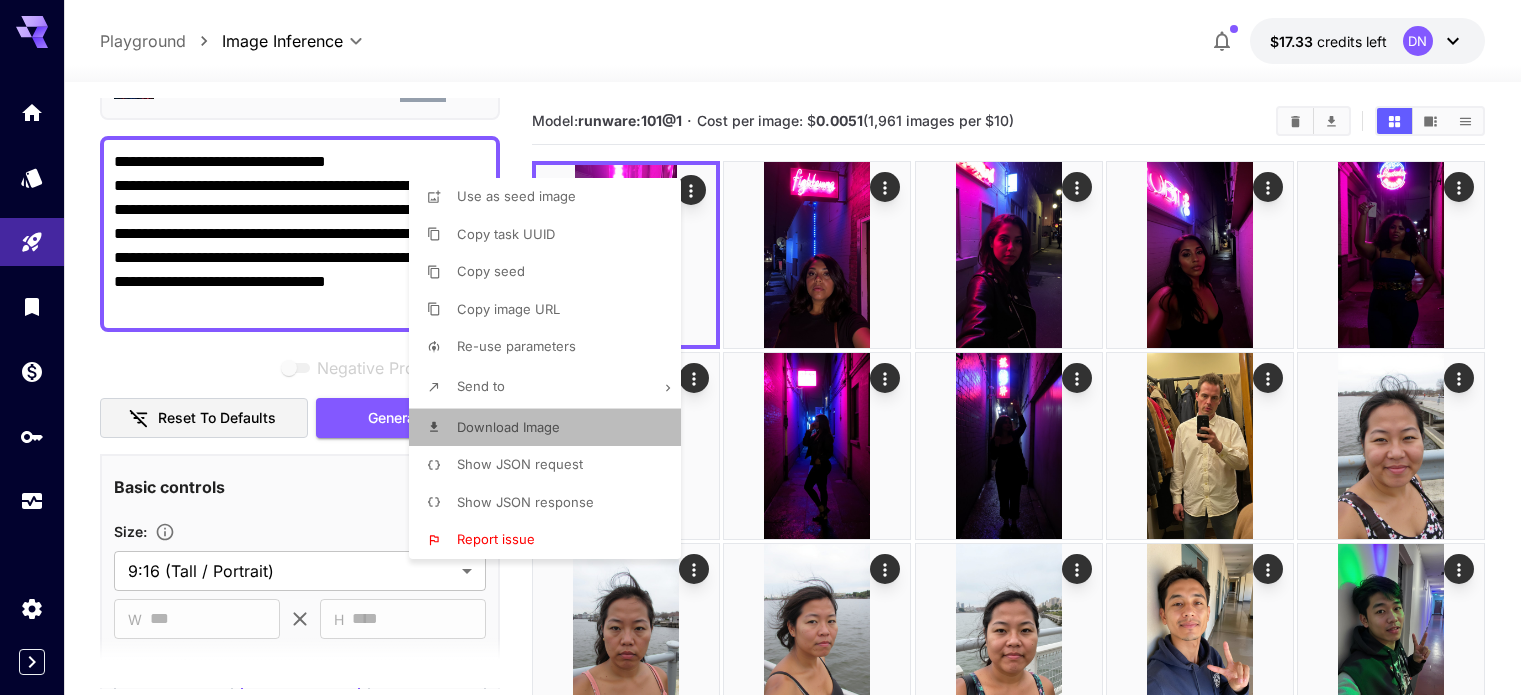 click on "Download Image" at bounding box center (508, 427) 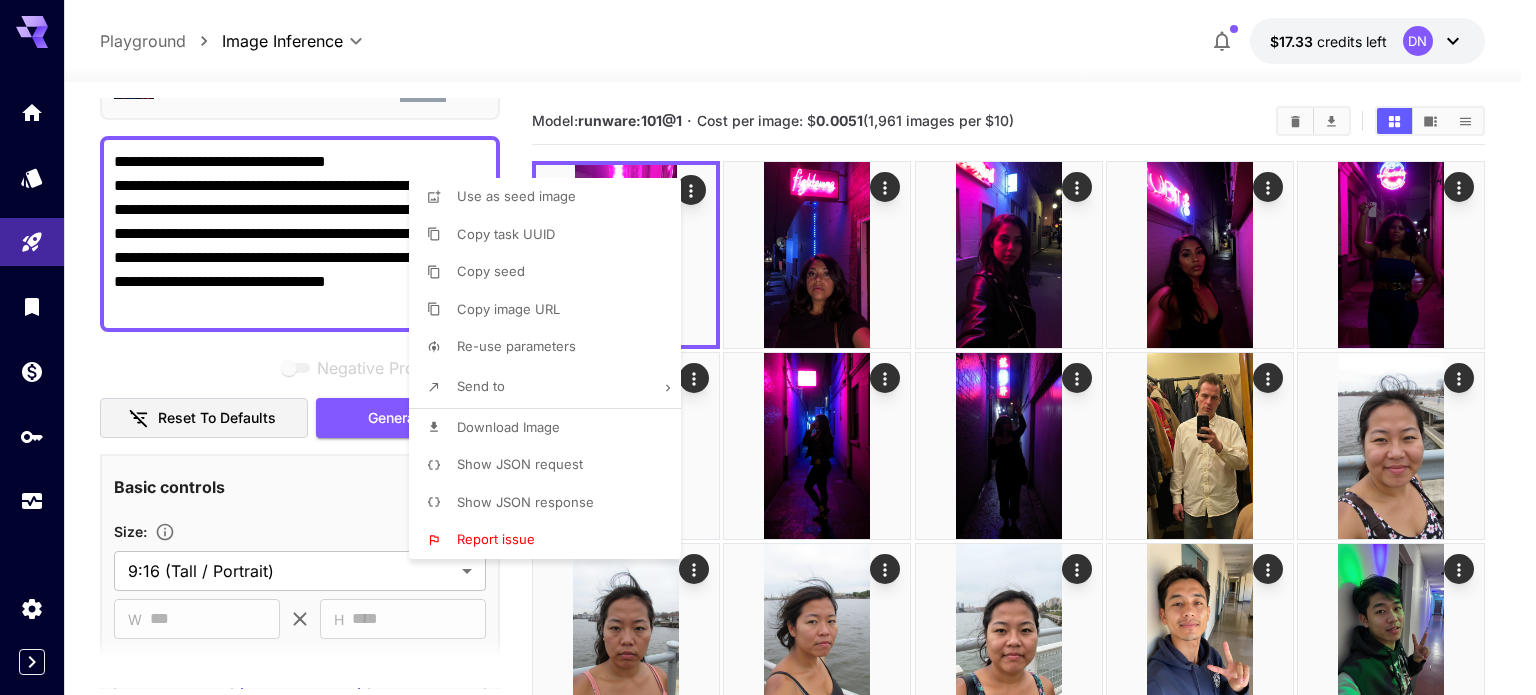 click at bounding box center (768, 347) 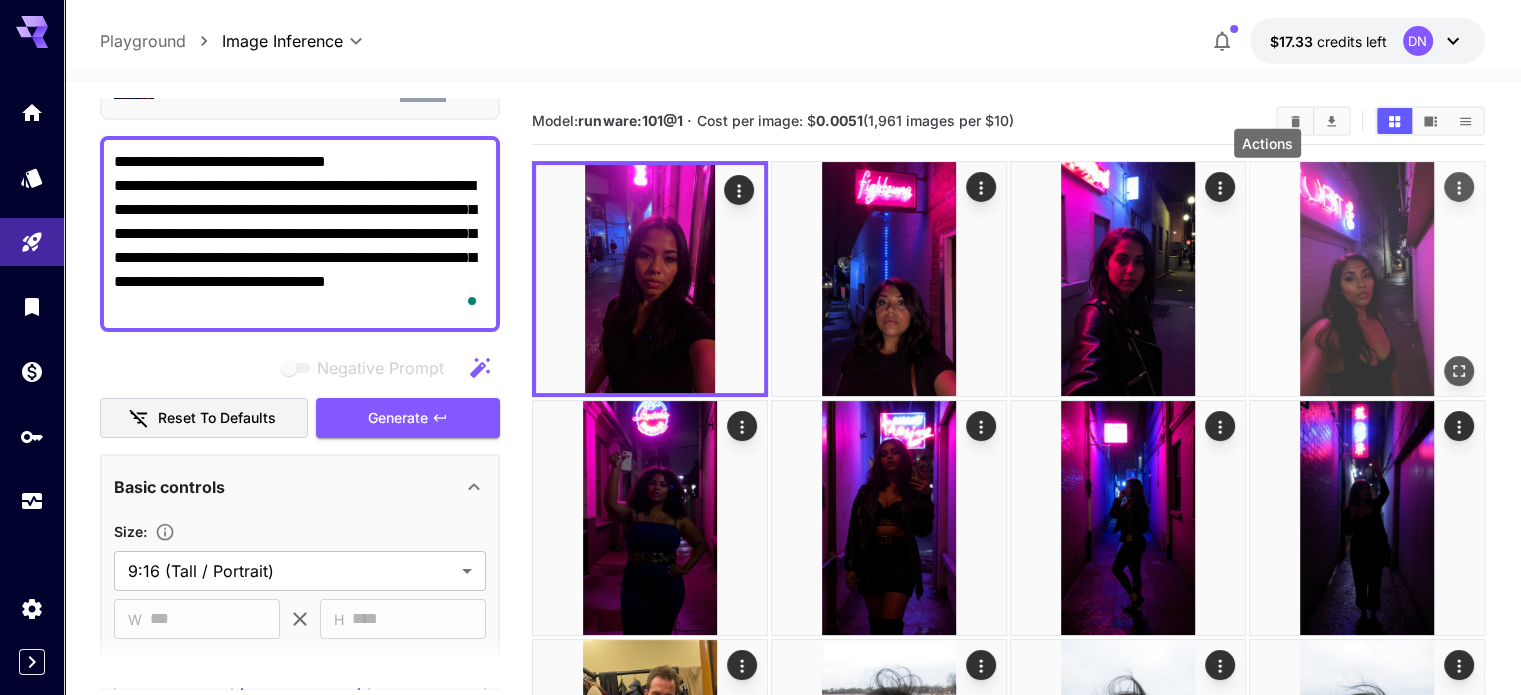 click 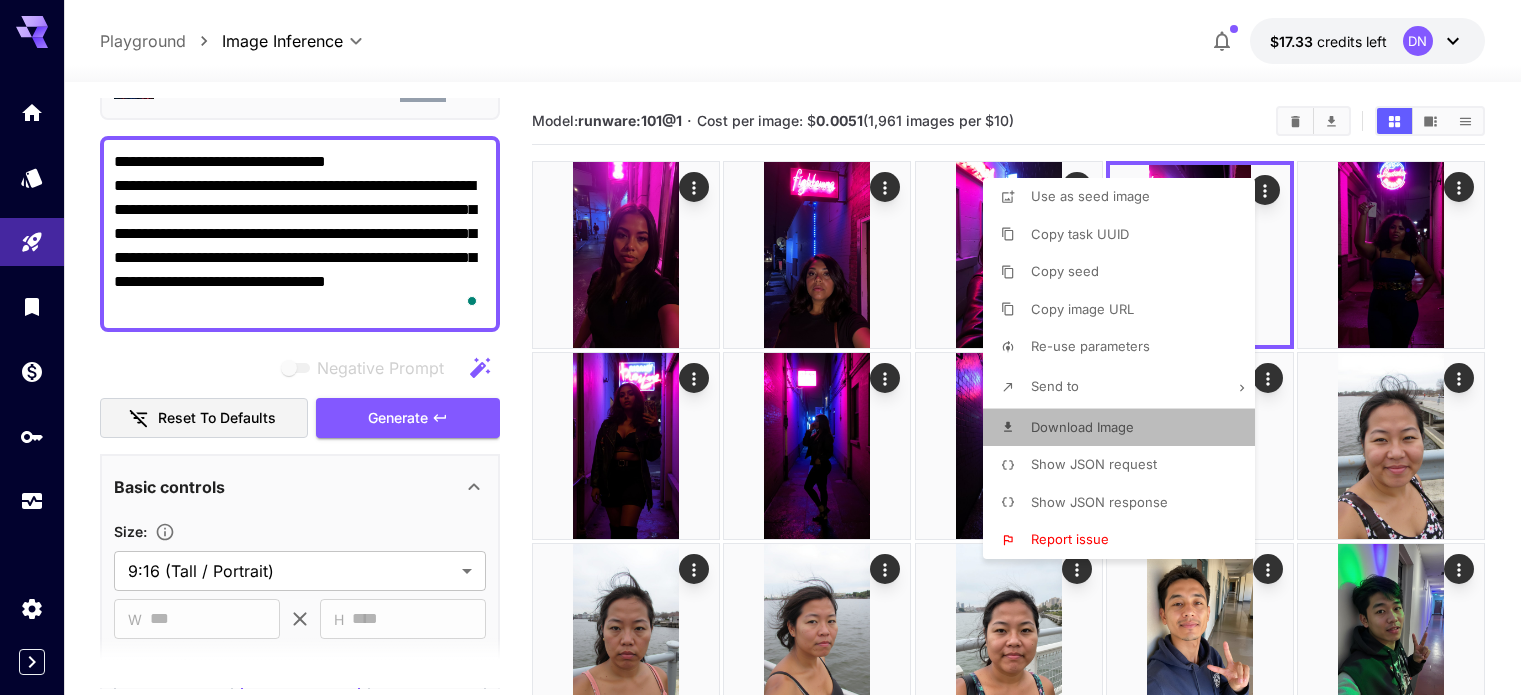 click on "Download Image" at bounding box center (1082, 427) 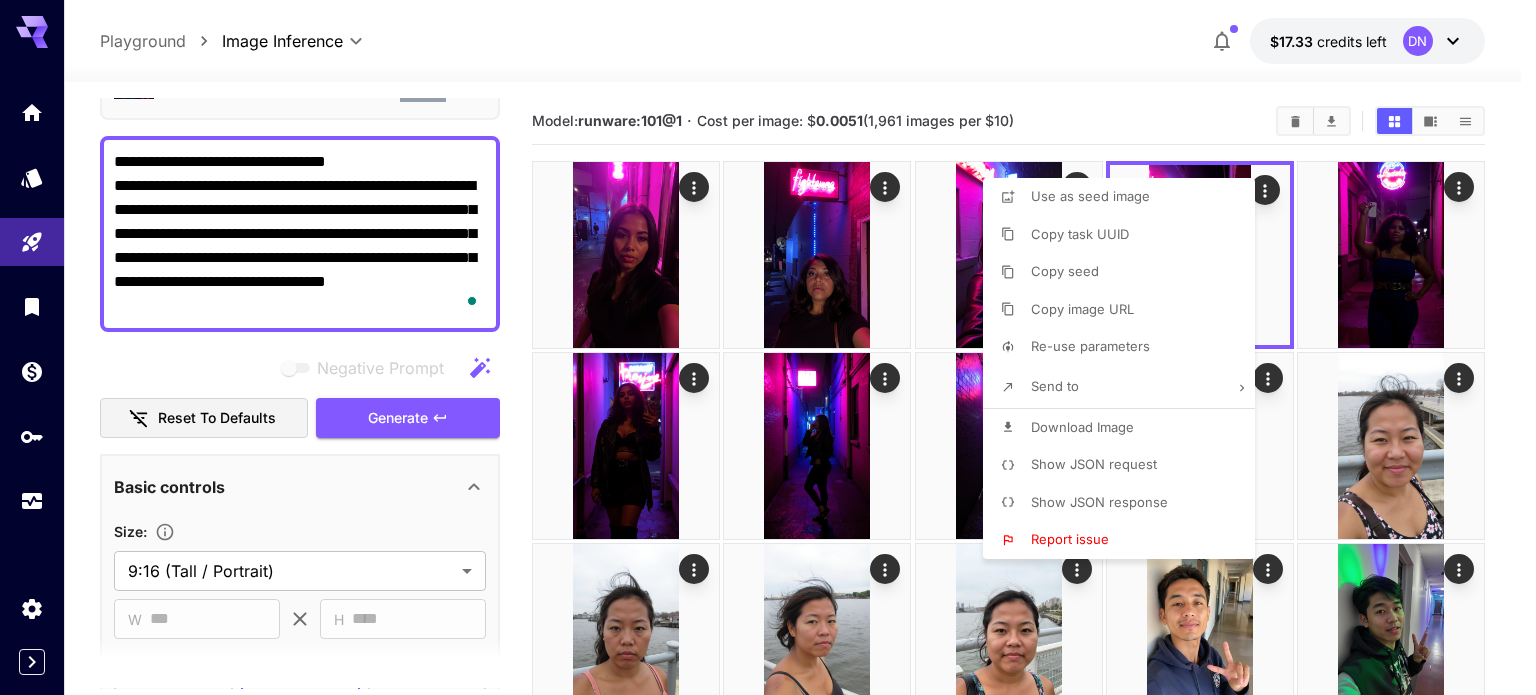 click at bounding box center [768, 347] 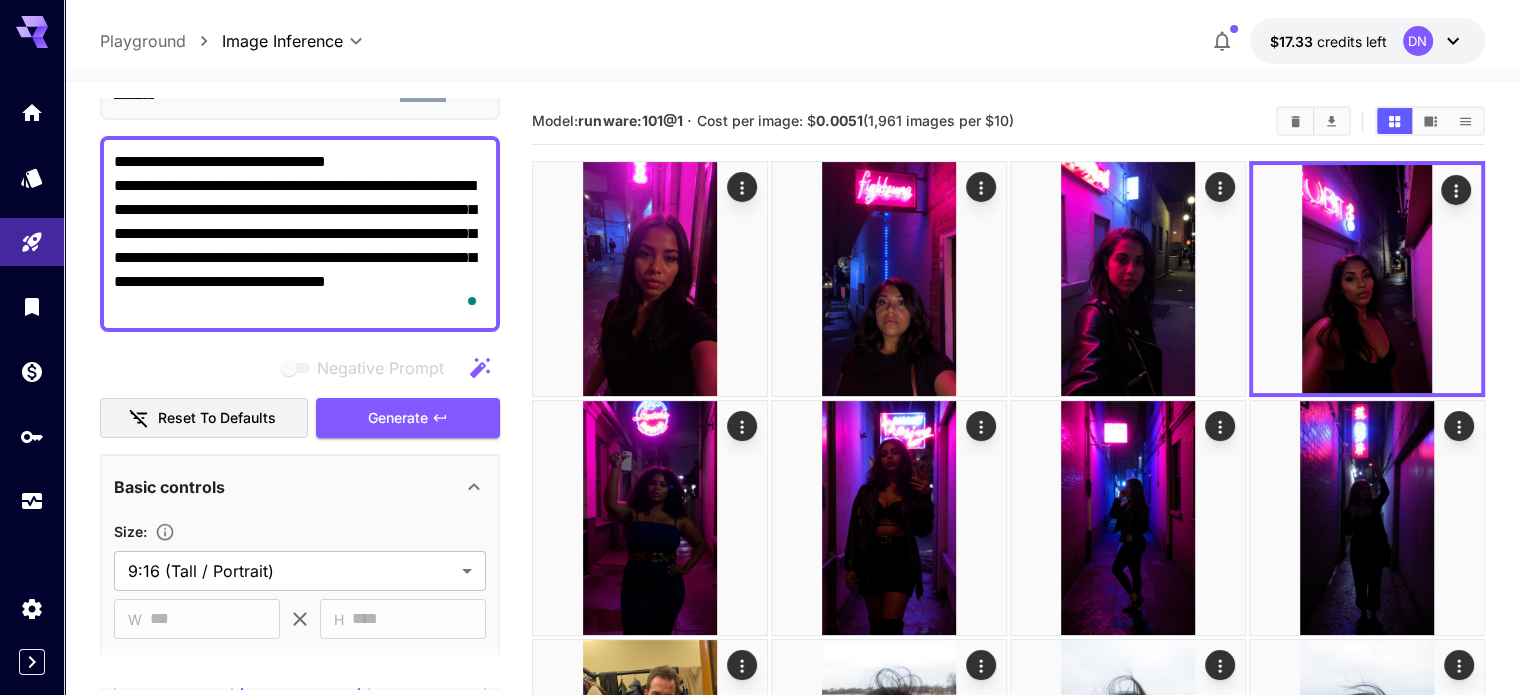 click on "**********" at bounding box center [760, 706] 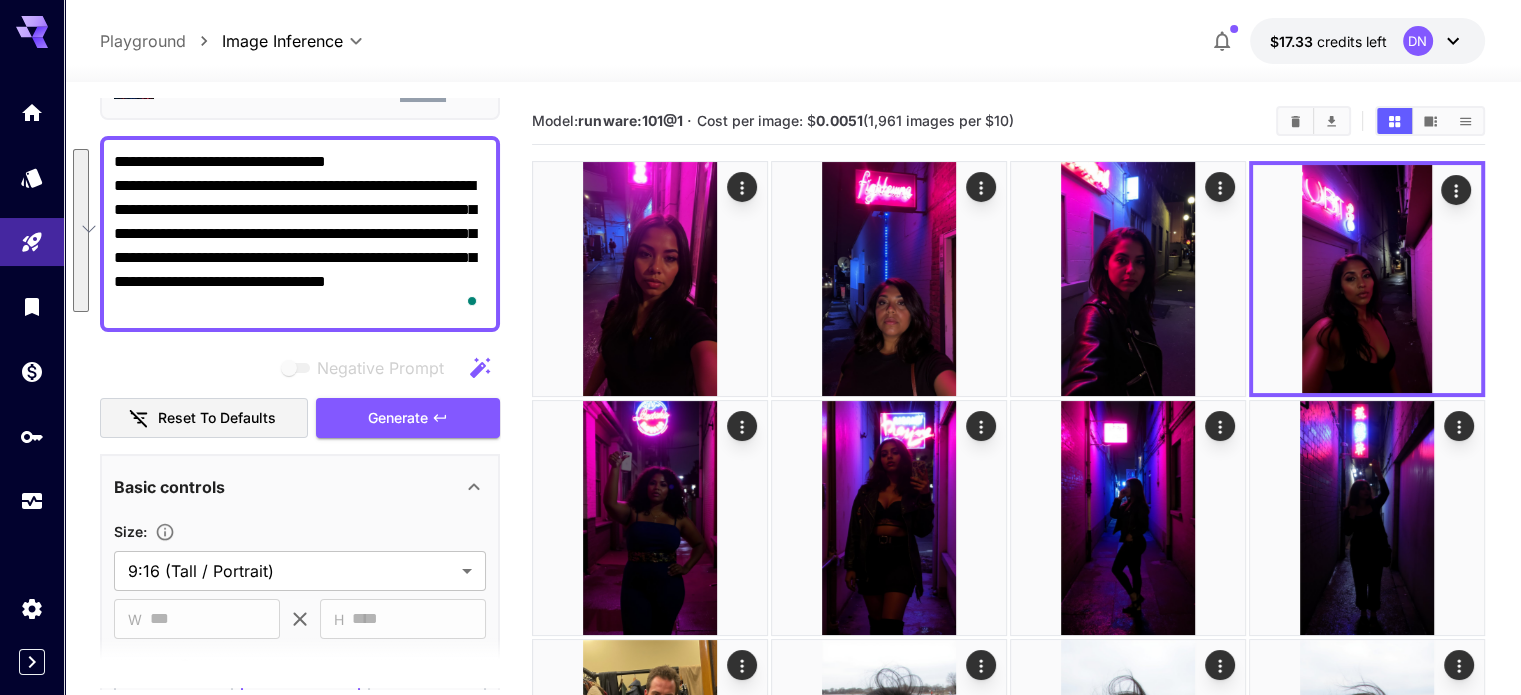 paste on "**********" 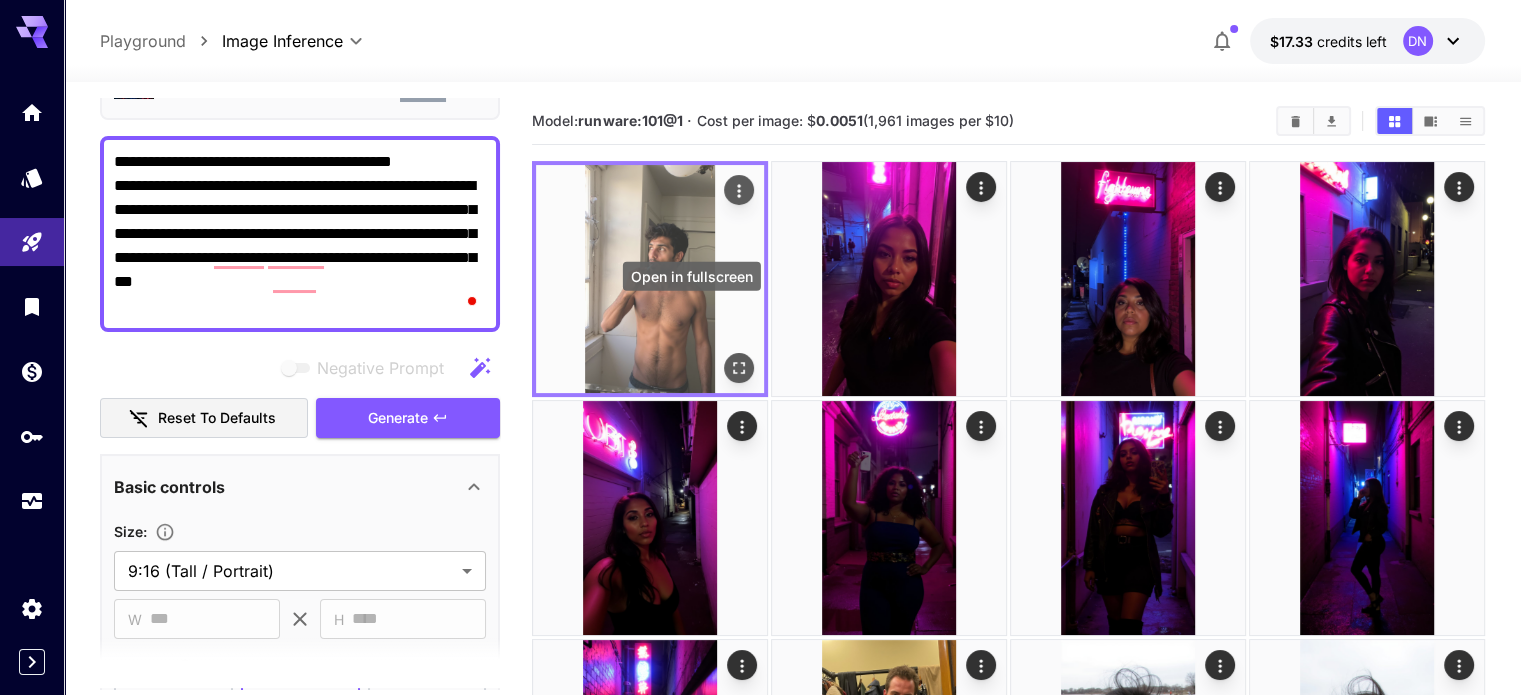 click 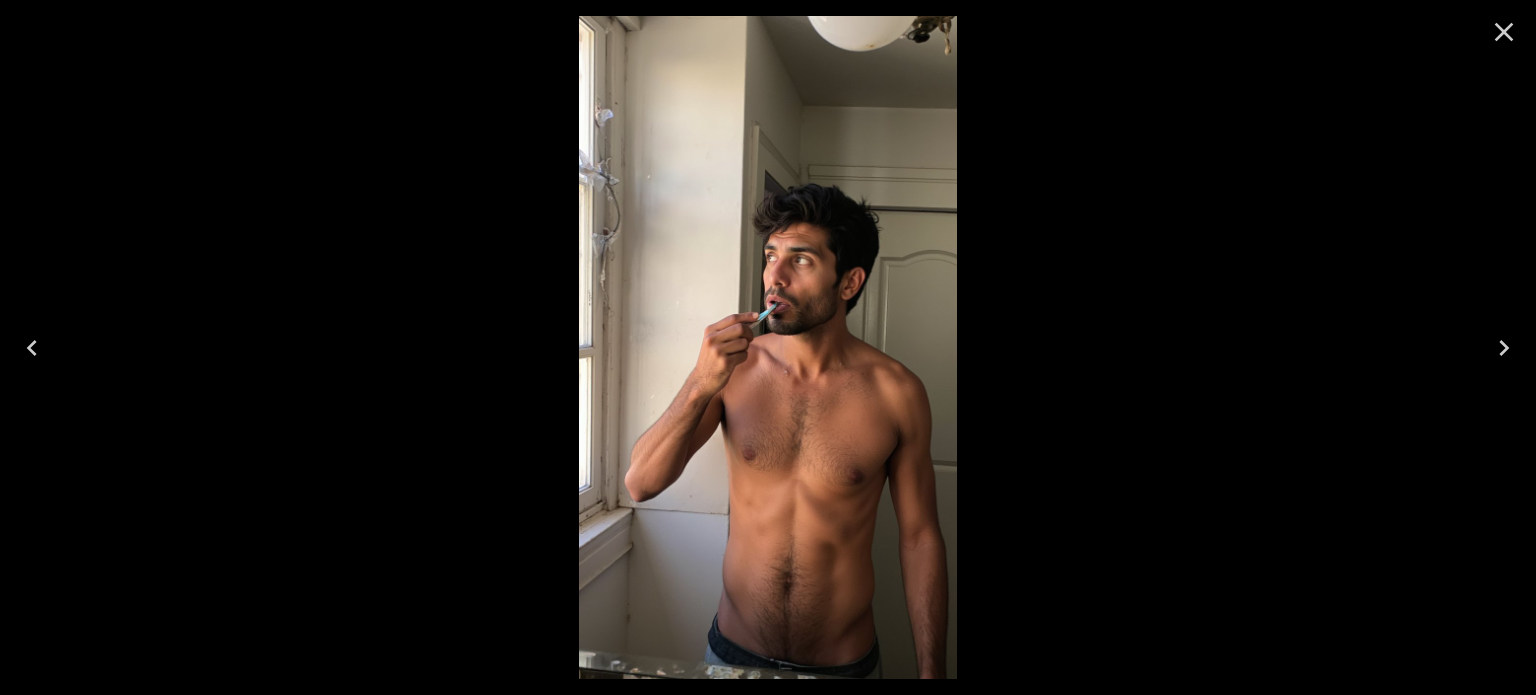 click 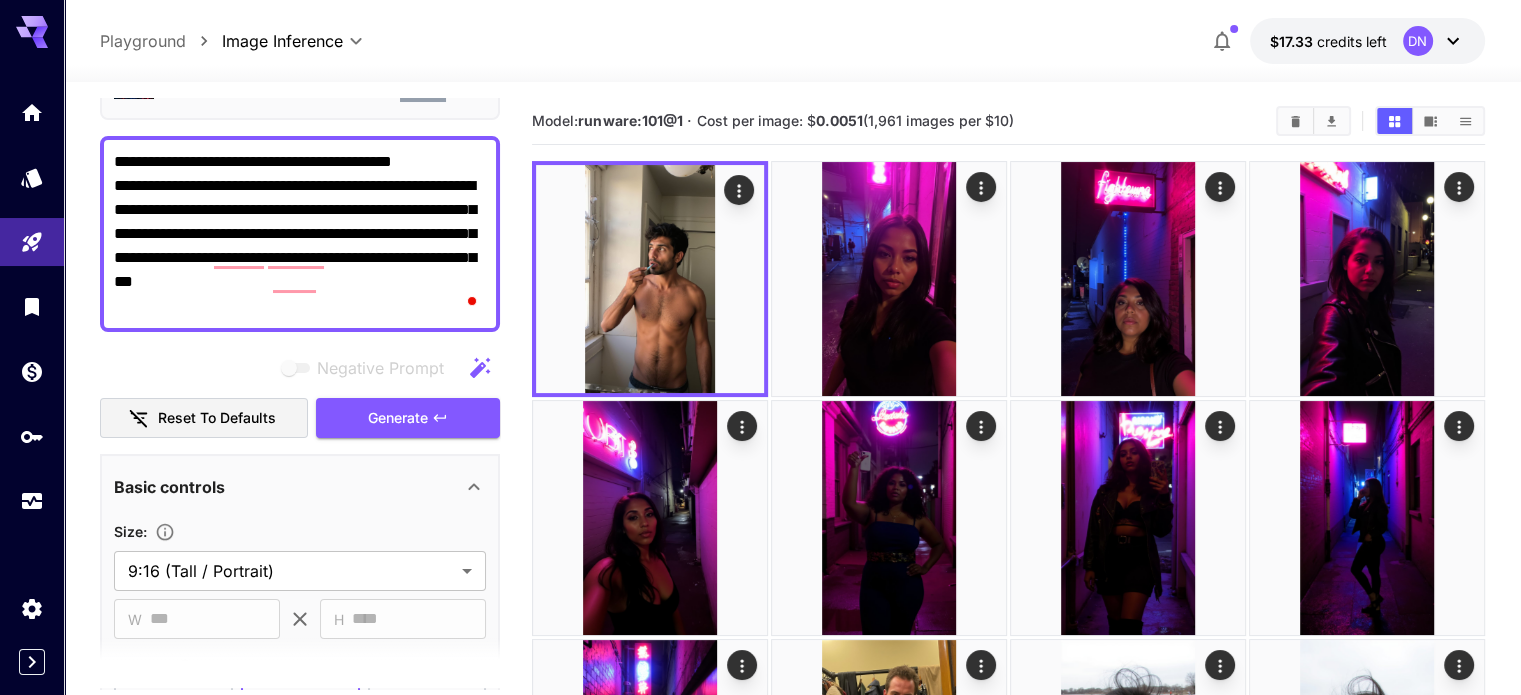 click on "**********" at bounding box center [300, 234] 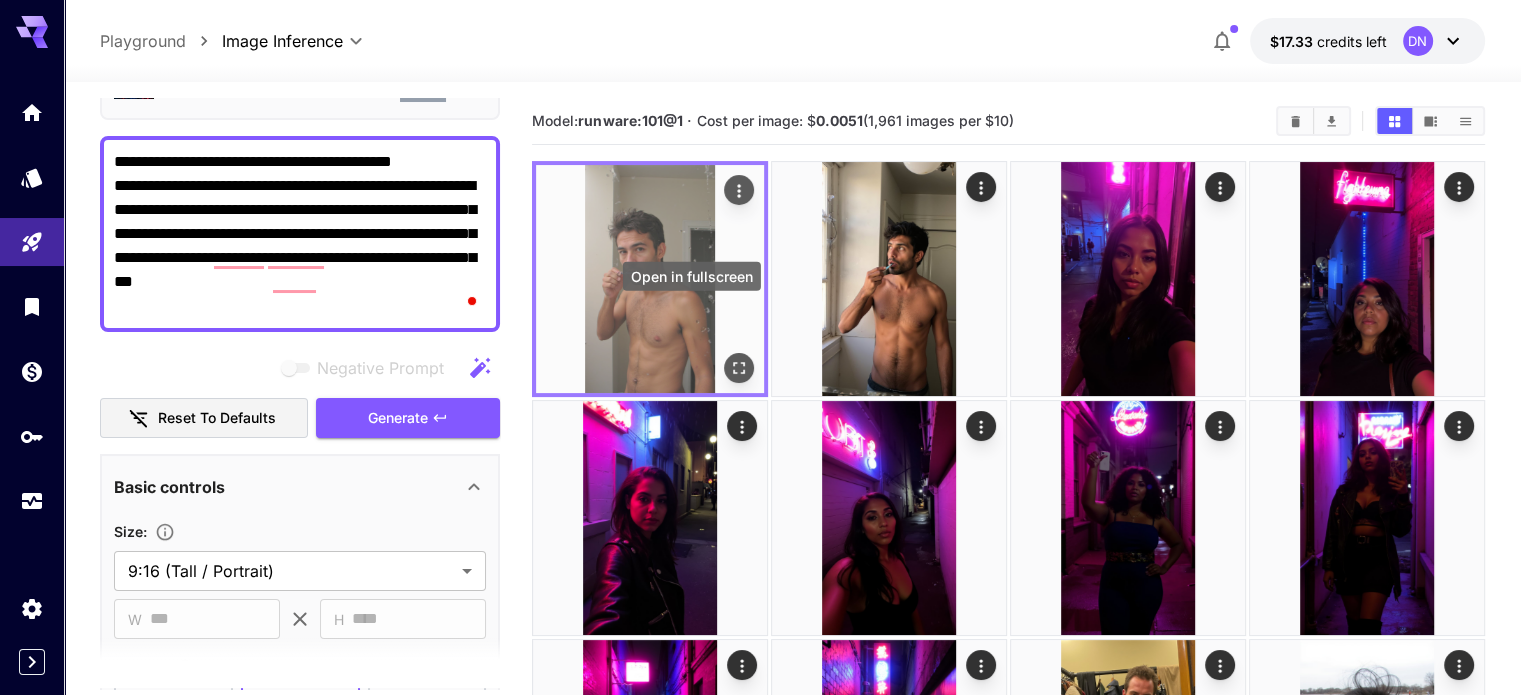click 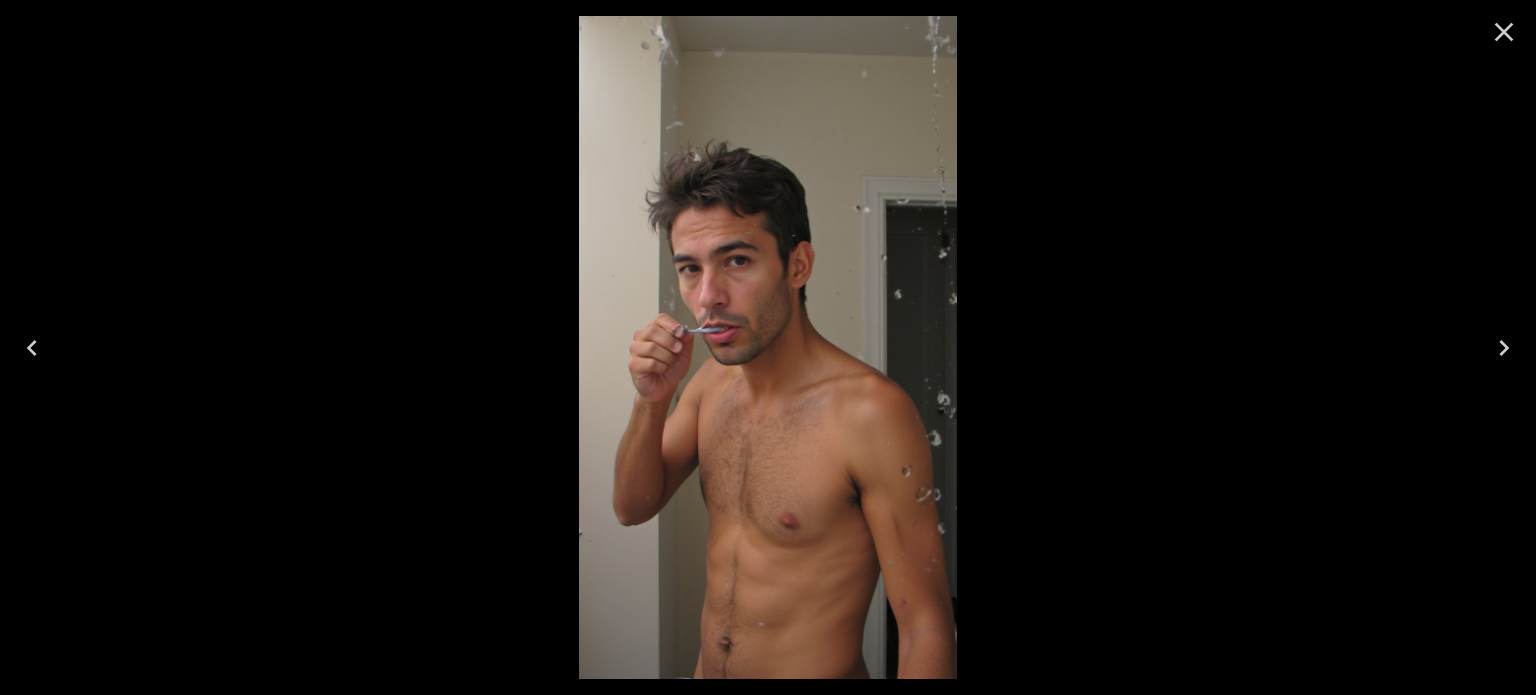 click 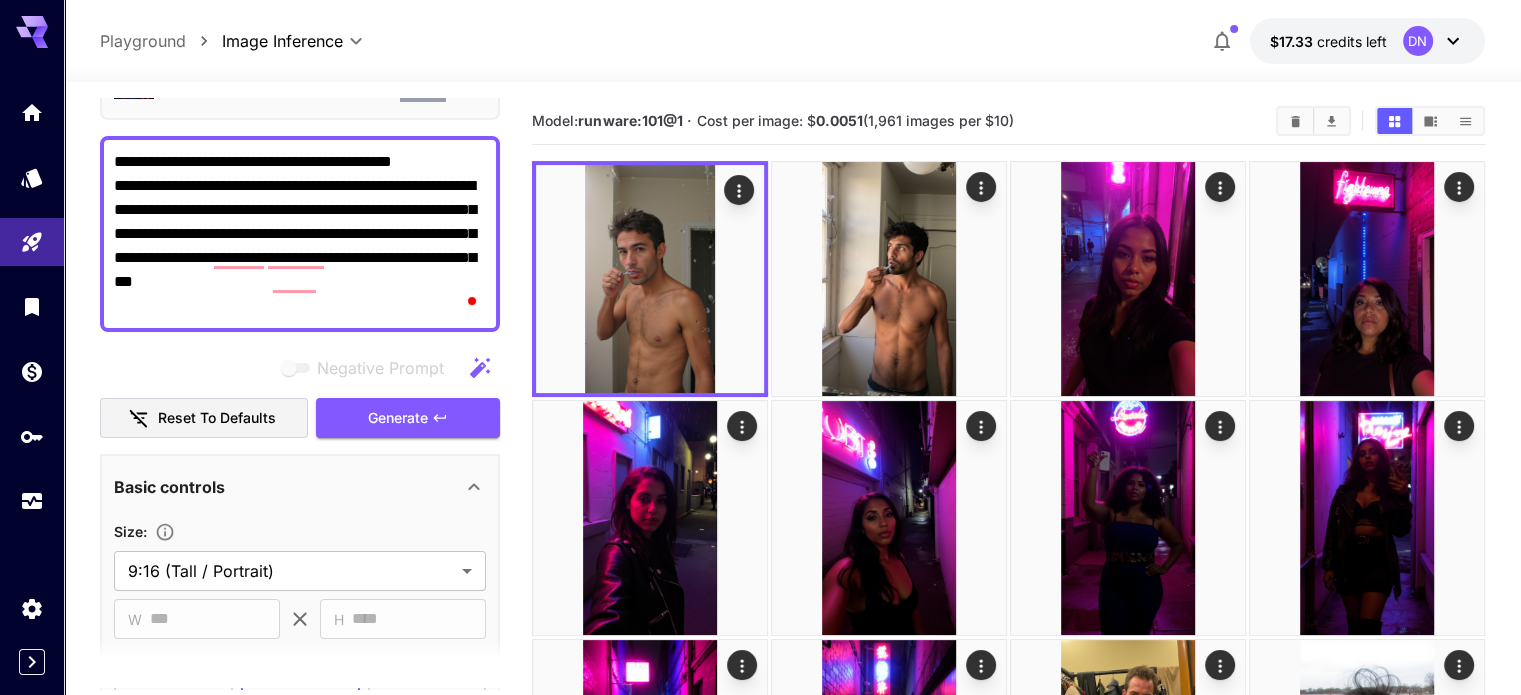 click on "**********" at bounding box center (300, 234) 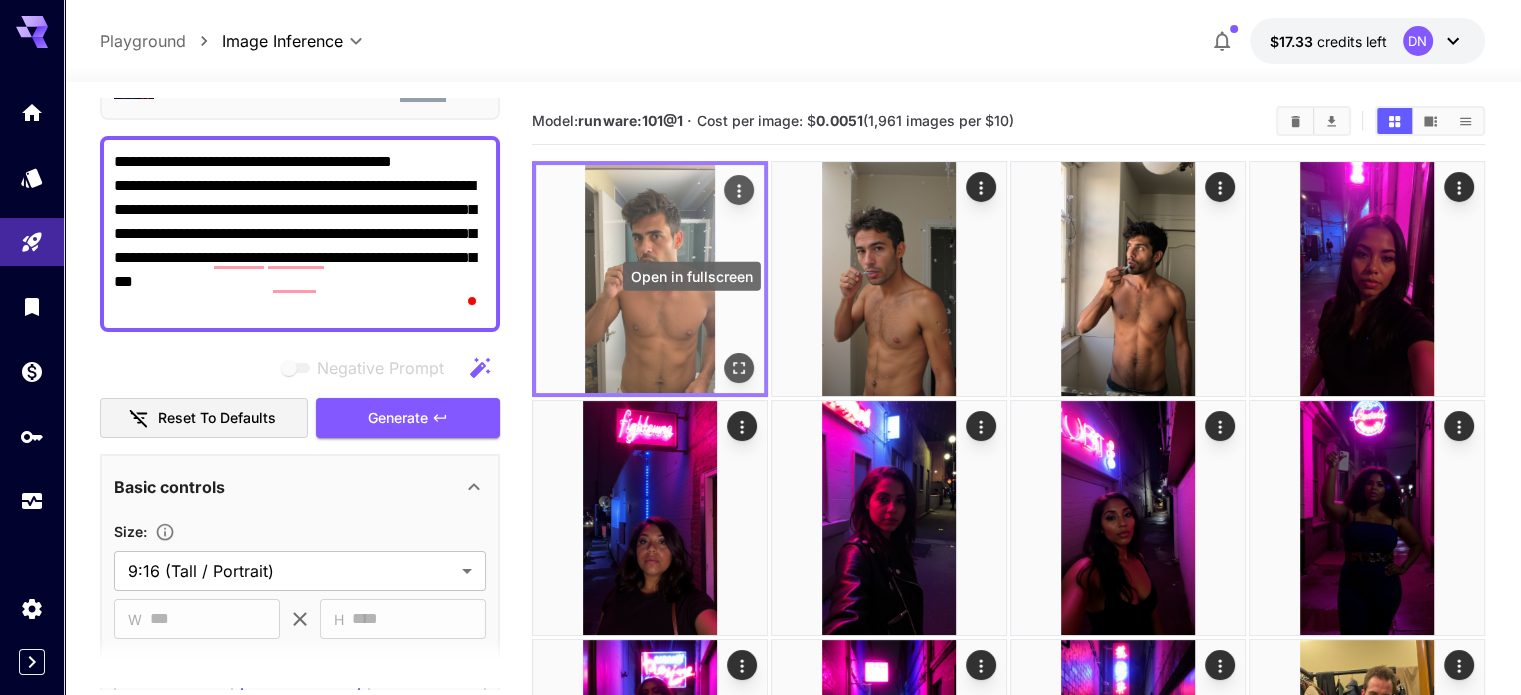 click 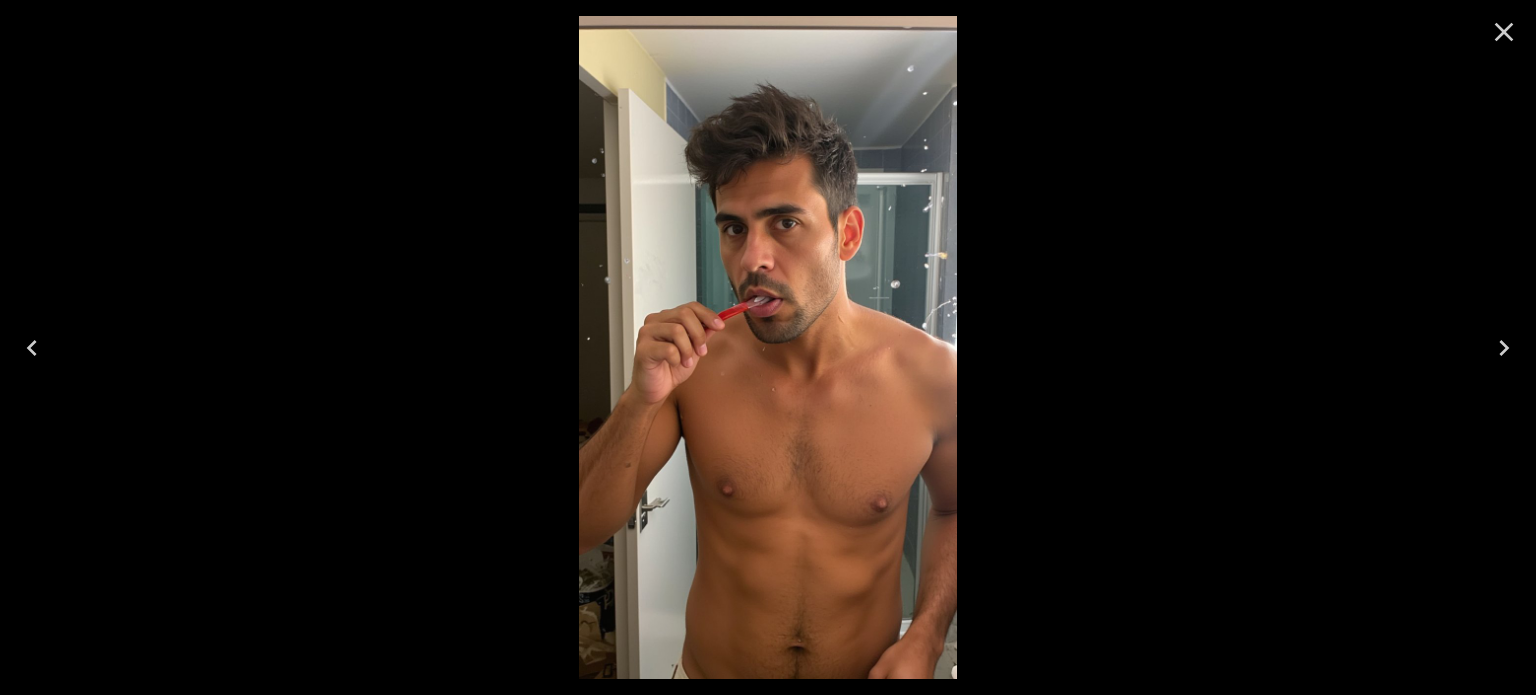click 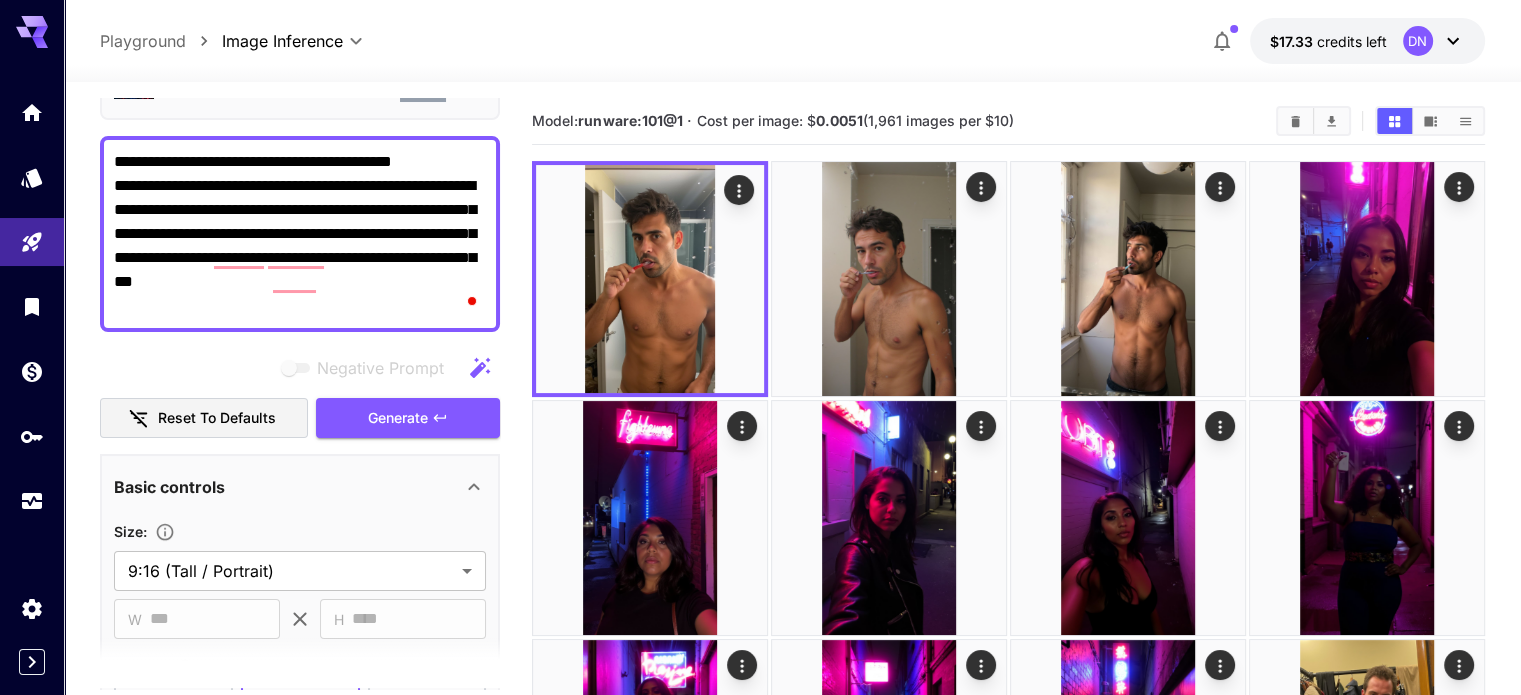 scroll, scrollTop: 14, scrollLeft: 0, axis: vertical 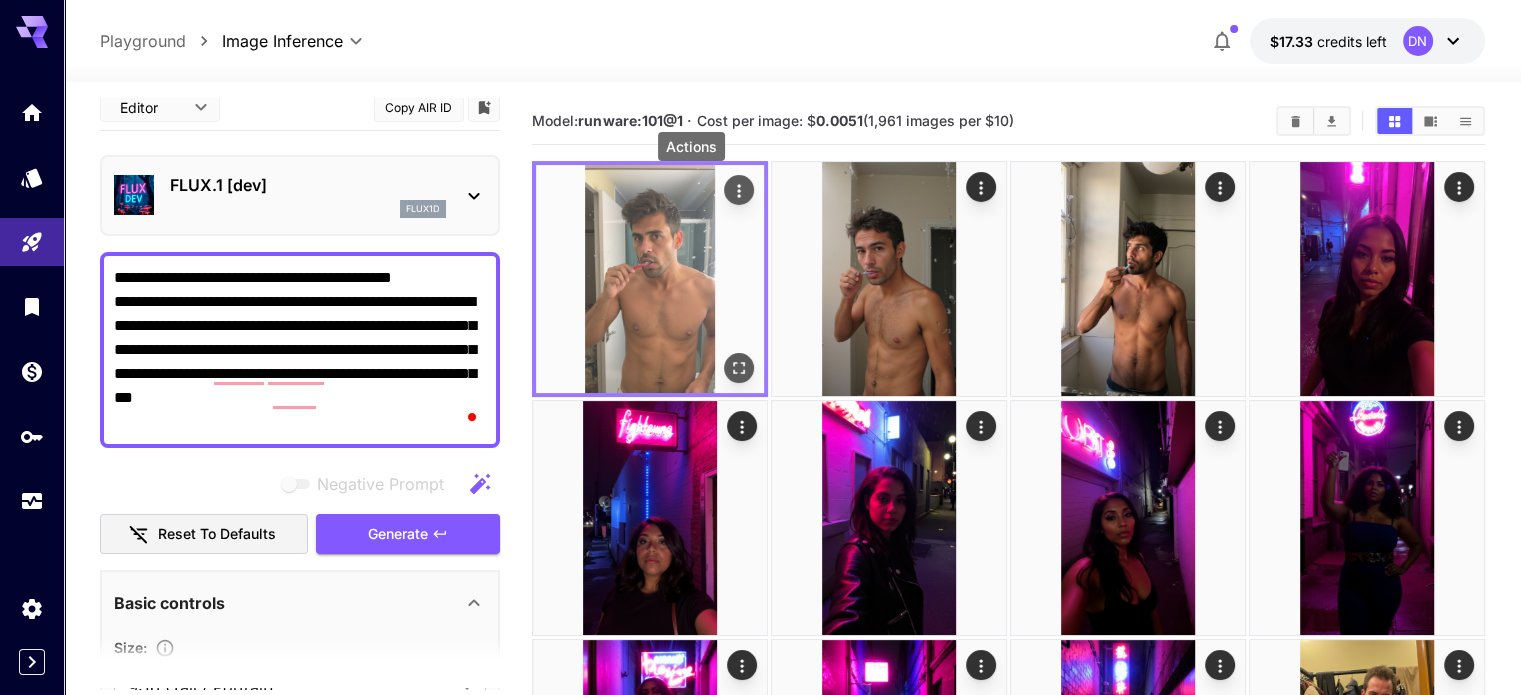 click 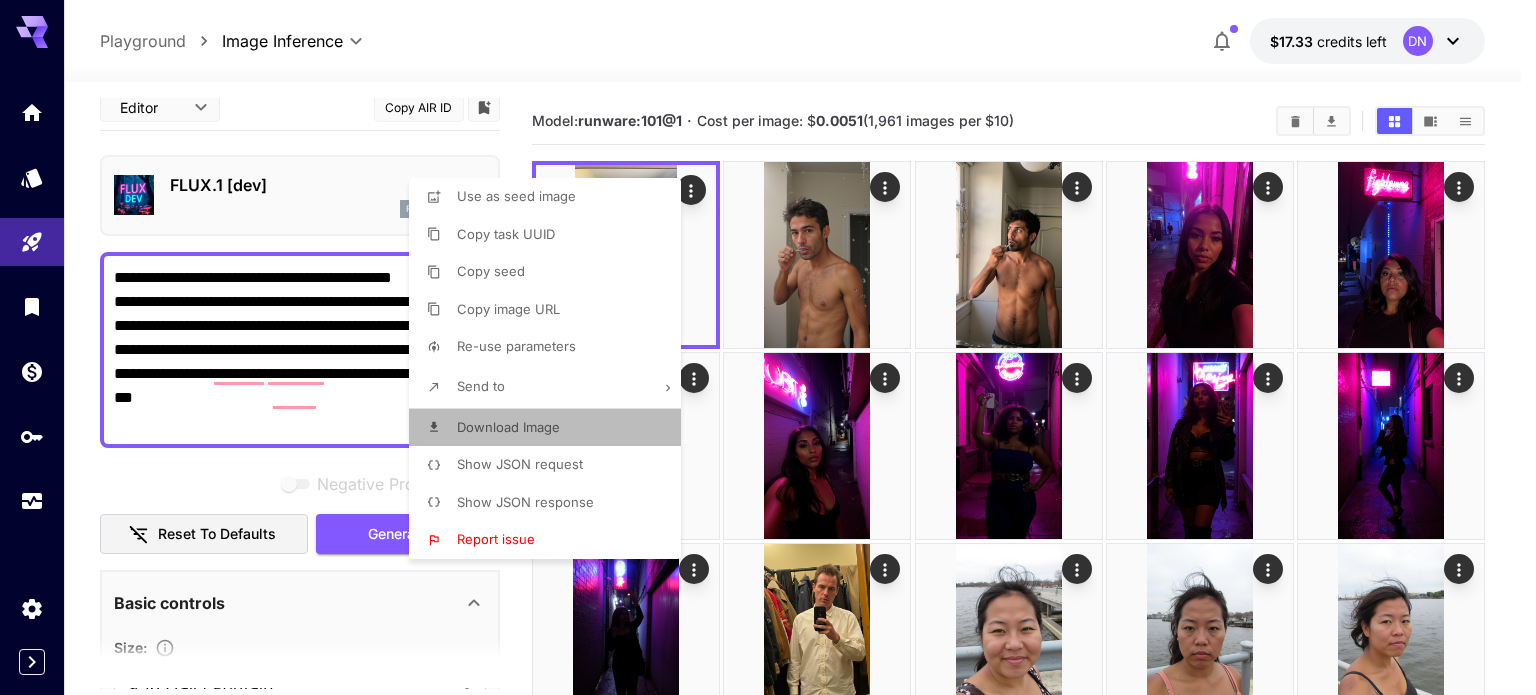 click on "Download Image" at bounding box center [508, 427] 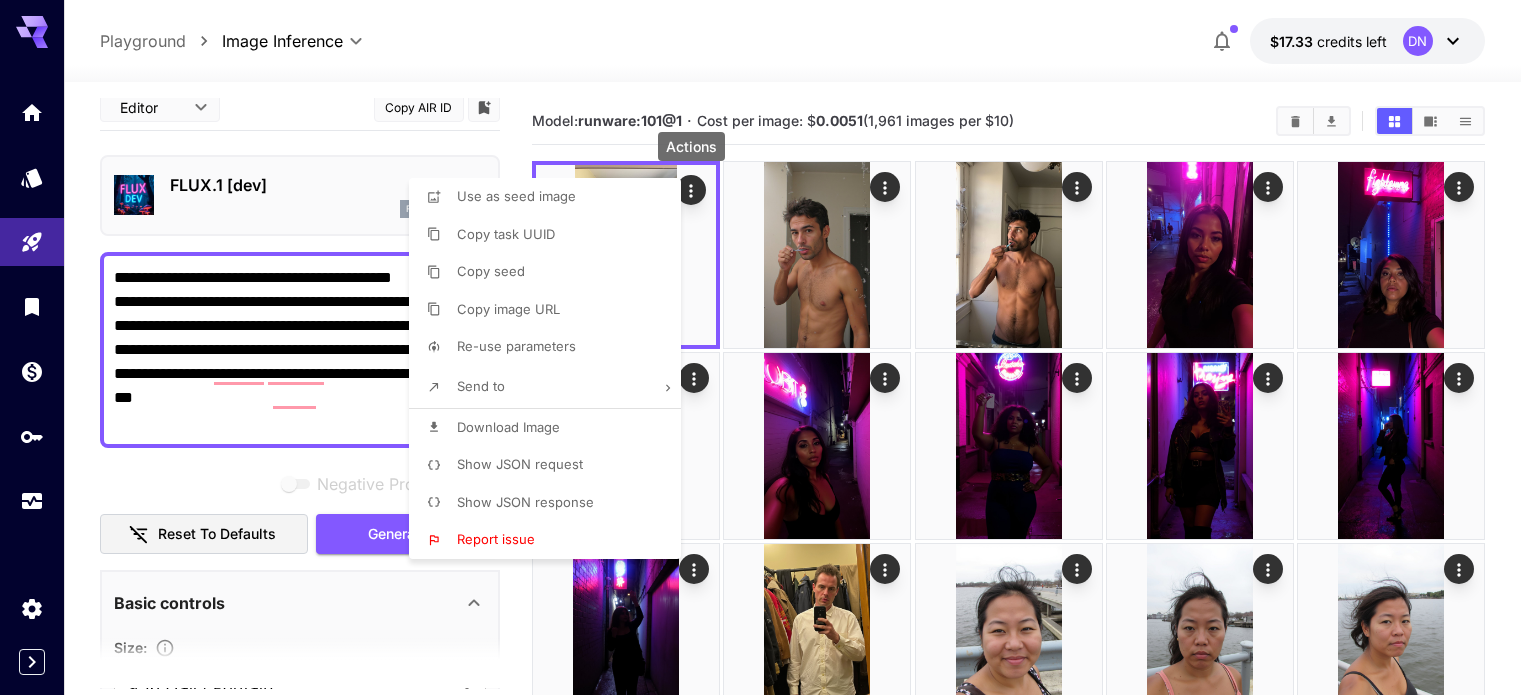 click at bounding box center [768, 347] 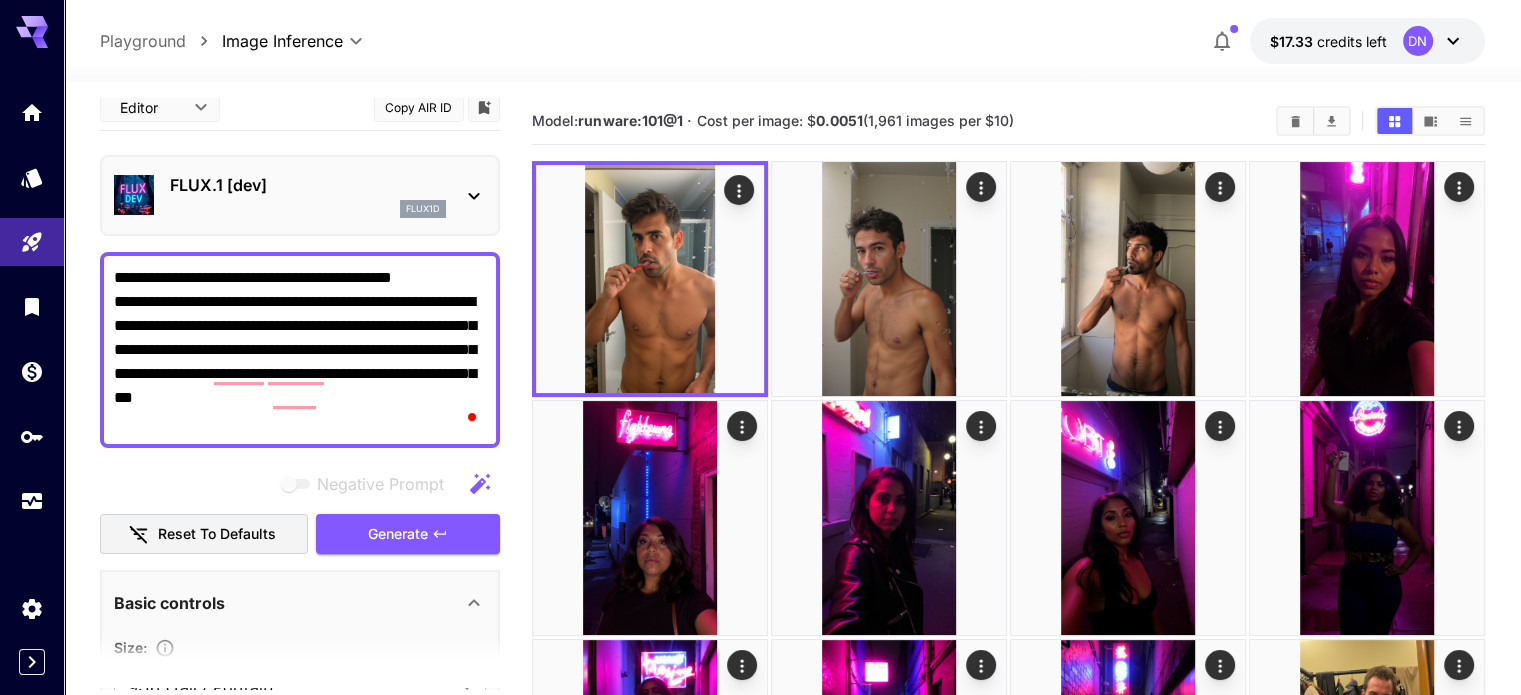 click on "**********" at bounding box center (300, 350) 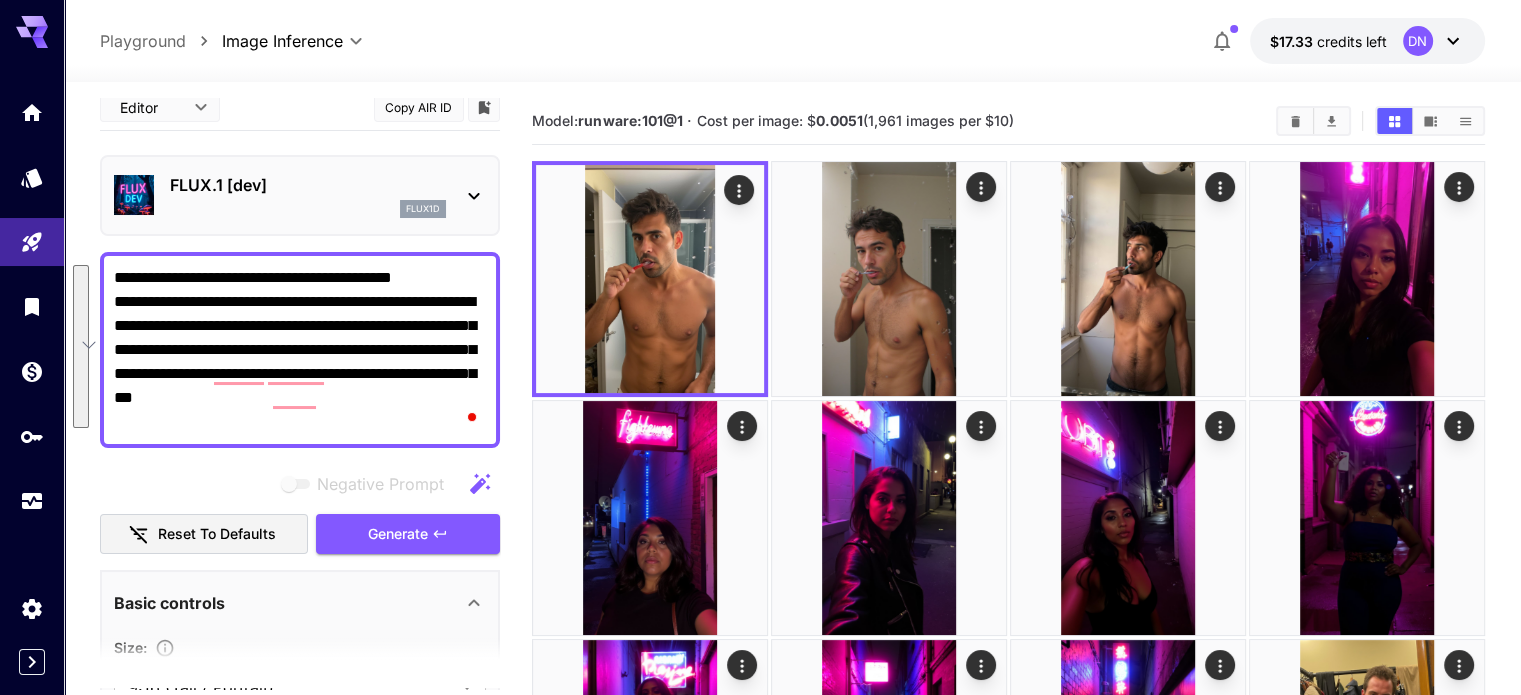 paste 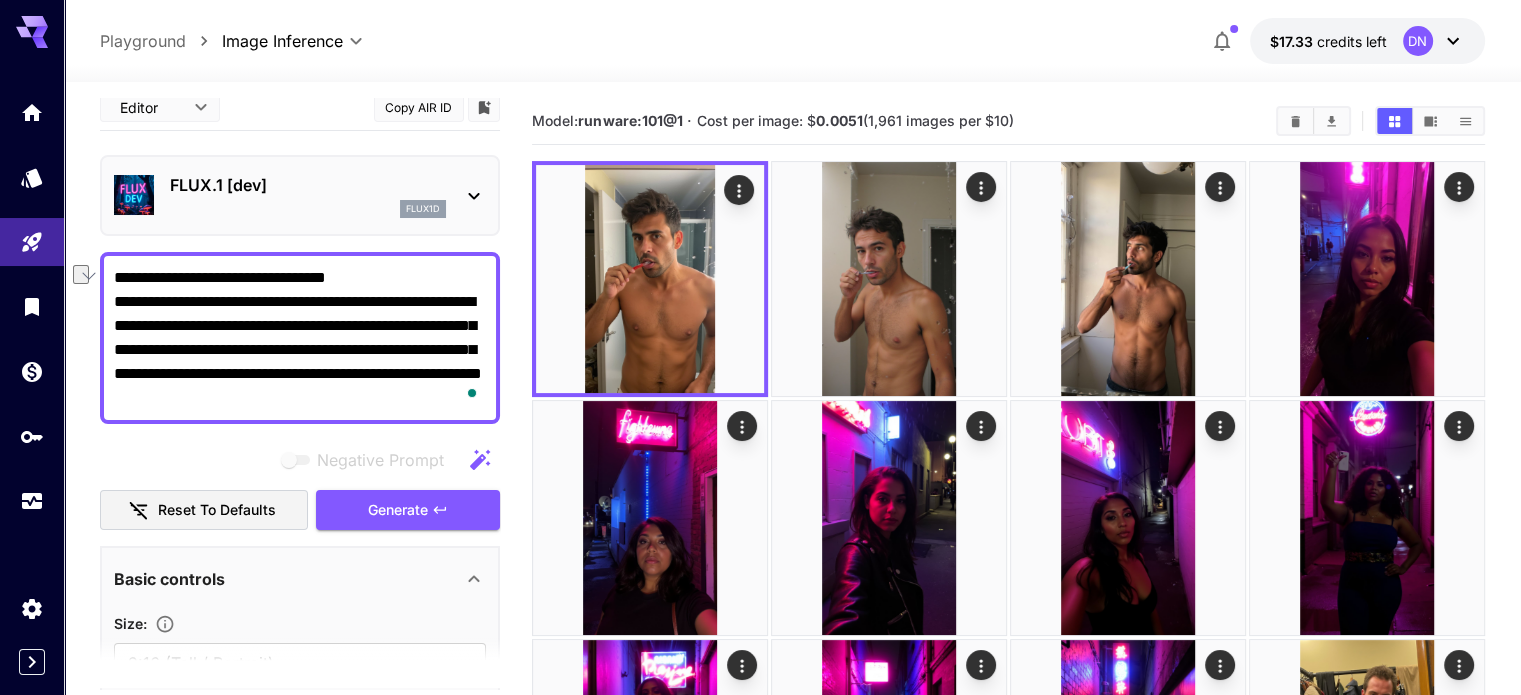 drag, startPoint x: 114, startPoint y: 331, endPoint x: 316, endPoint y: 320, distance: 202.29929 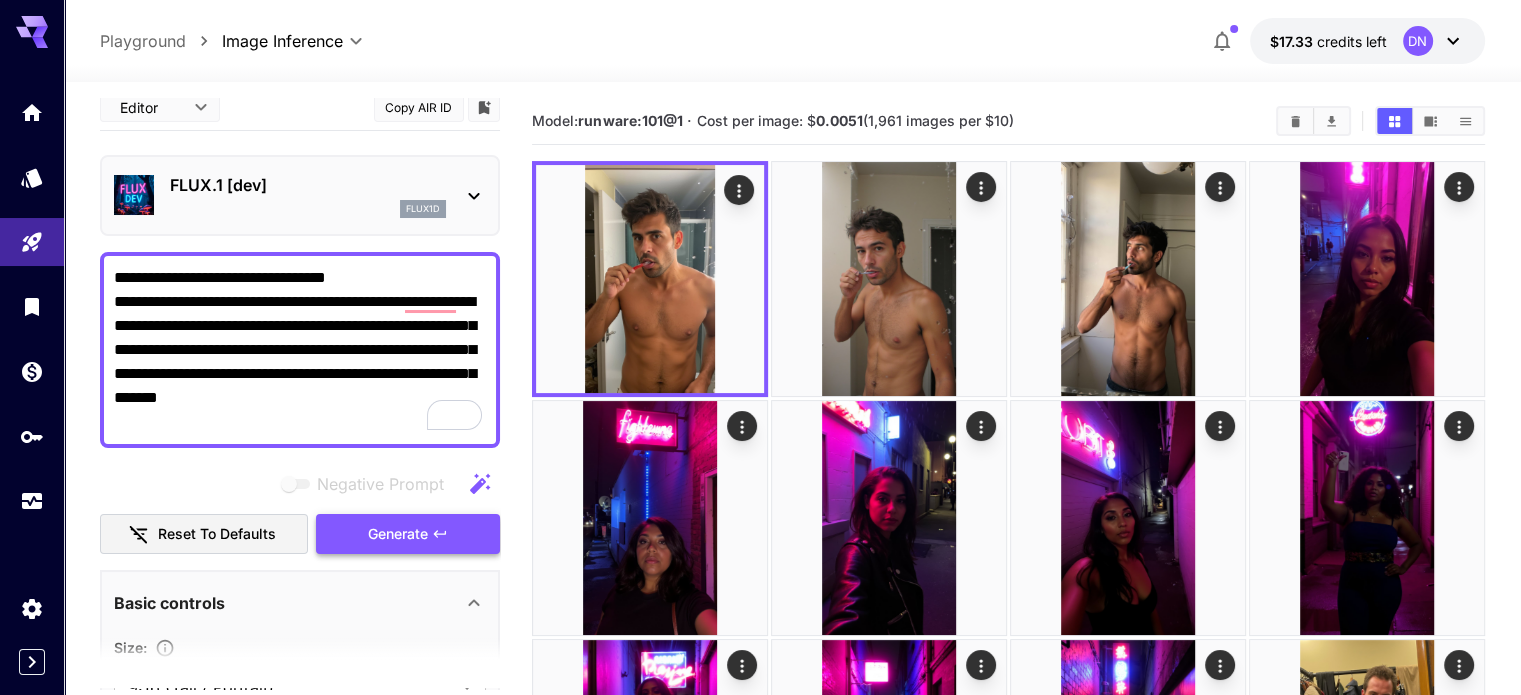 type on "**********" 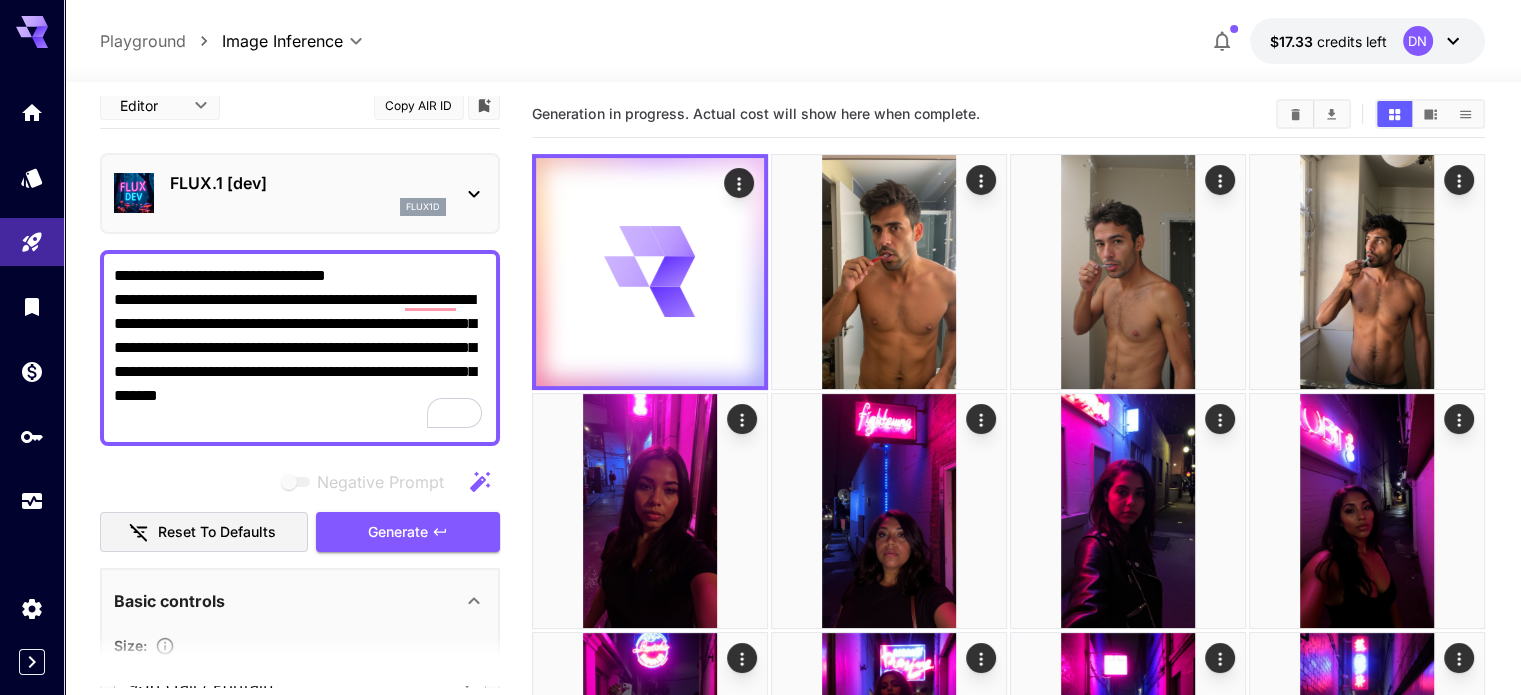 scroll, scrollTop: 0, scrollLeft: 0, axis: both 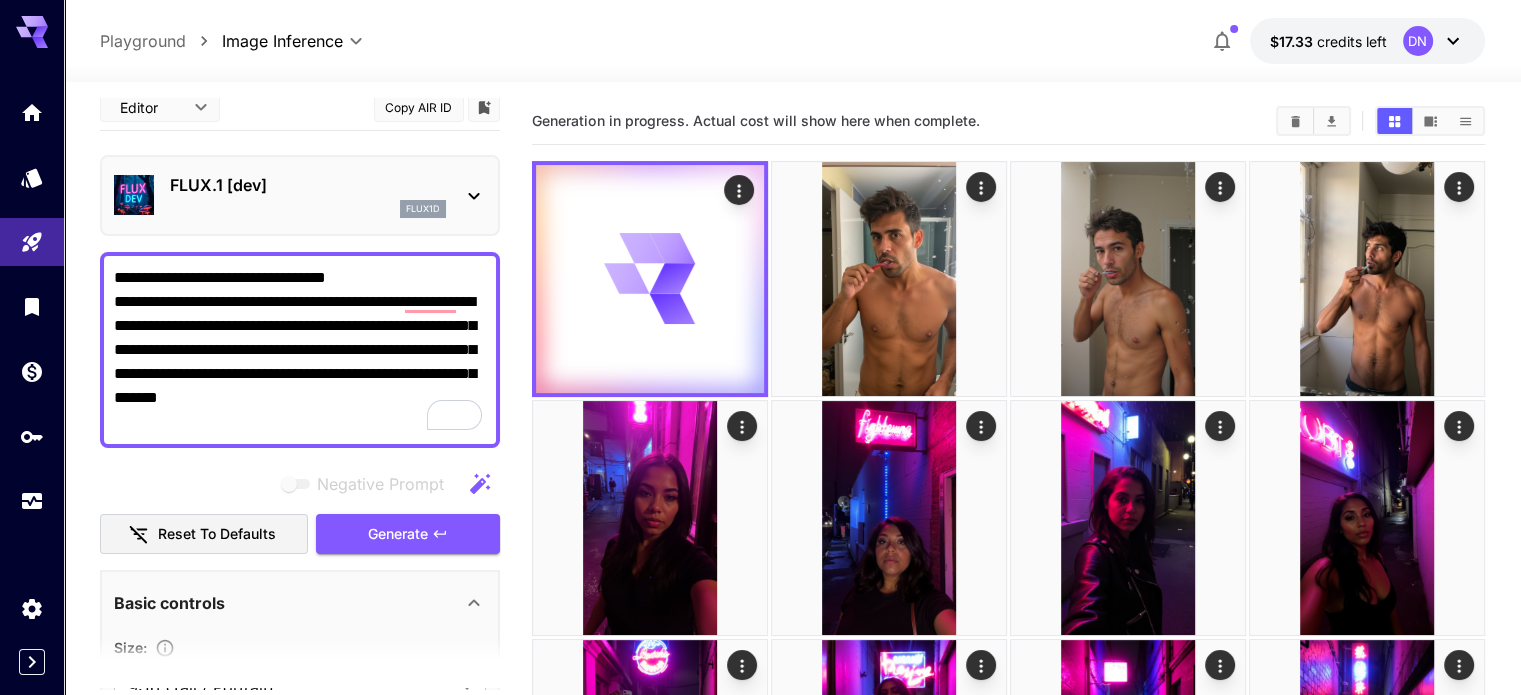 click on "**********" at bounding box center (300, 350) 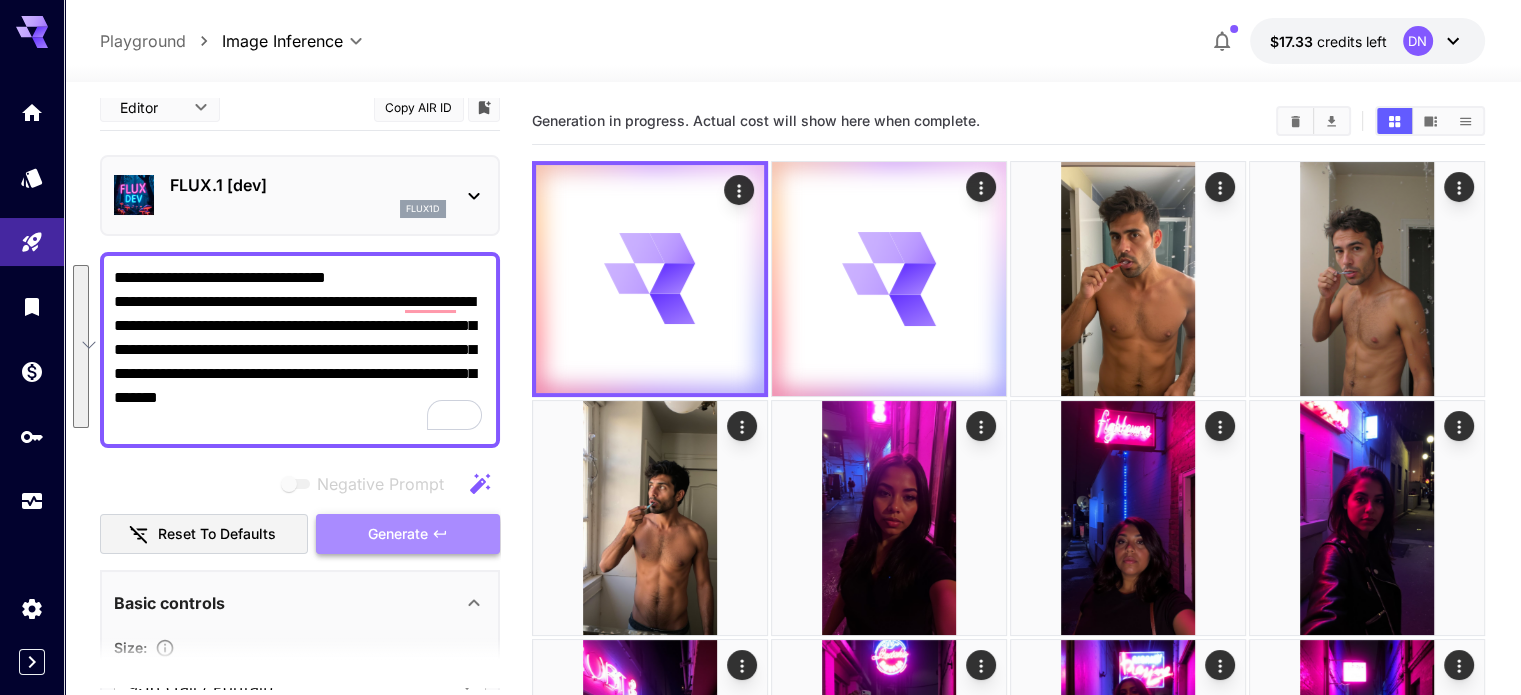 click on "Generate" at bounding box center [398, 534] 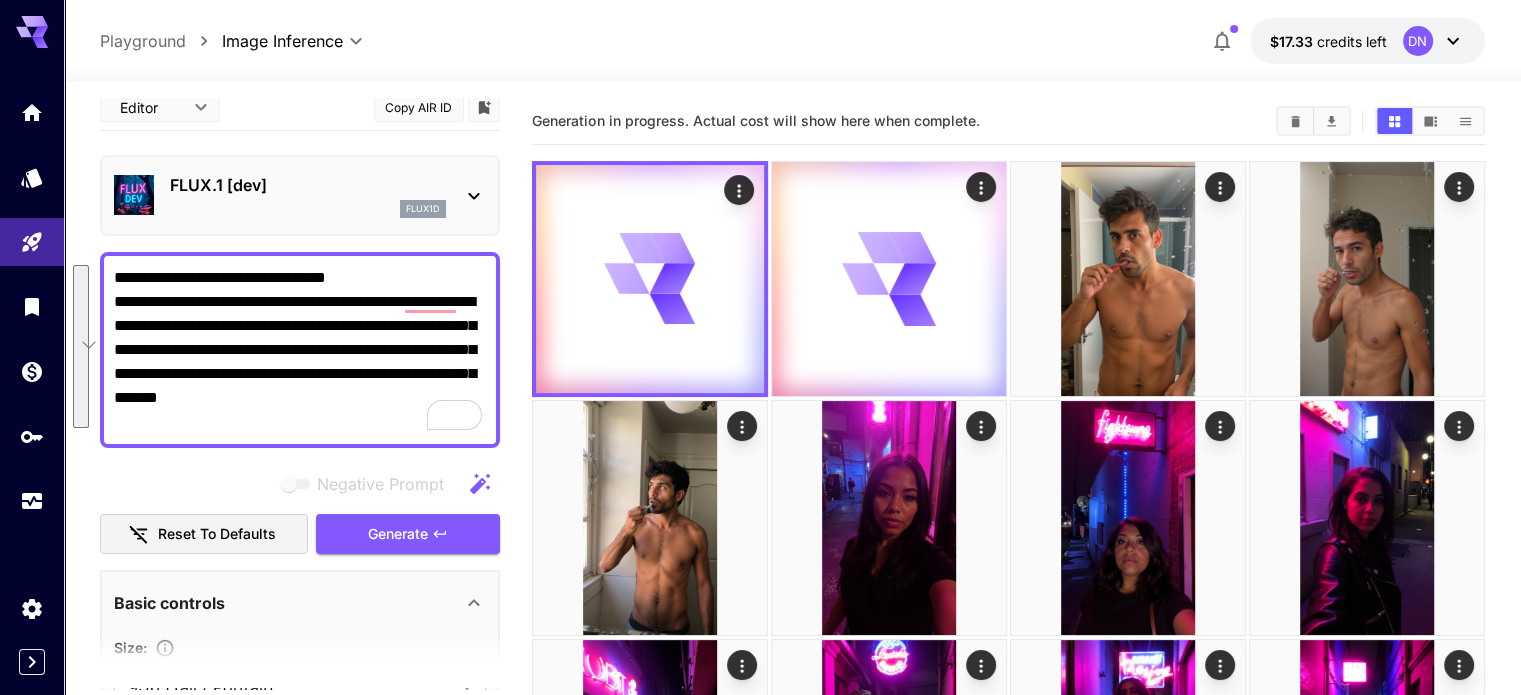 scroll, scrollTop: 346, scrollLeft: 0, axis: vertical 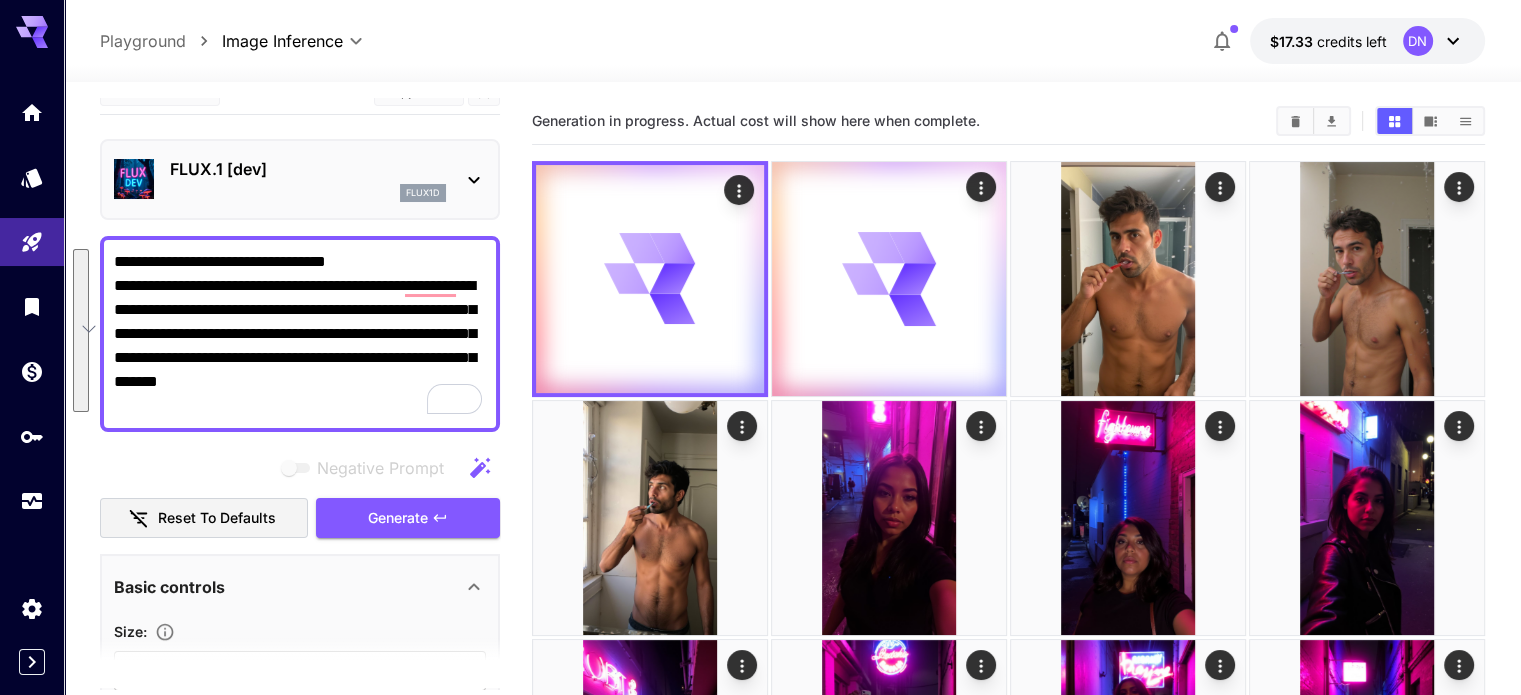 type 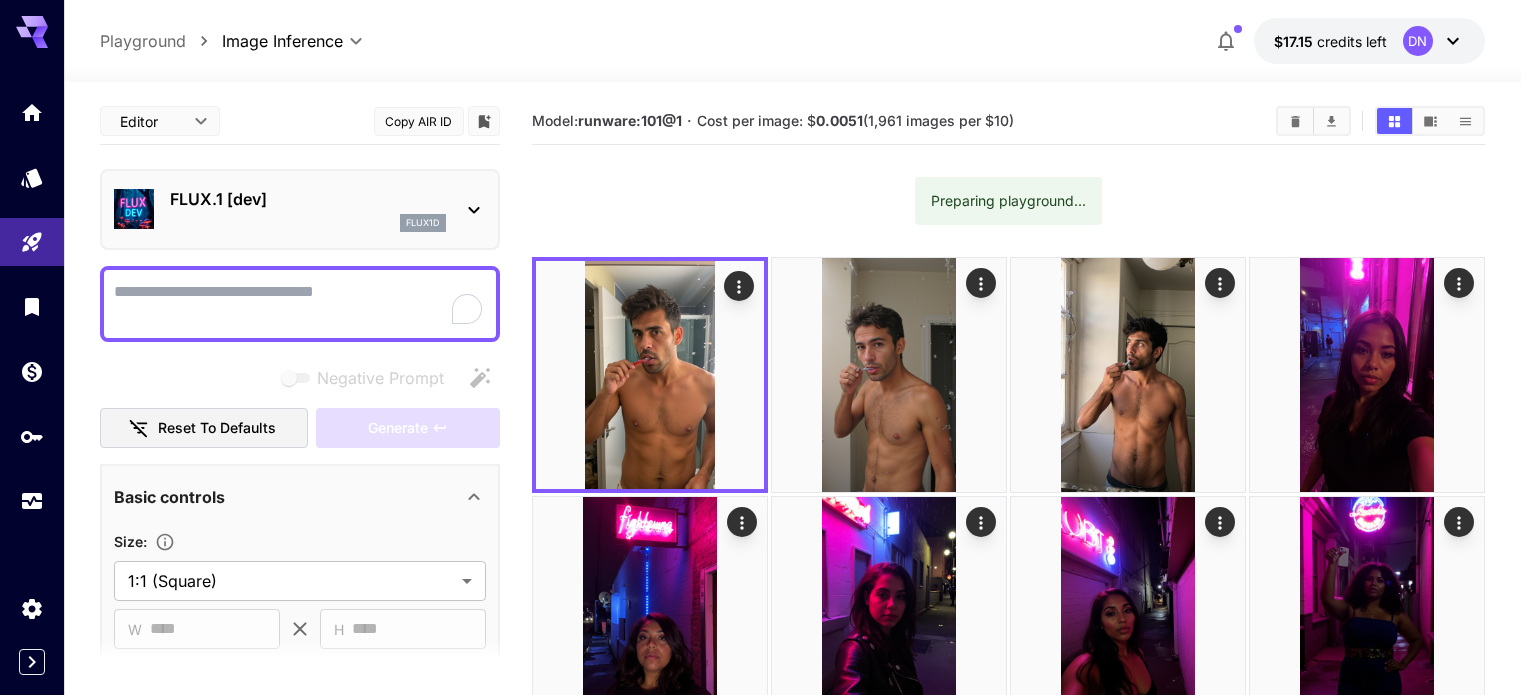 scroll, scrollTop: 0, scrollLeft: 0, axis: both 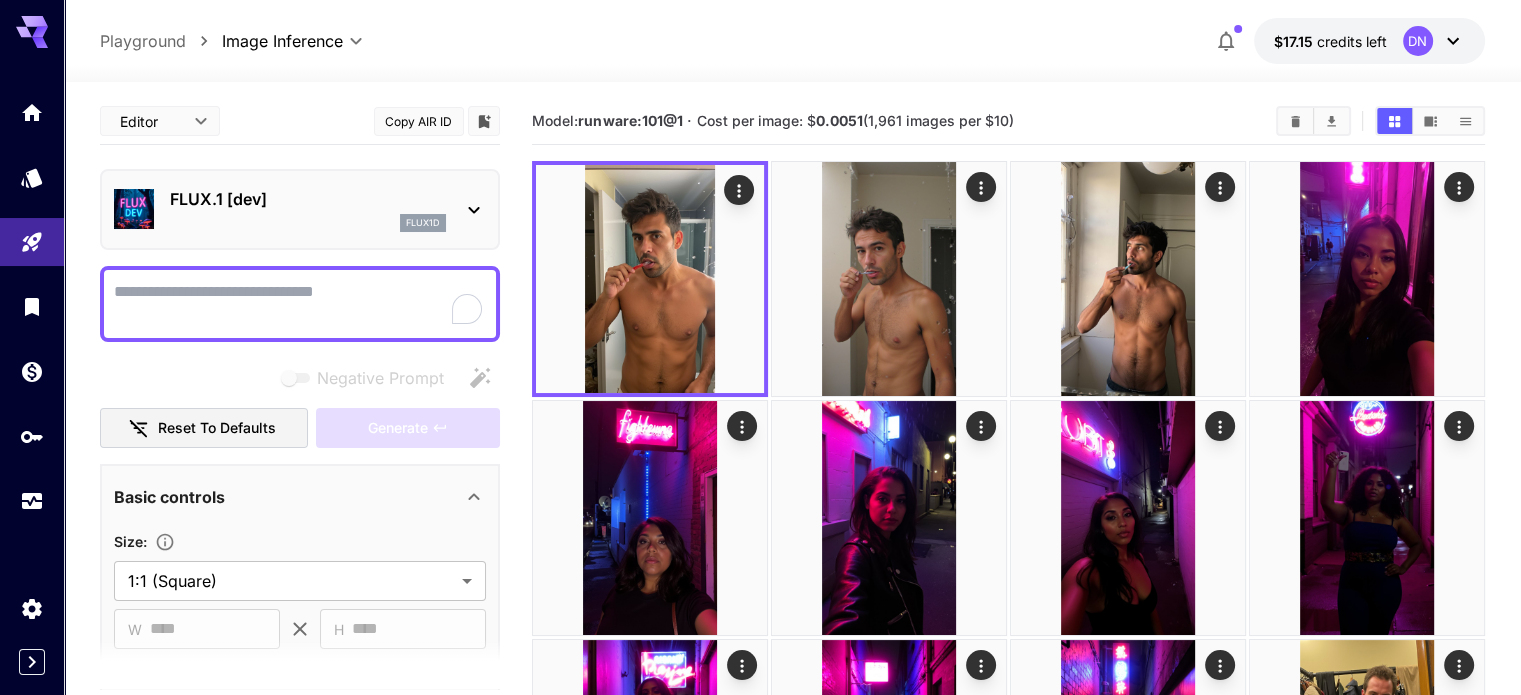 click on "Negative Prompt" at bounding box center [300, 304] 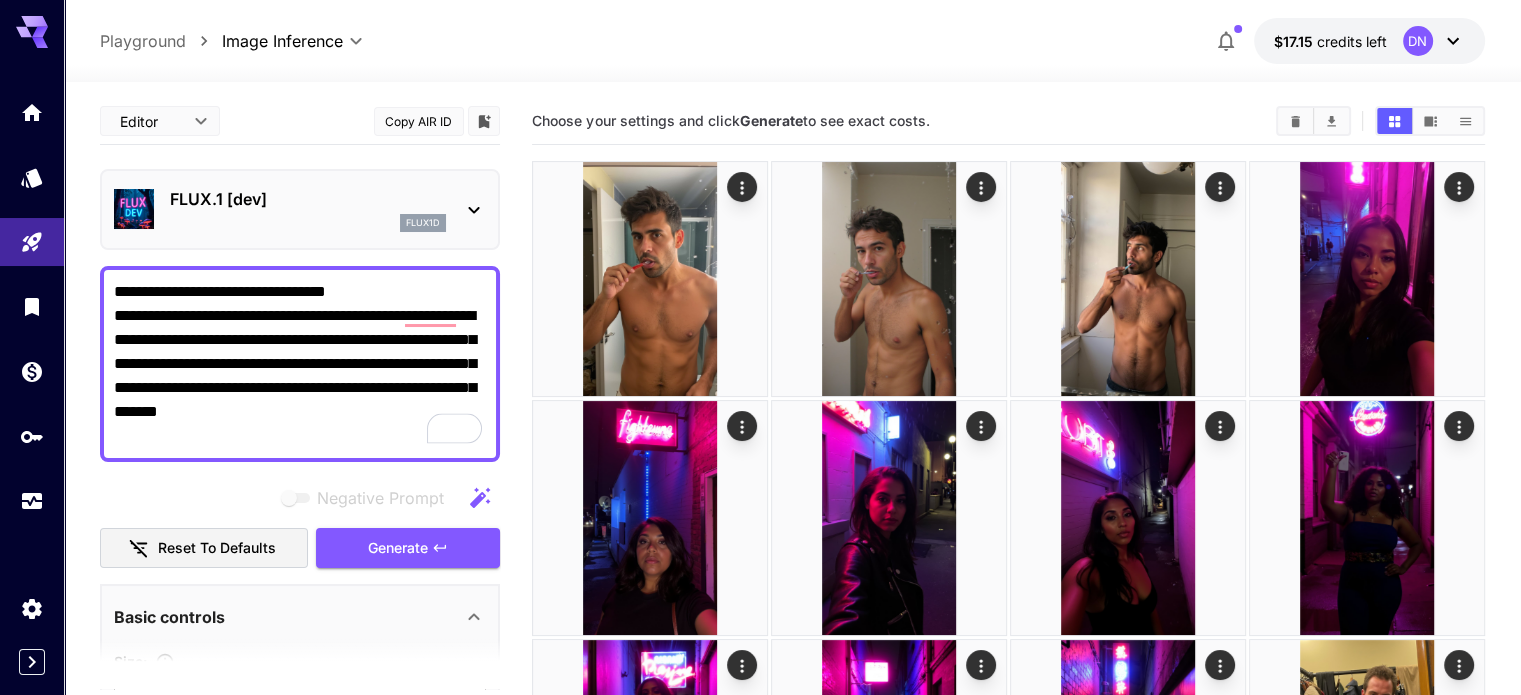 scroll, scrollTop: 166, scrollLeft: 0, axis: vertical 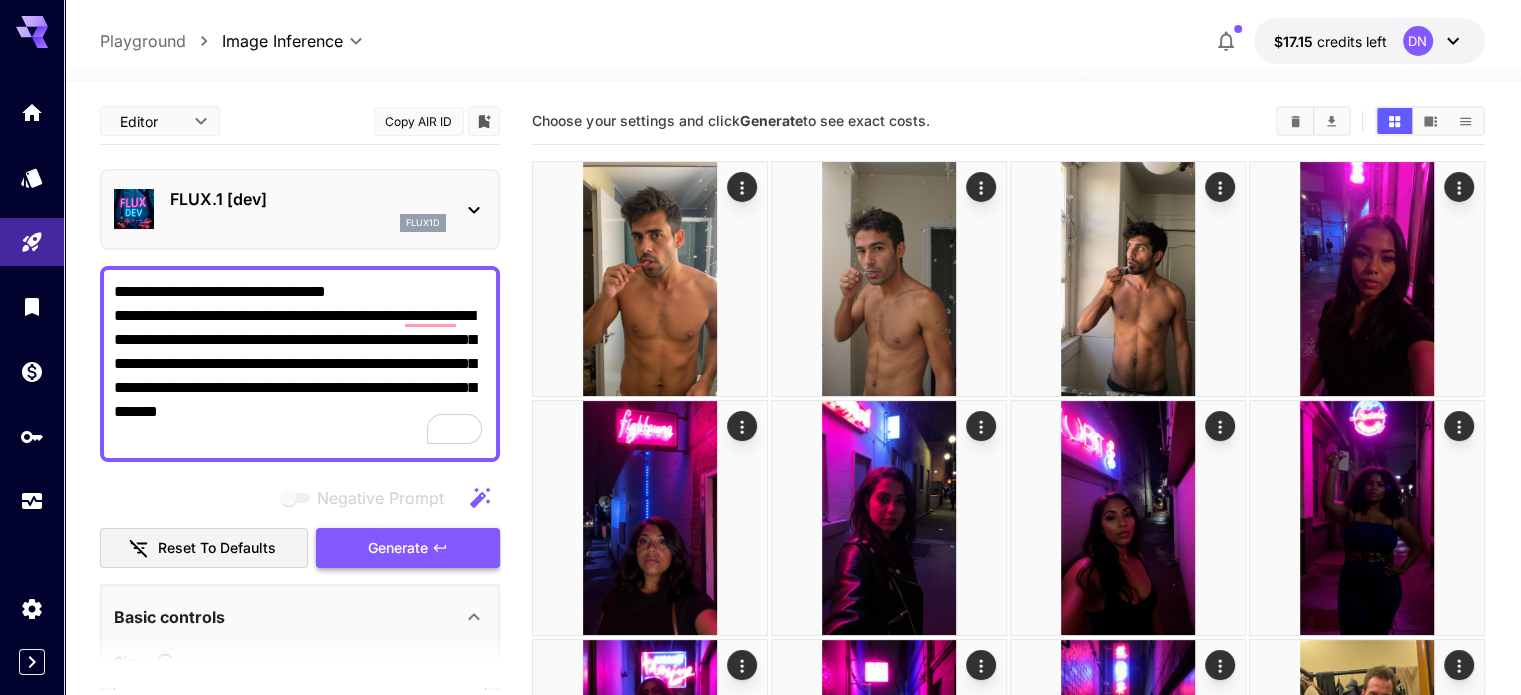 type on "**********" 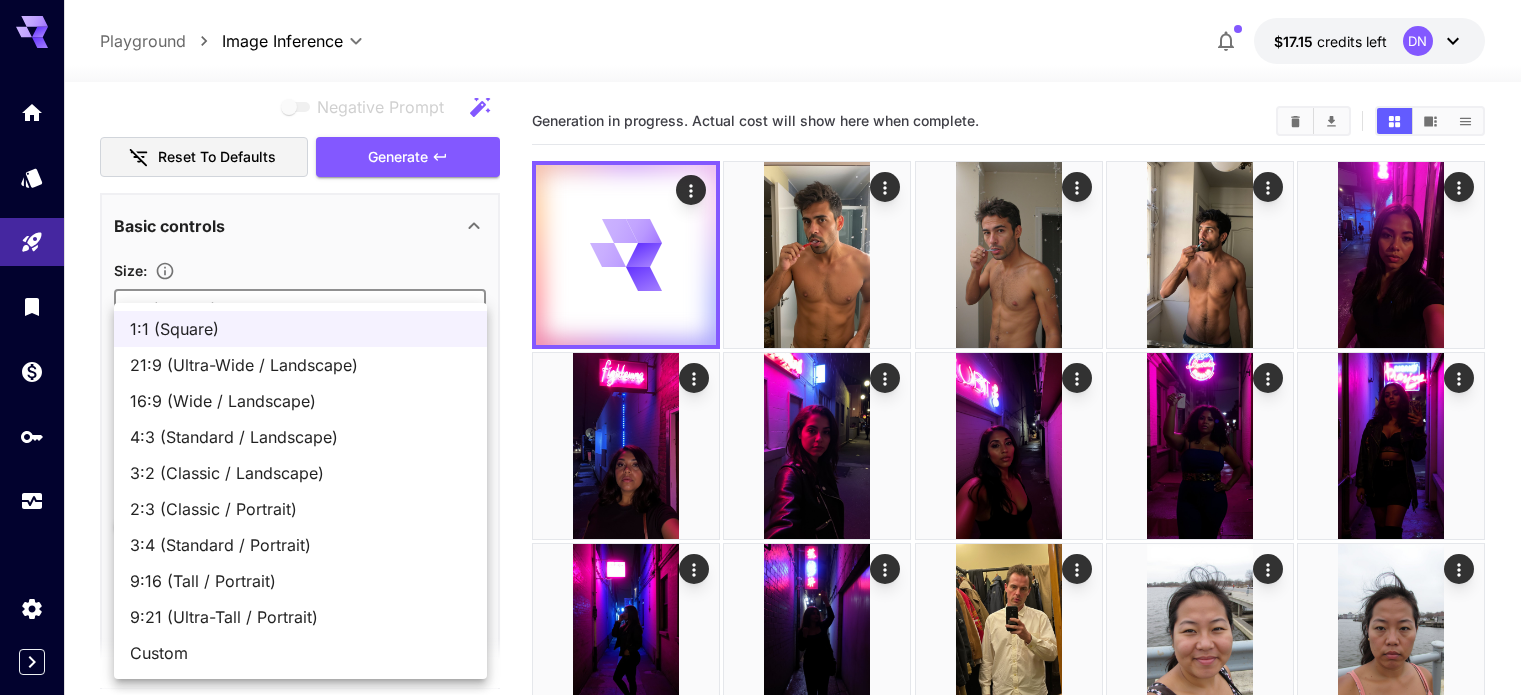 click on "**********" at bounding box center [768, 586] 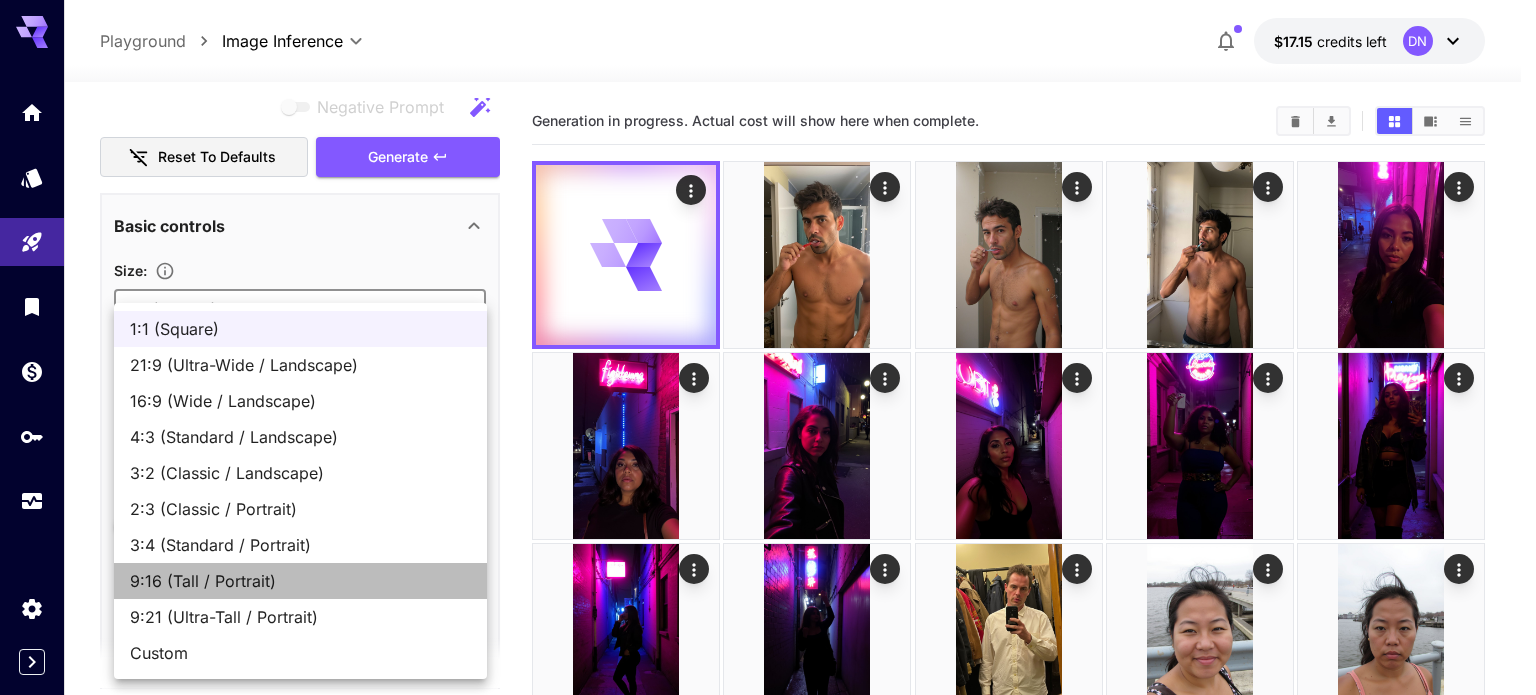 click on "9:16 (Tall / Portrait)" at bounding box center (300, 581) 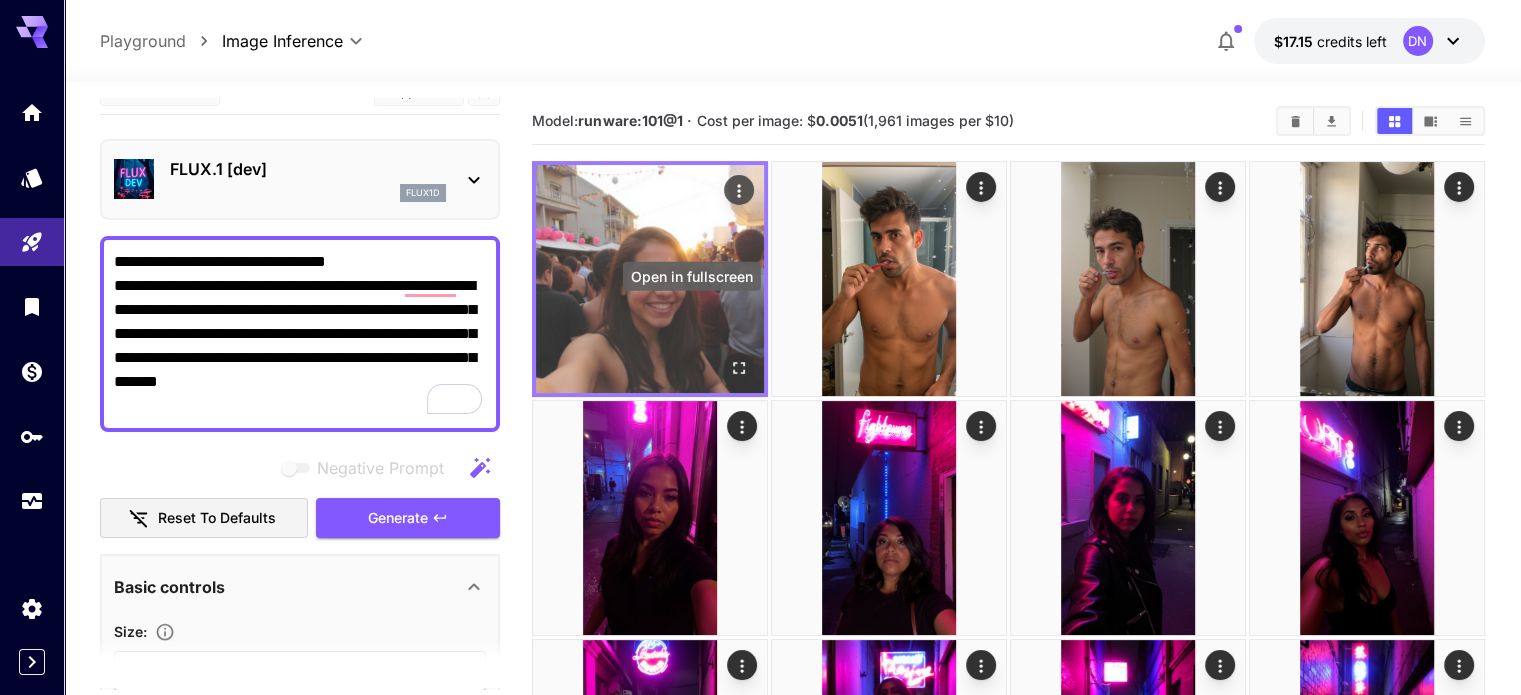 click 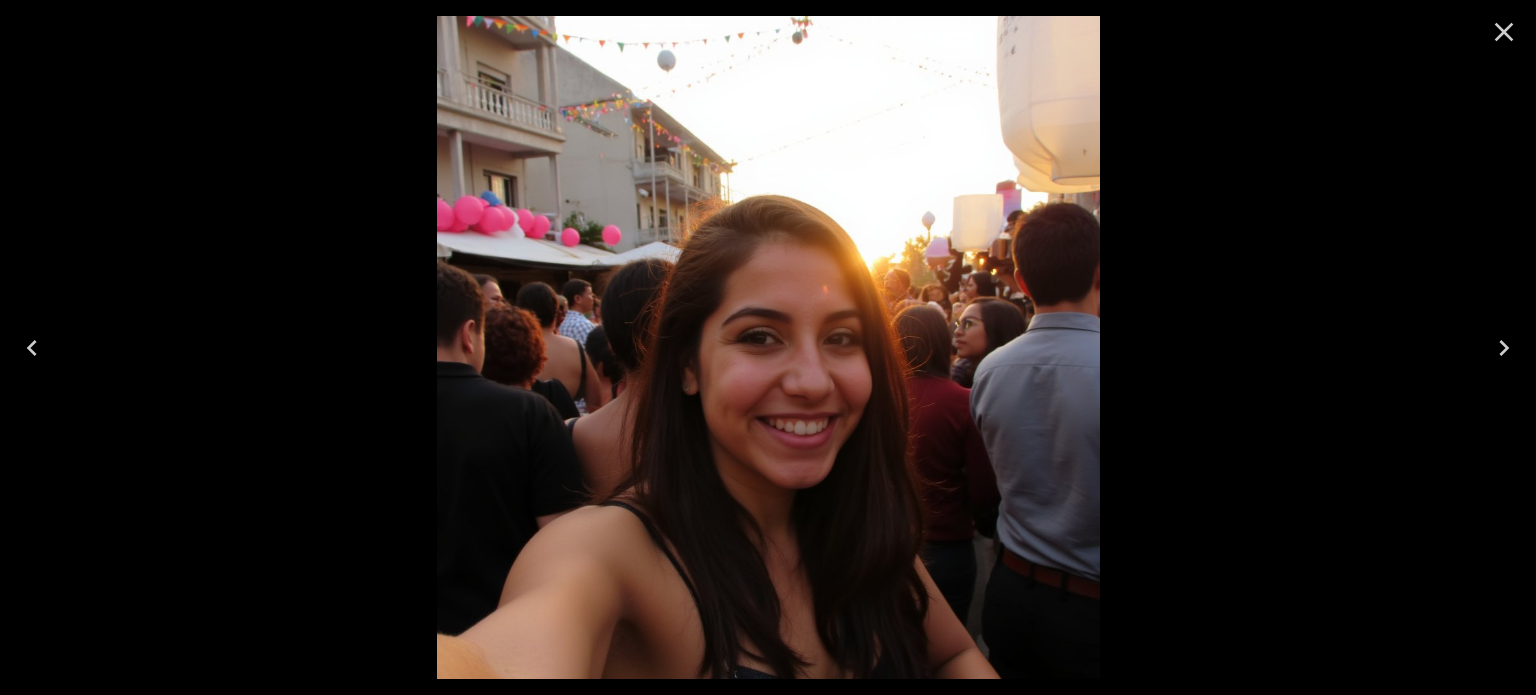 click 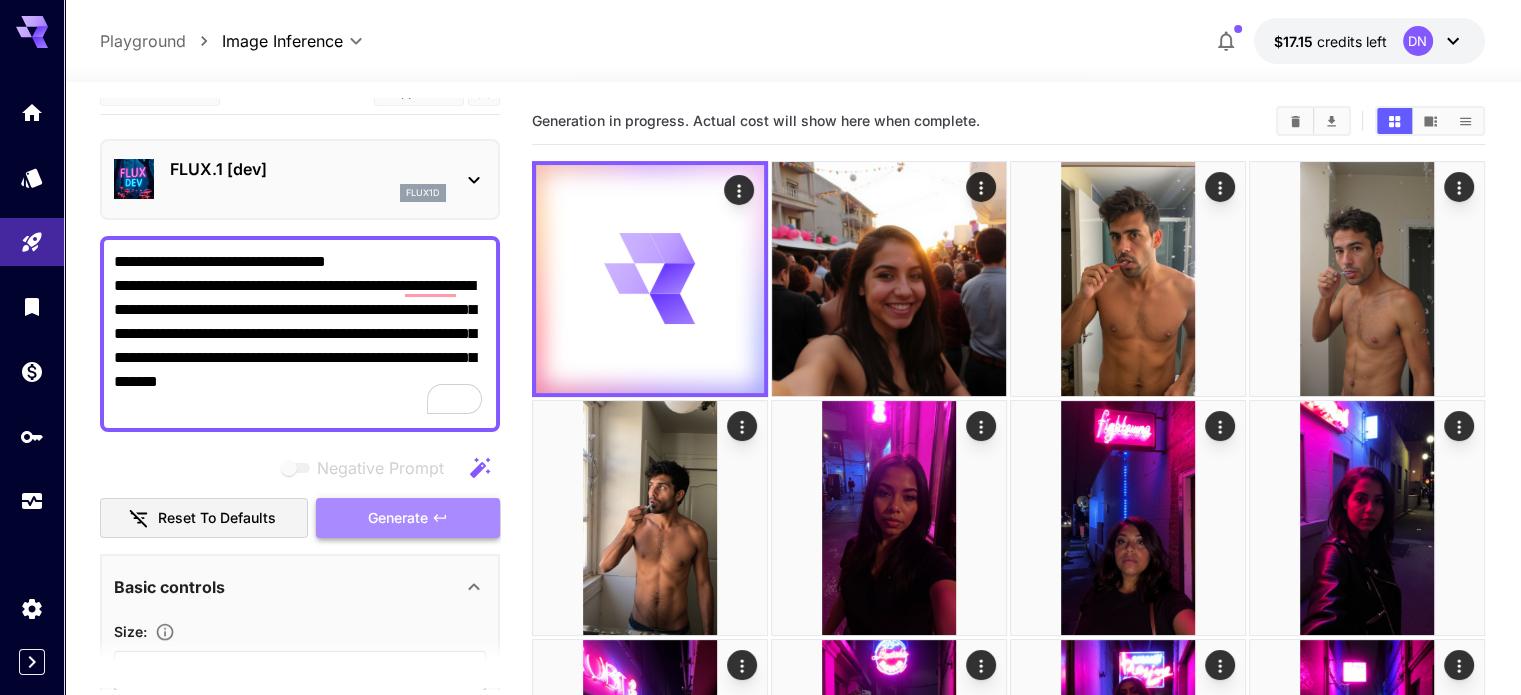 click on "Generate" at bounding box center (398, 518) 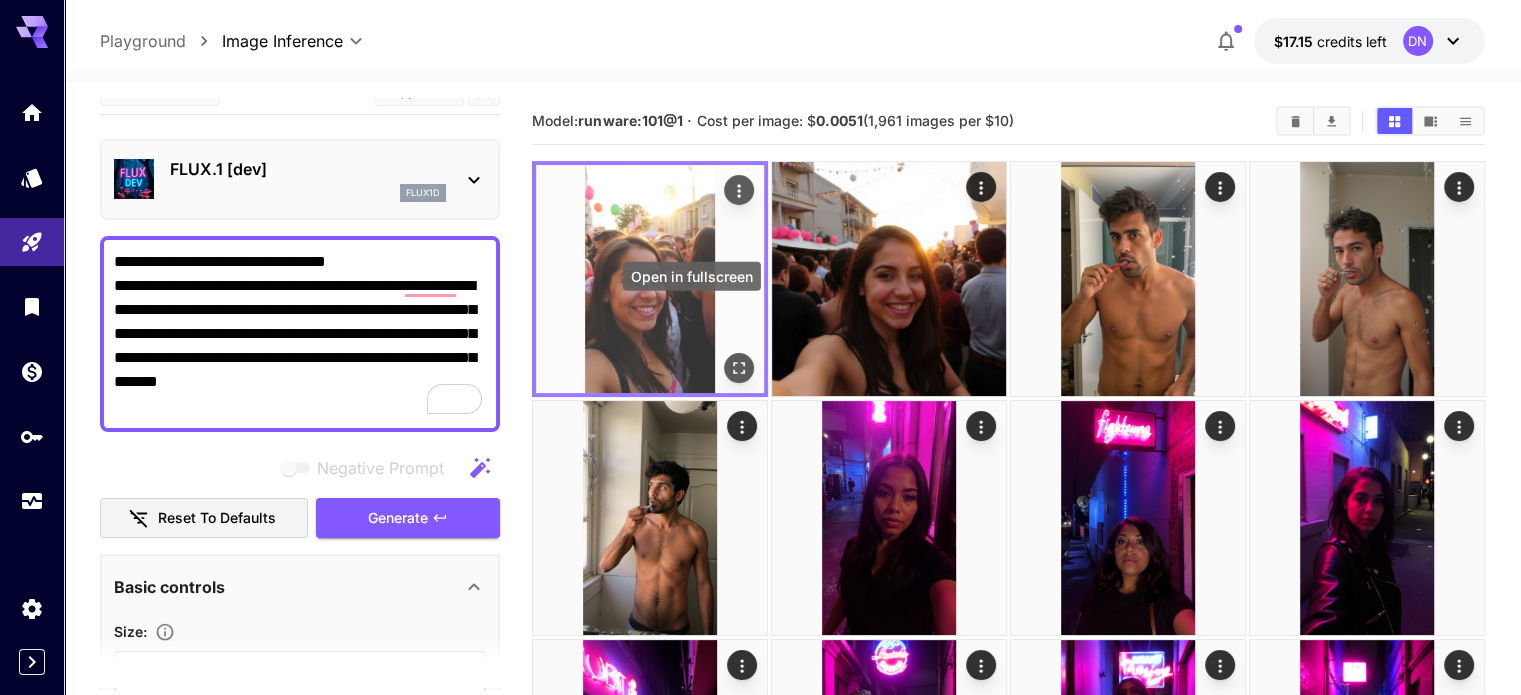 click 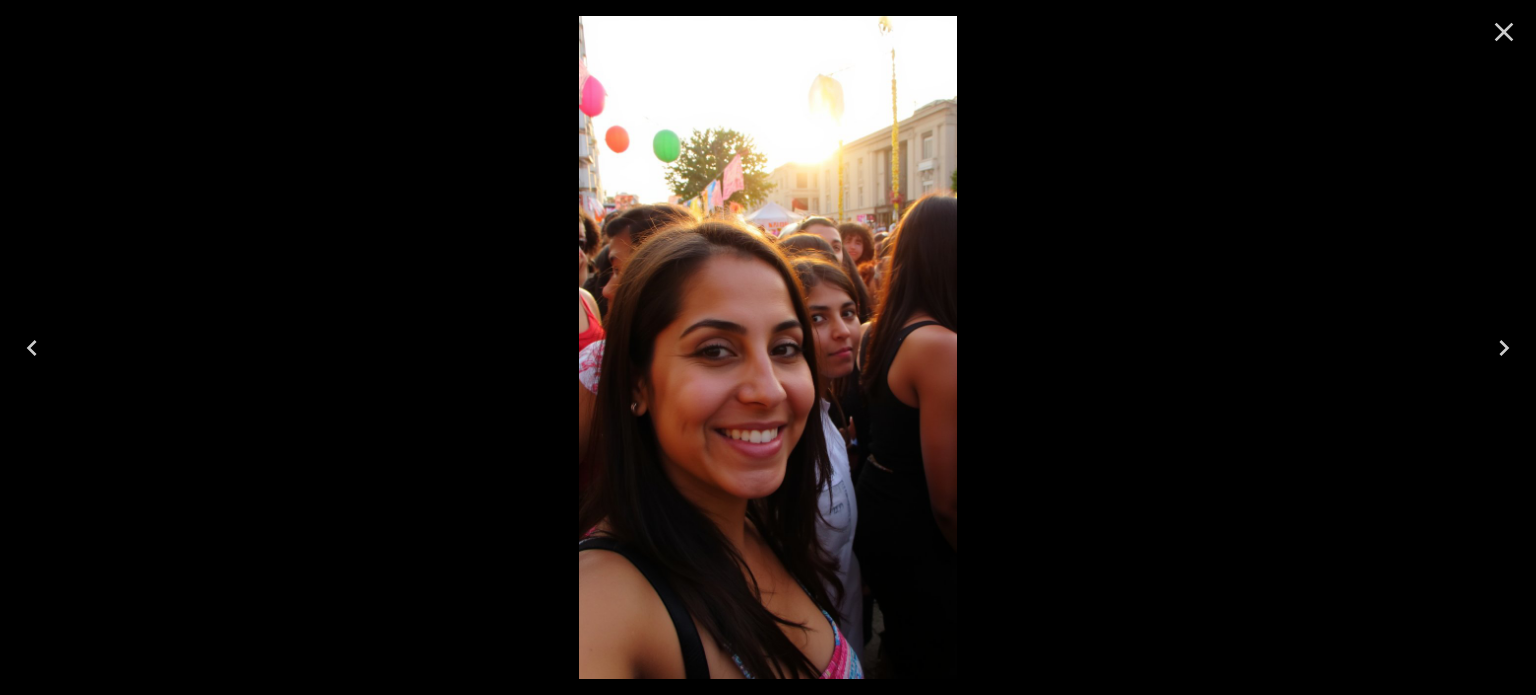 click 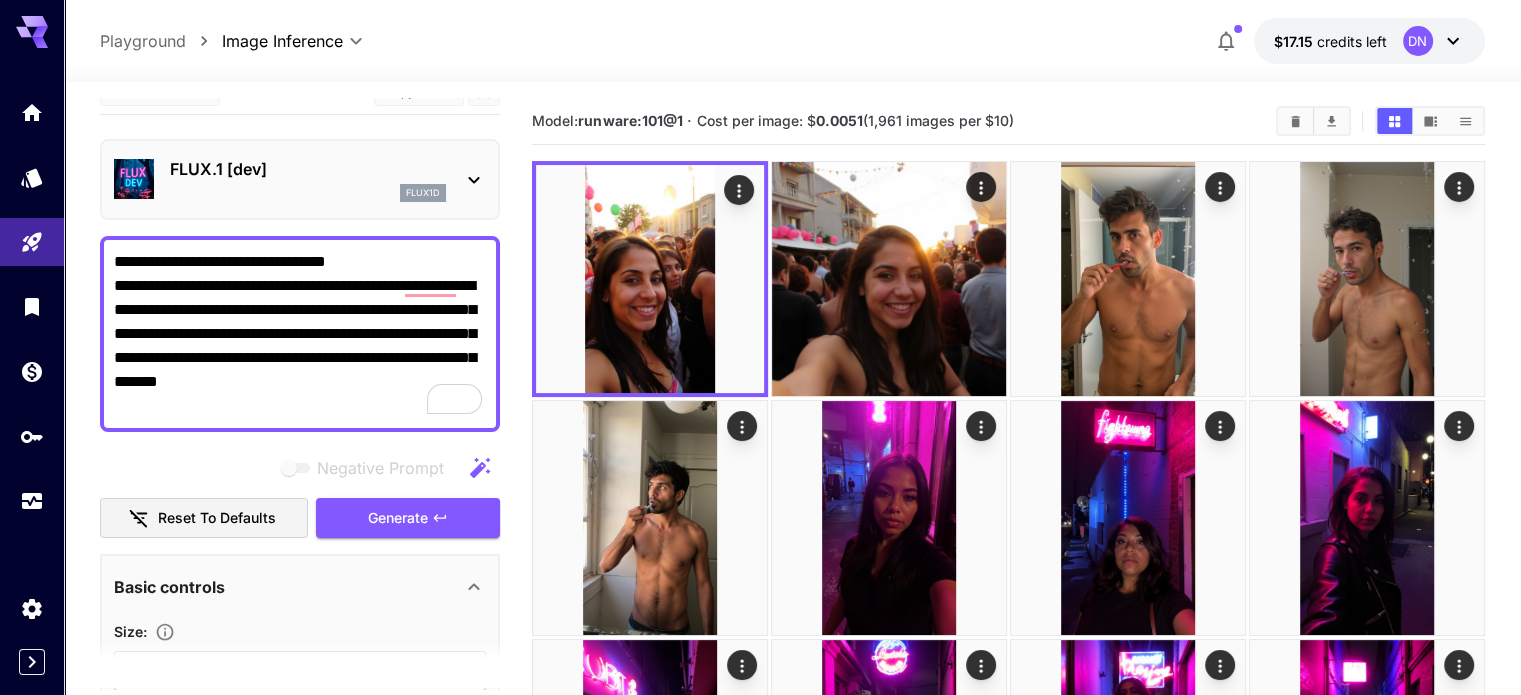 click on "**********" at bounding box center [300, 334] 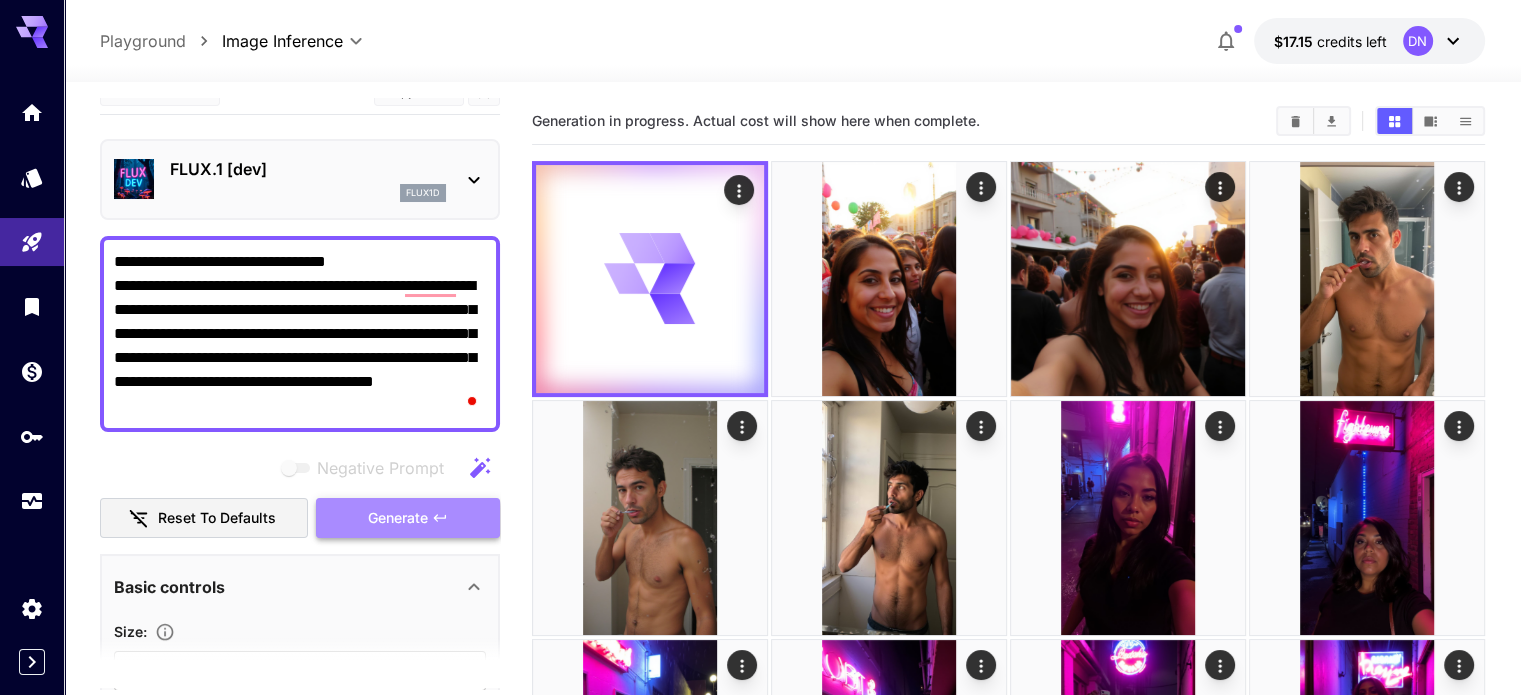 click on "Generate" at bounding box center (398, 518) 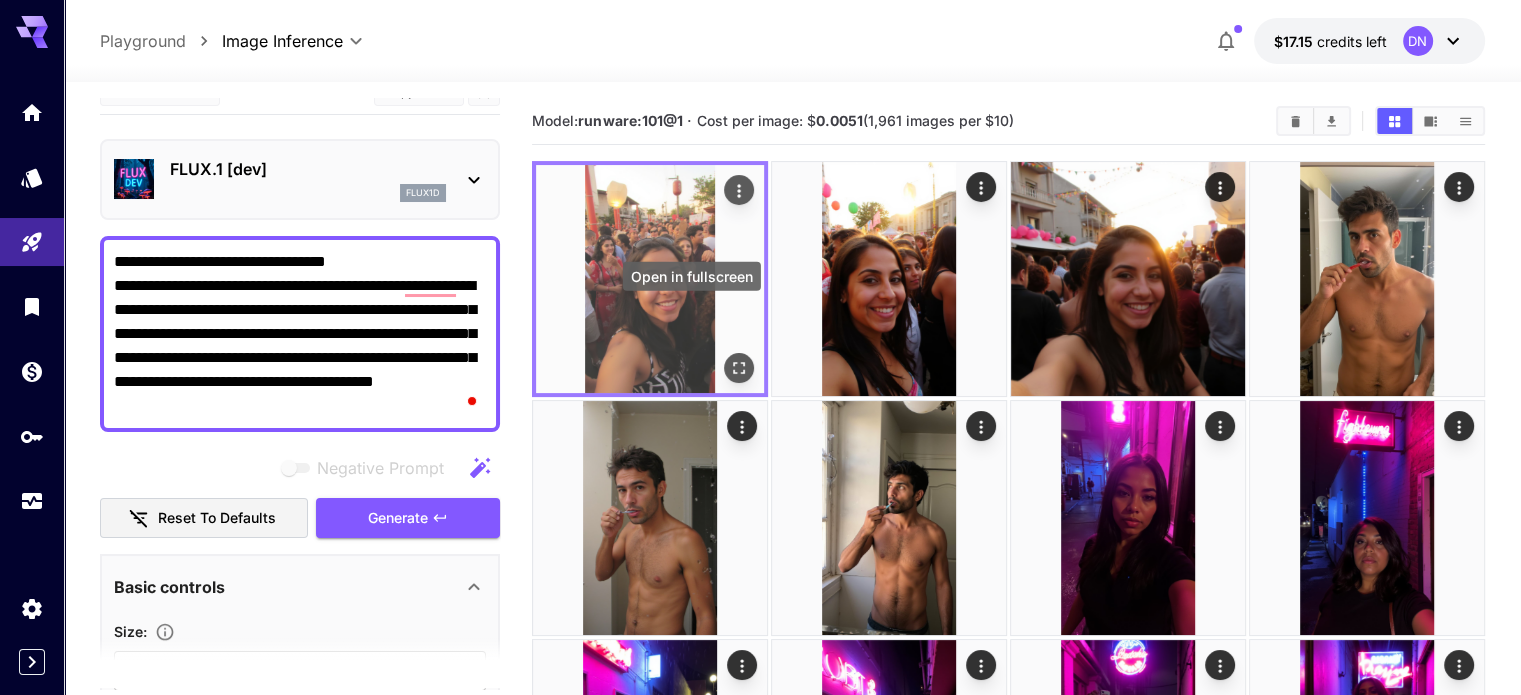 click 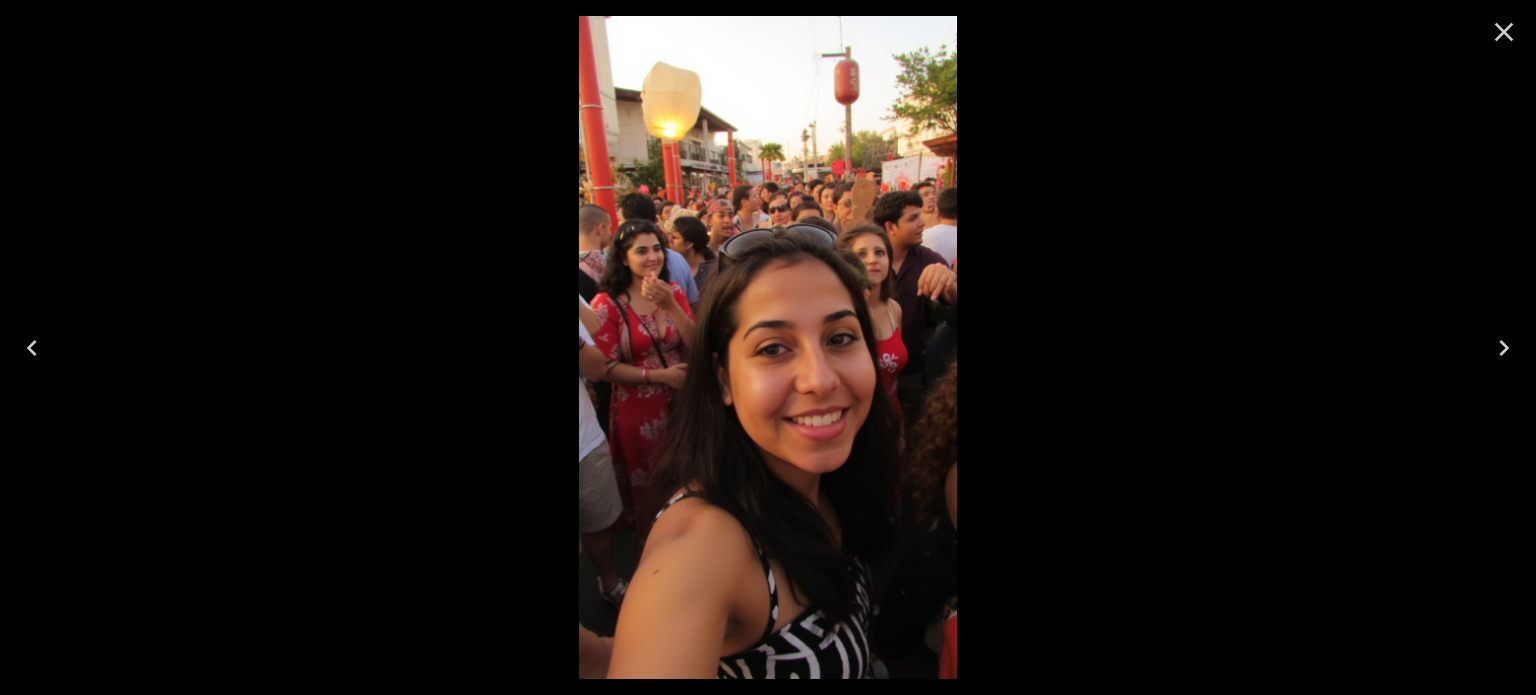 click 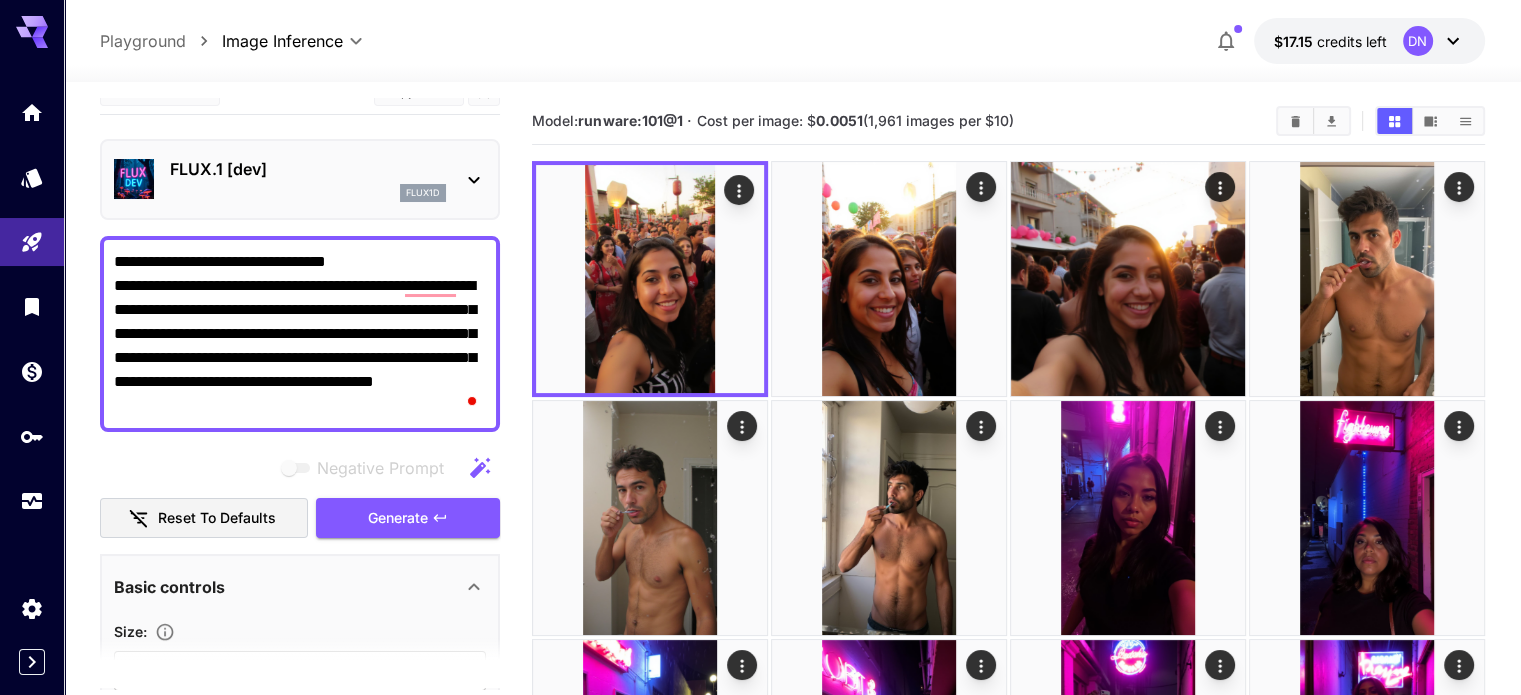 click on "**********" at bounding box center (300, 334) 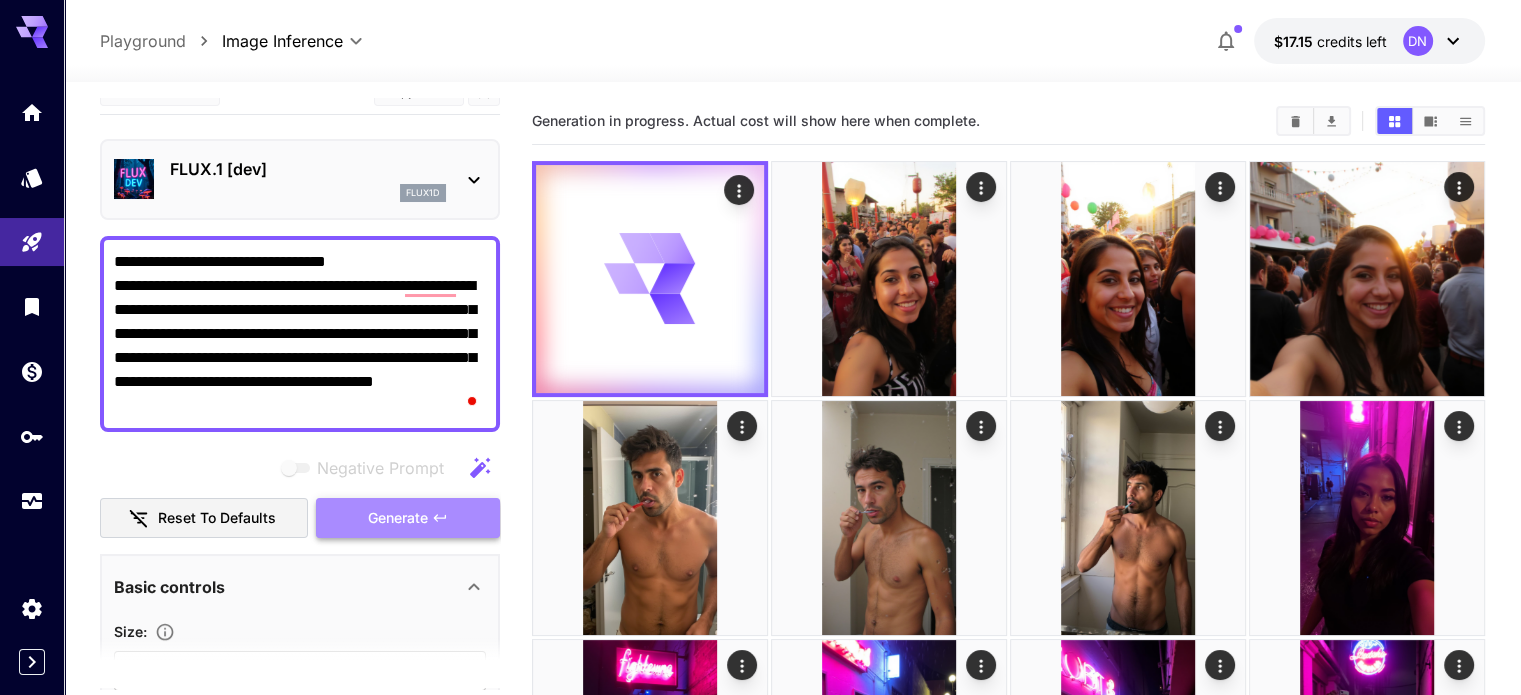 click on "Generate" at bounding box center [398, 518] 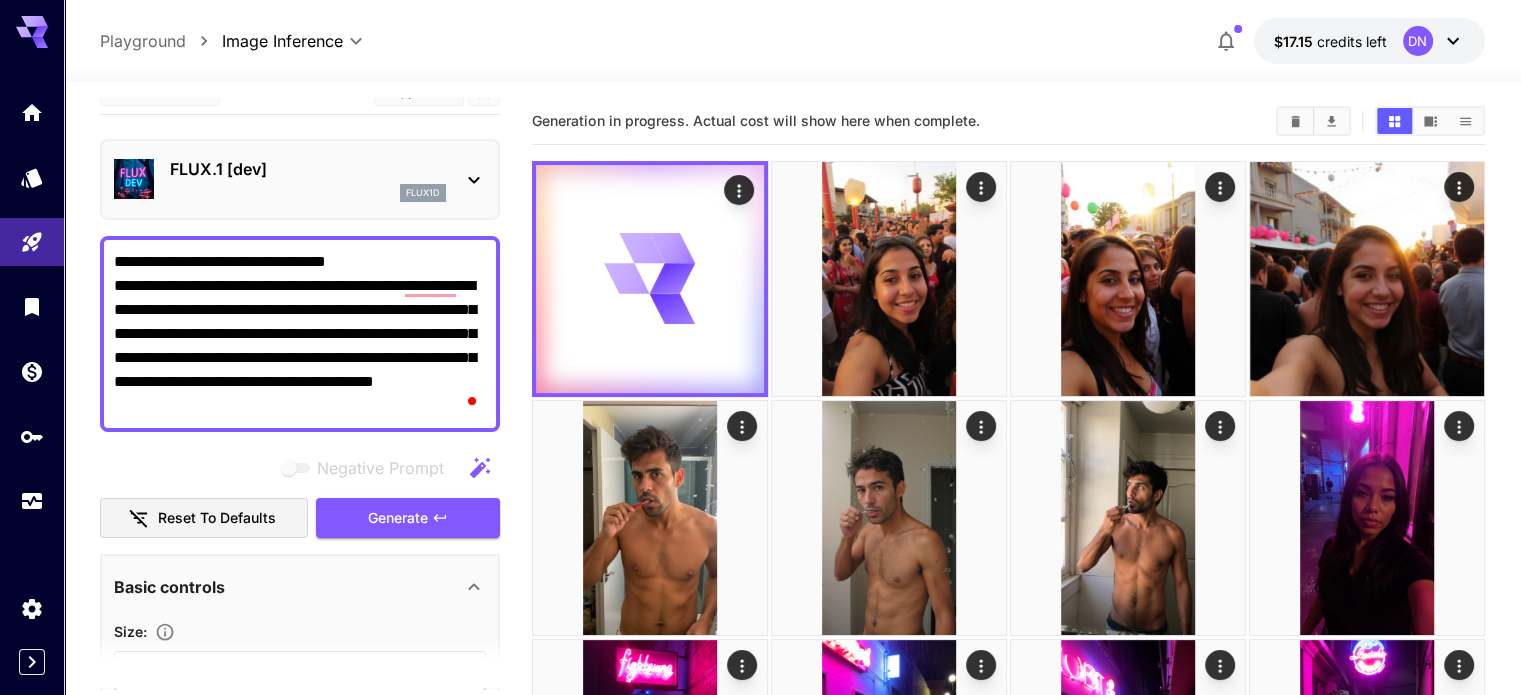 click on "**********" at bounding box center (300, 334) 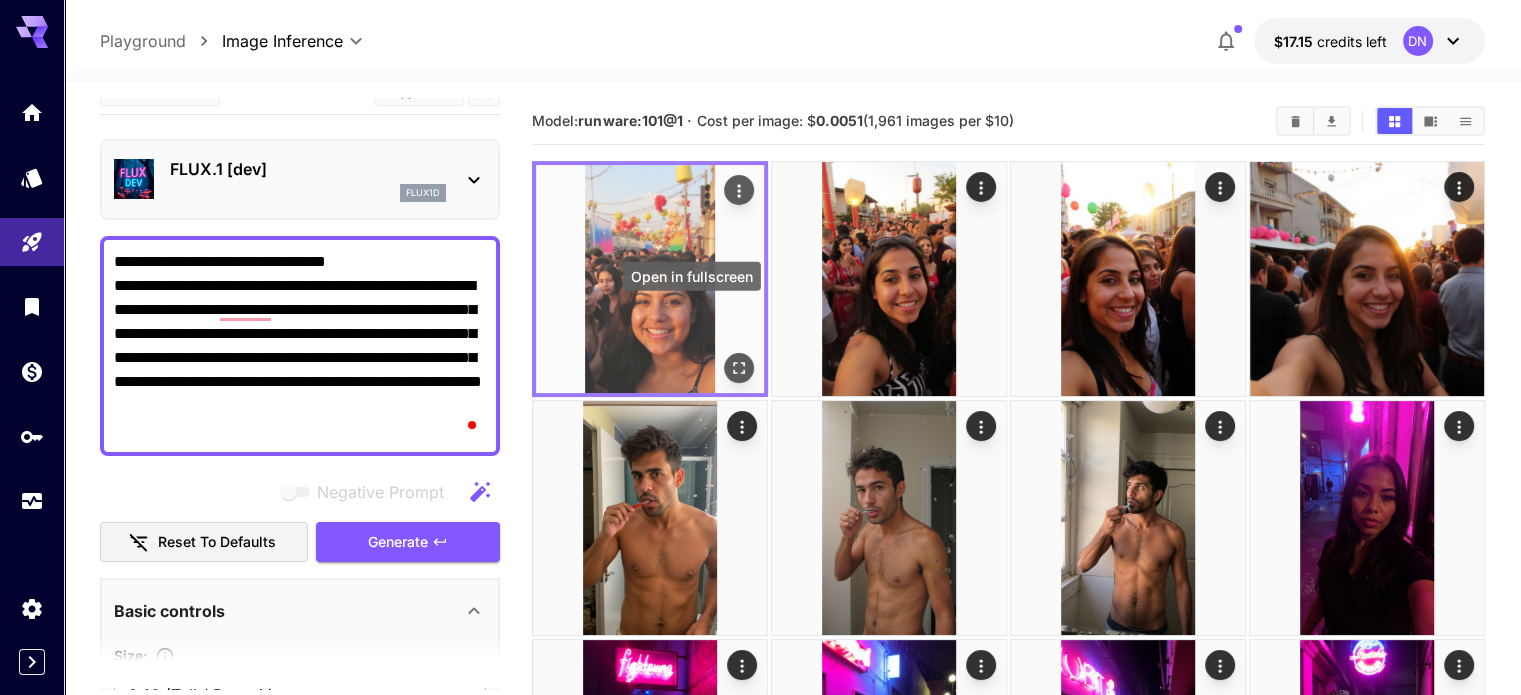 click 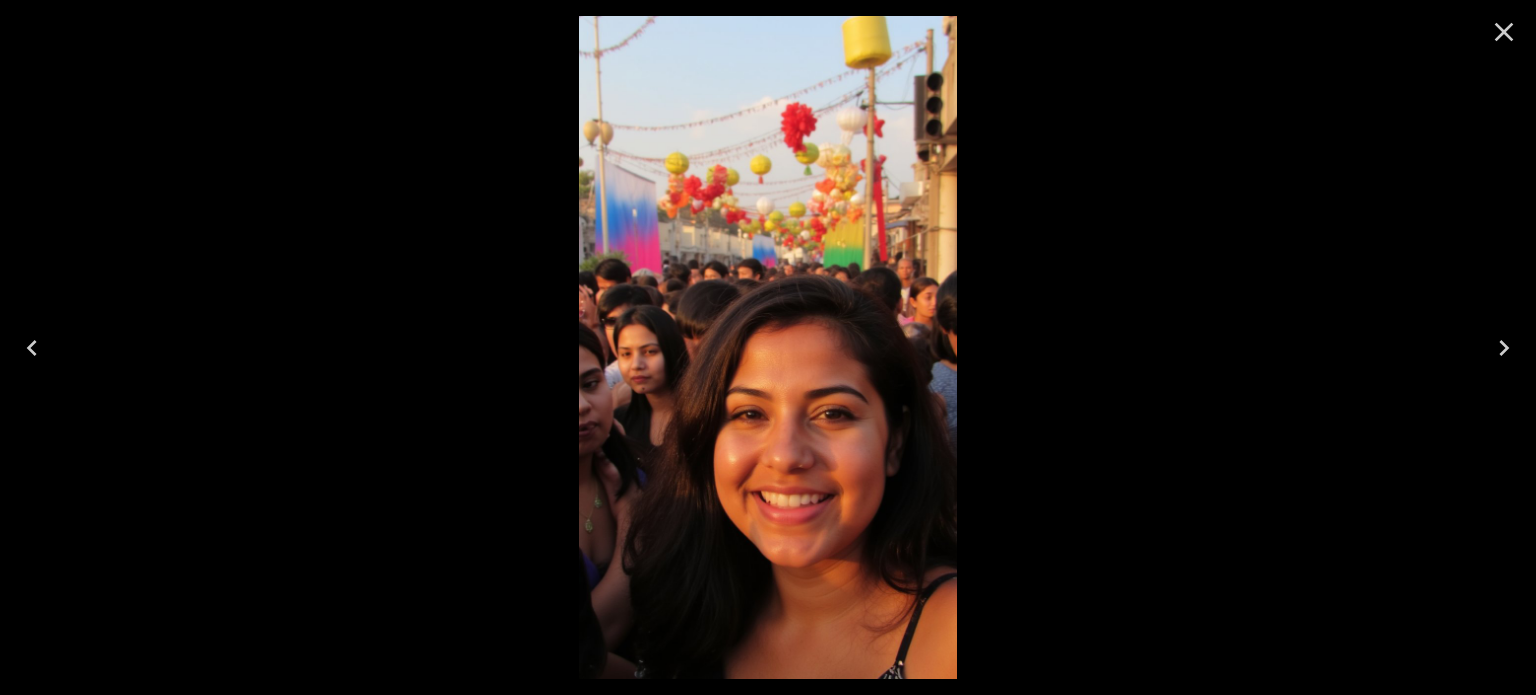 click 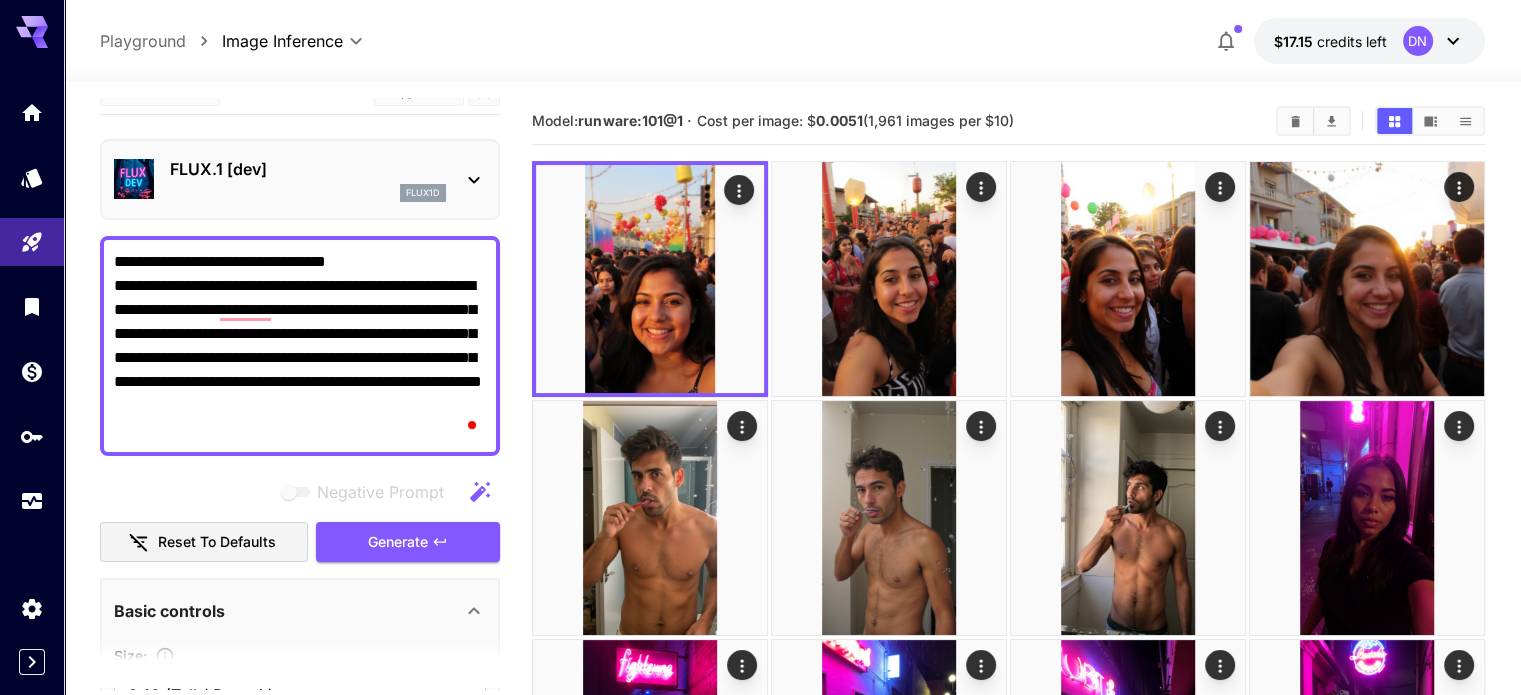 click on "**********" at bounding box center (300, 346) 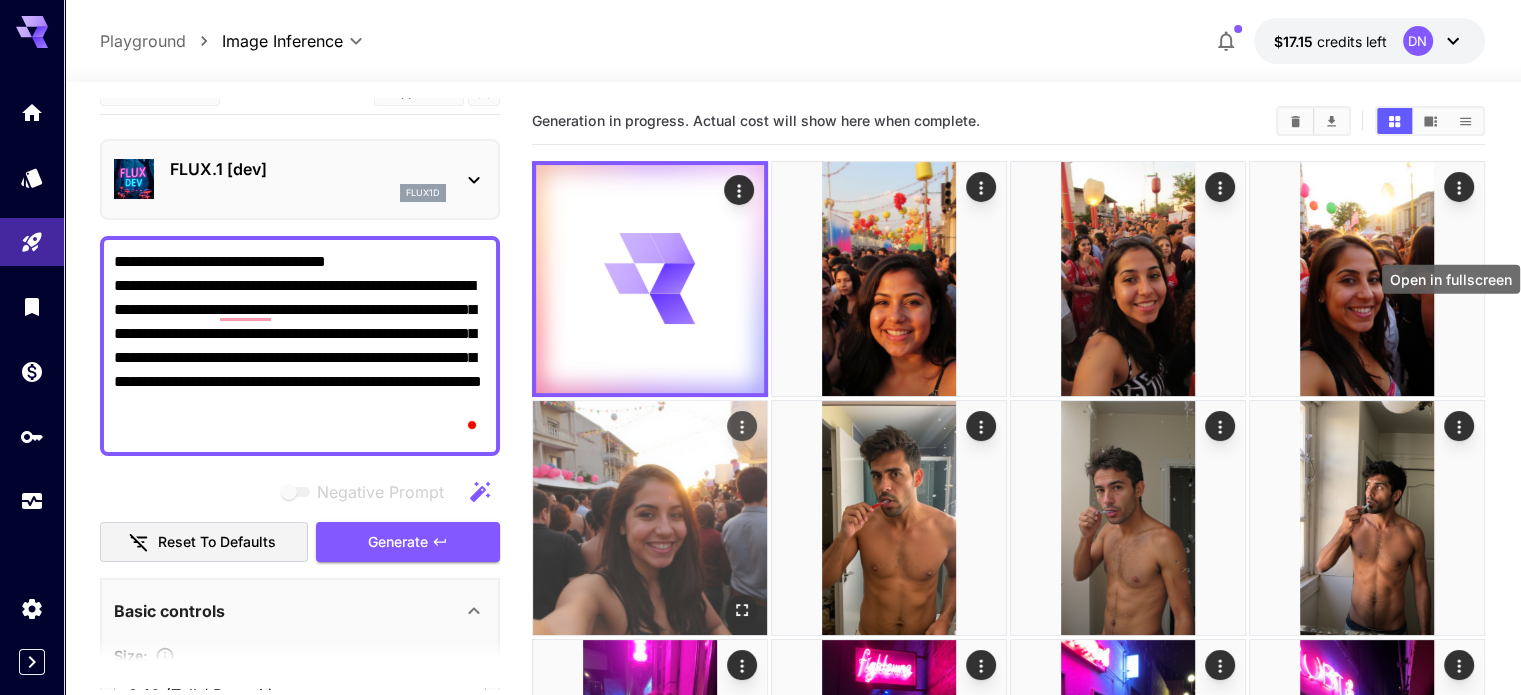 click 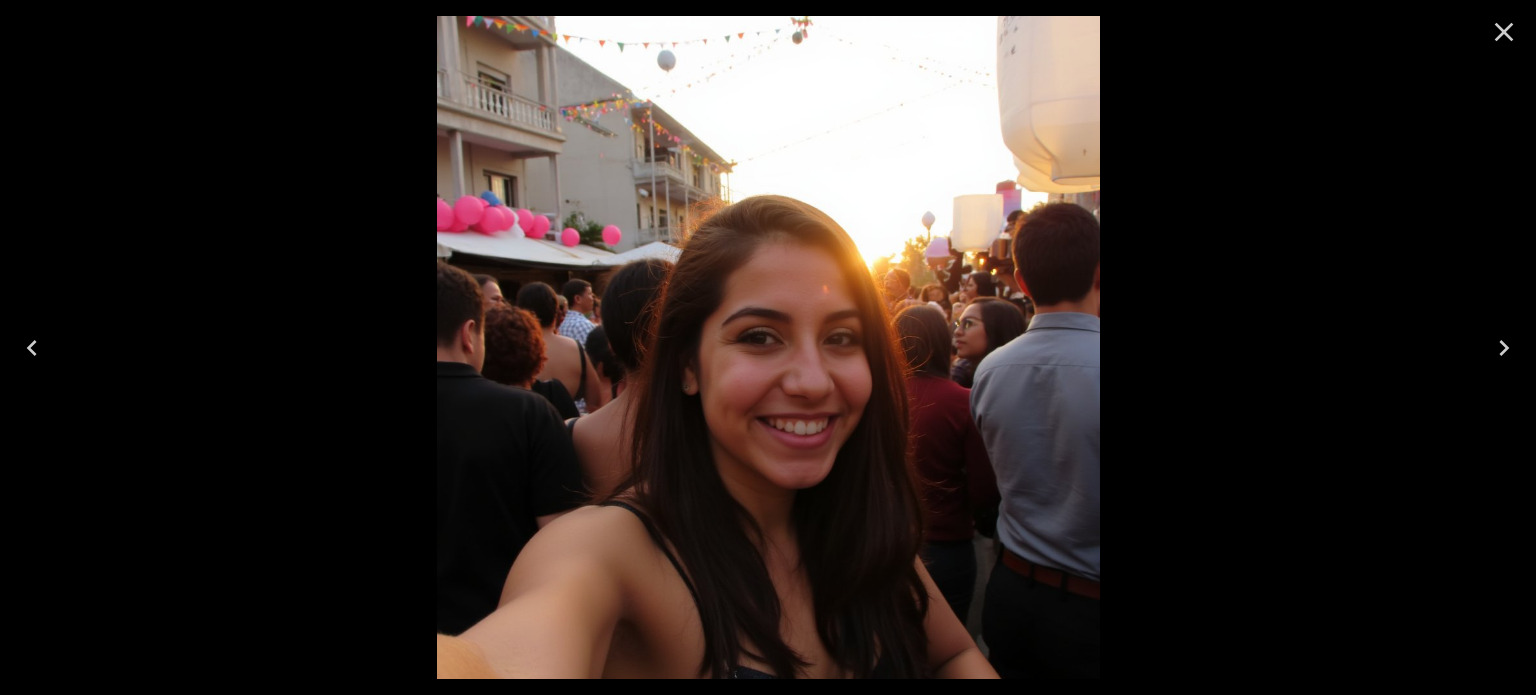 click 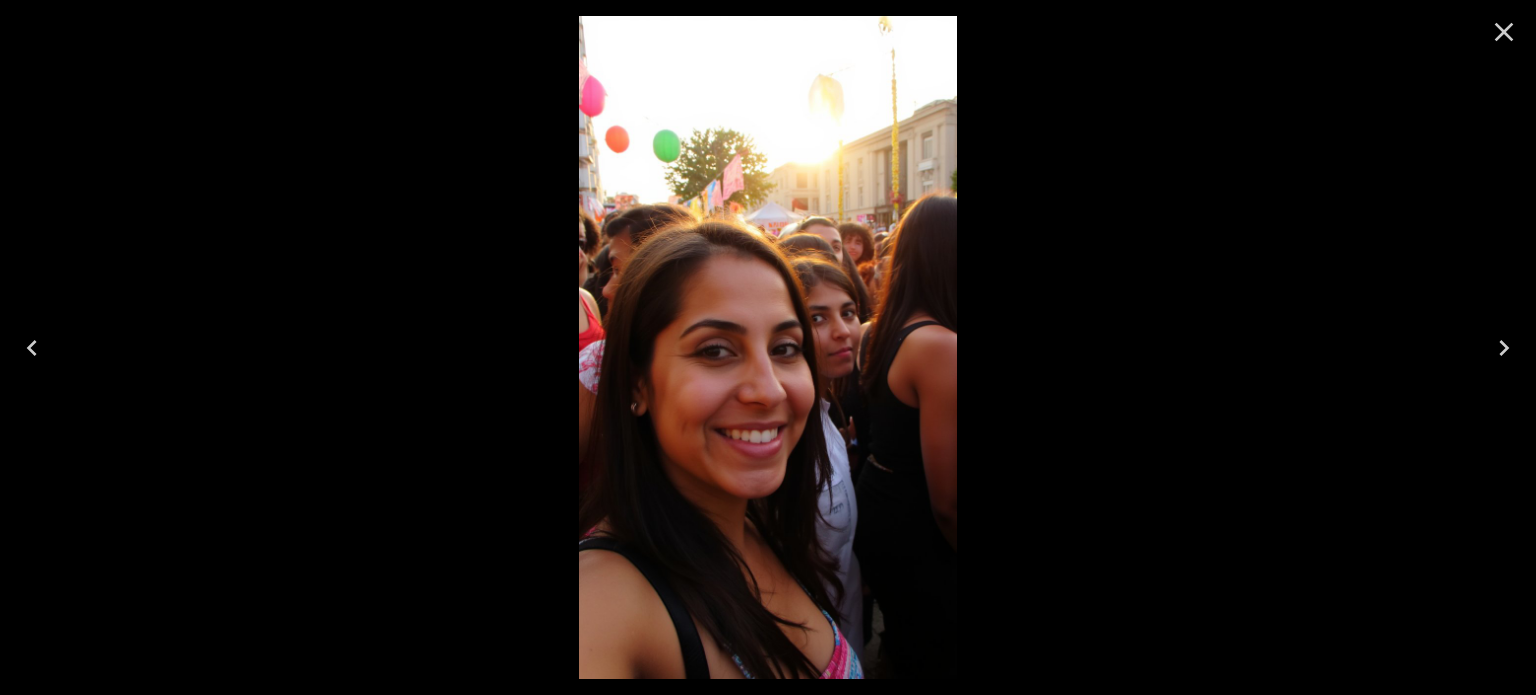 click 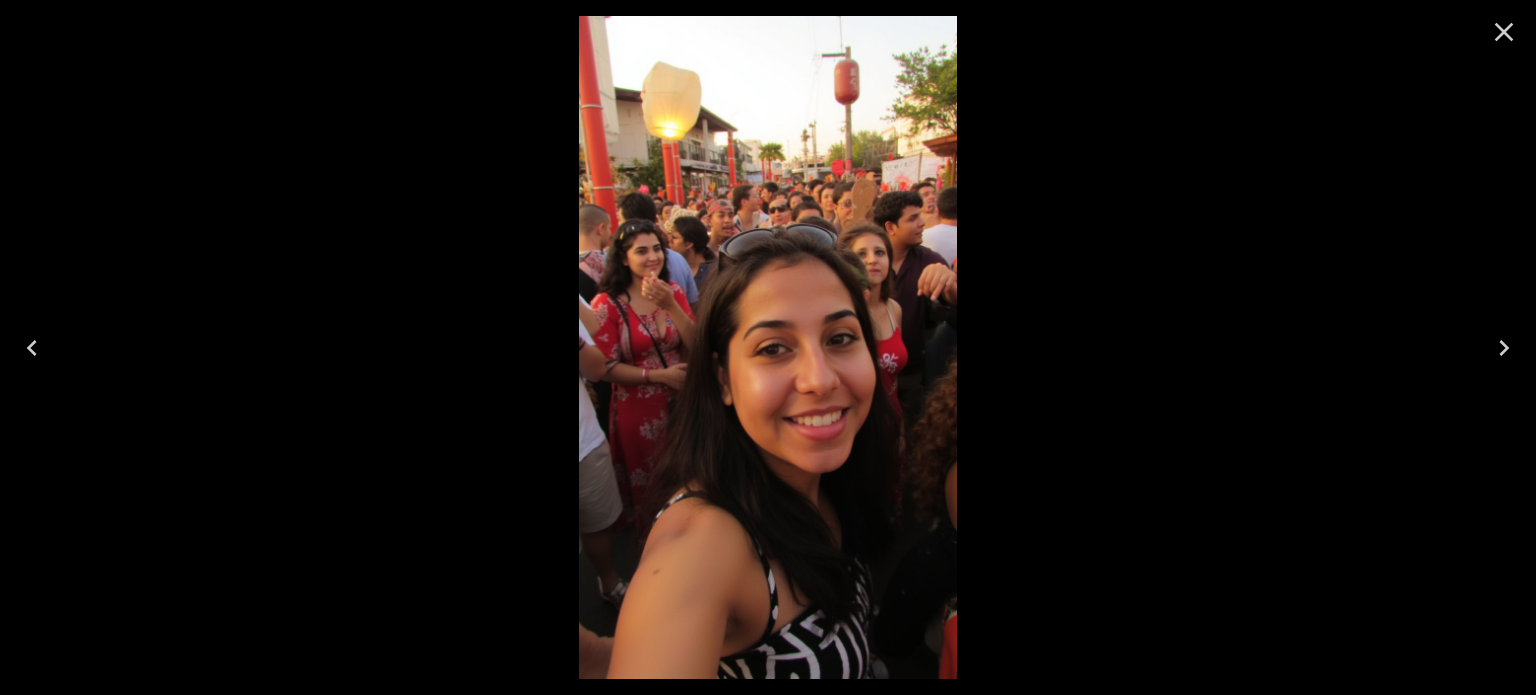 click 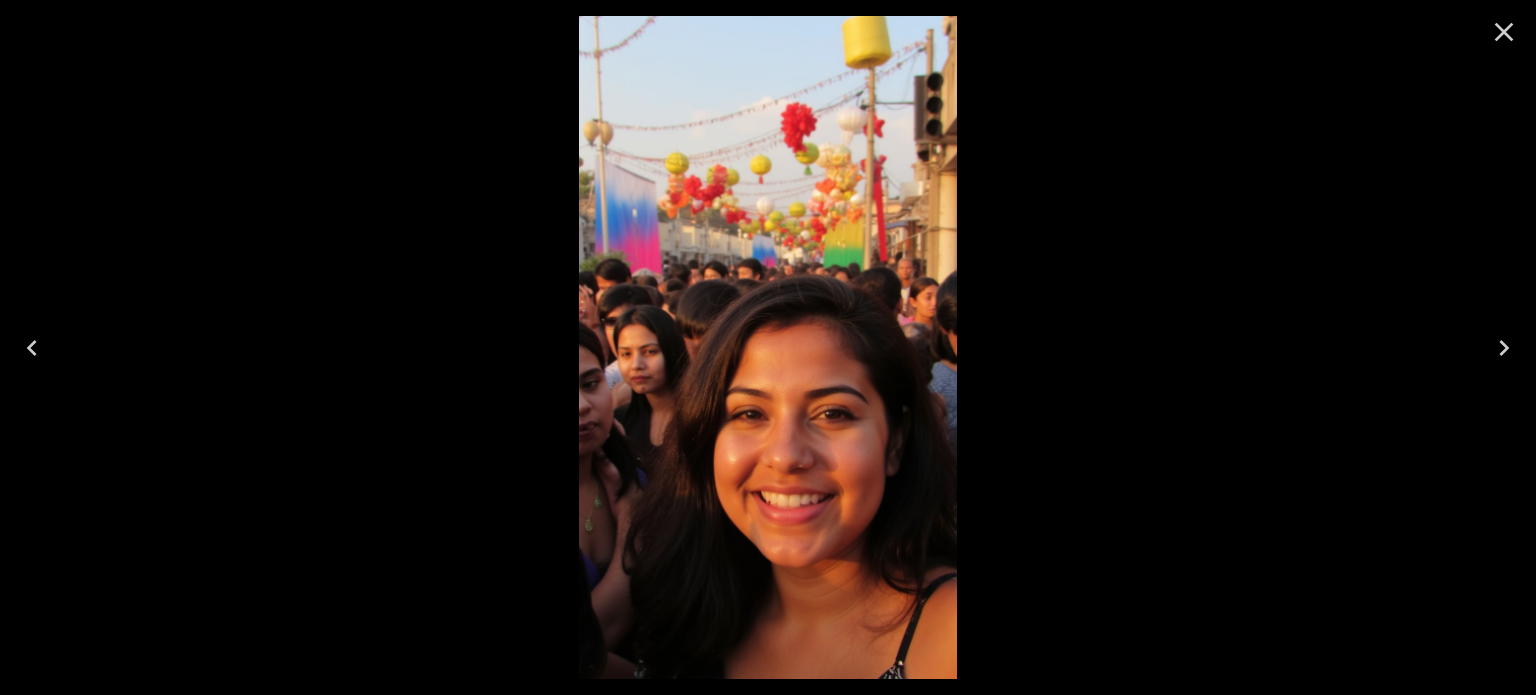 click 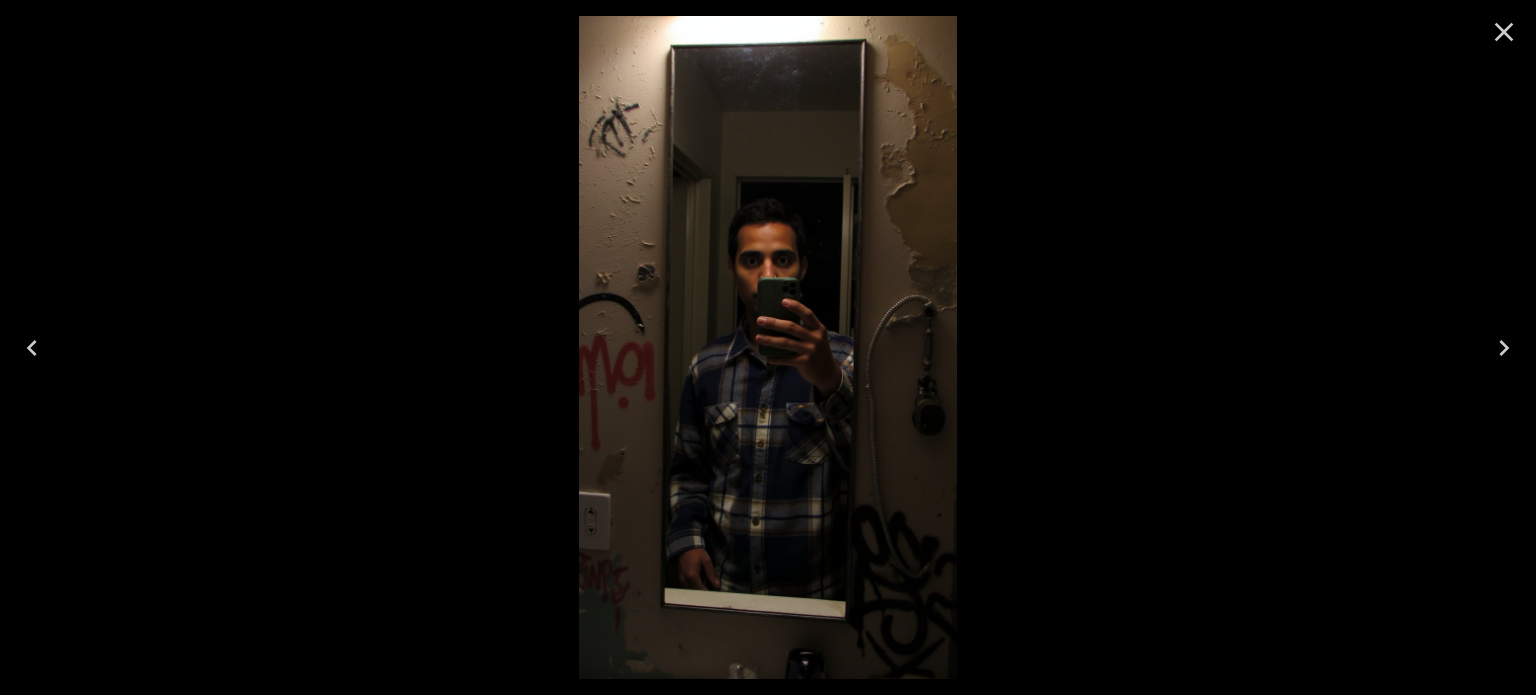 click at bounding box center (1504, 32) 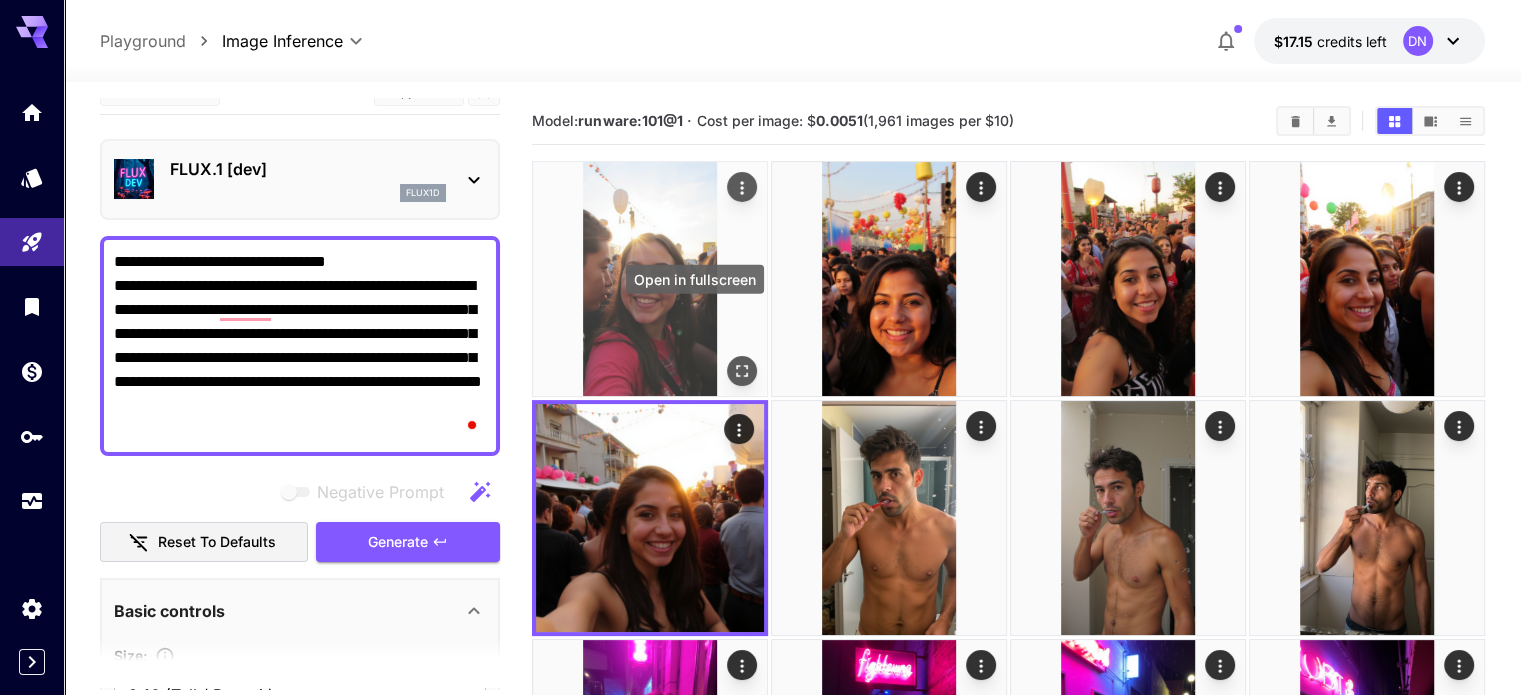 click 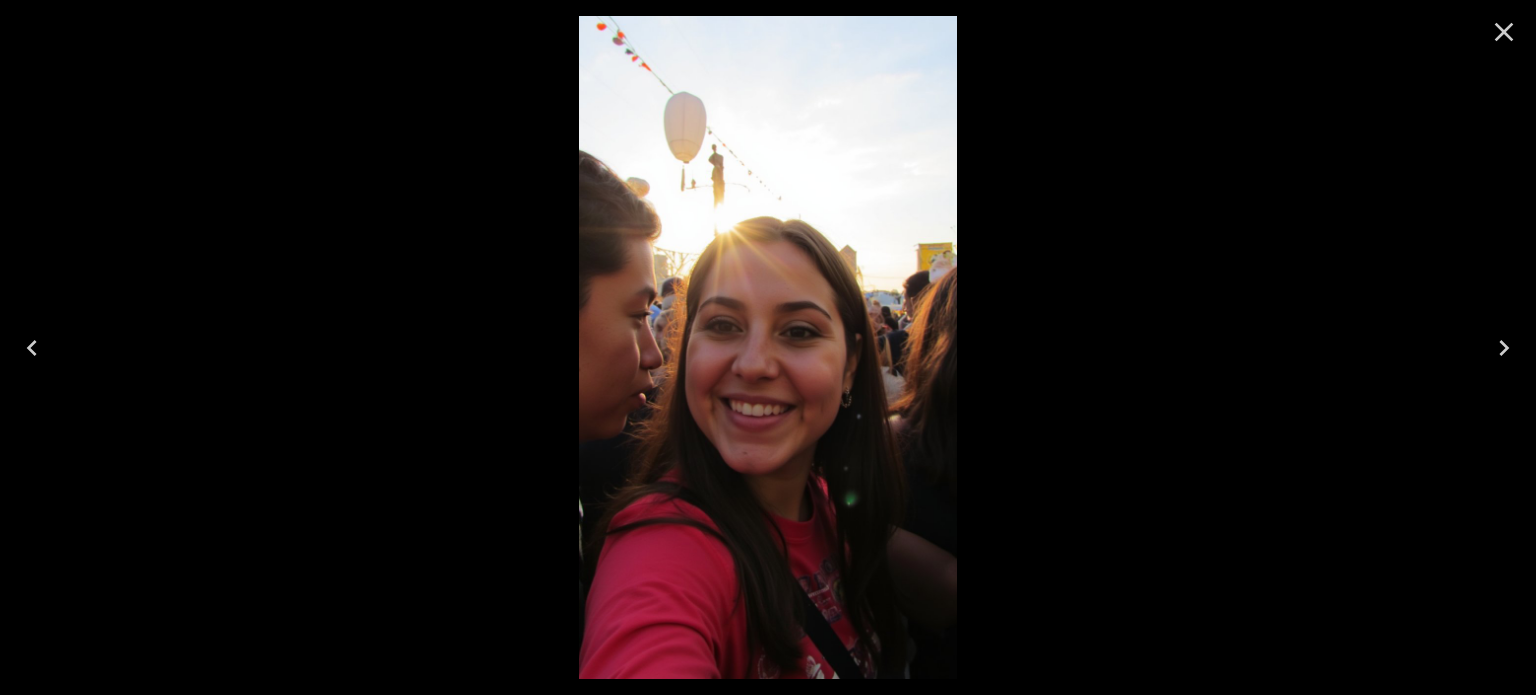 click 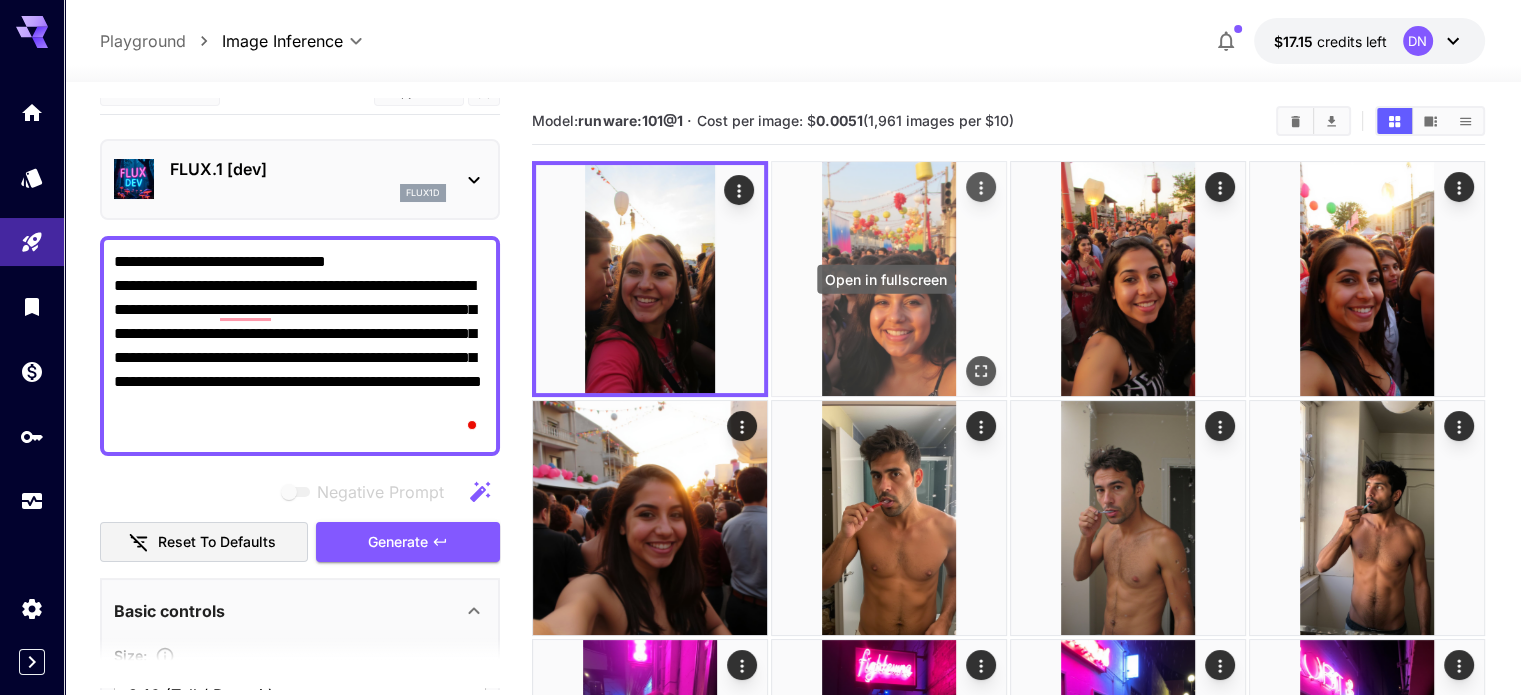 click 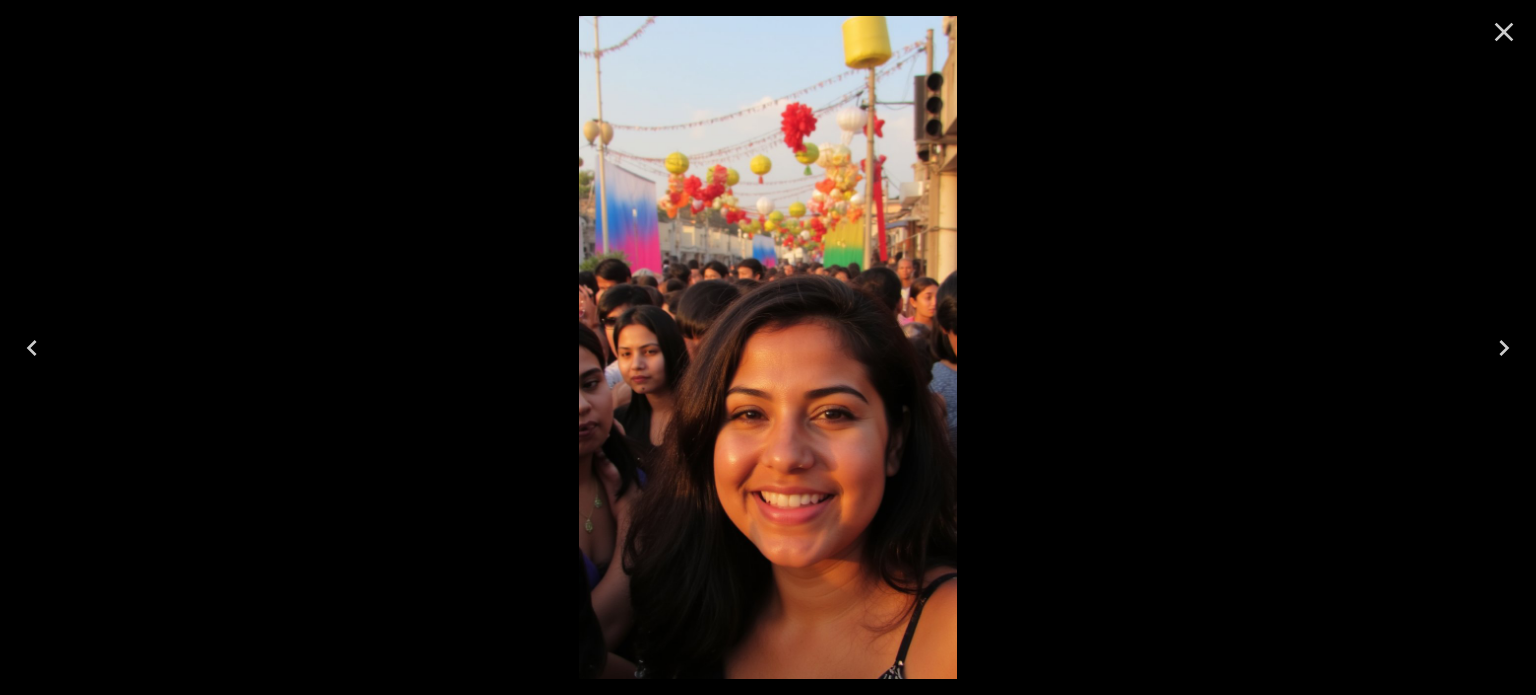 click 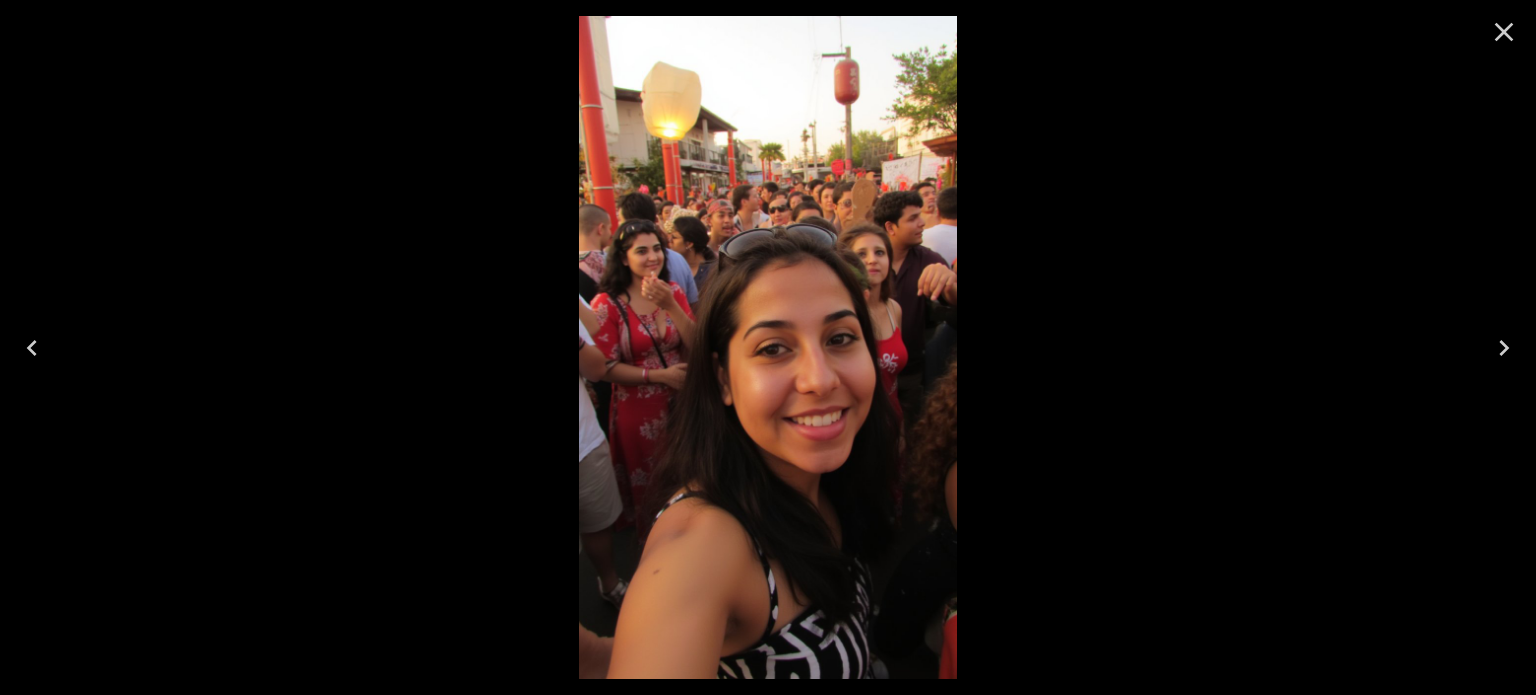 click 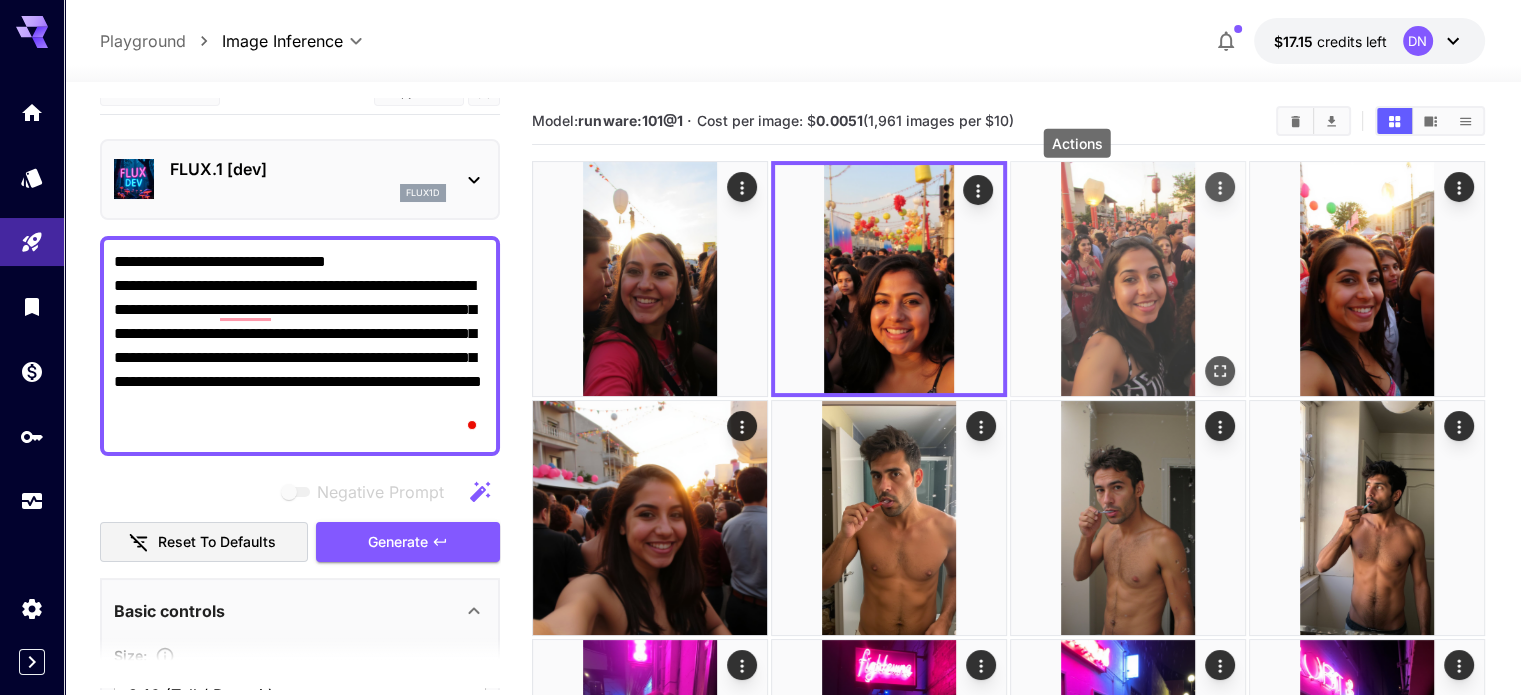 click 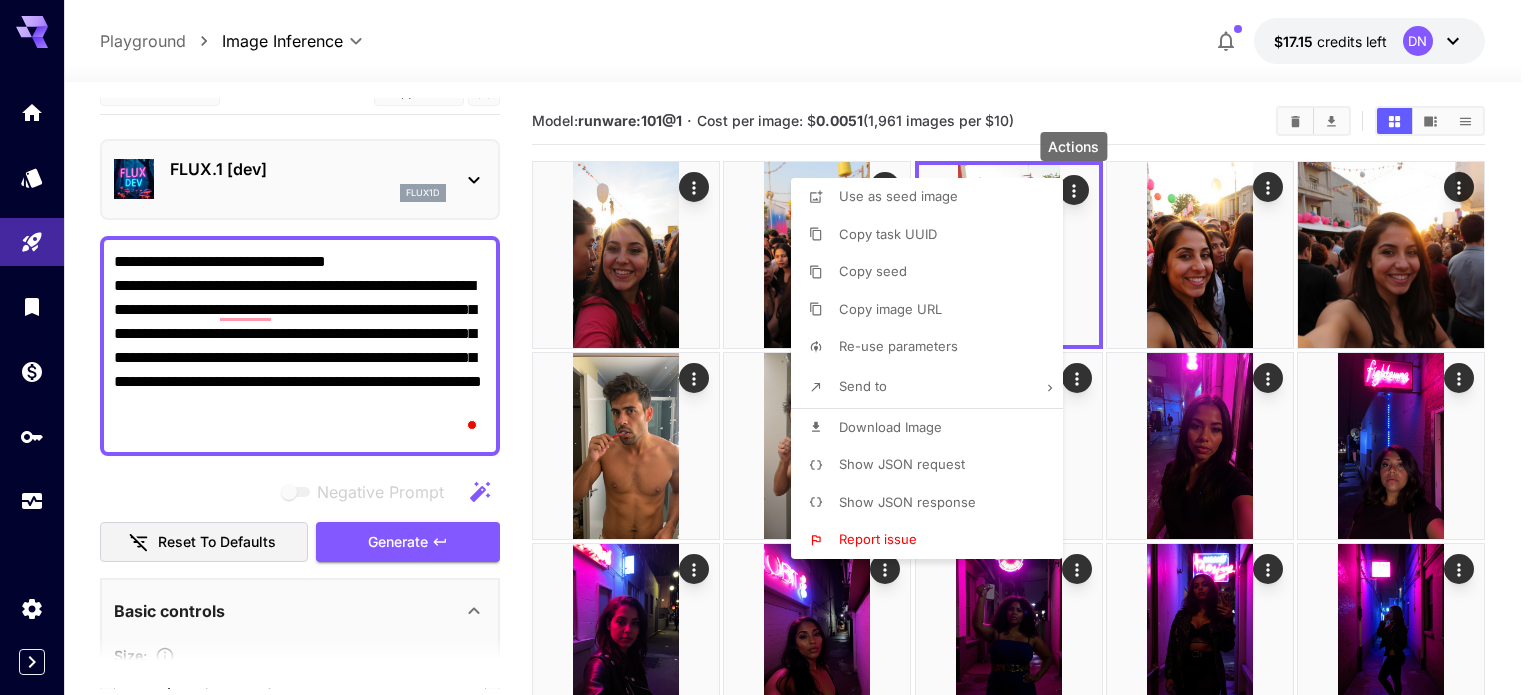 click on "Download Image" at bounding box center (890, 427) 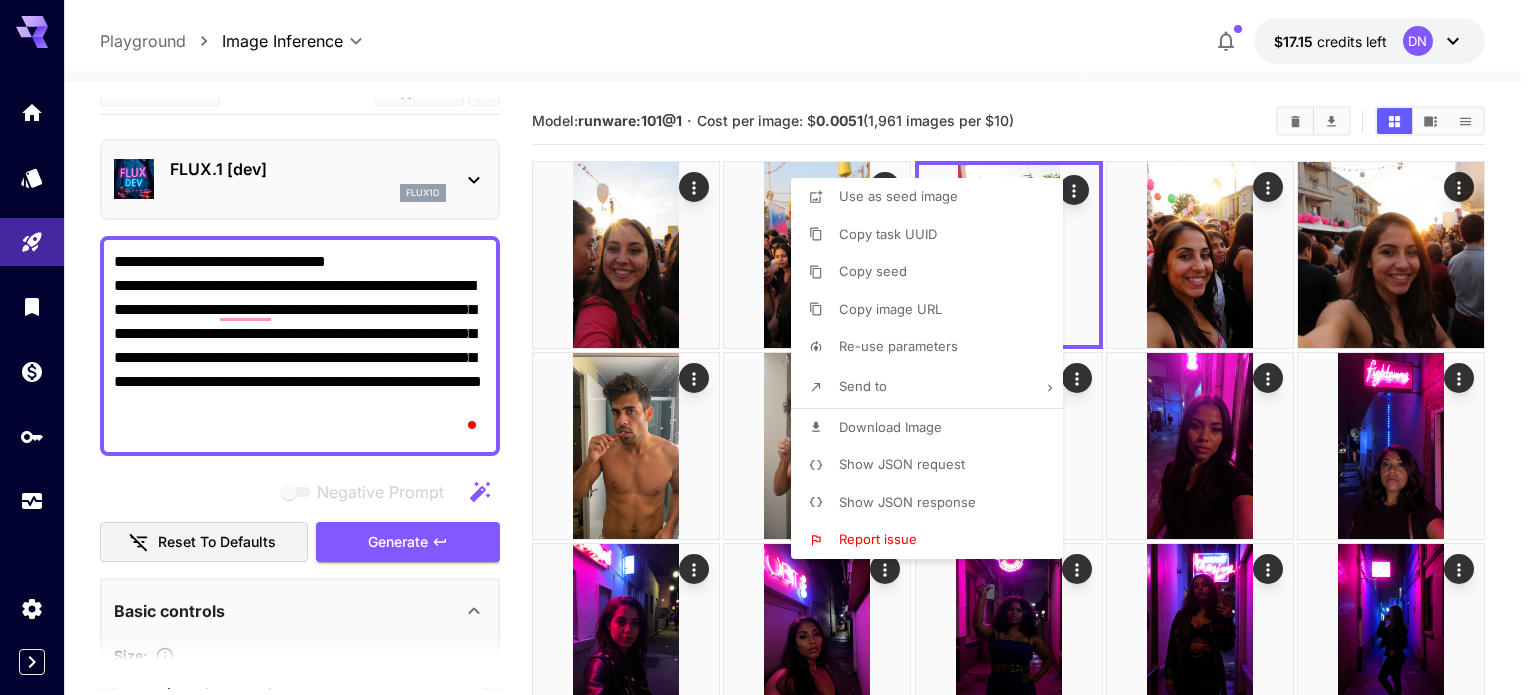 click at bounding box center (768, 347) 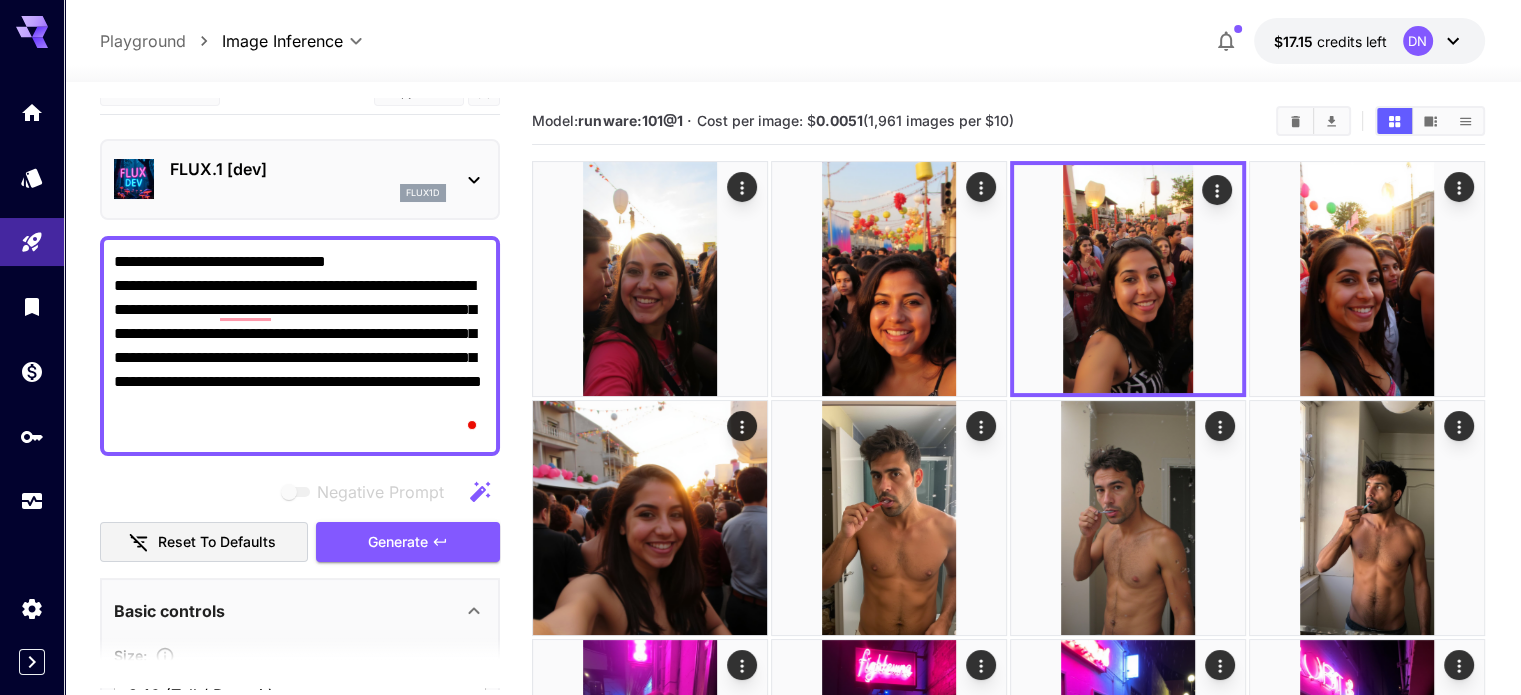 click on "**********" at bounding box center [300, 346] 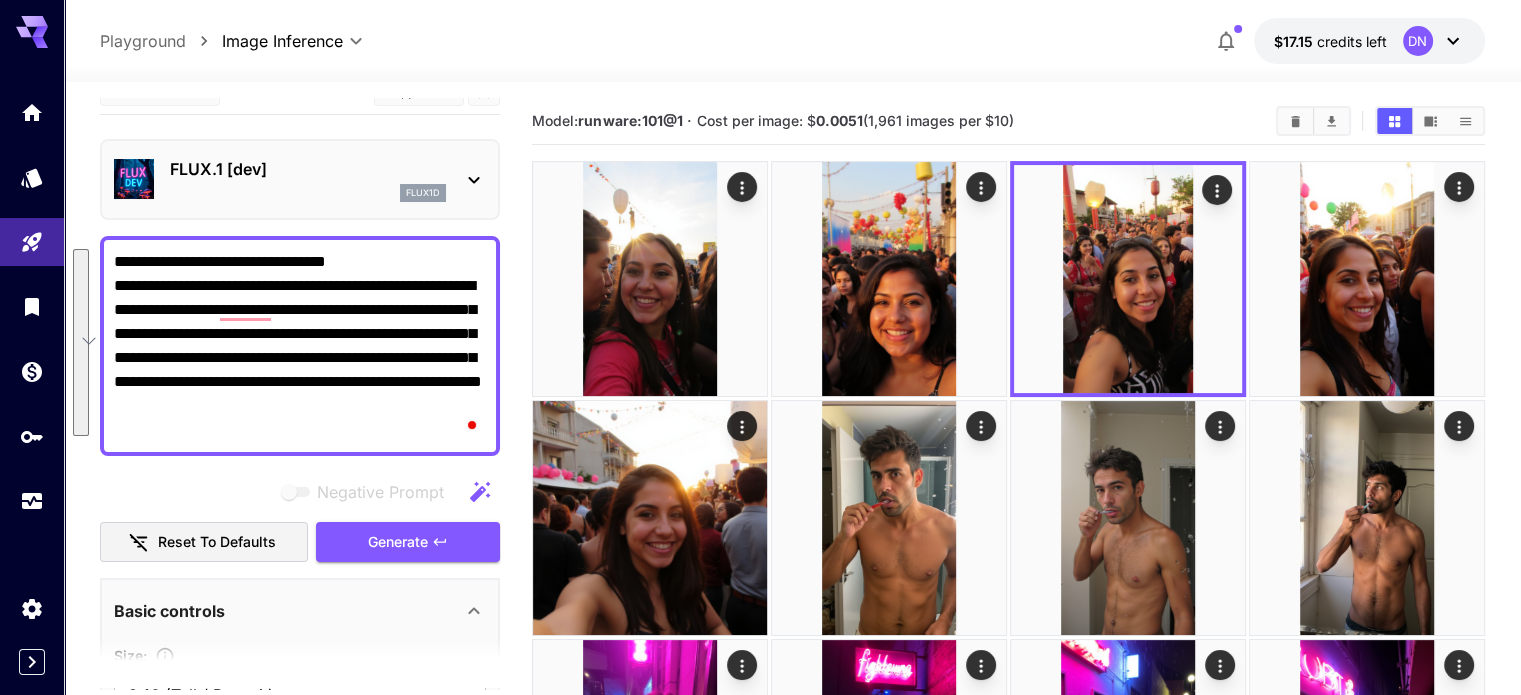 paste on "**********" 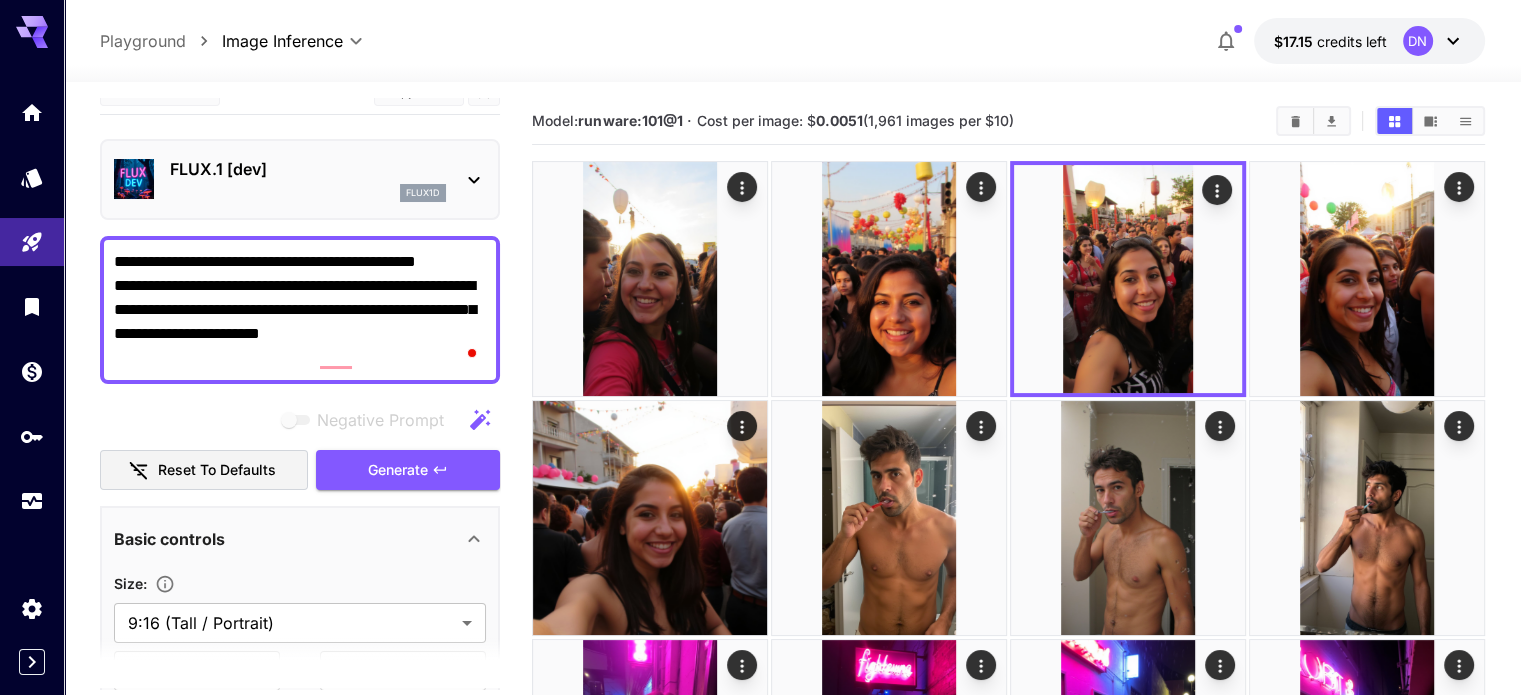 click on "**********" at bounding box center [300, 310] 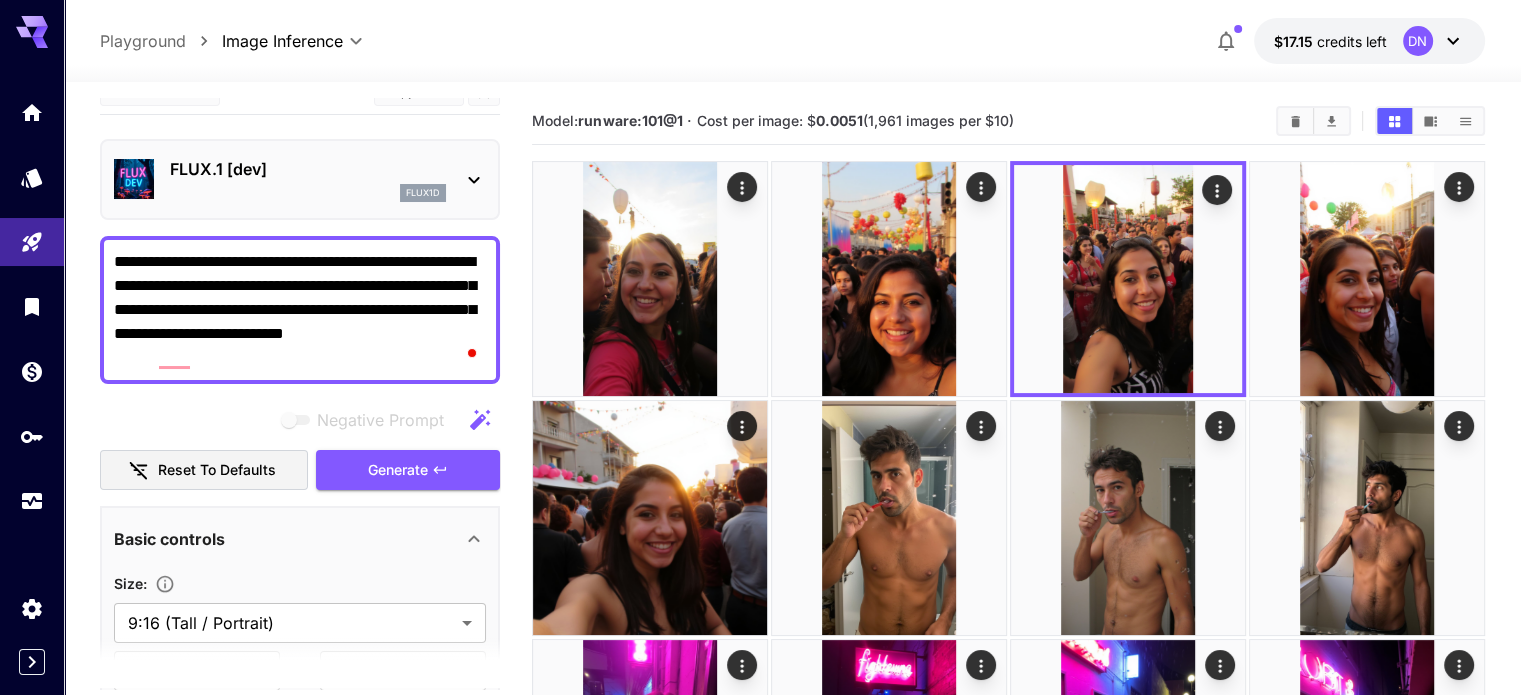 click on "**********" at bounding box center [300, 310] 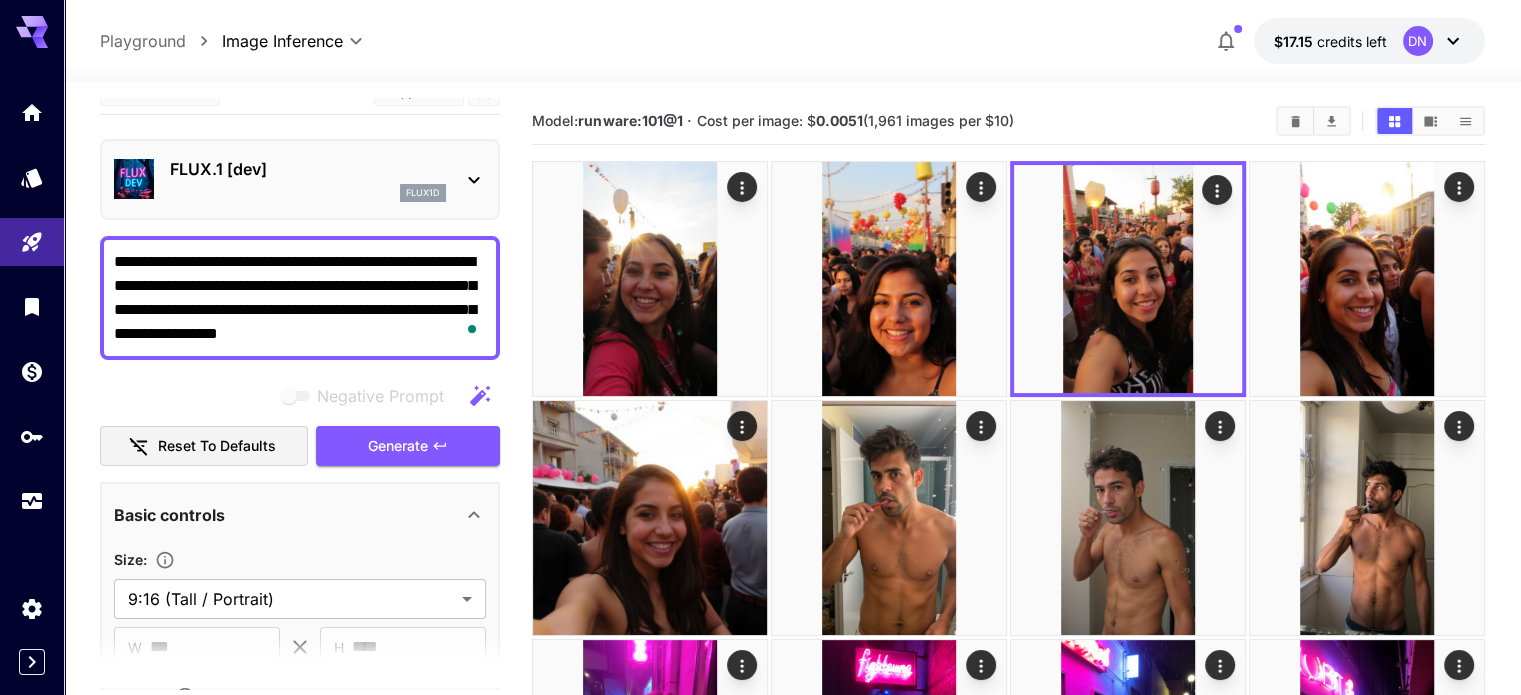 paste on "**********" 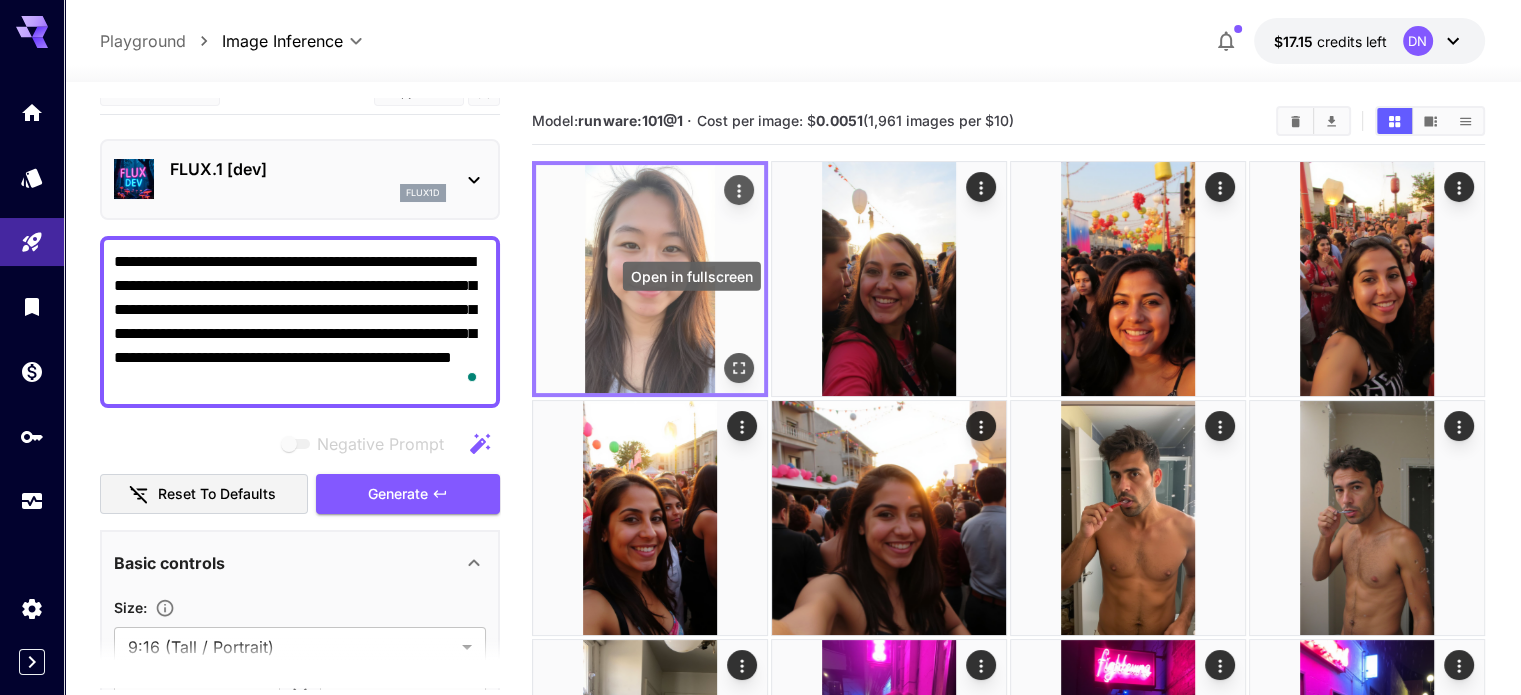 click 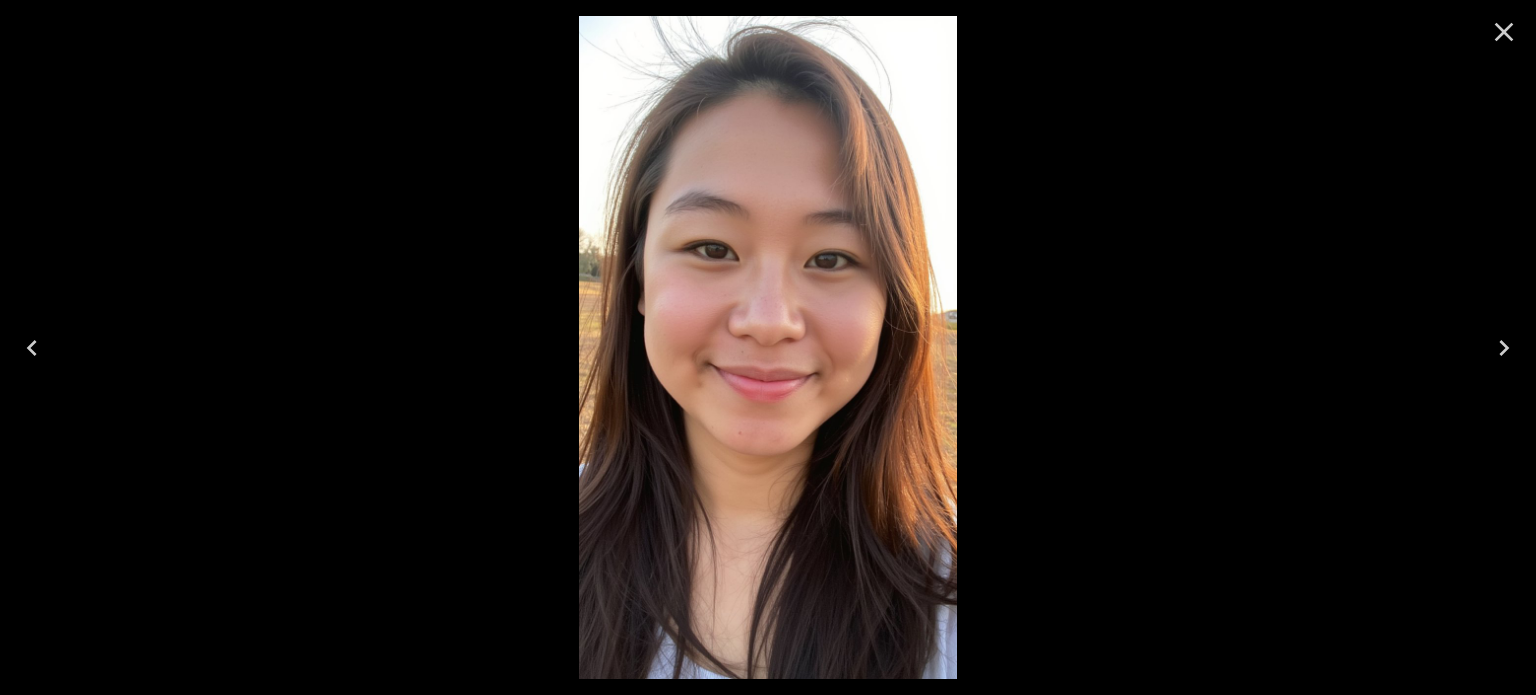 click 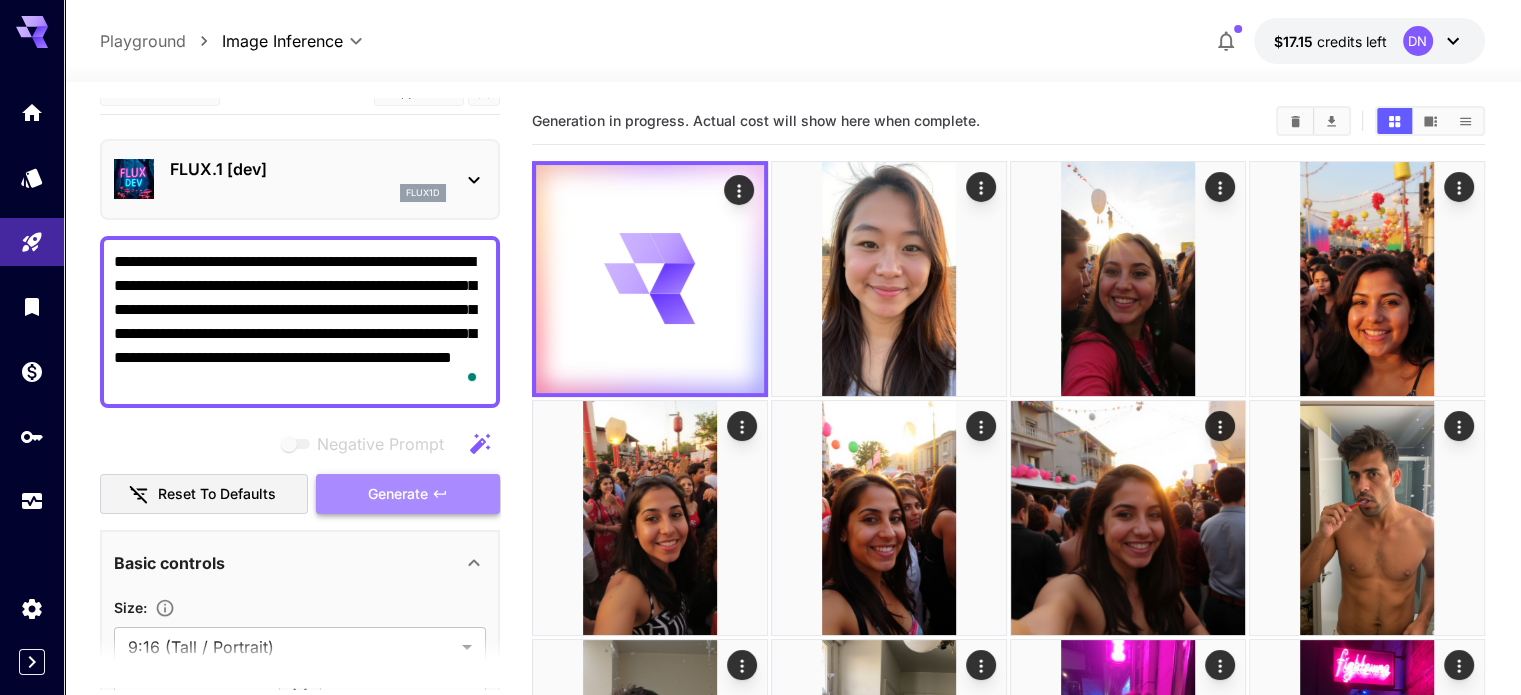 click on "Generate" at bounding box center [398, 494] 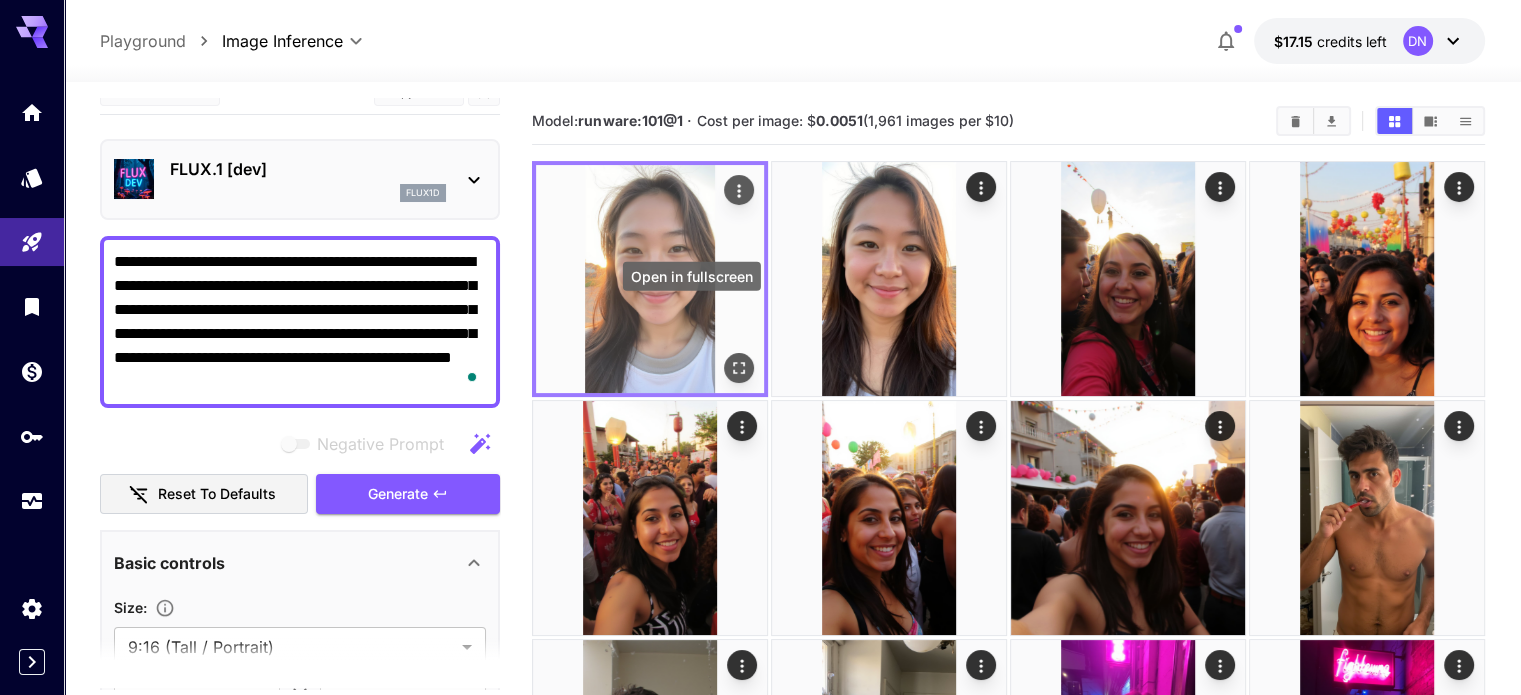 click 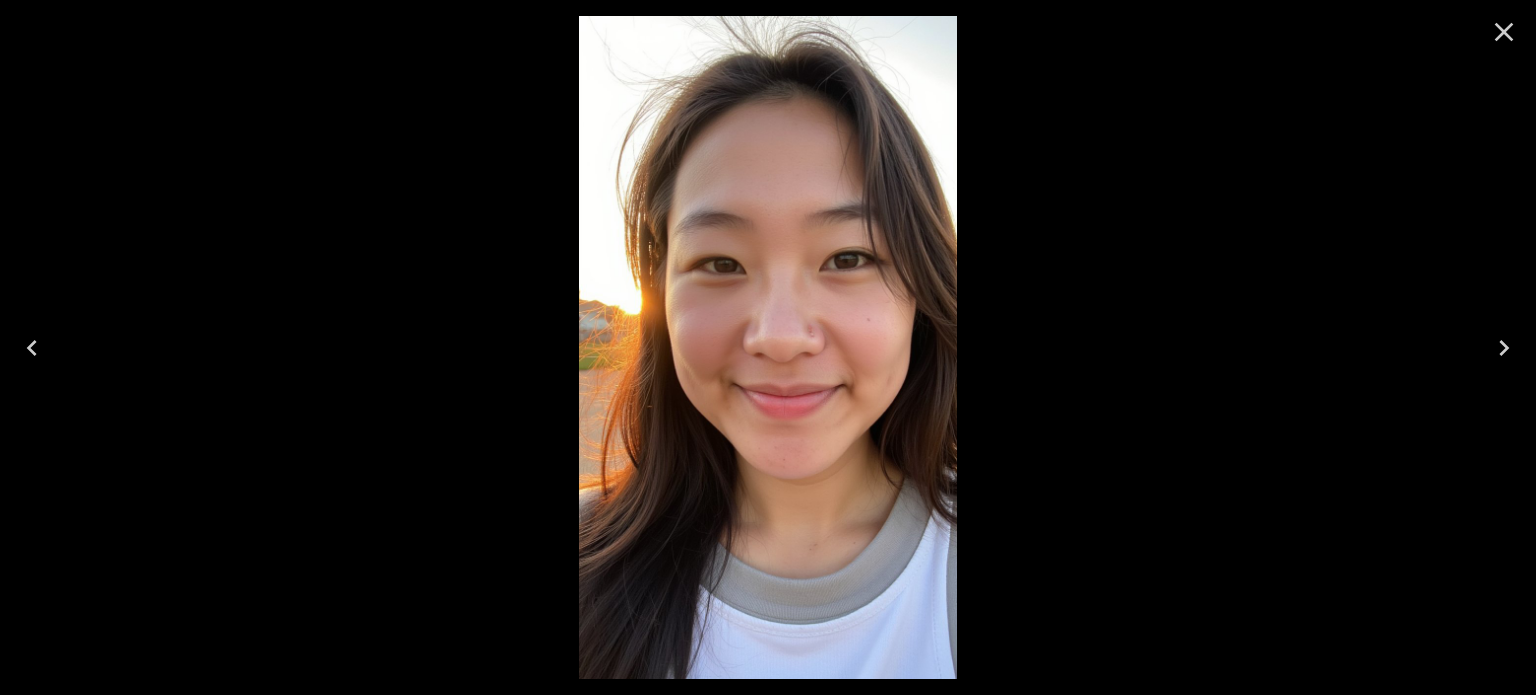 click 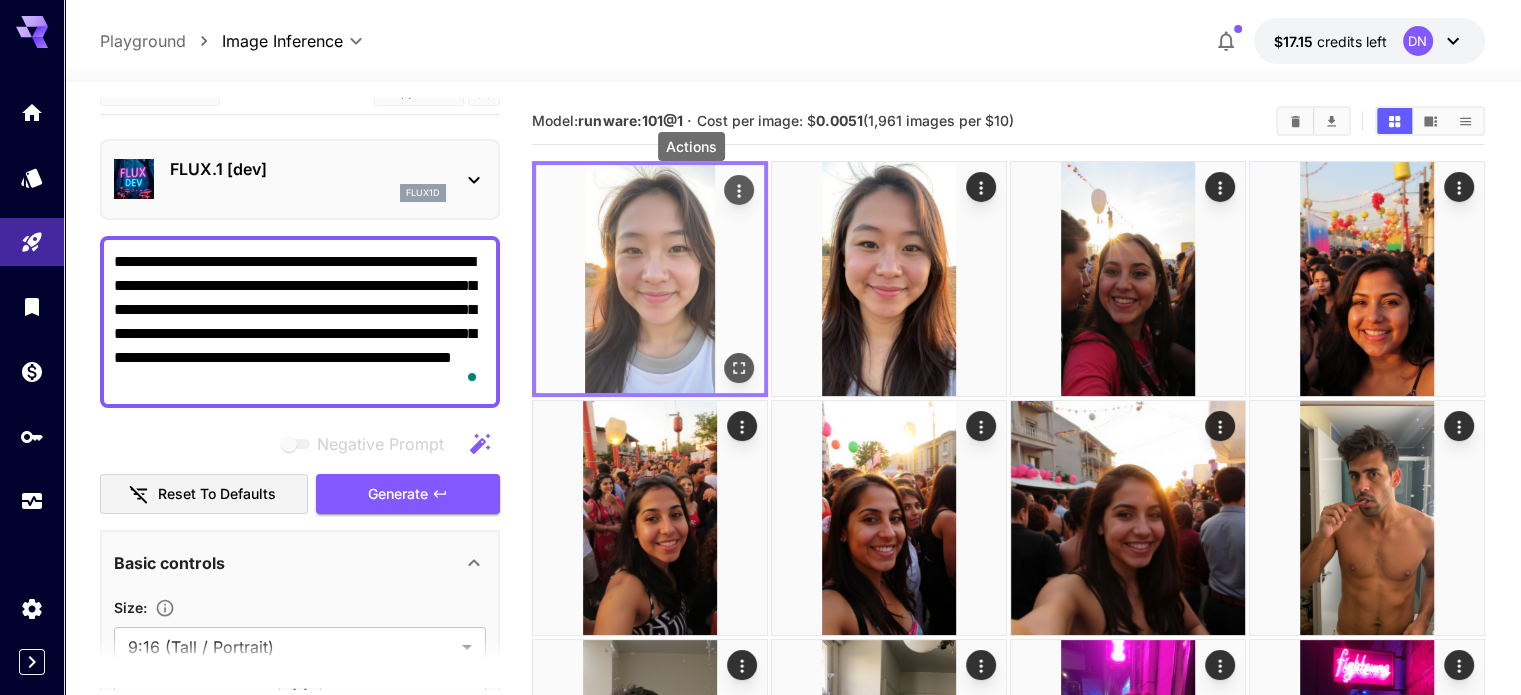 click 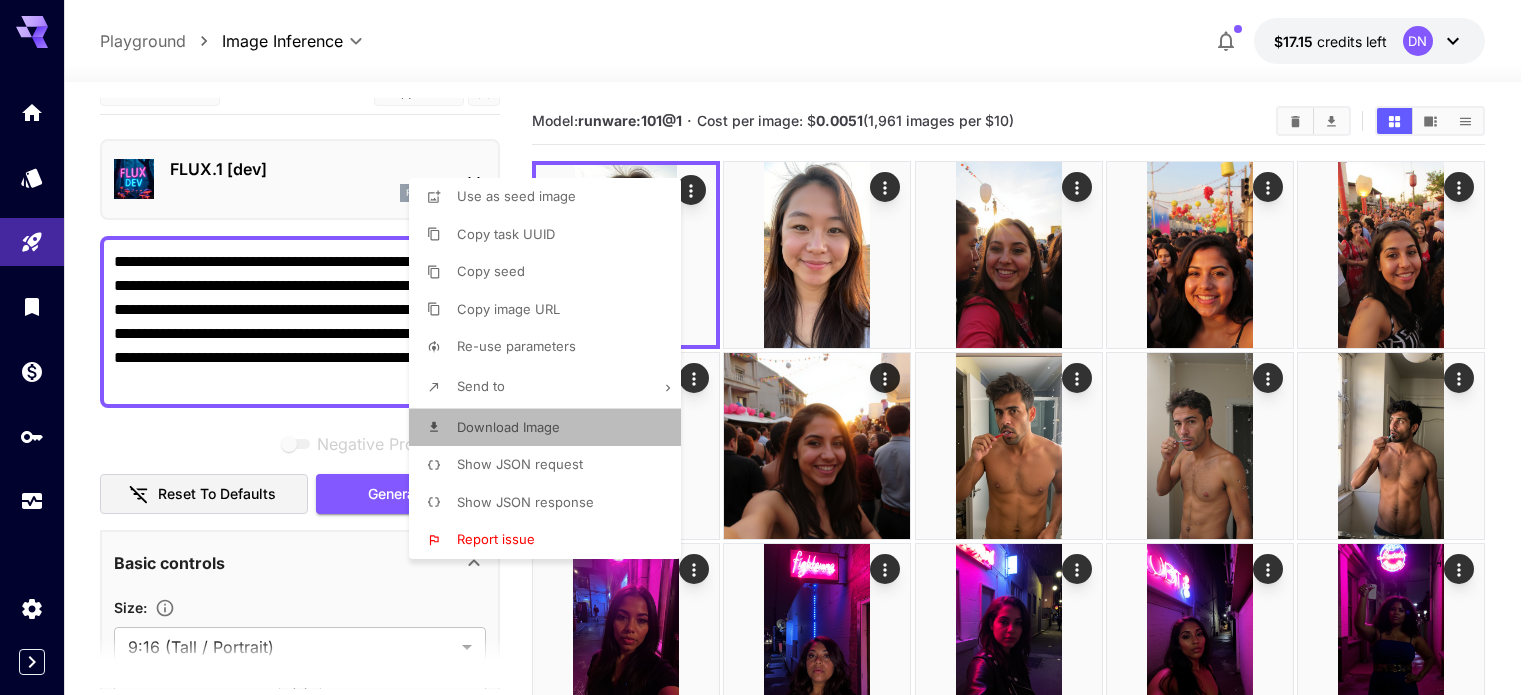 click on "Download Image" at bounding box center (551, 428) 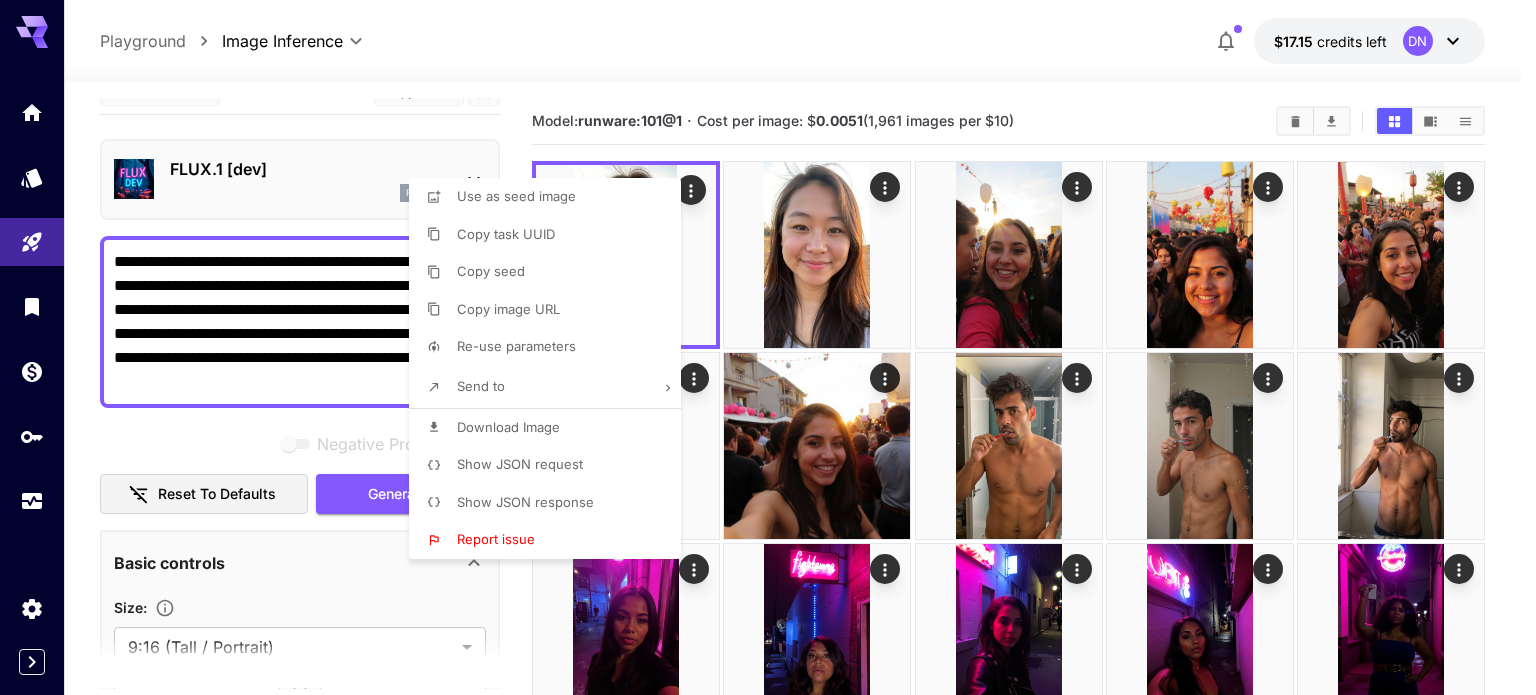 click at bounding box center (768, 347) 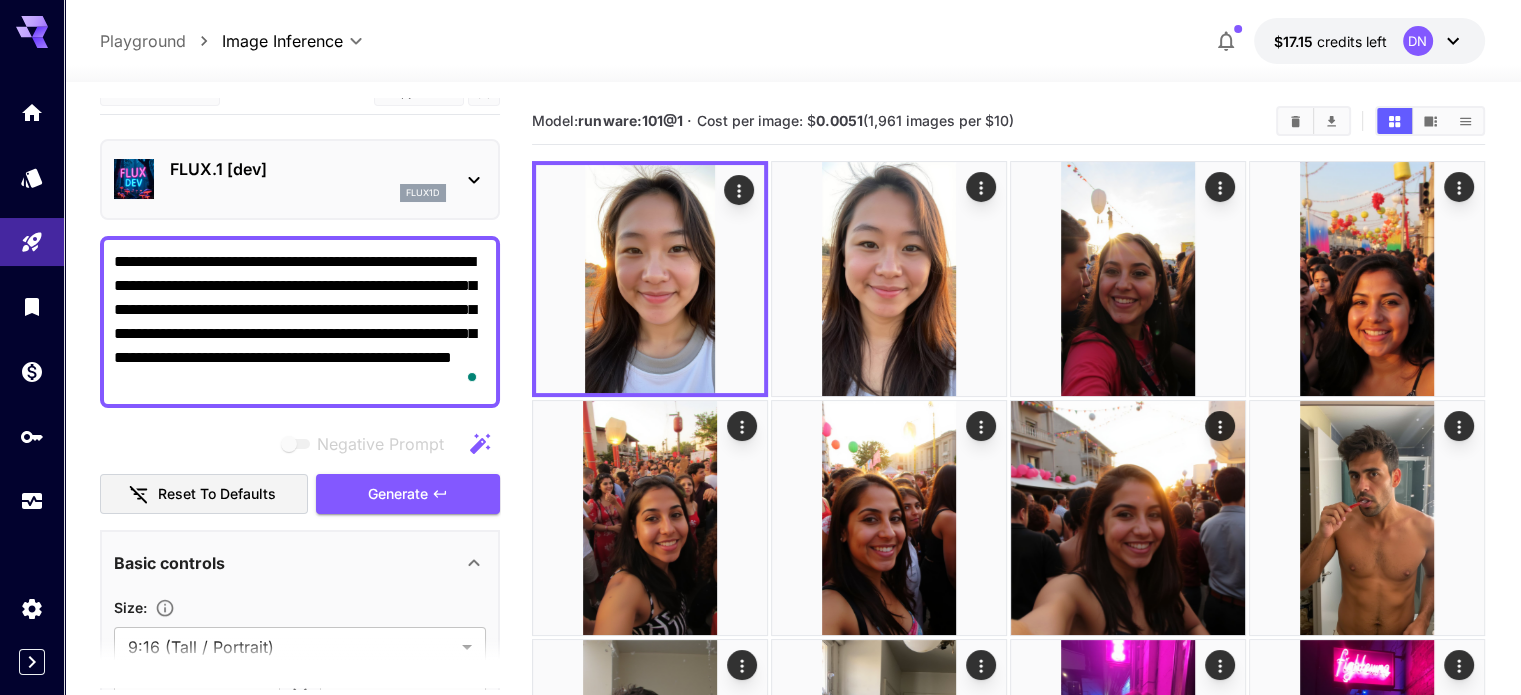 click on "**********" at bounding box center (300, 322) 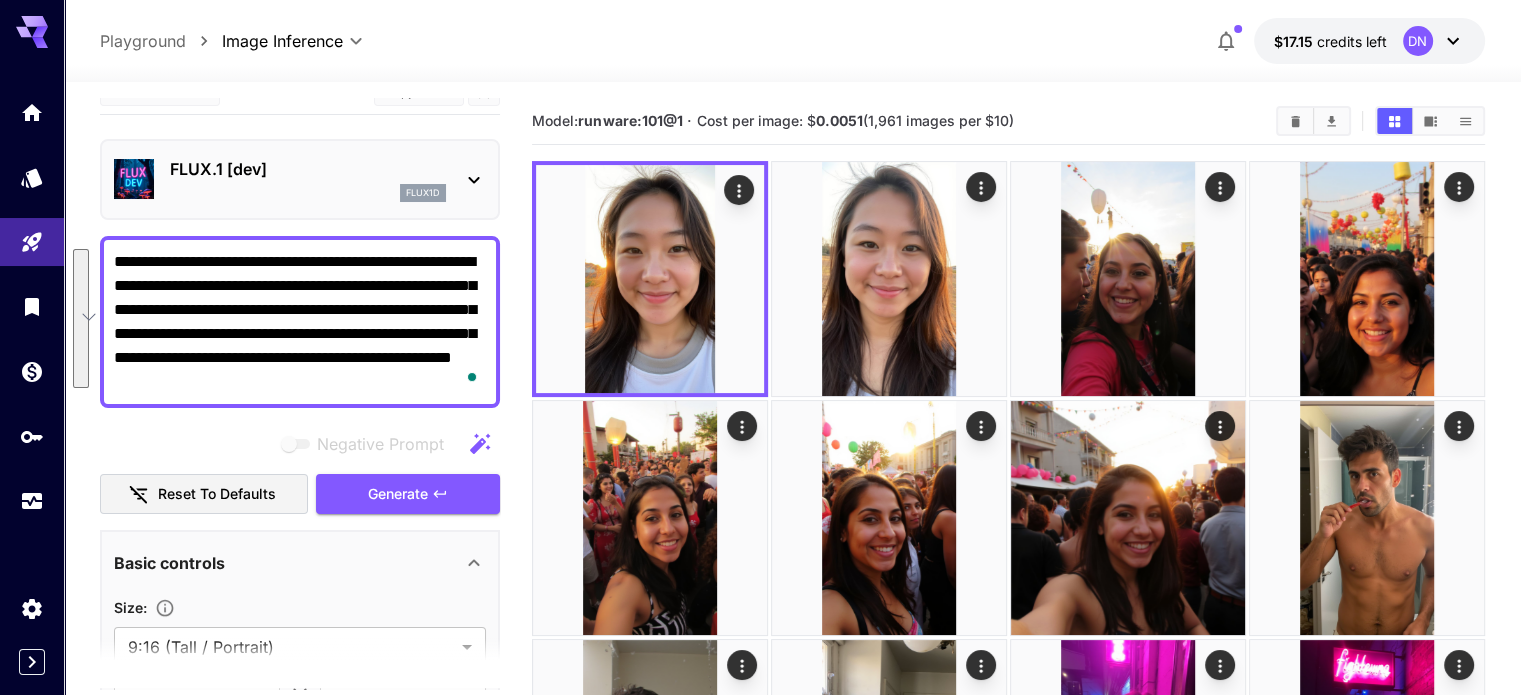 paste 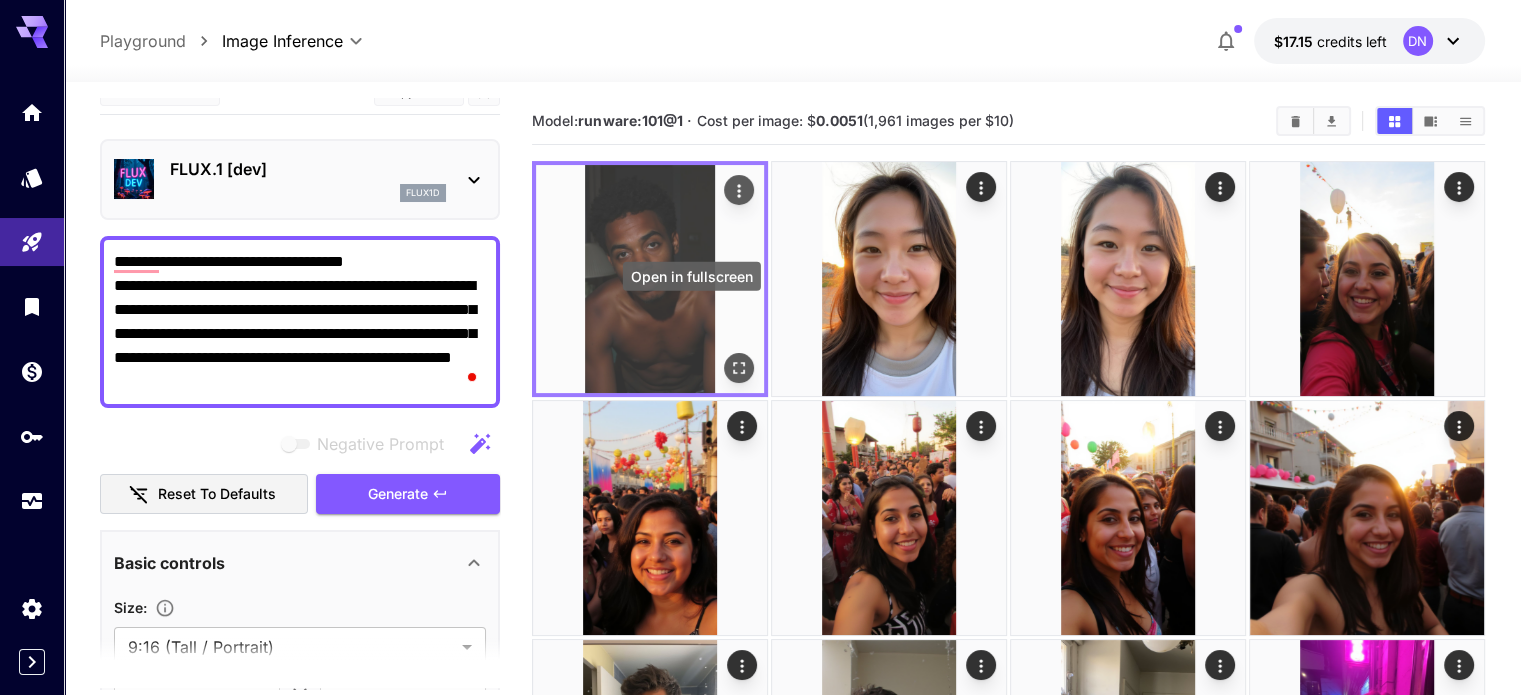 click 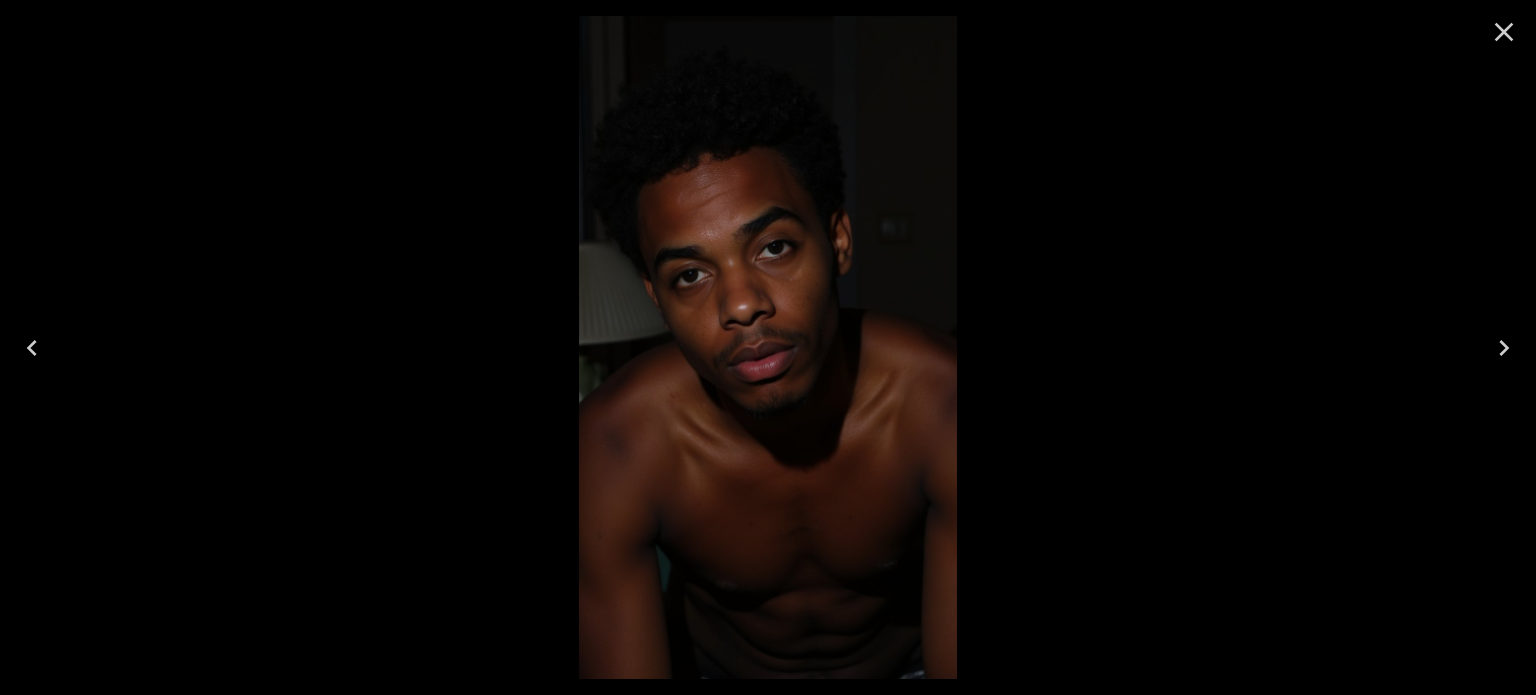 click 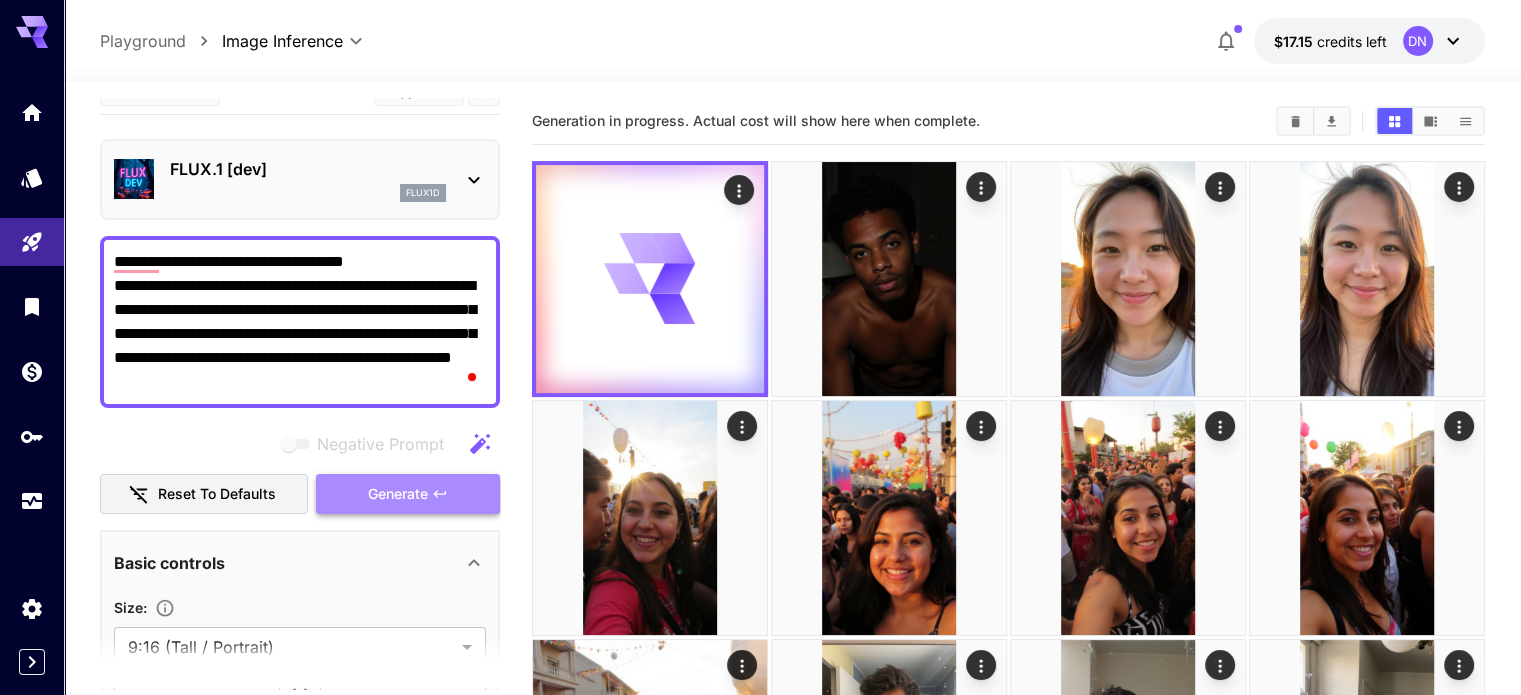 click 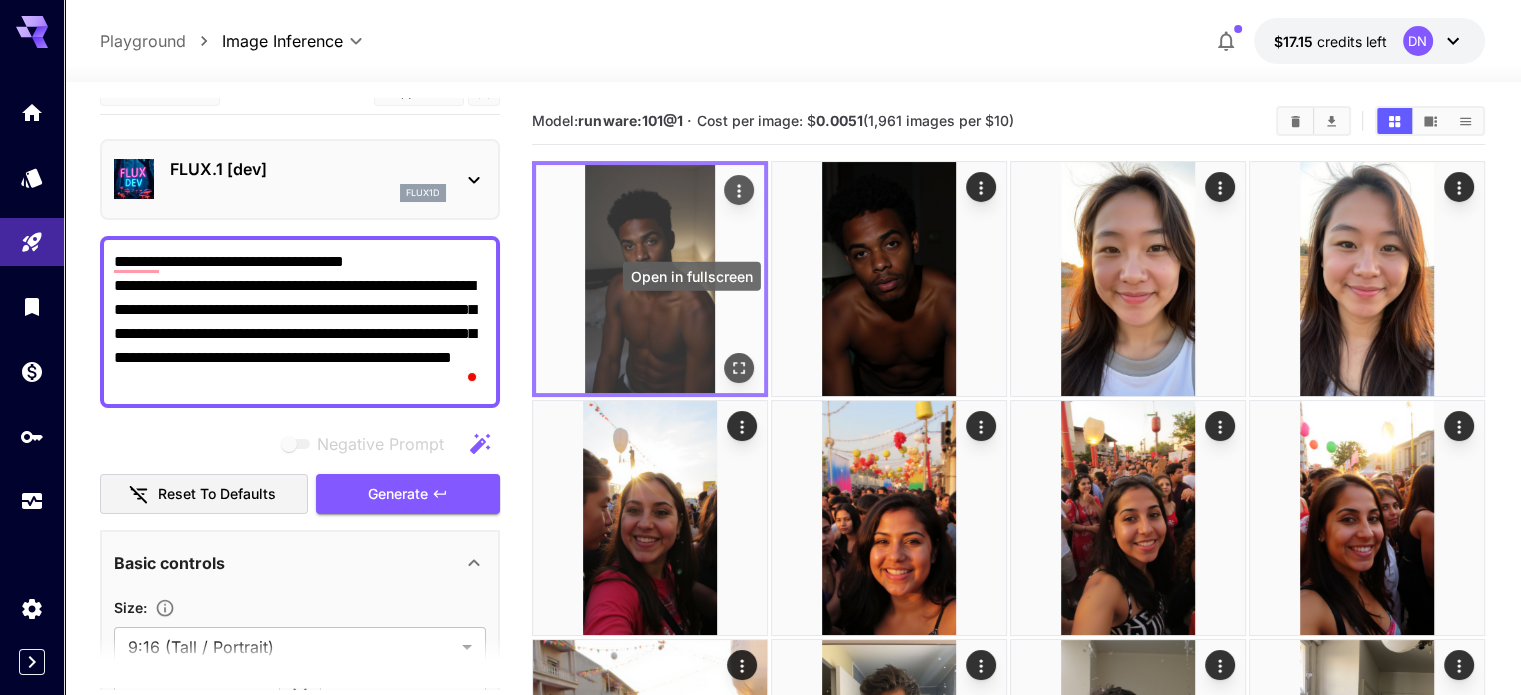 click 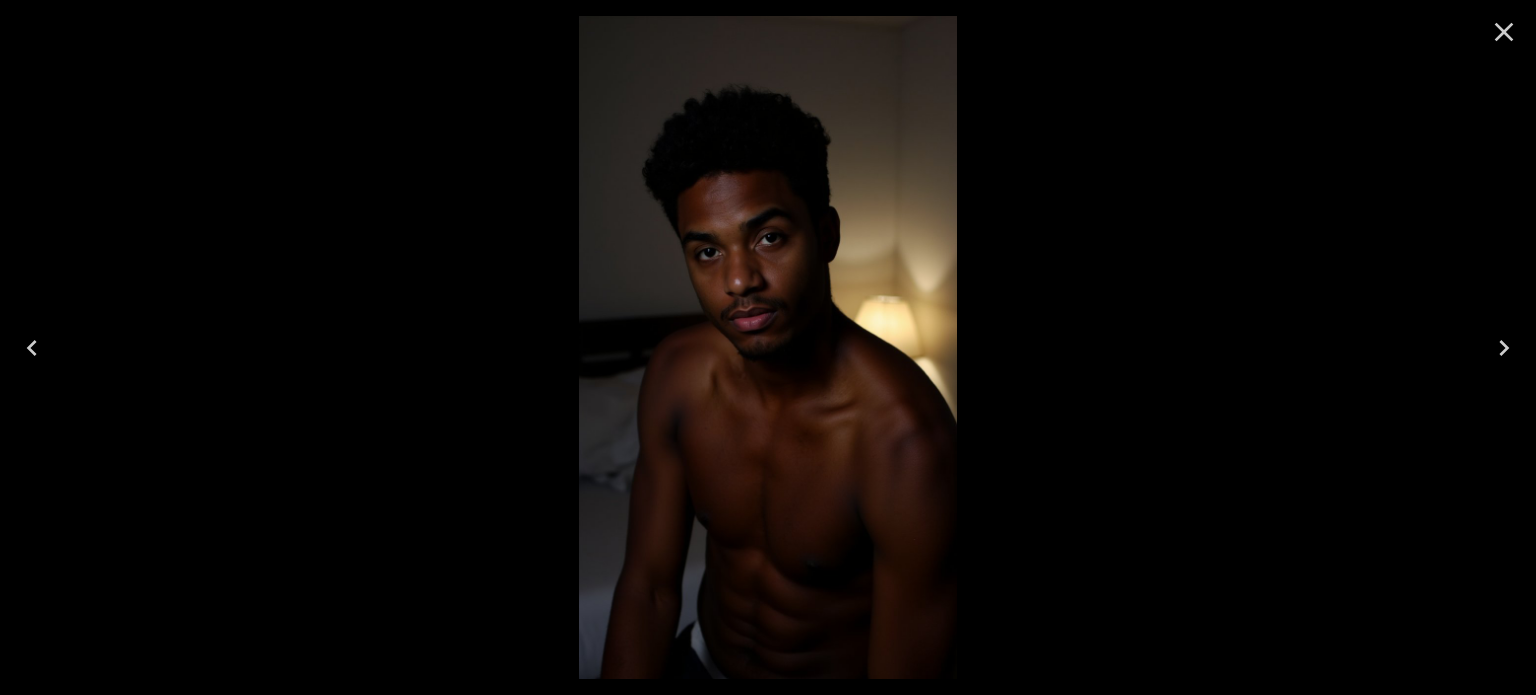 click 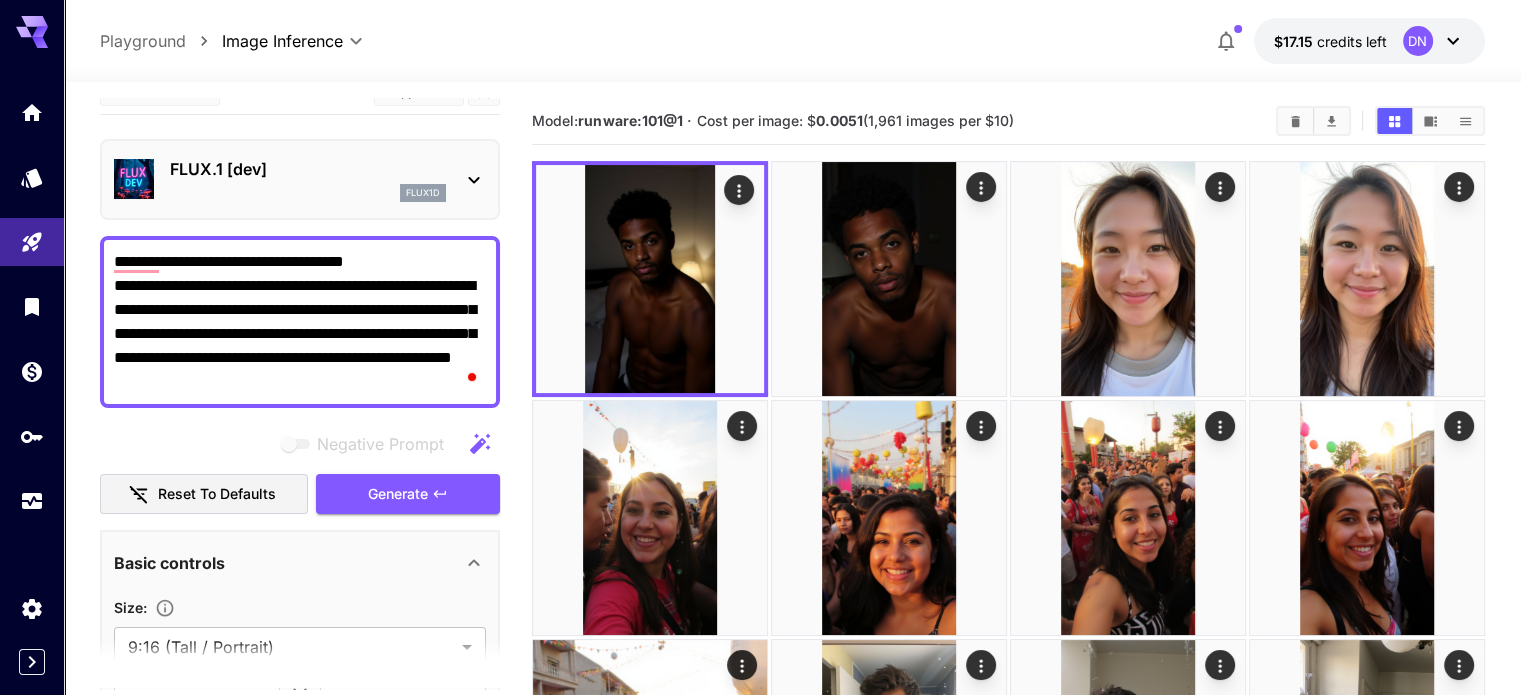 click on "**********" at bounding box center [300, 322] 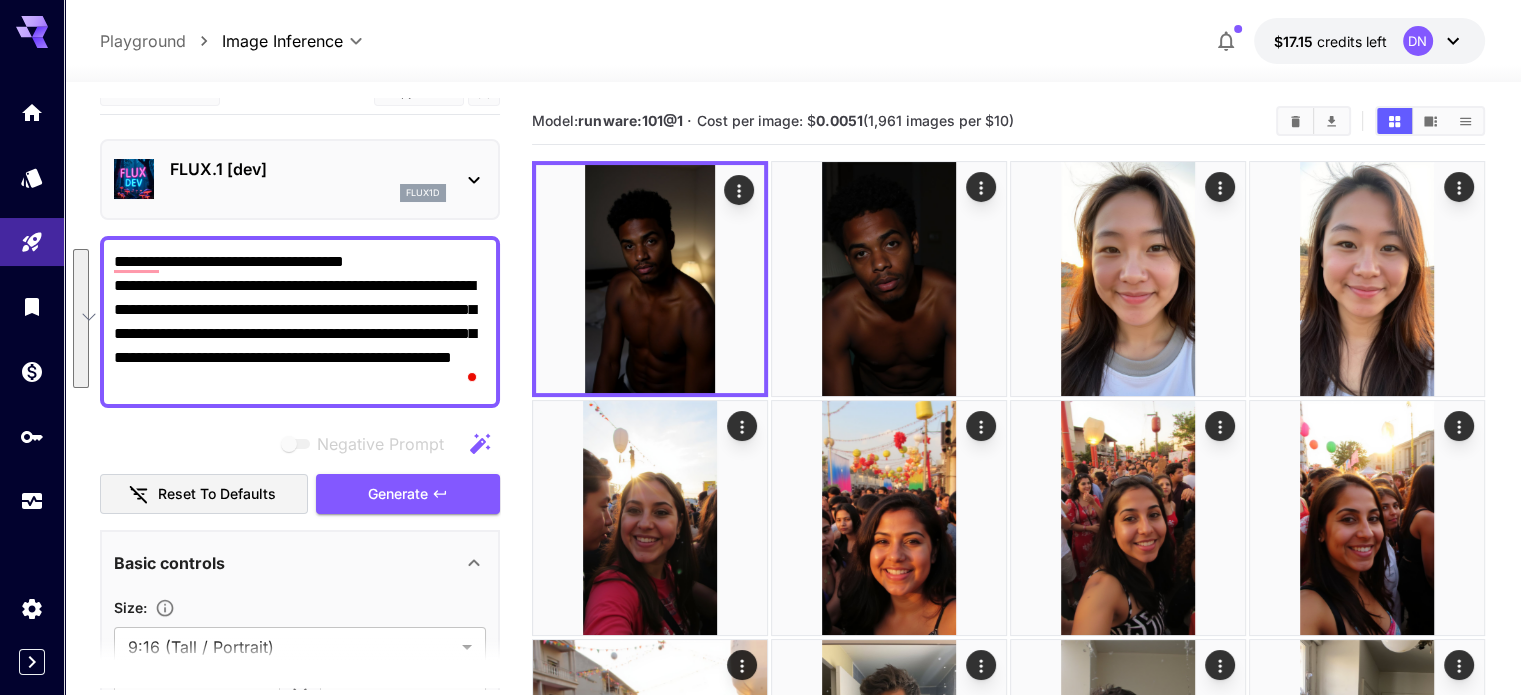paste on "*******" 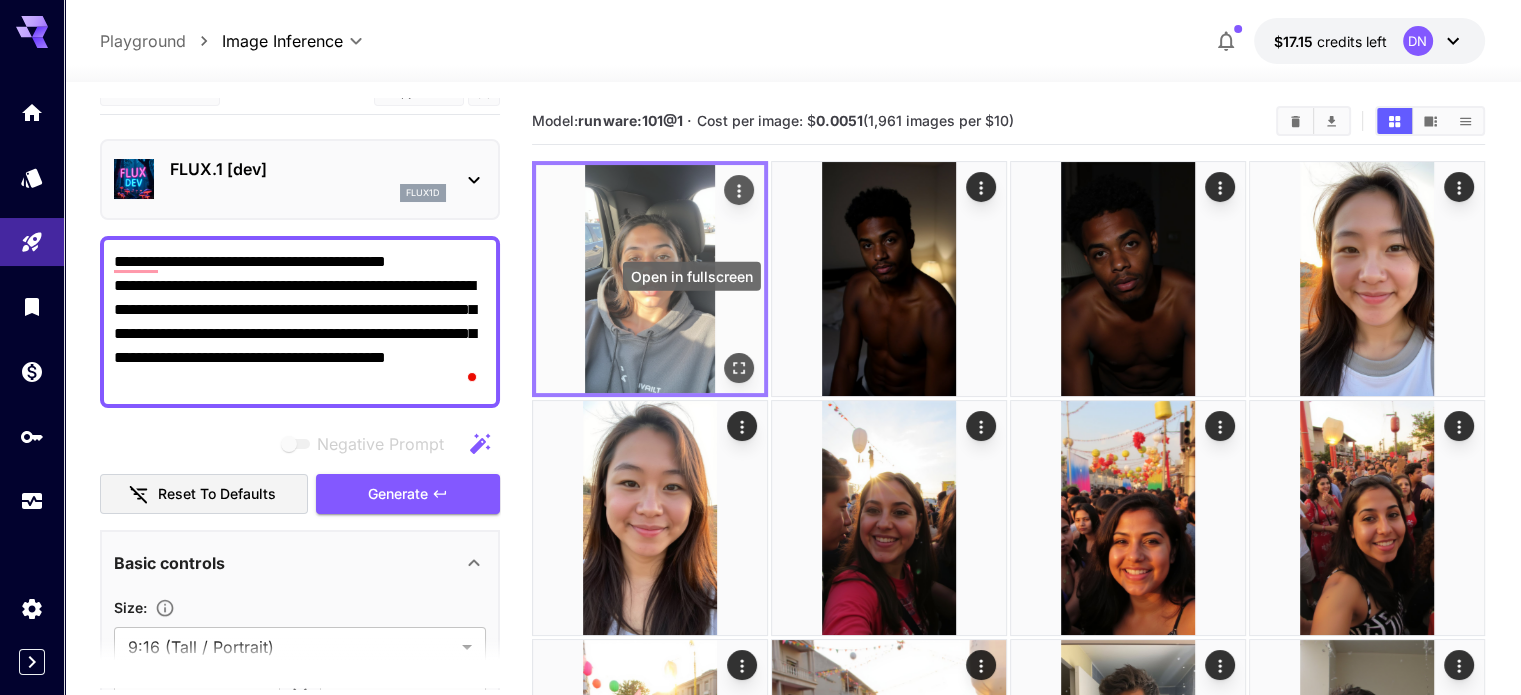 click at bounding box center (739, 368) 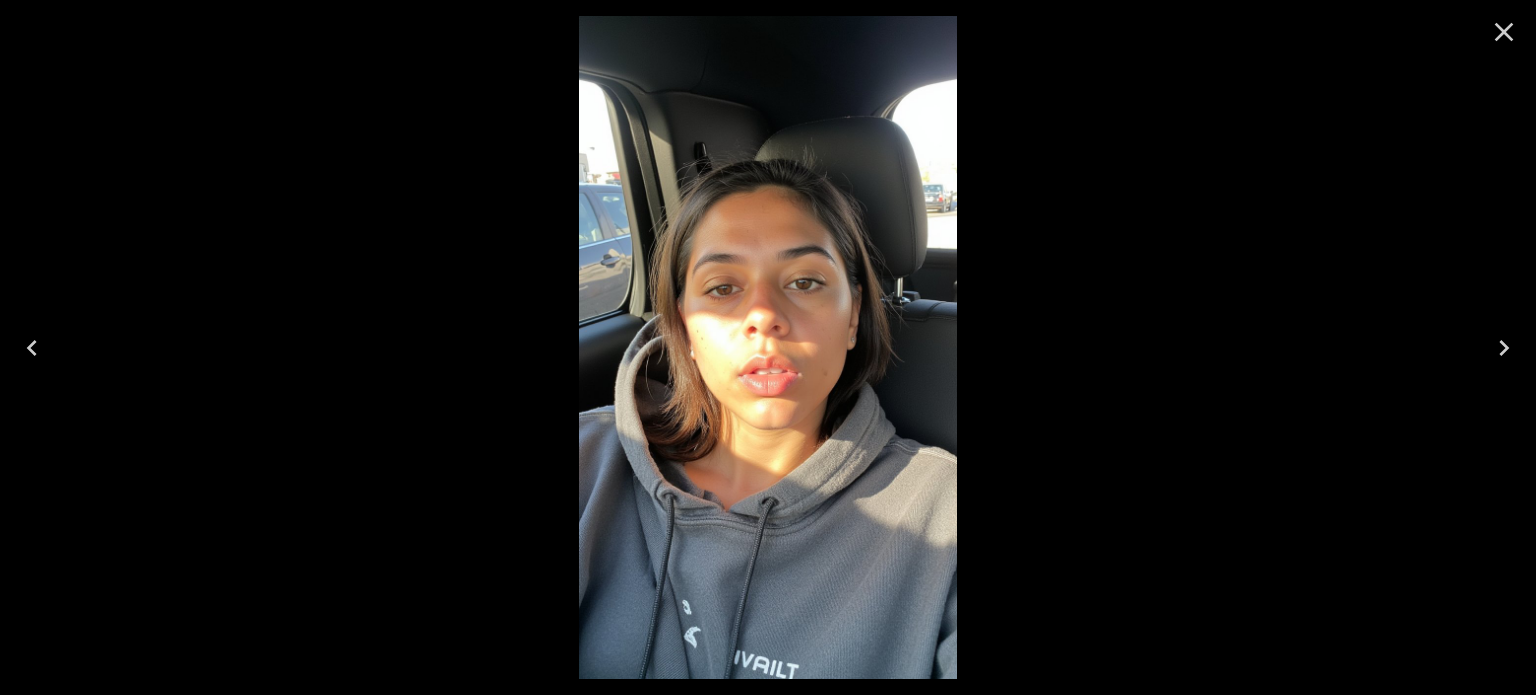 click 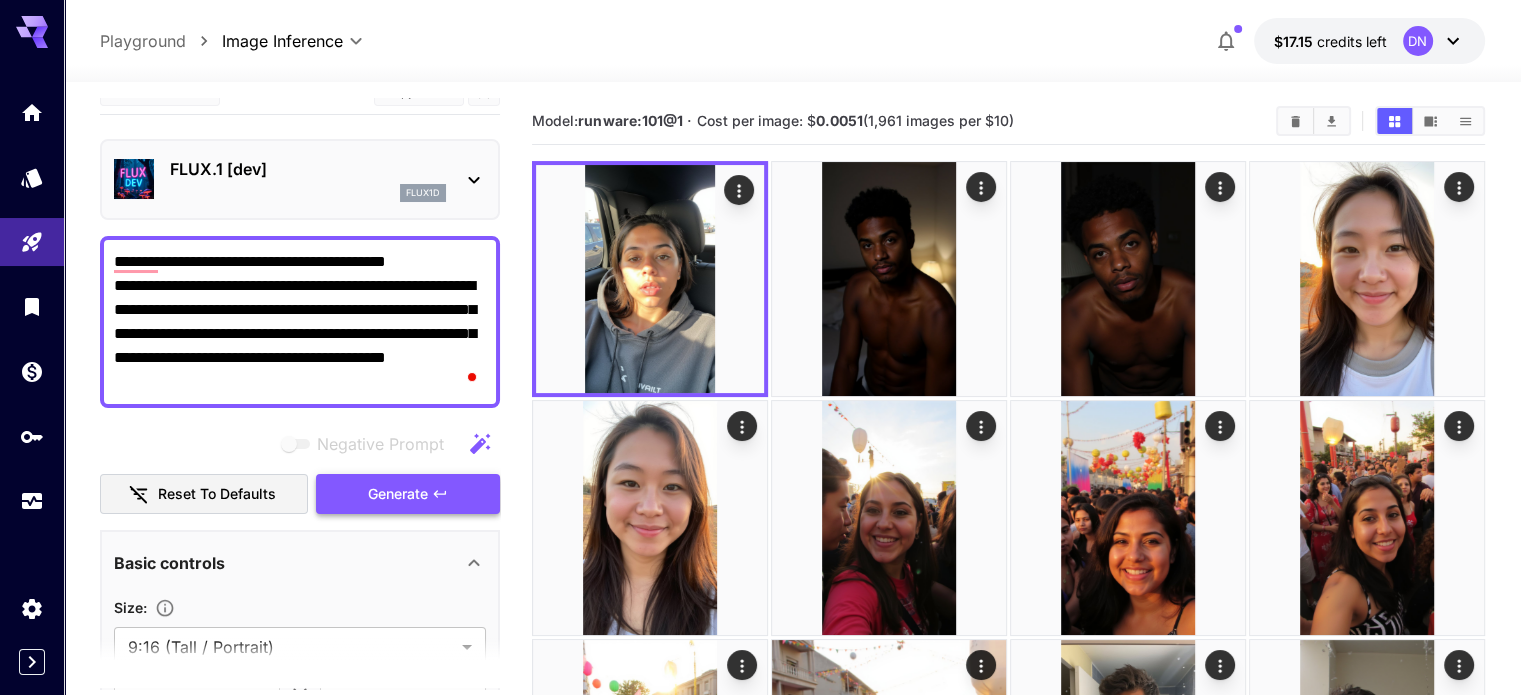 click on "Generate" at bounding box center [408, 494] 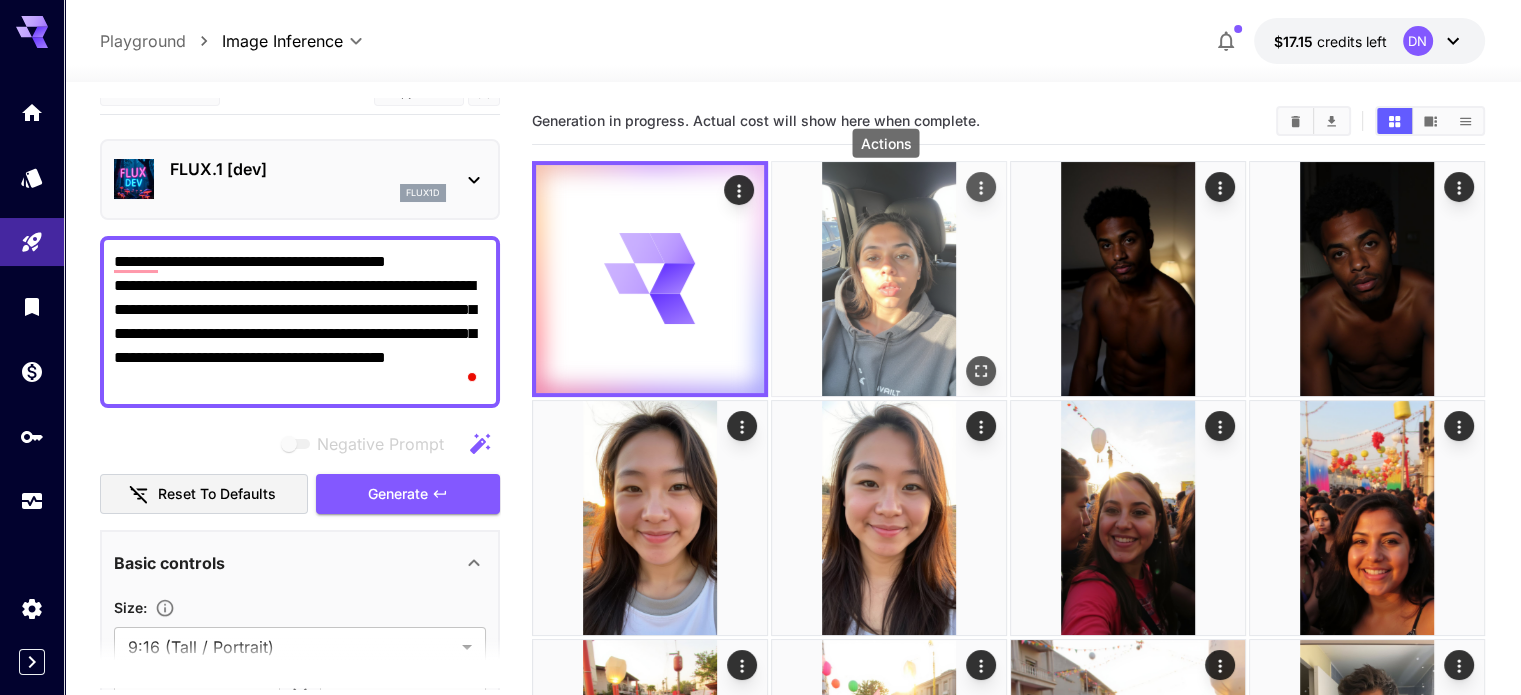 click 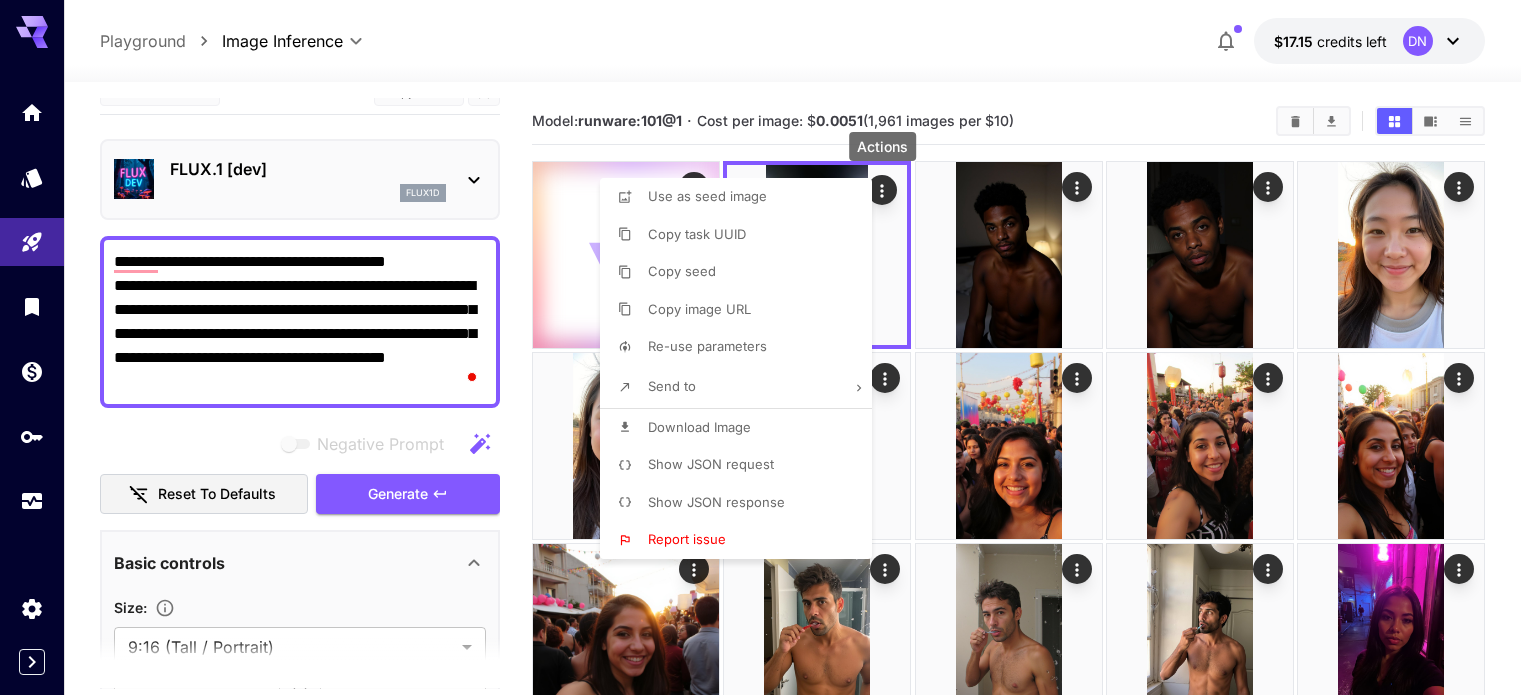 click on "Download Image" at bounding box center [742, 428] 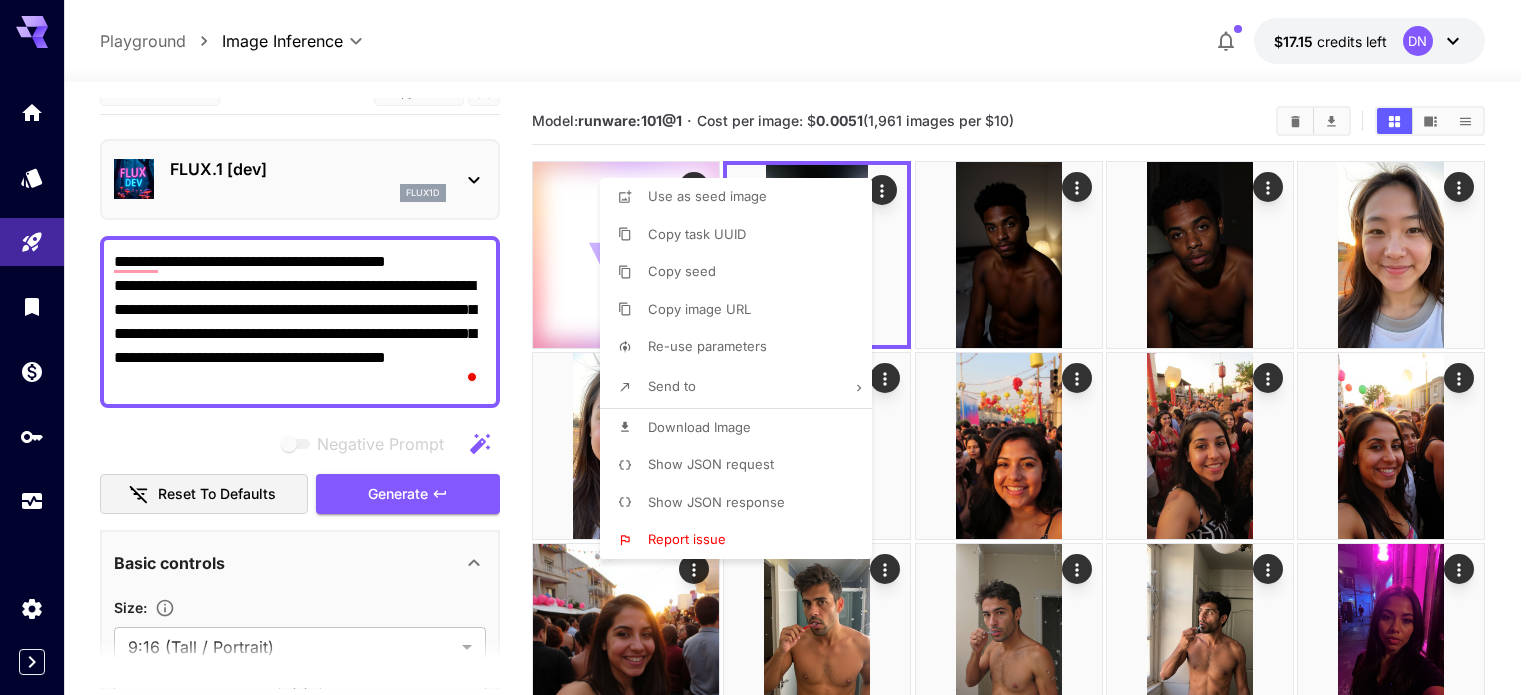 click at bounding box center (768, 347) 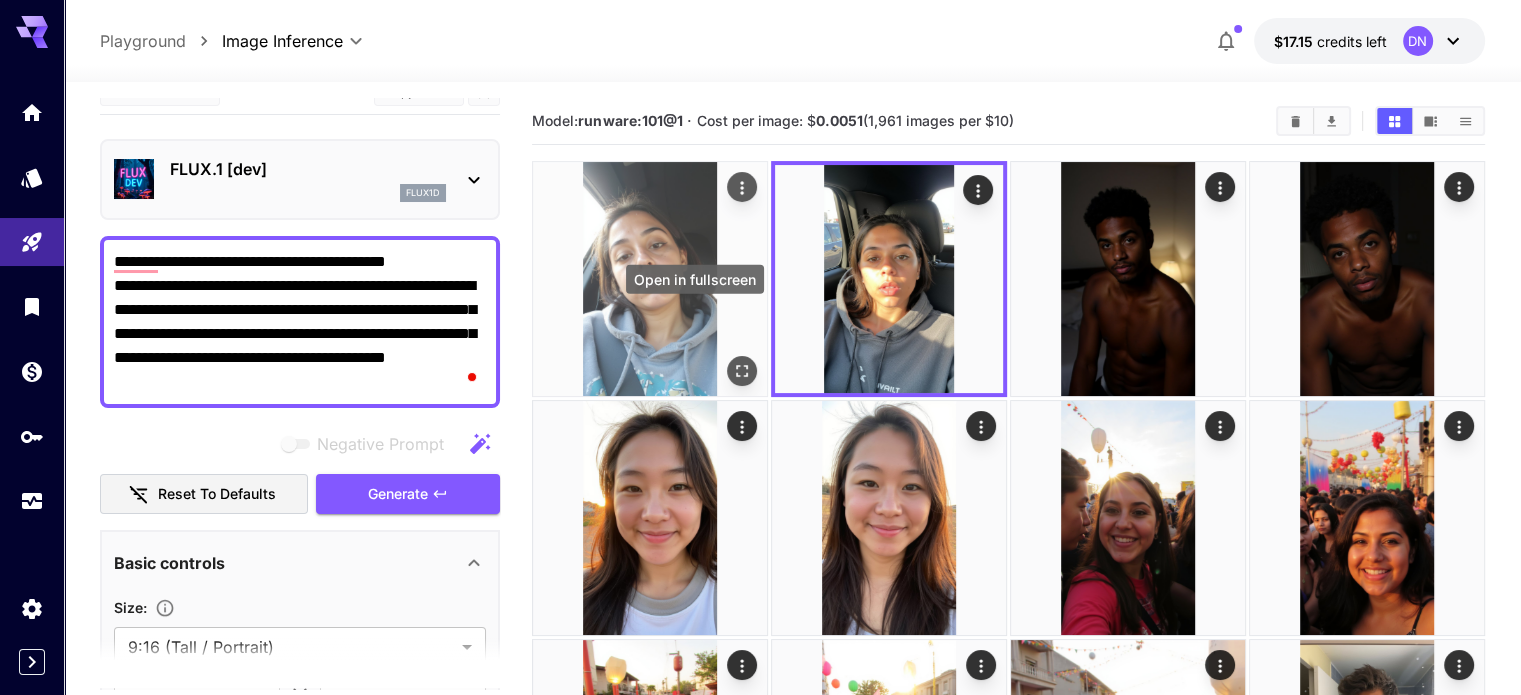 click 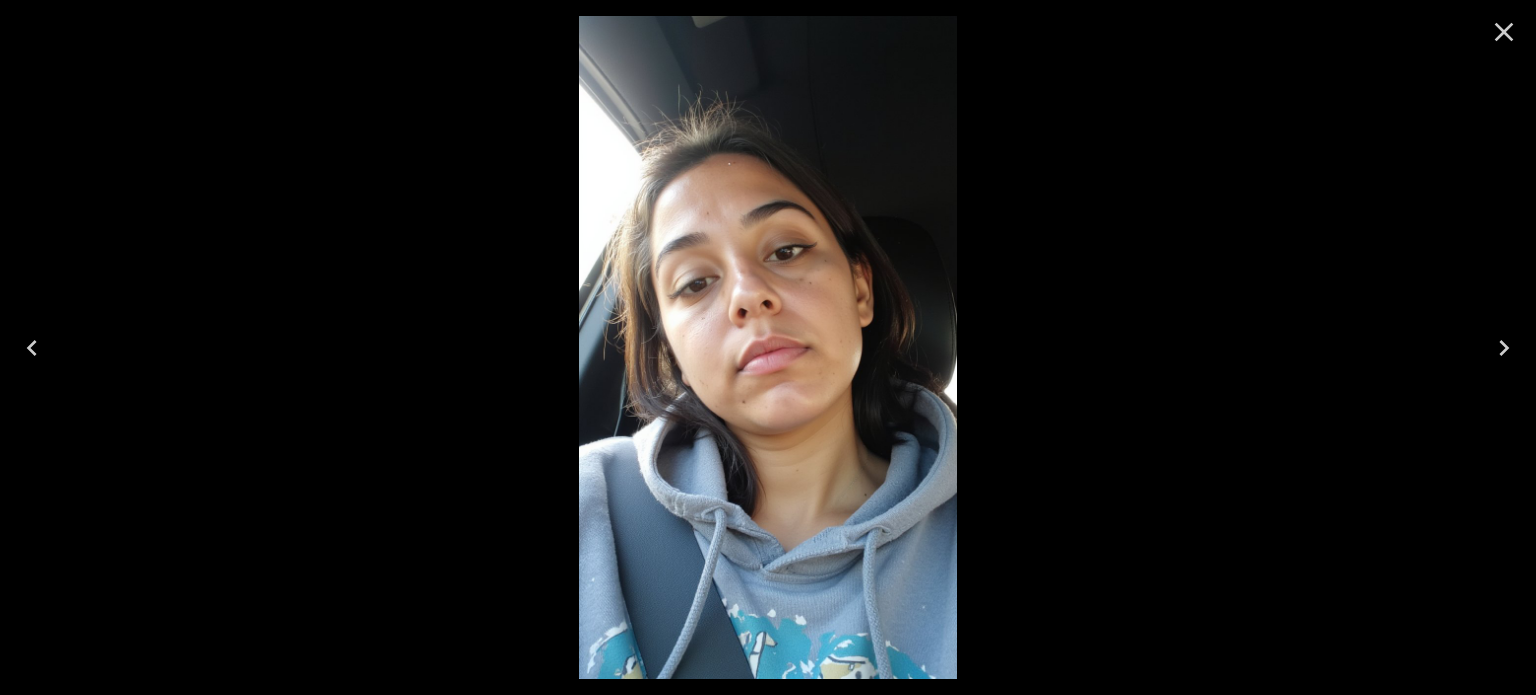 click 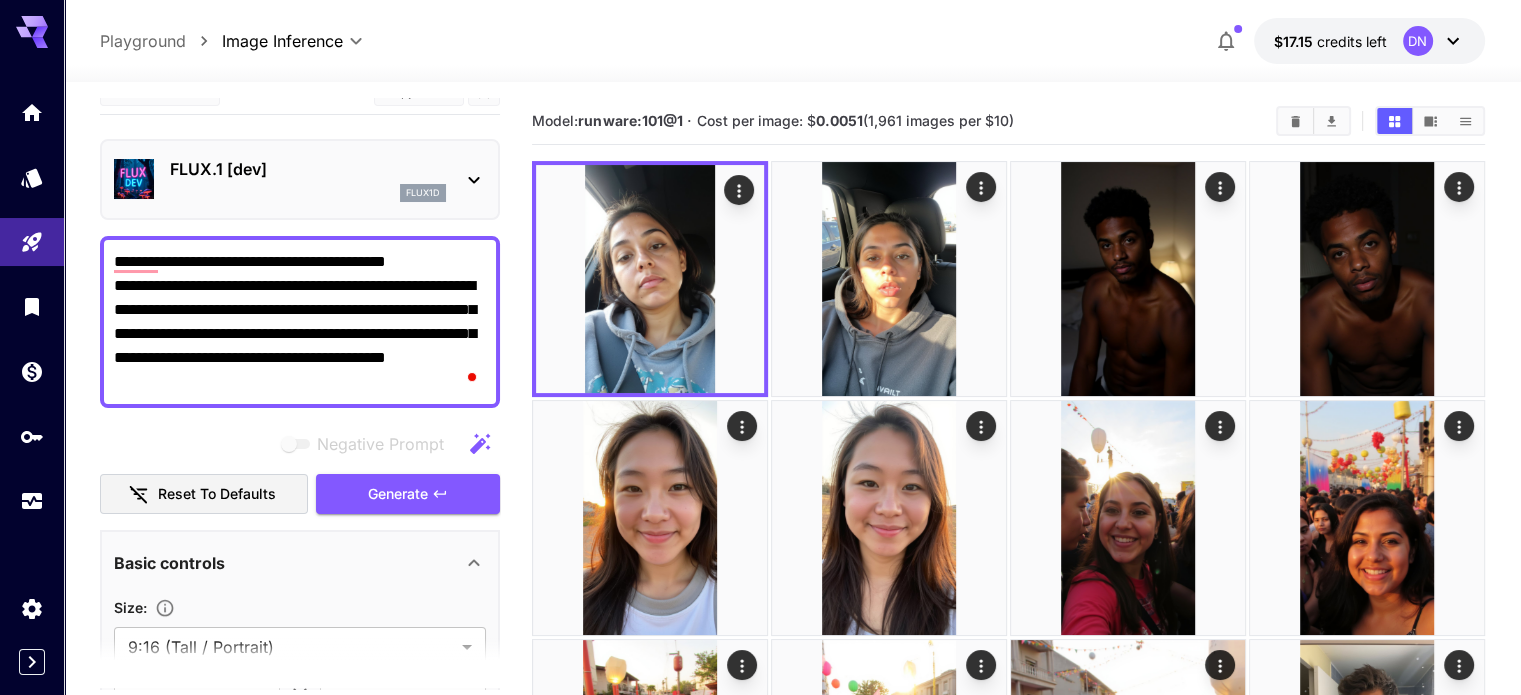 click on "**********" at bounding box center (300, 322) 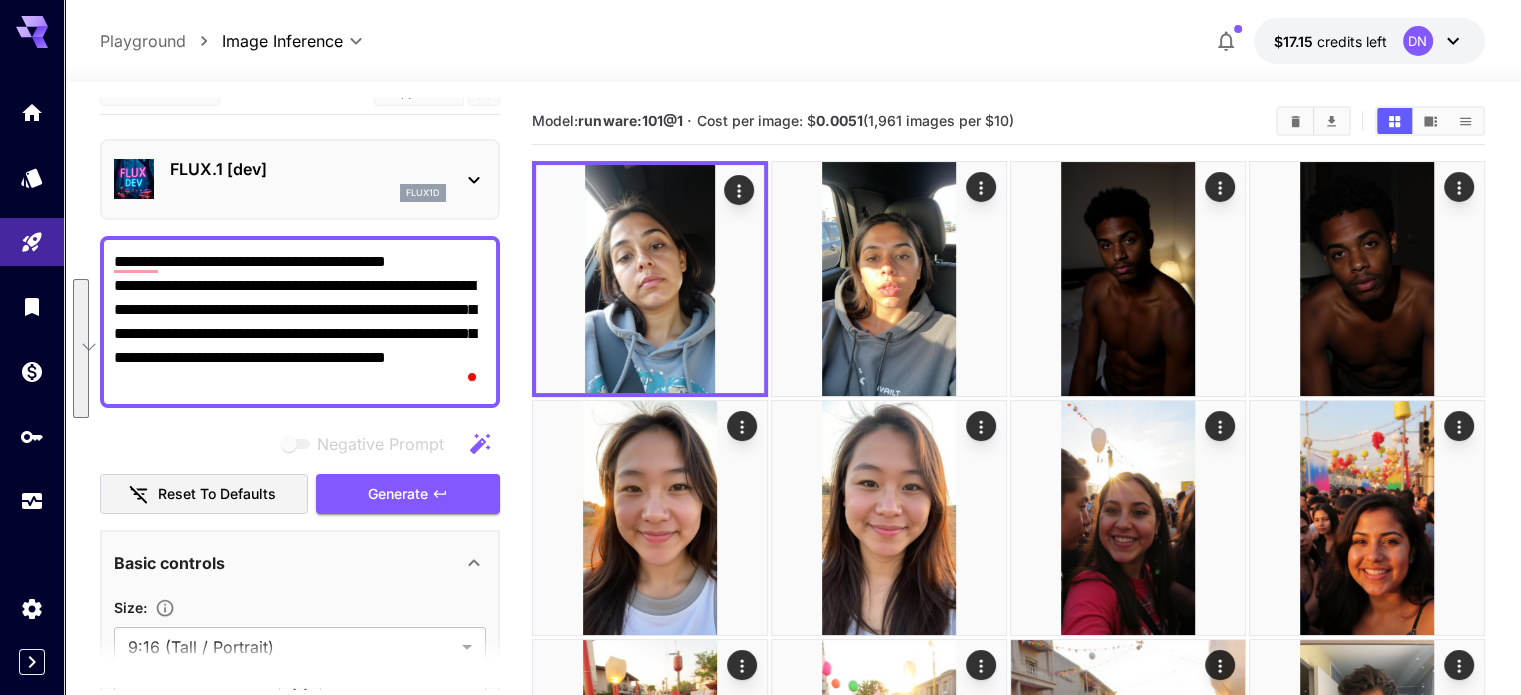 scroll, scrollTop: 30, scrollLeft: 0, axis: vertical 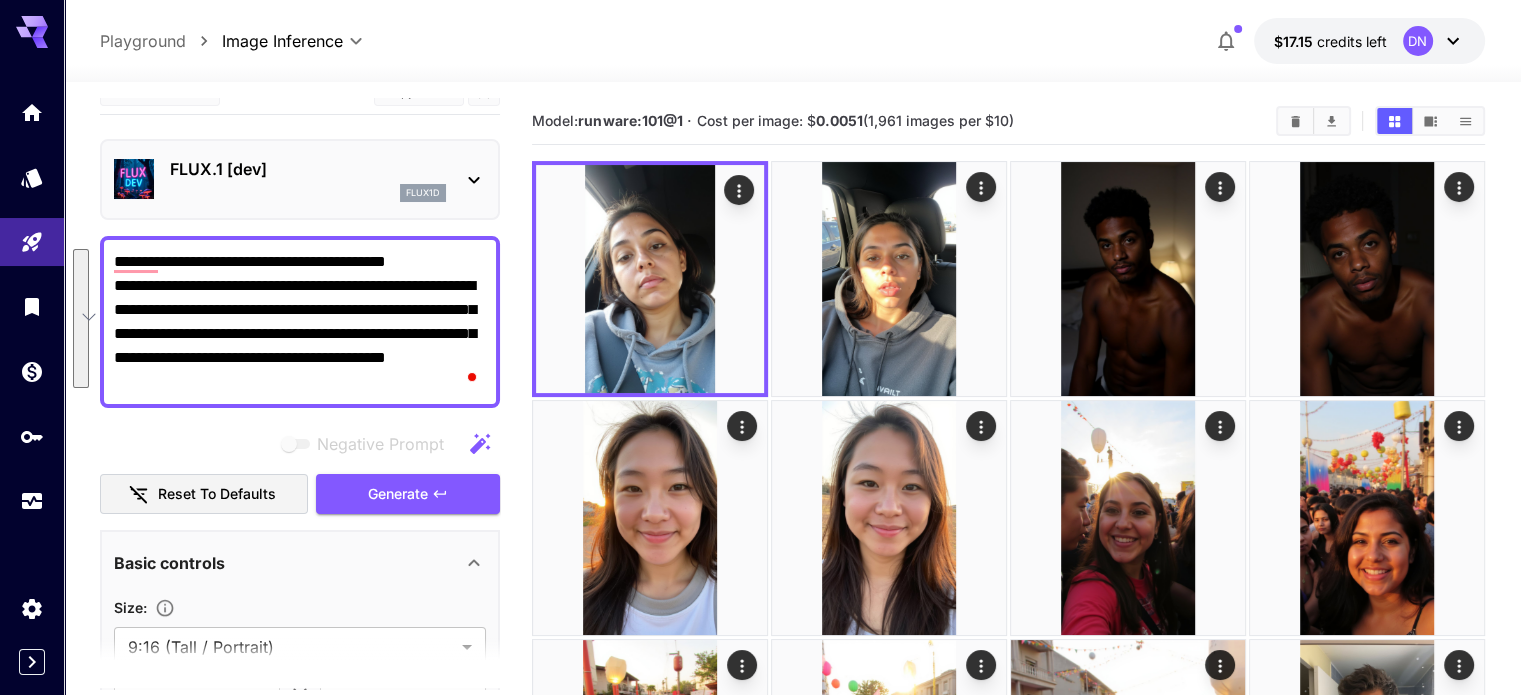 paste on "*******" 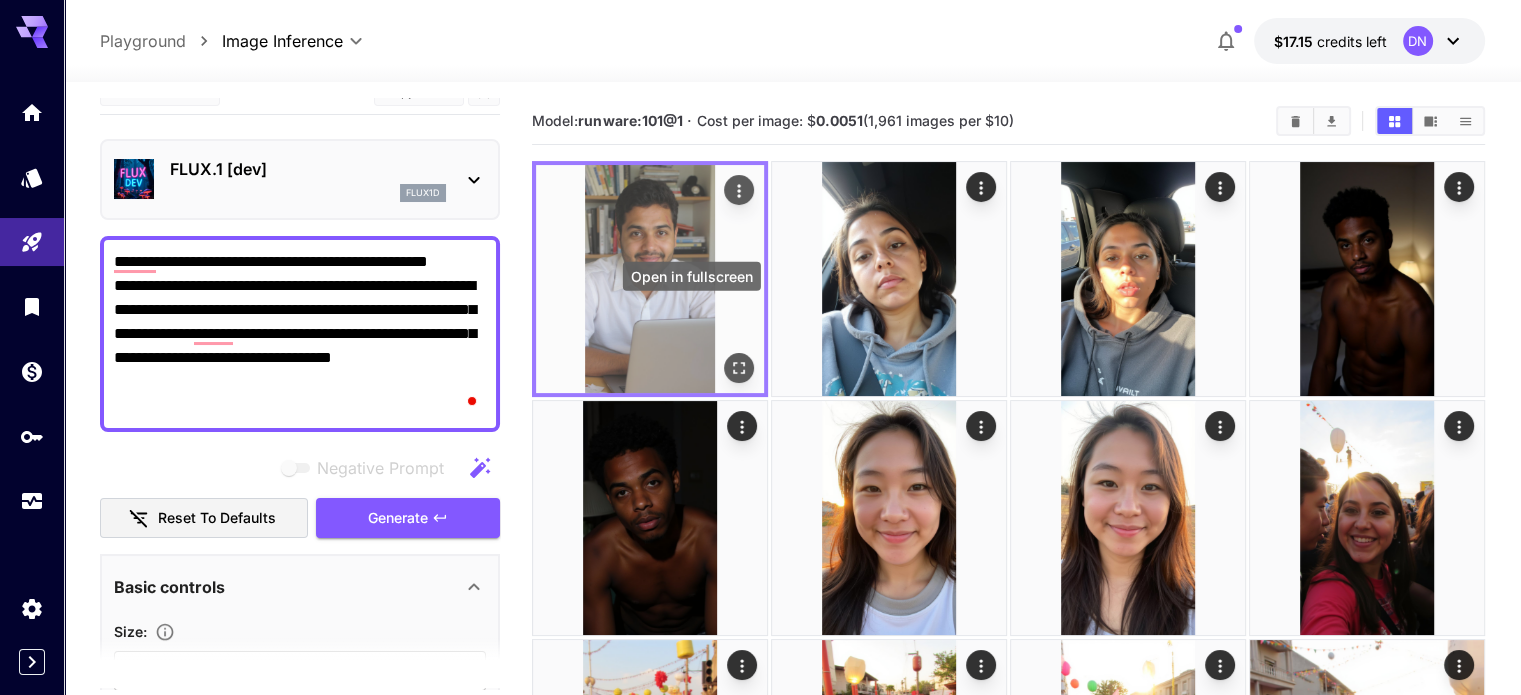 click 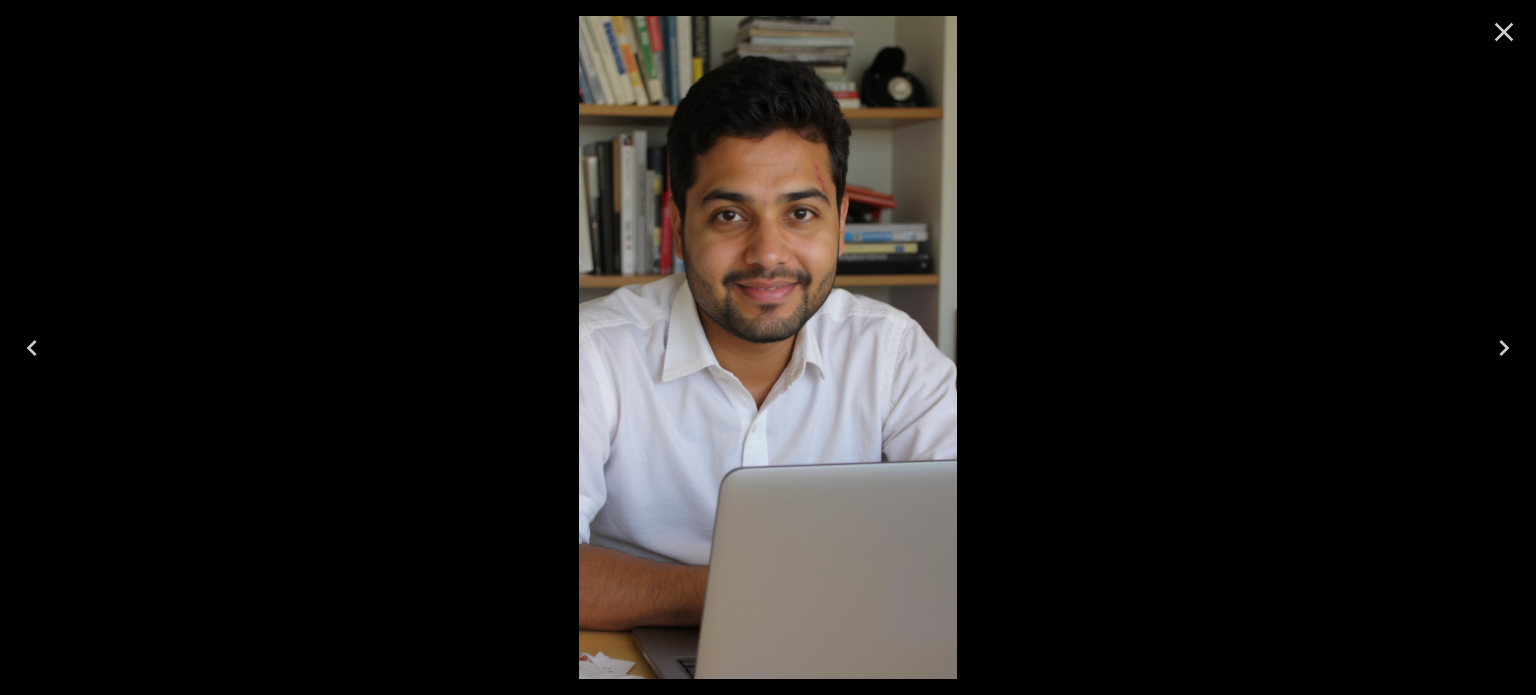 click 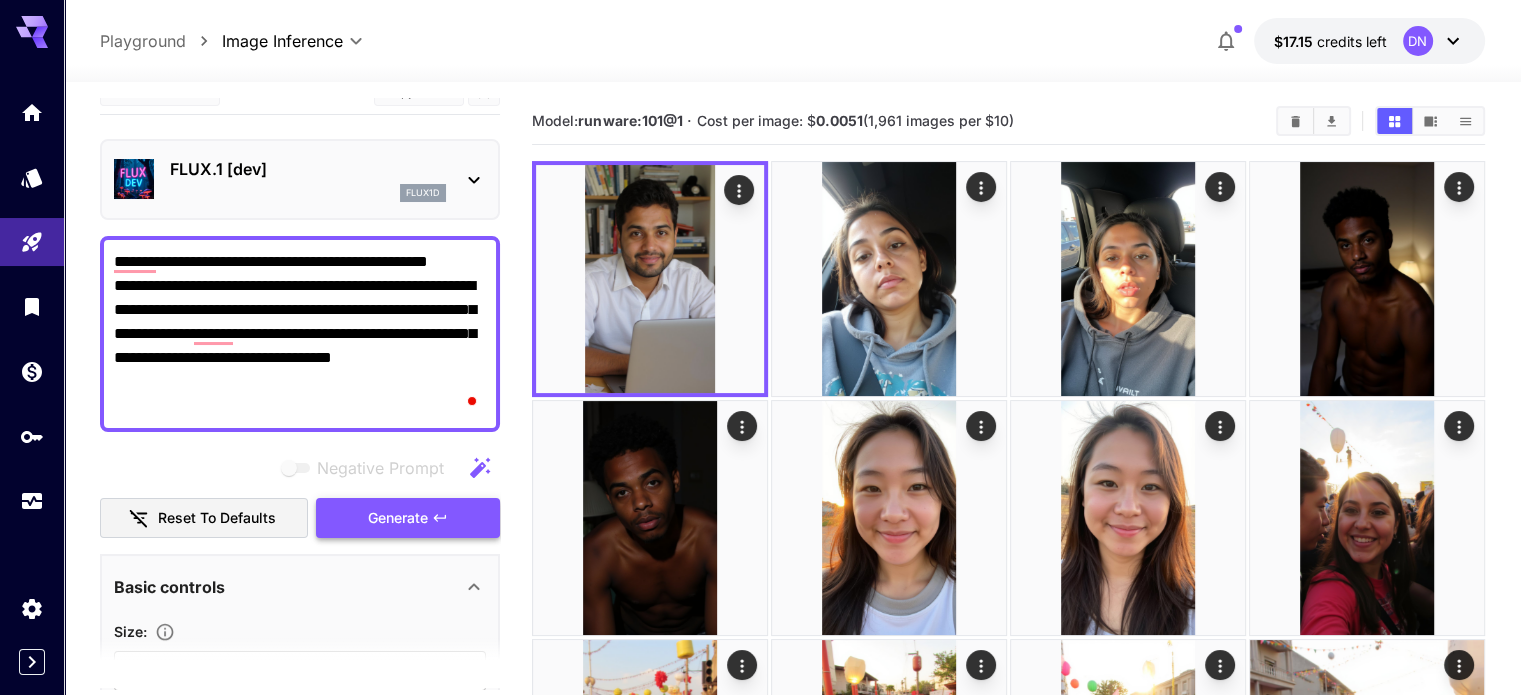 click on "Generate" at bounding box center [398, 518] 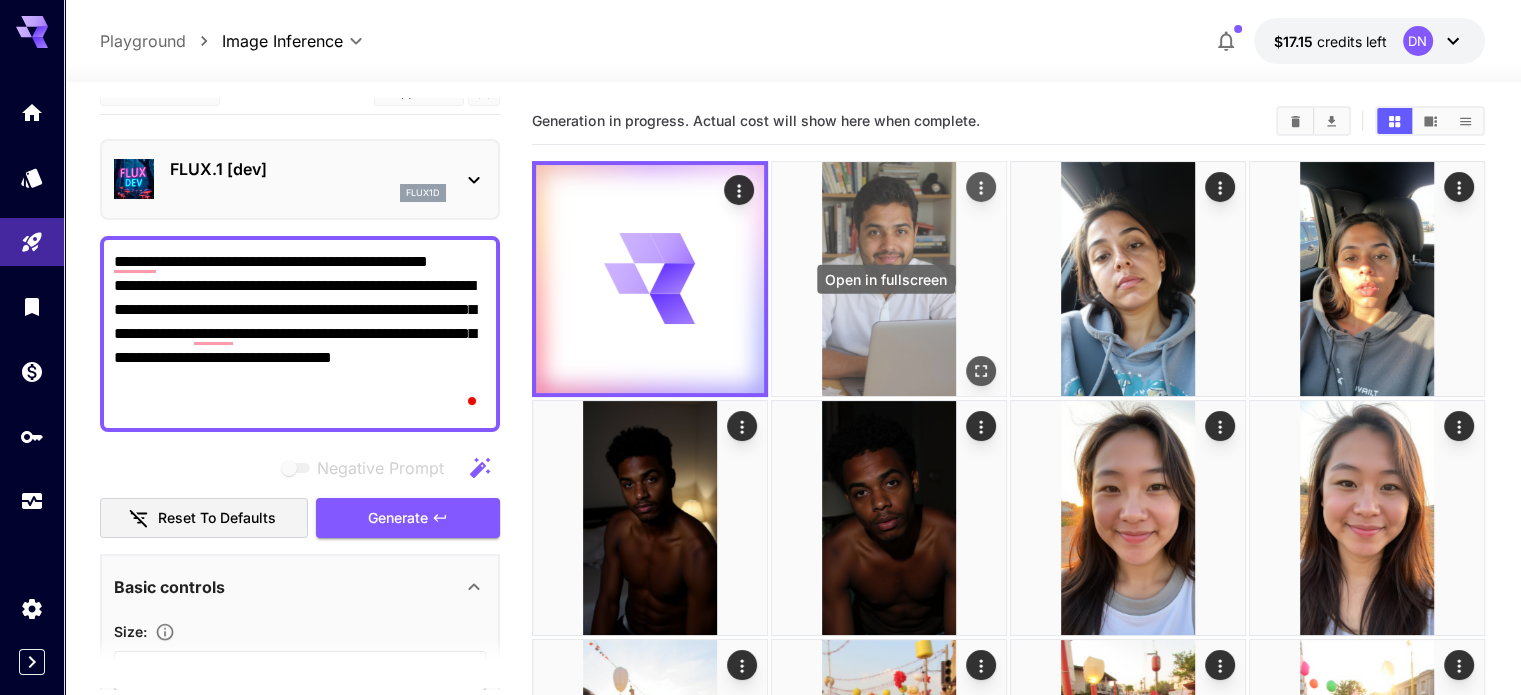 click 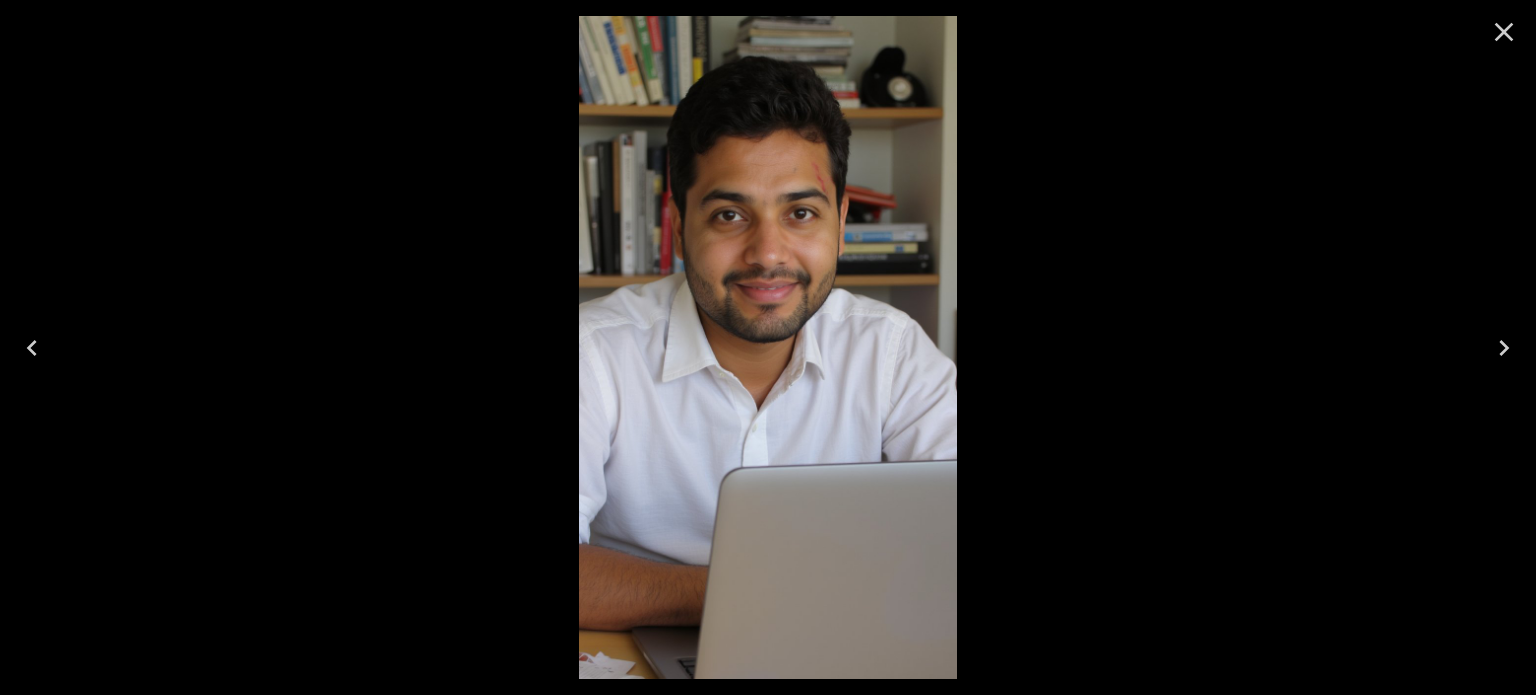 click 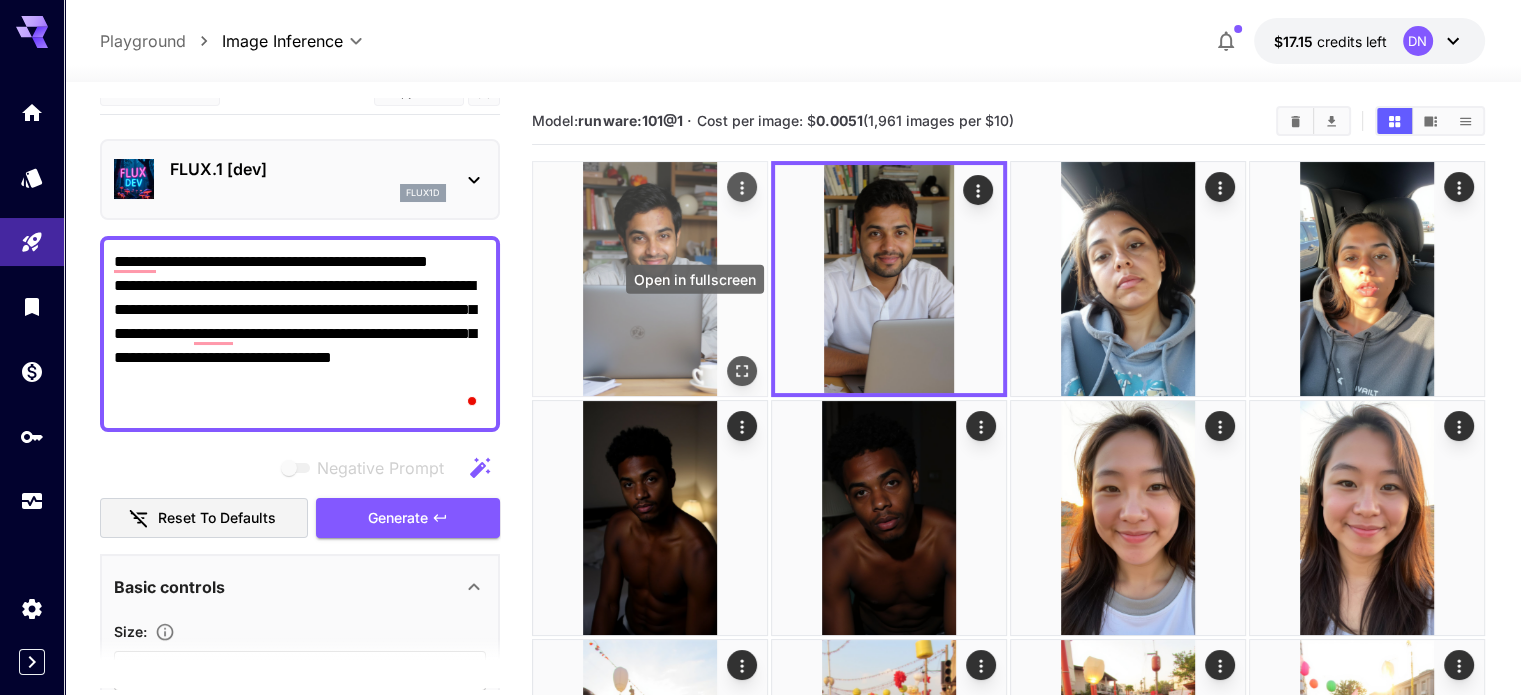 click 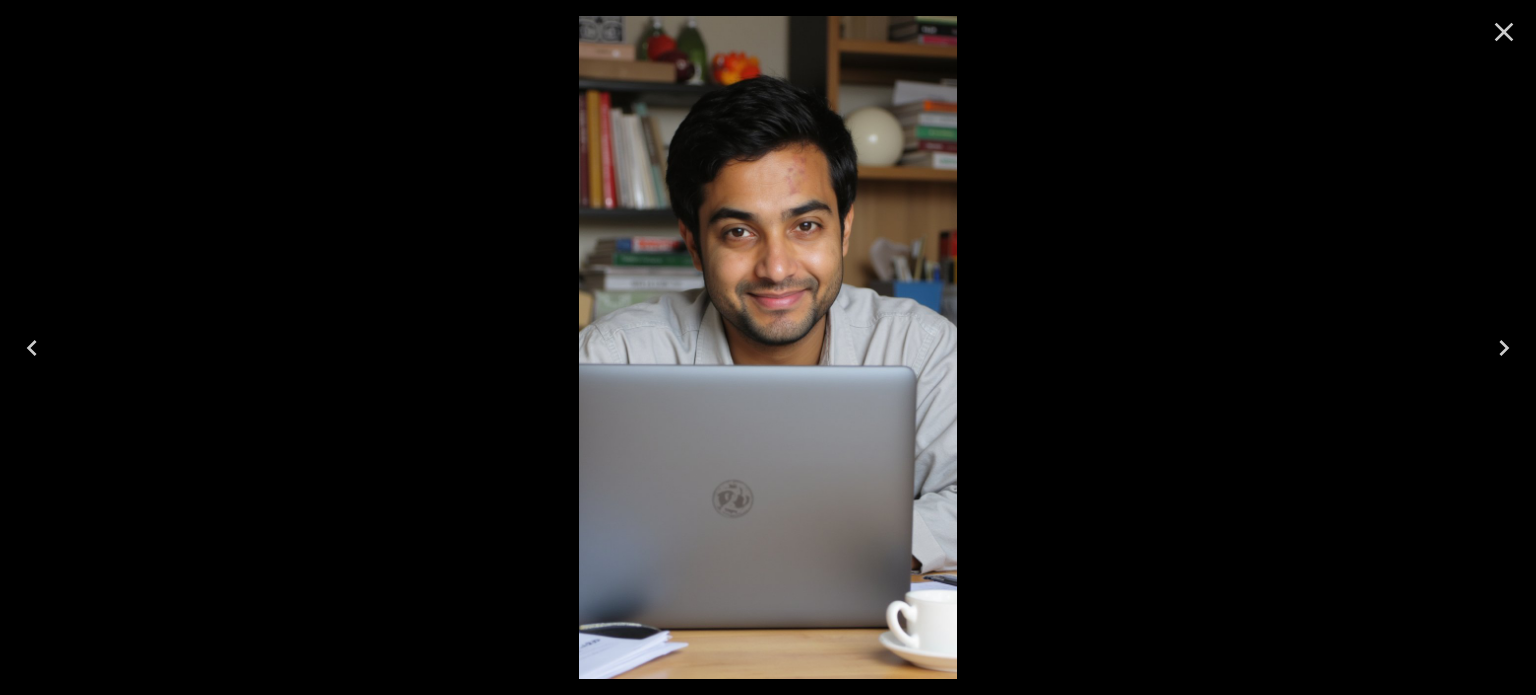 click 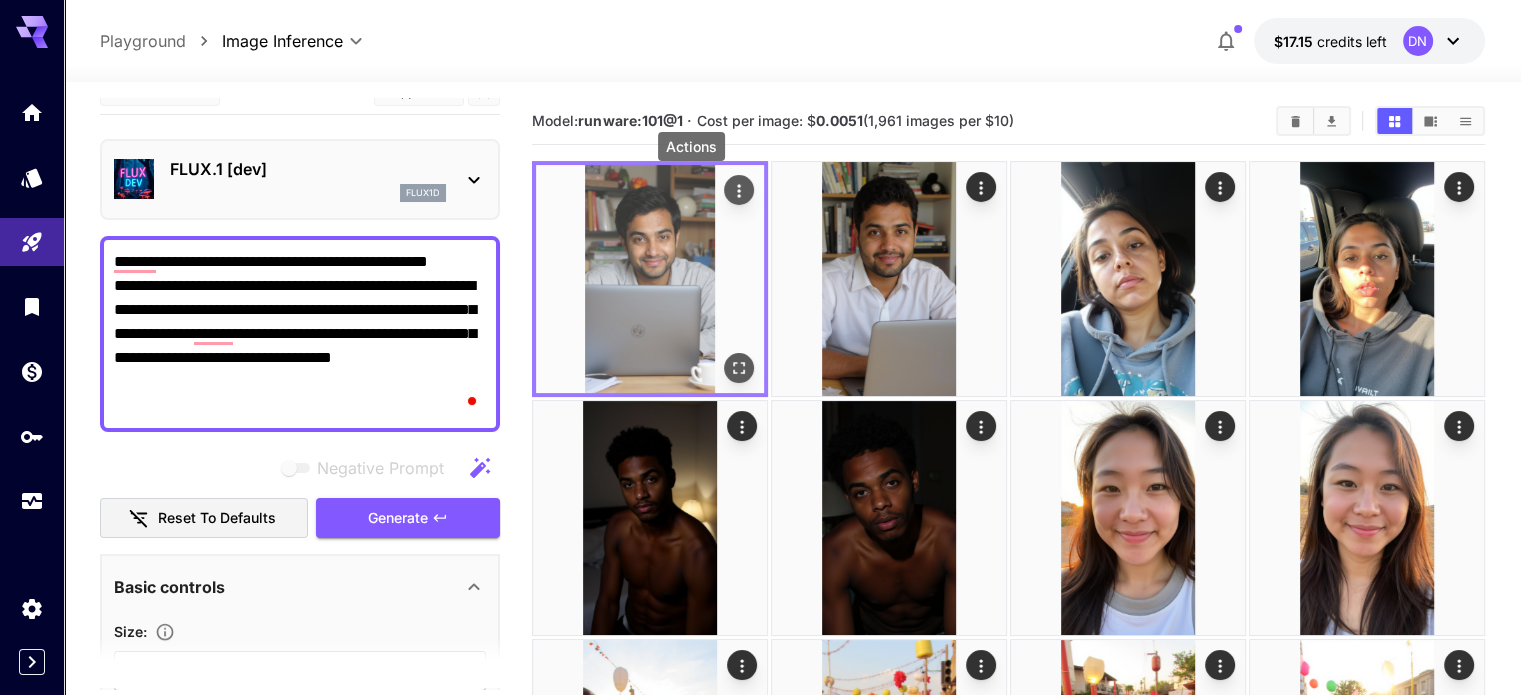 click at bounding box center [739, 190] 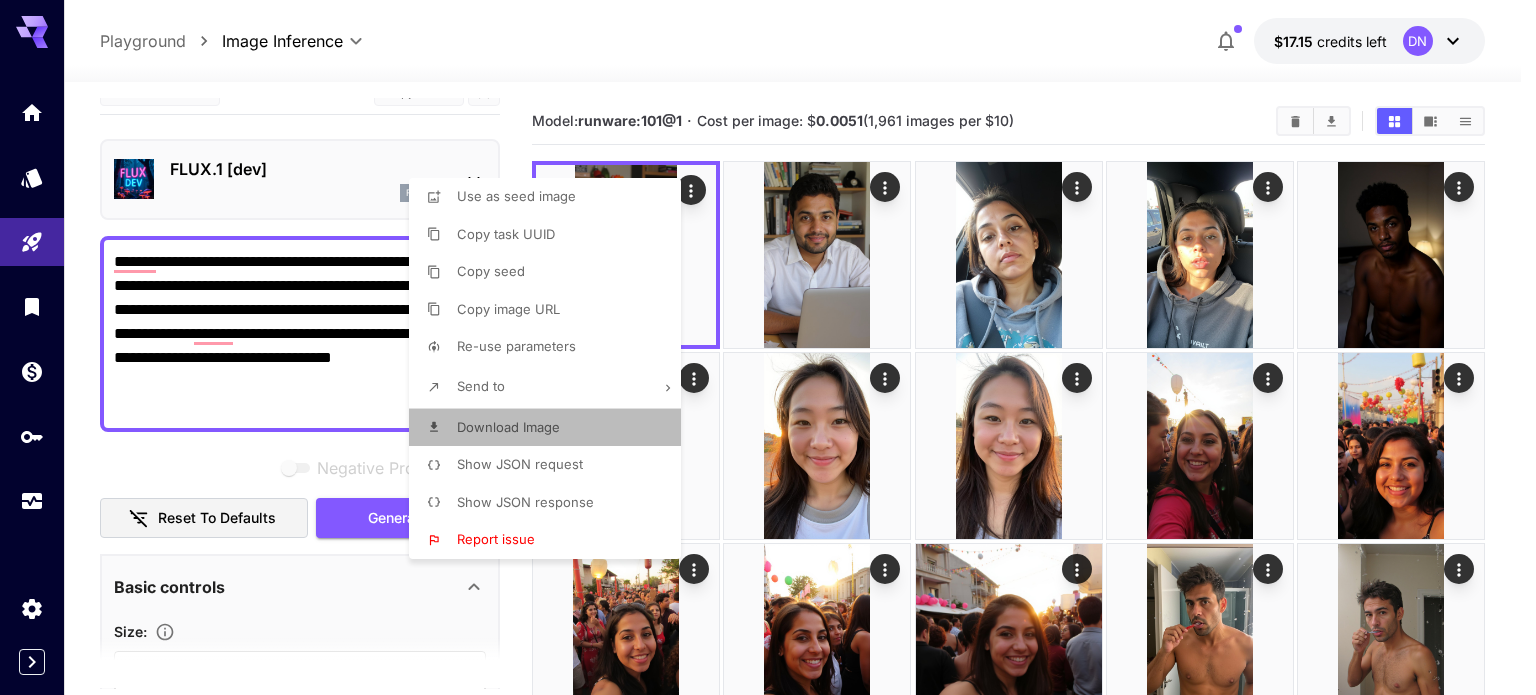 click on "Download Image" at bounding box center (508, 428) 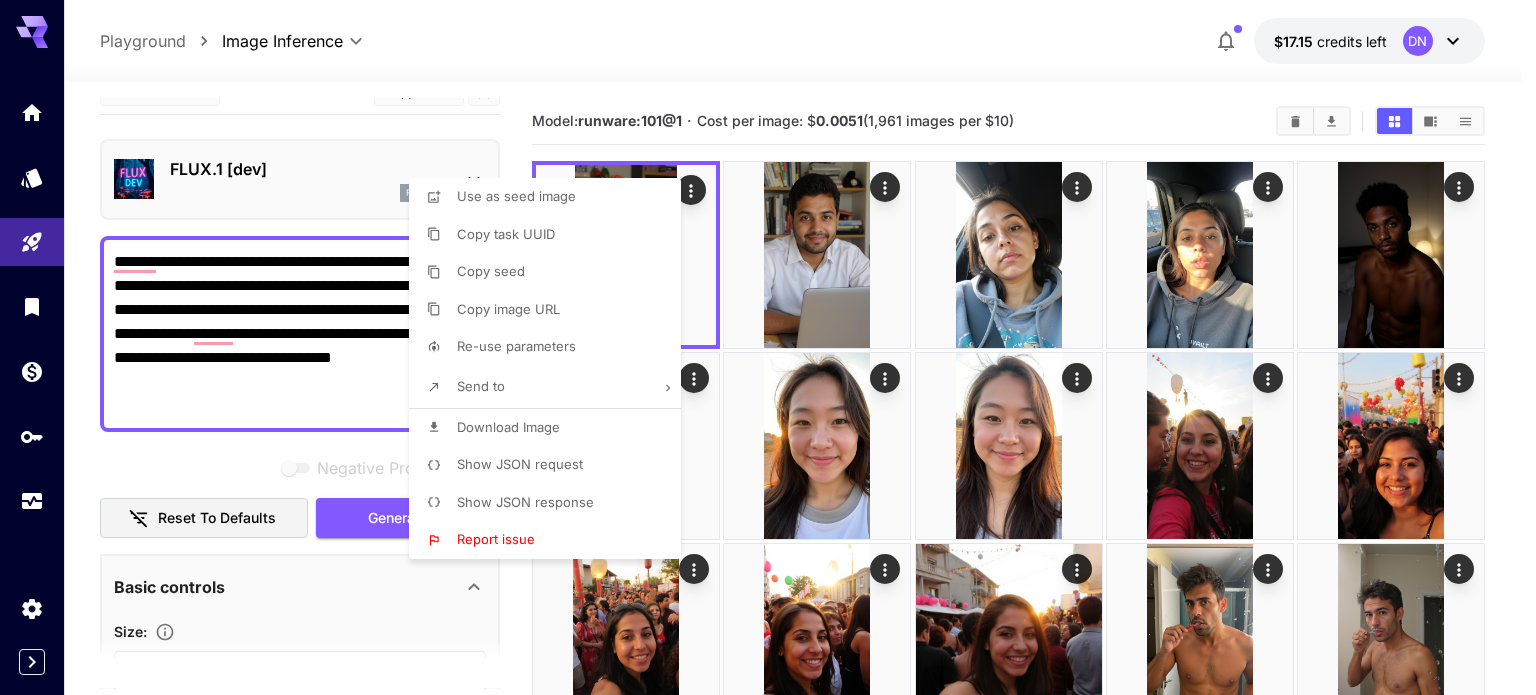 click at bounding box center [768, 347] 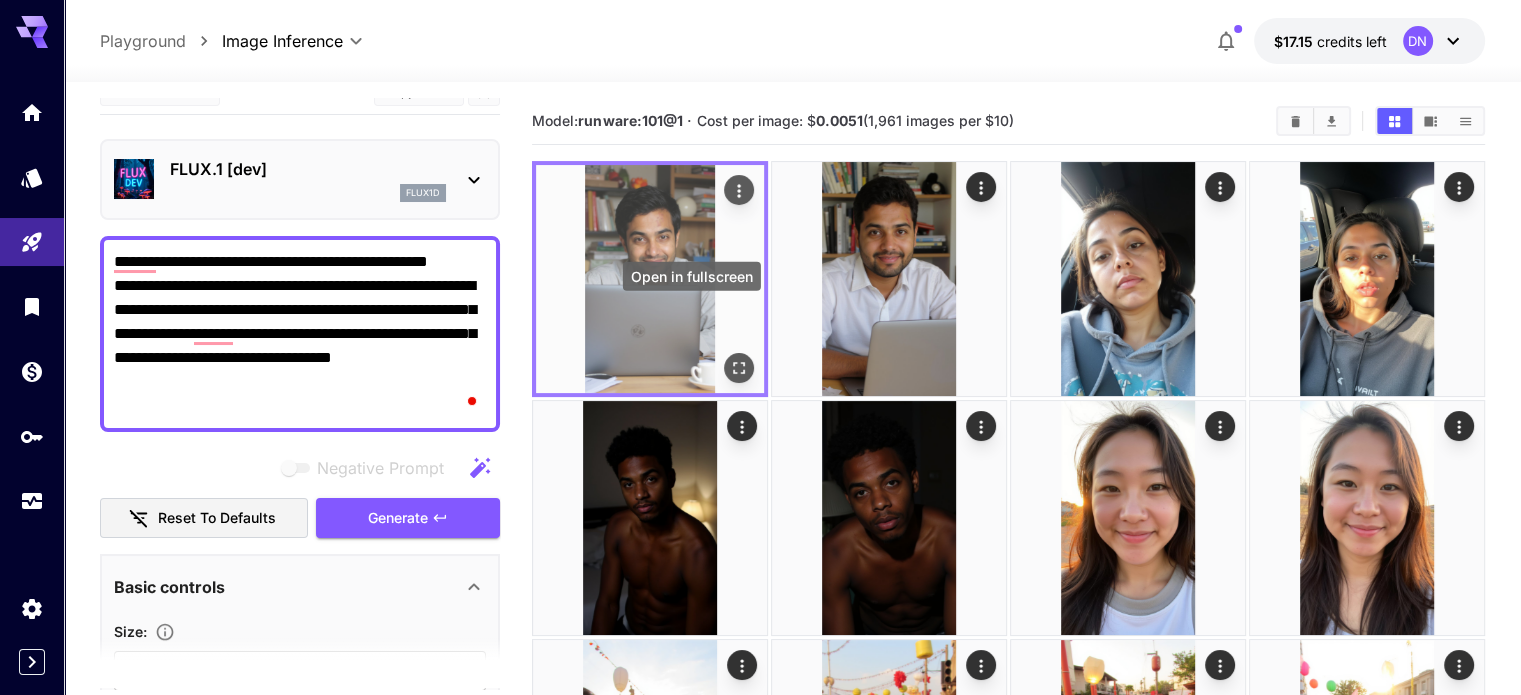 click 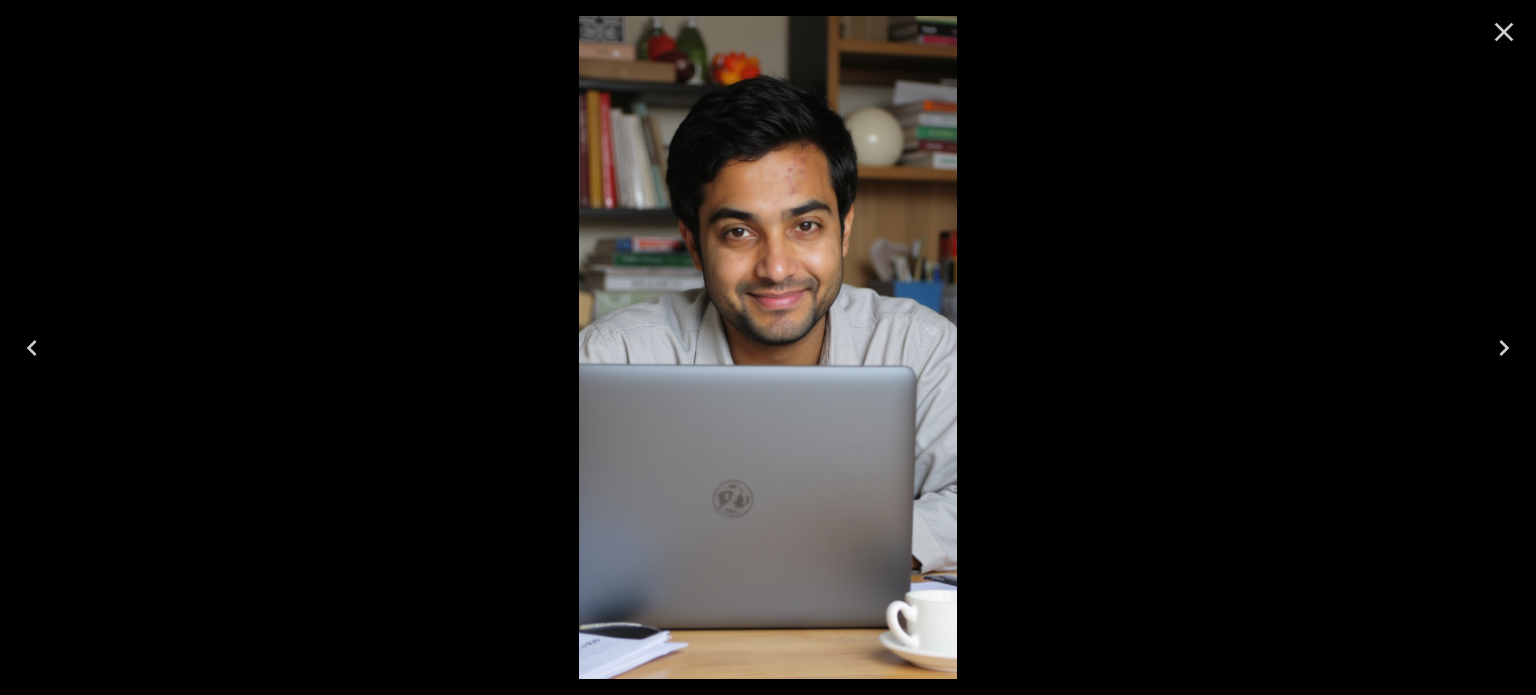 click 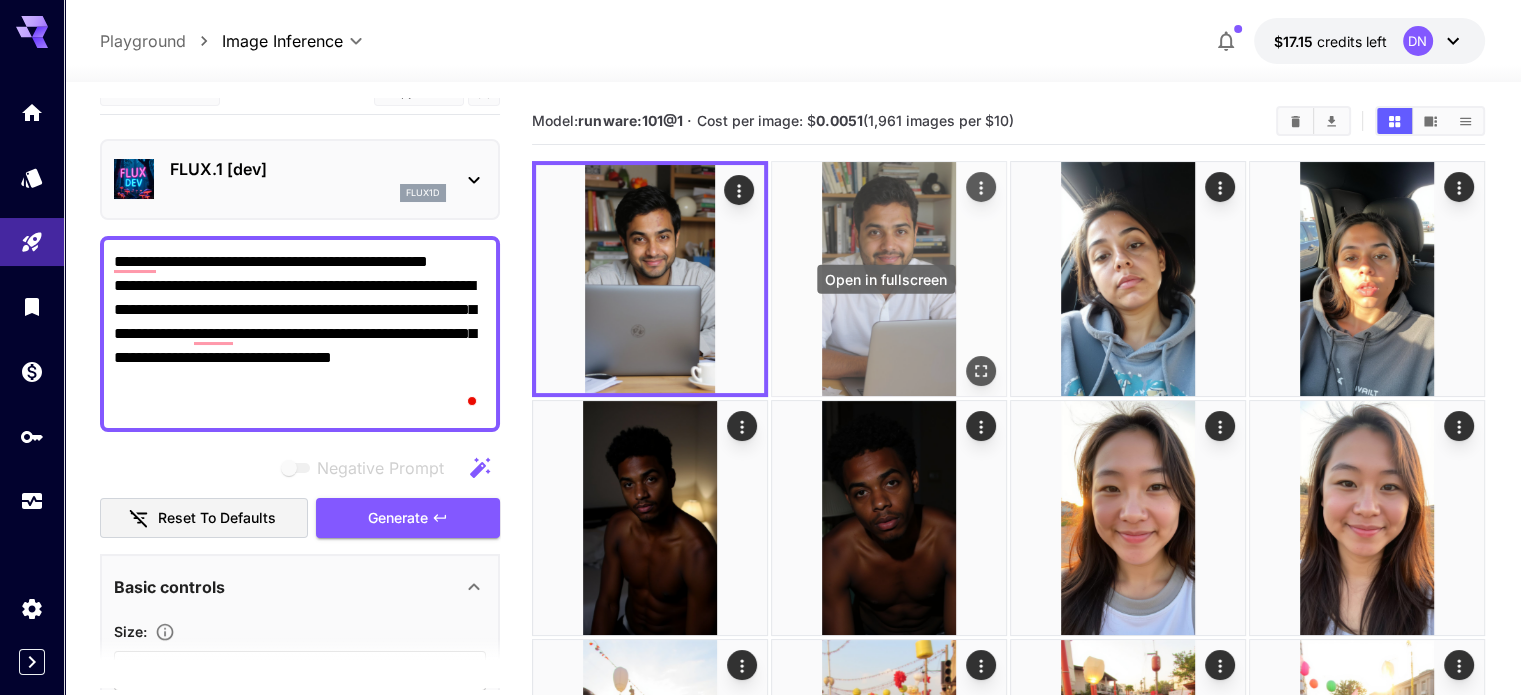 click 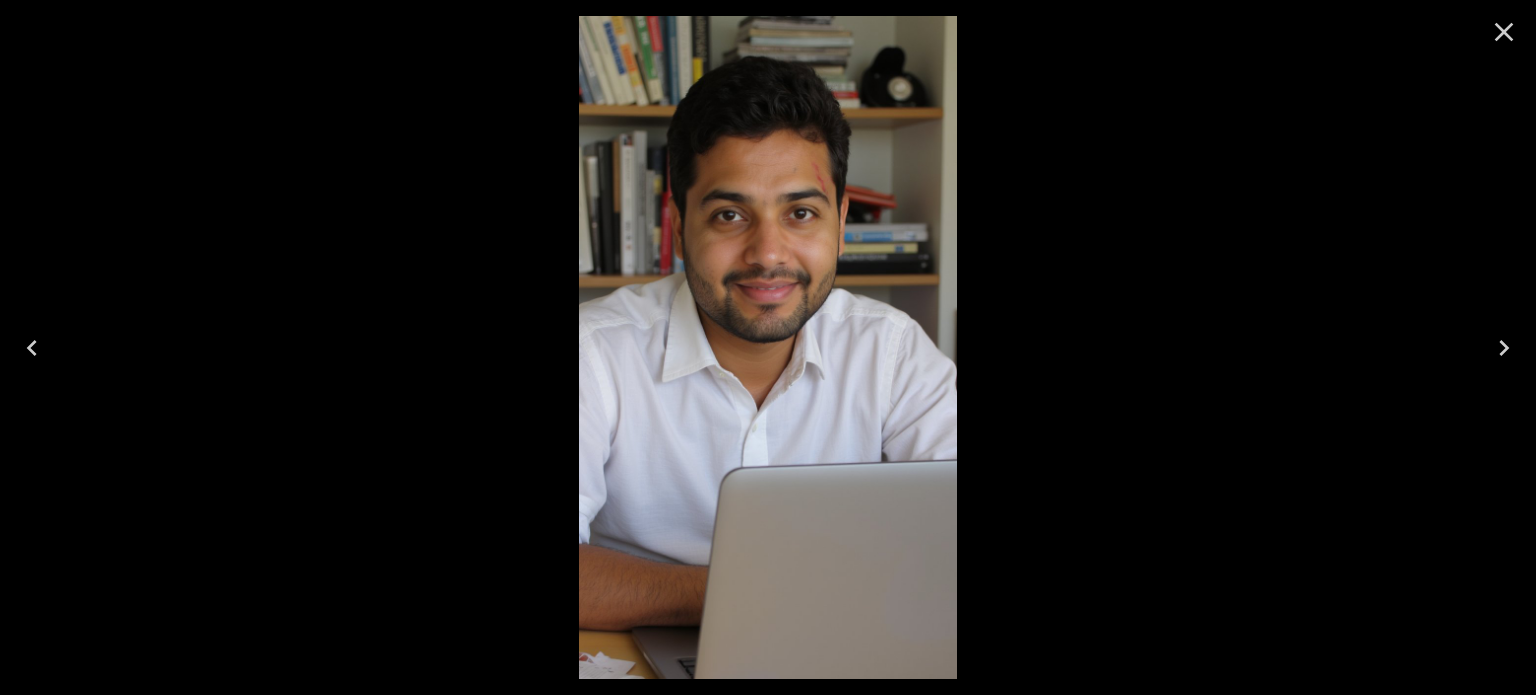 click 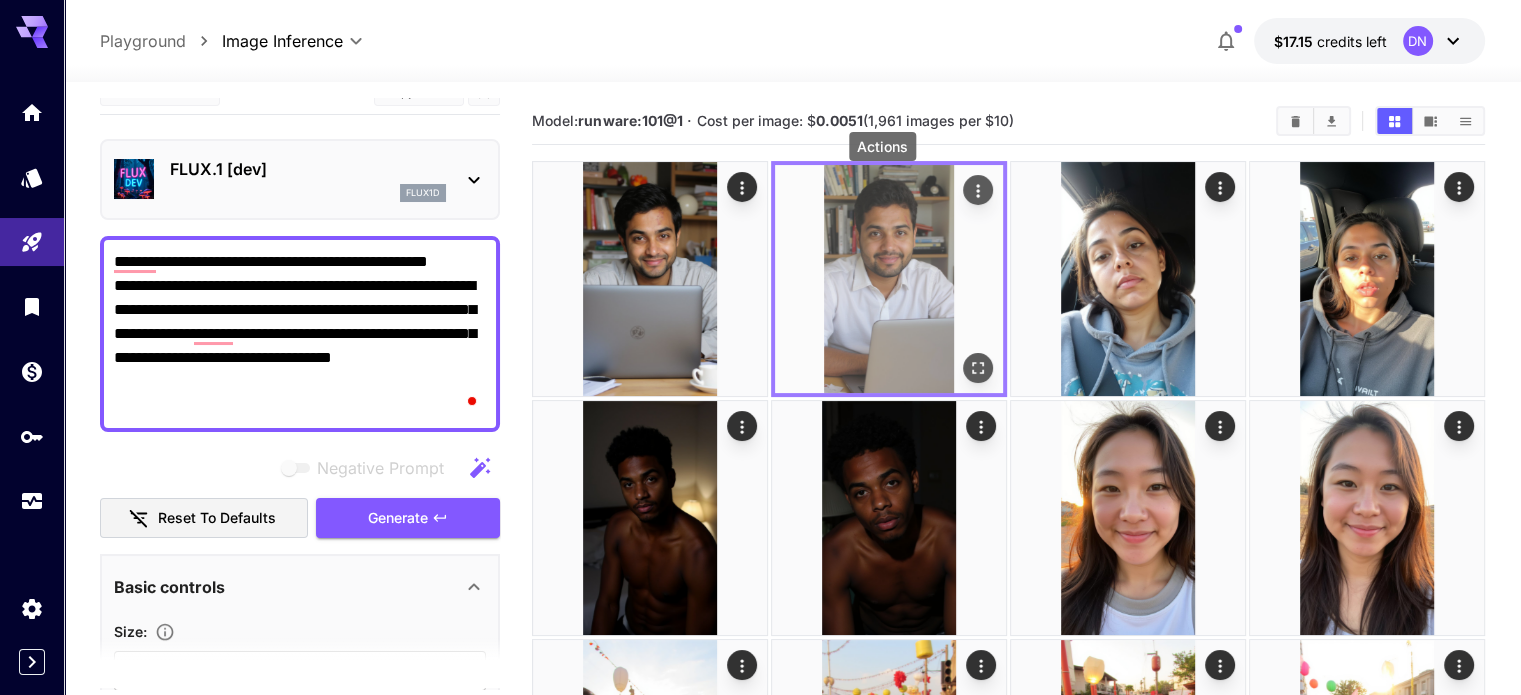 click 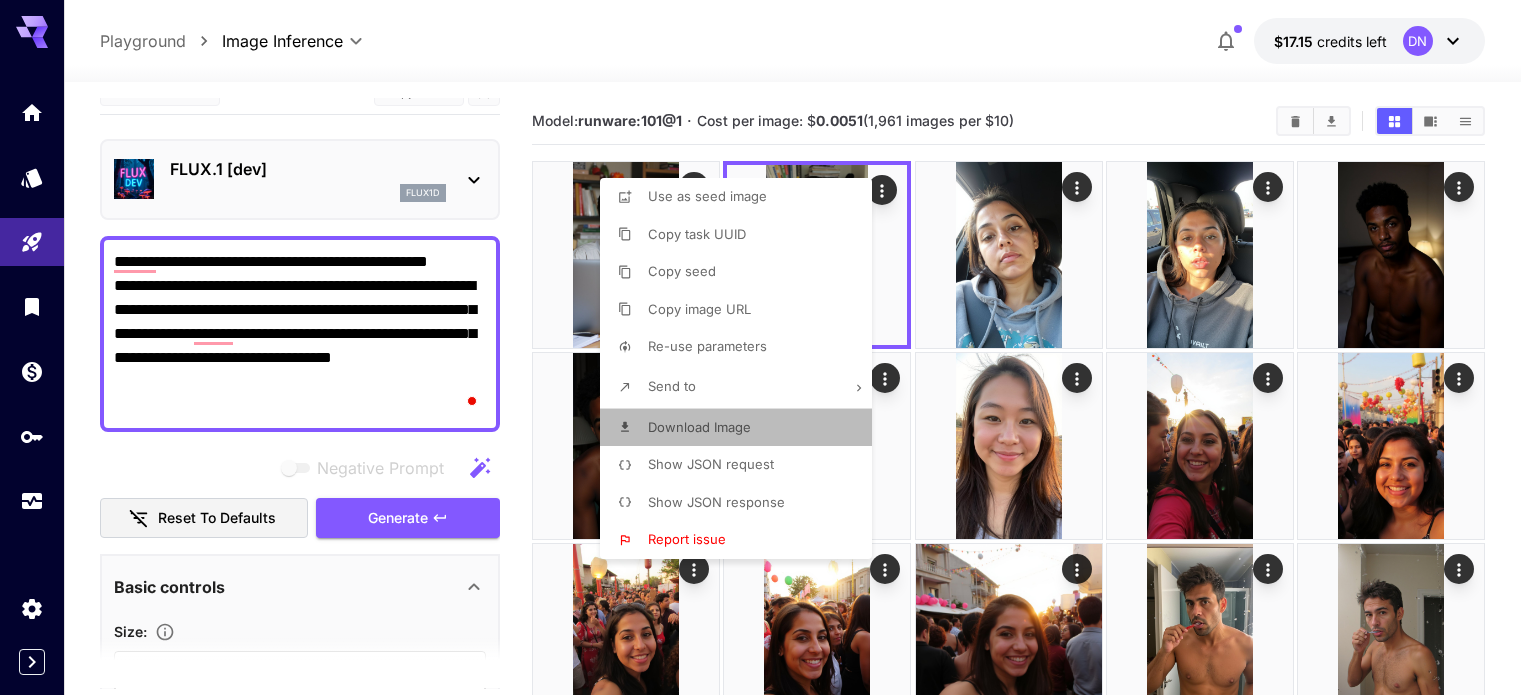 click on "Download Image" at bounding box center (699, 427) 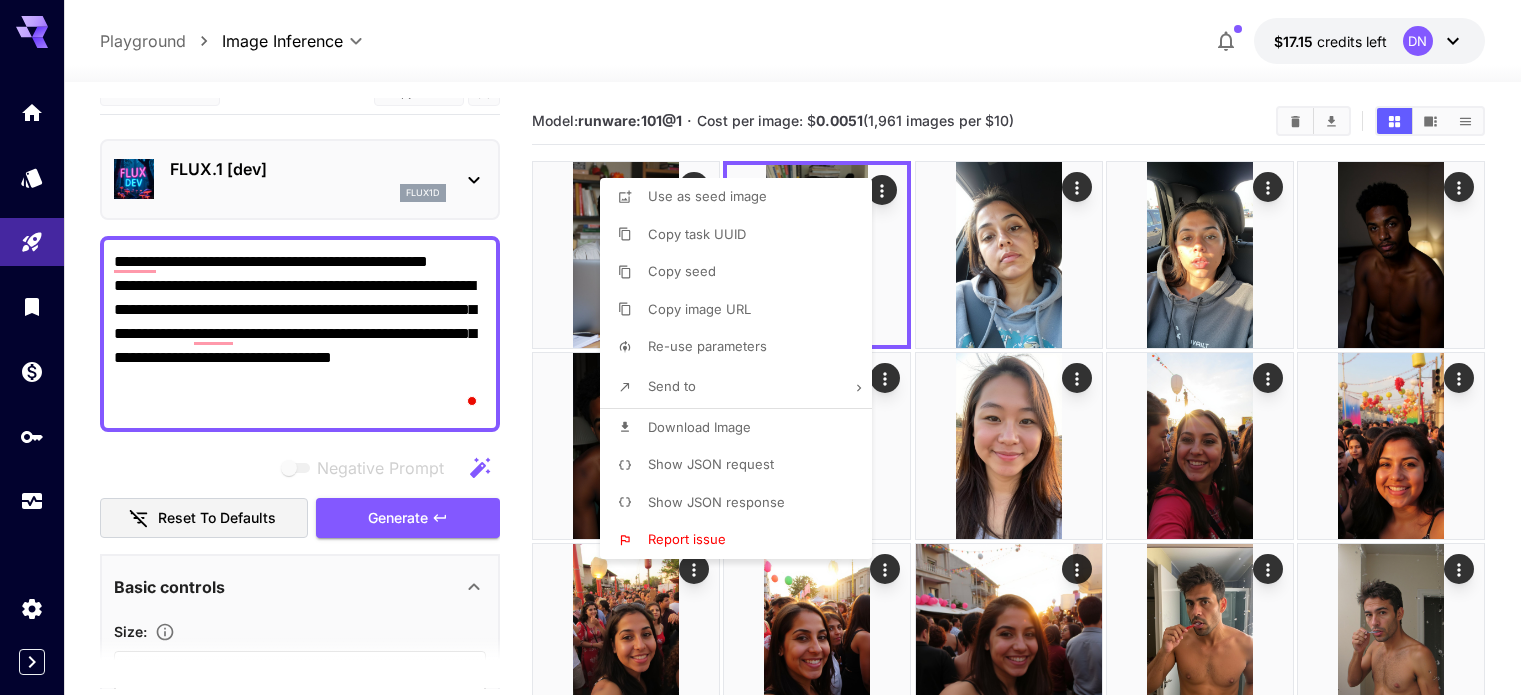 click at bounding box center (768, 347) 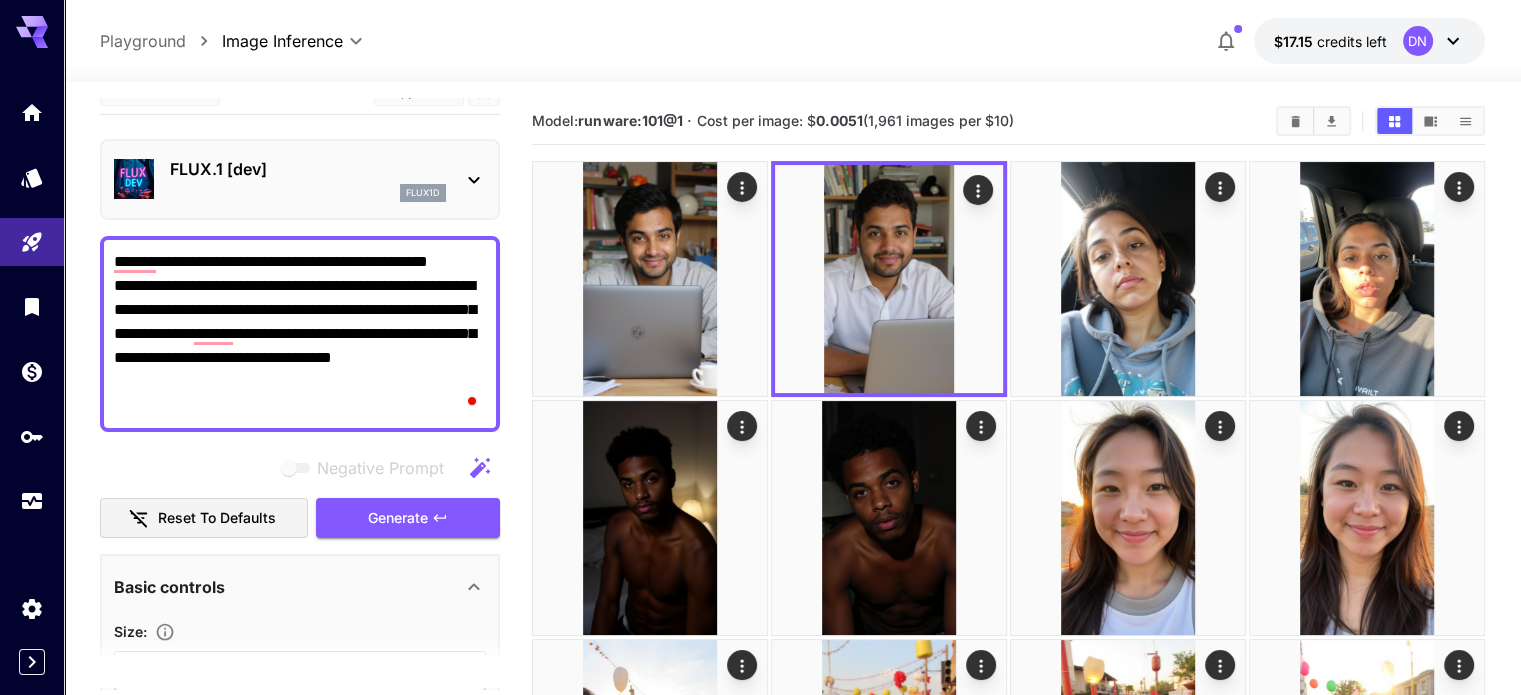click on "**********" at bounding box center [300, 334] 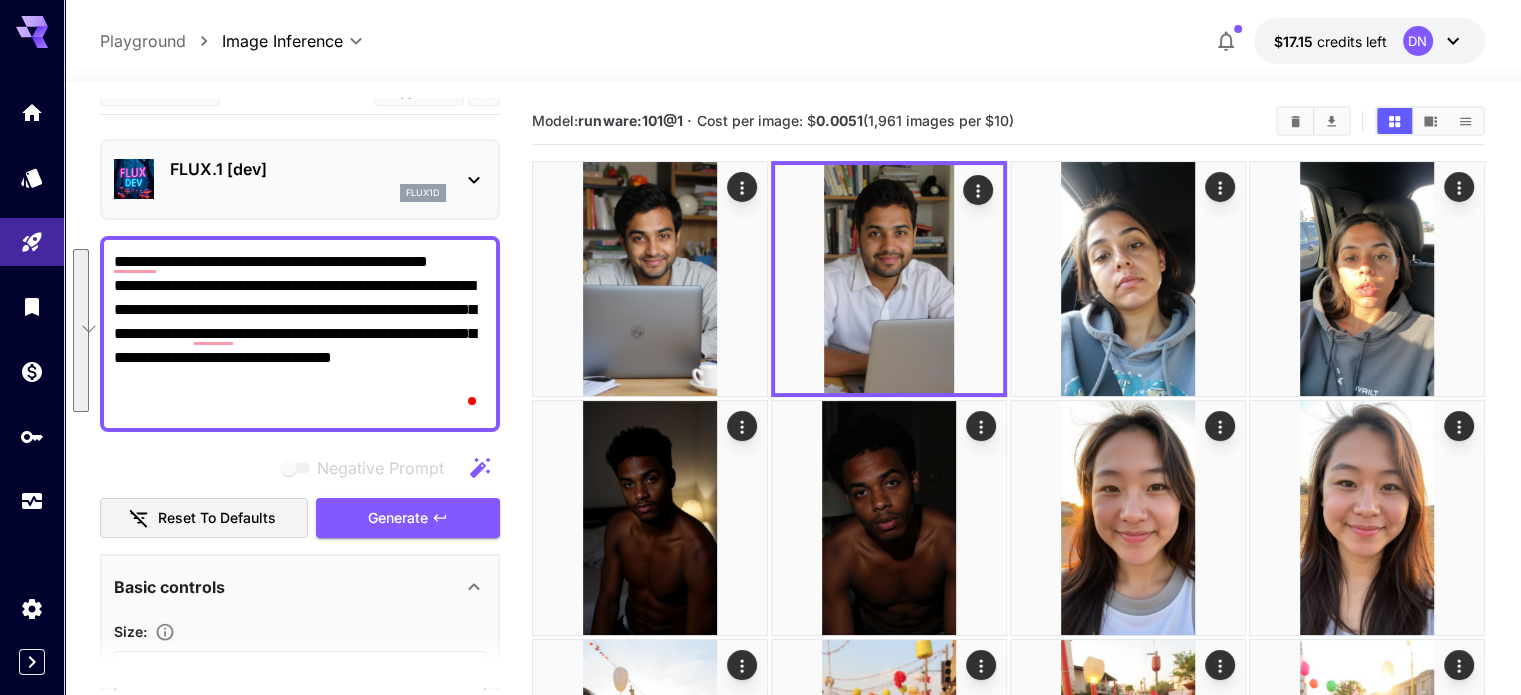 paste on "**********" 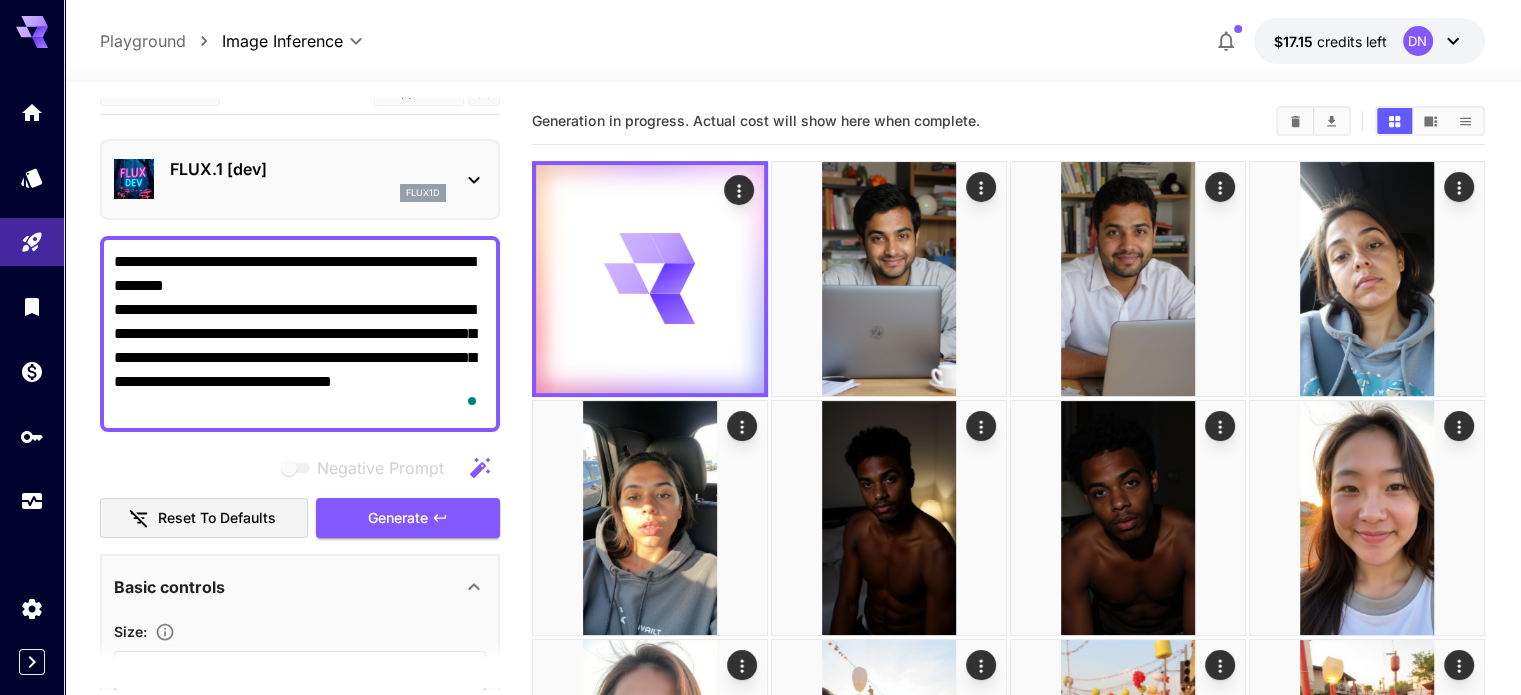 type on "**********" 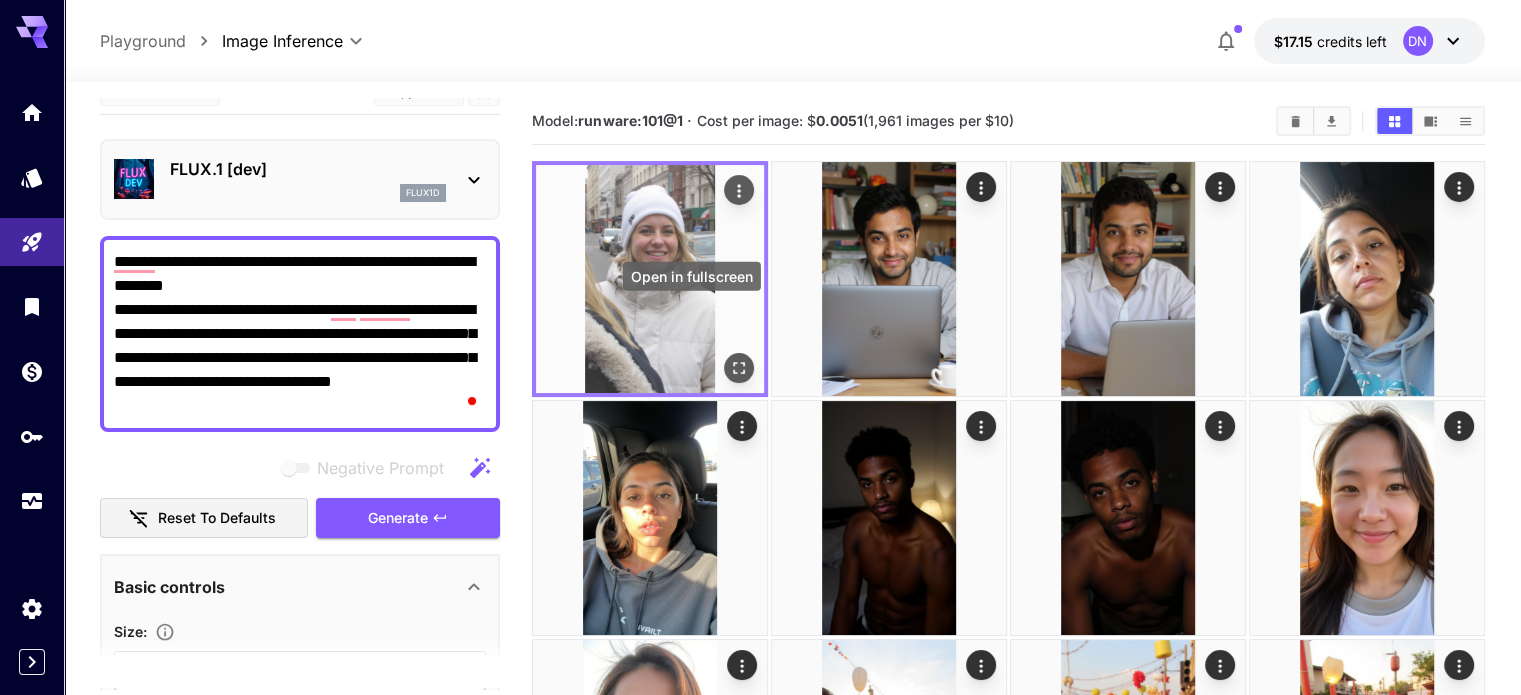 click 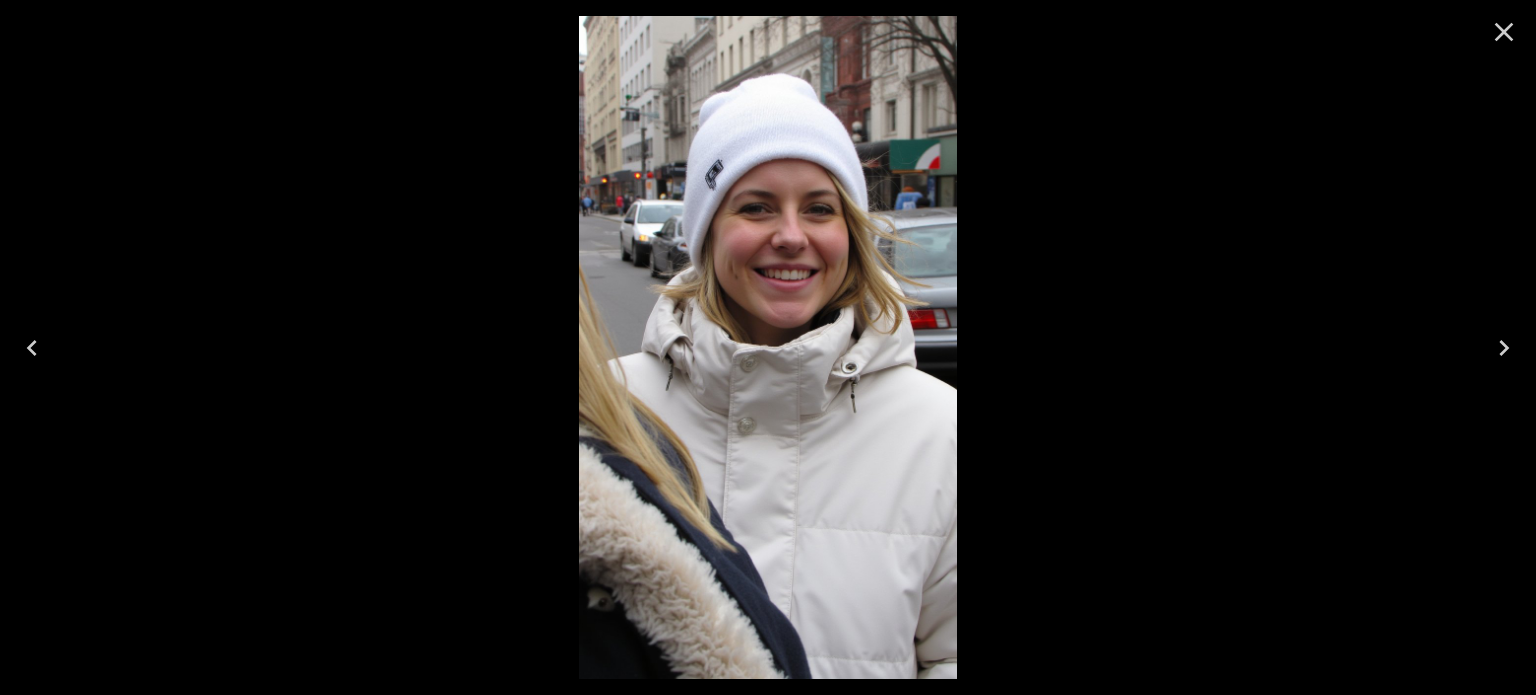 click at bounding box center (1504, 32) 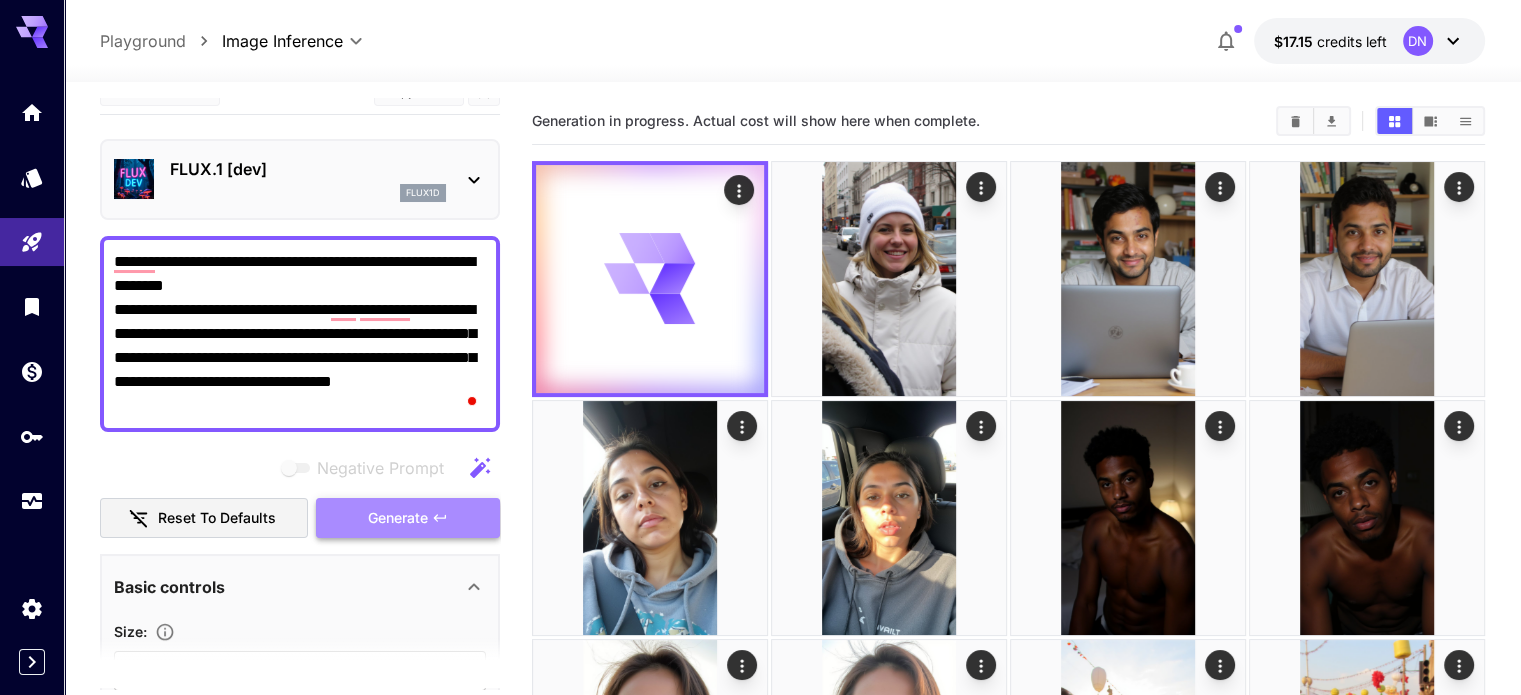 click on "Generate" at bounding box center (408, 518) 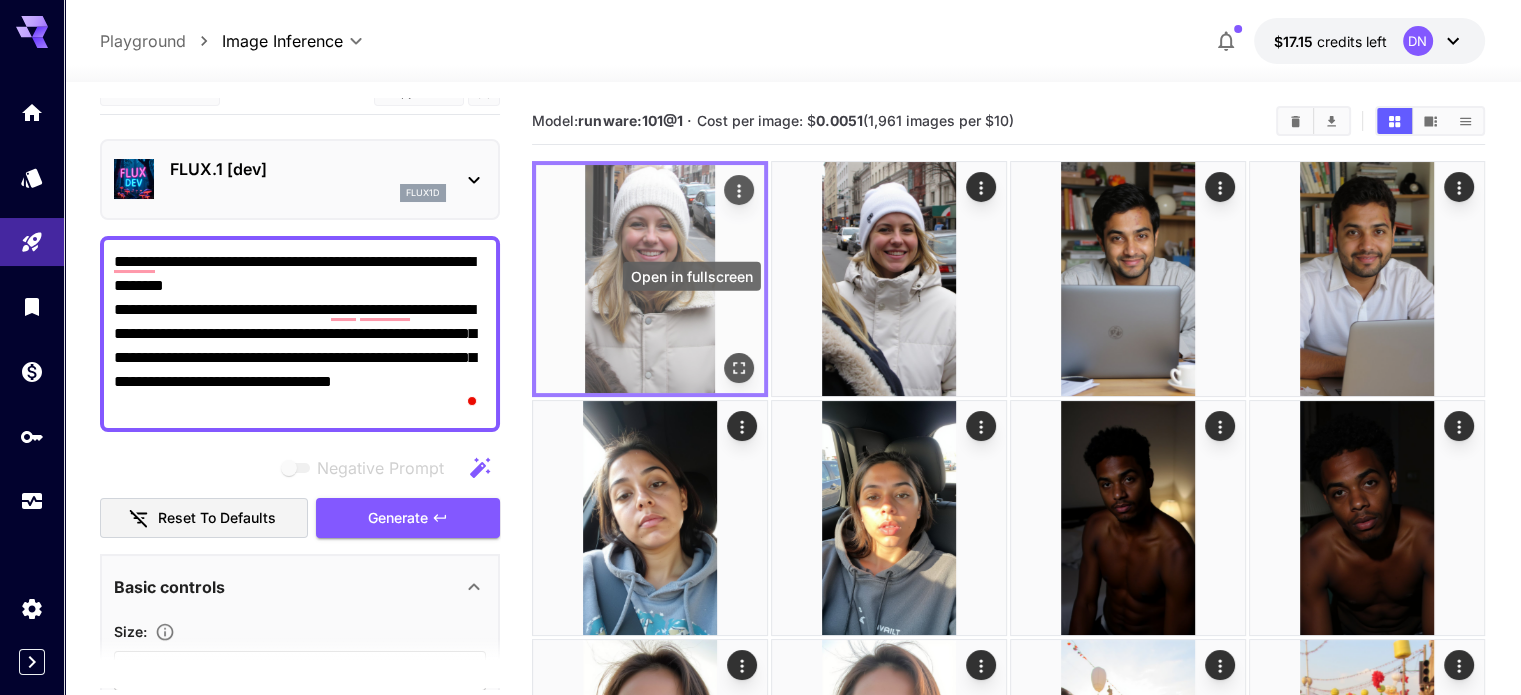 click 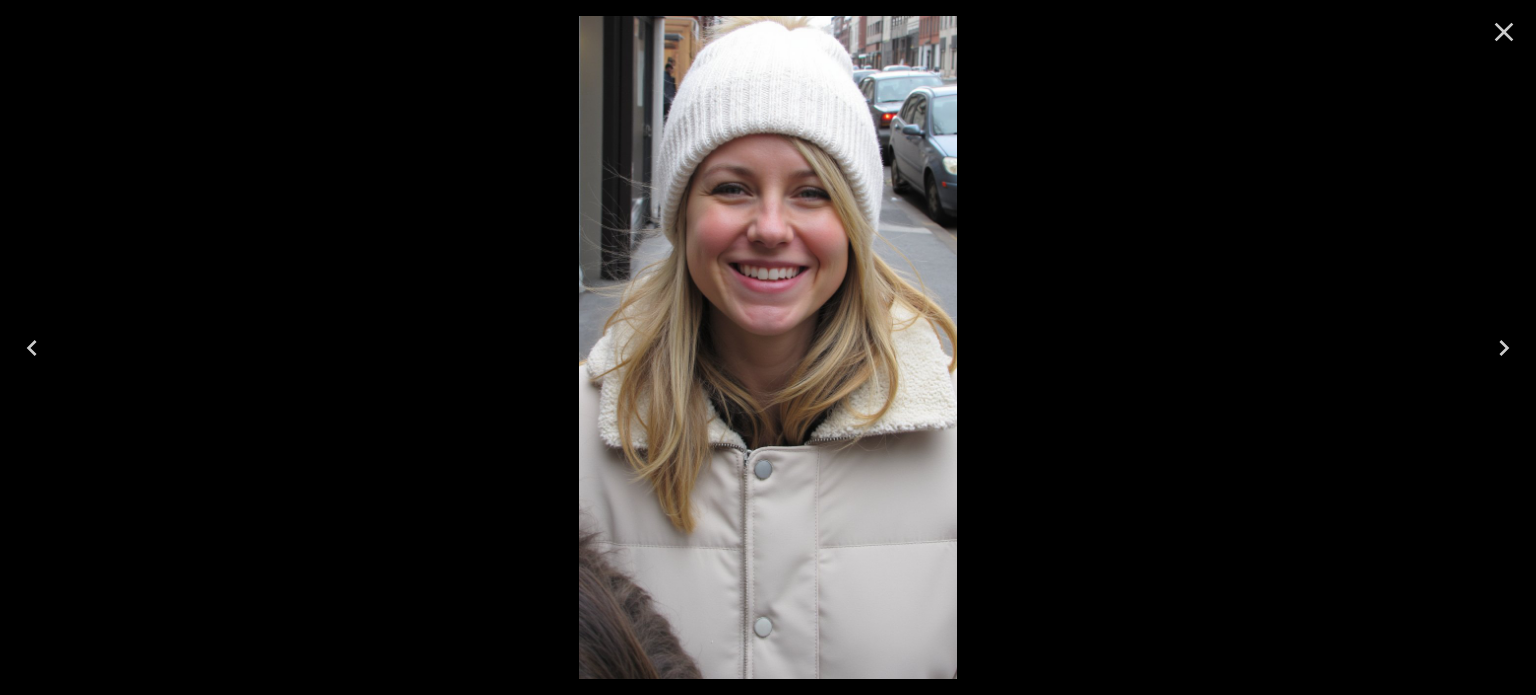 click 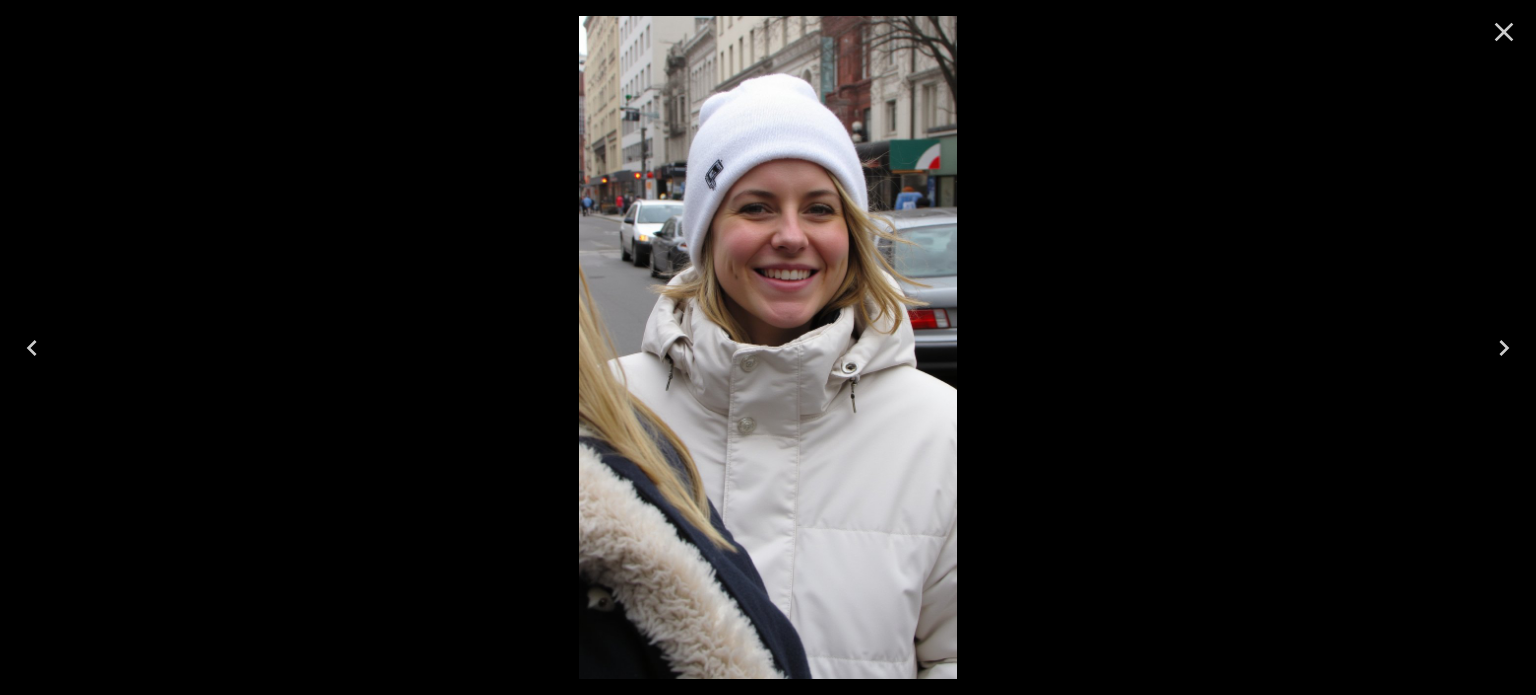 click 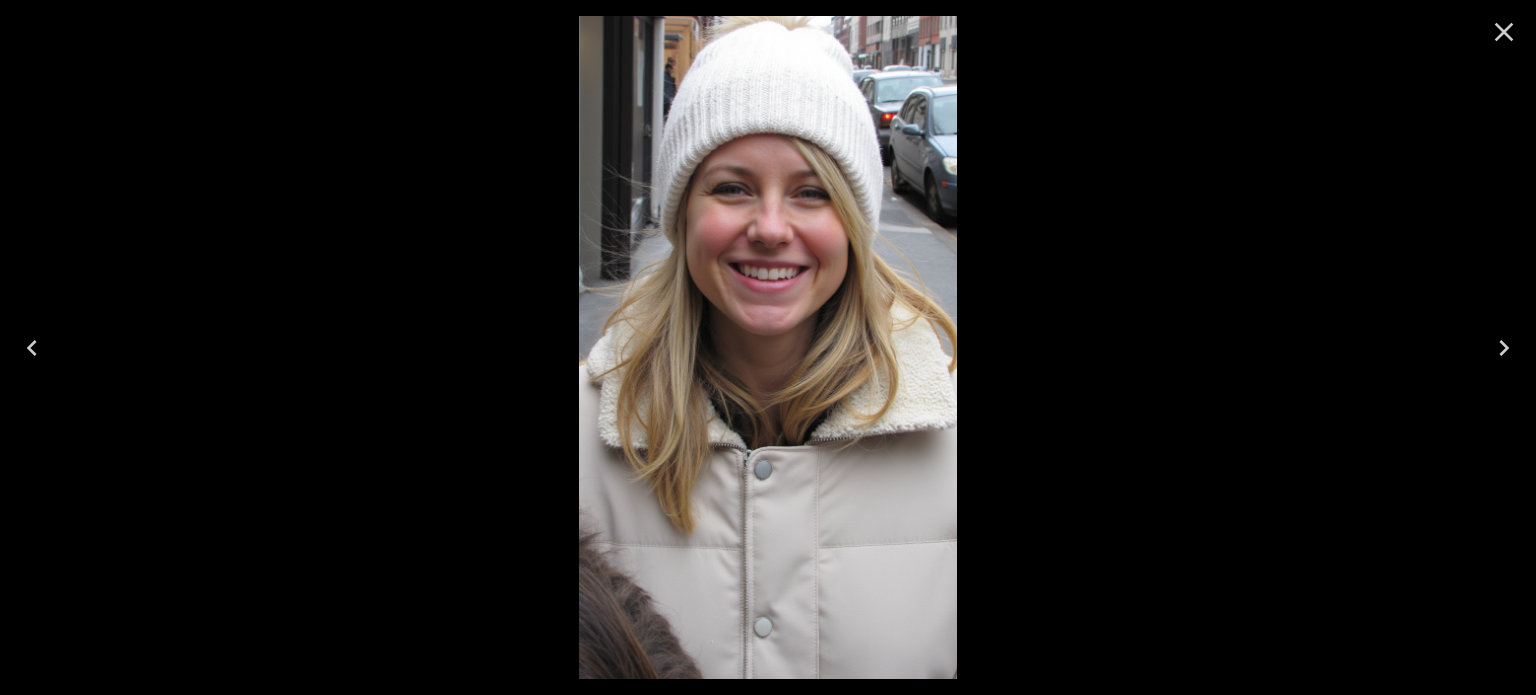 click 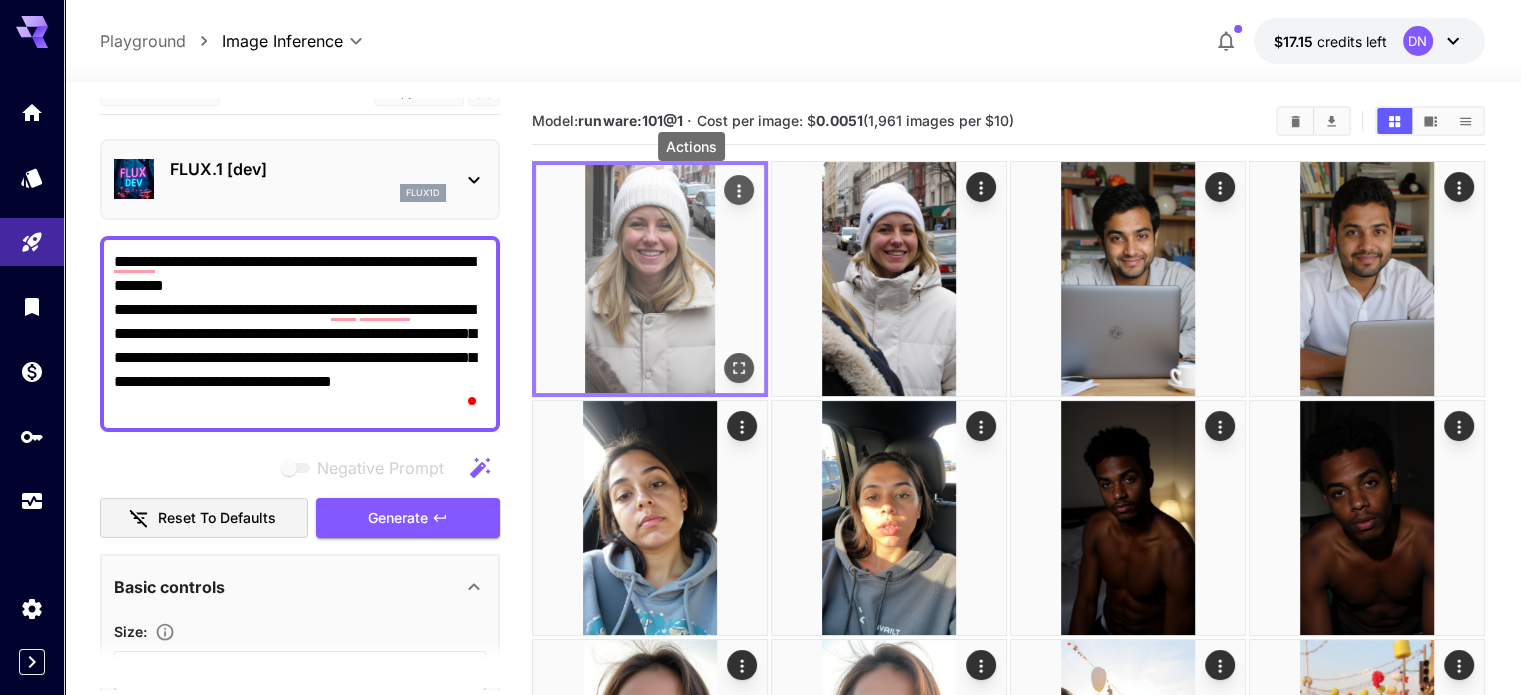 click 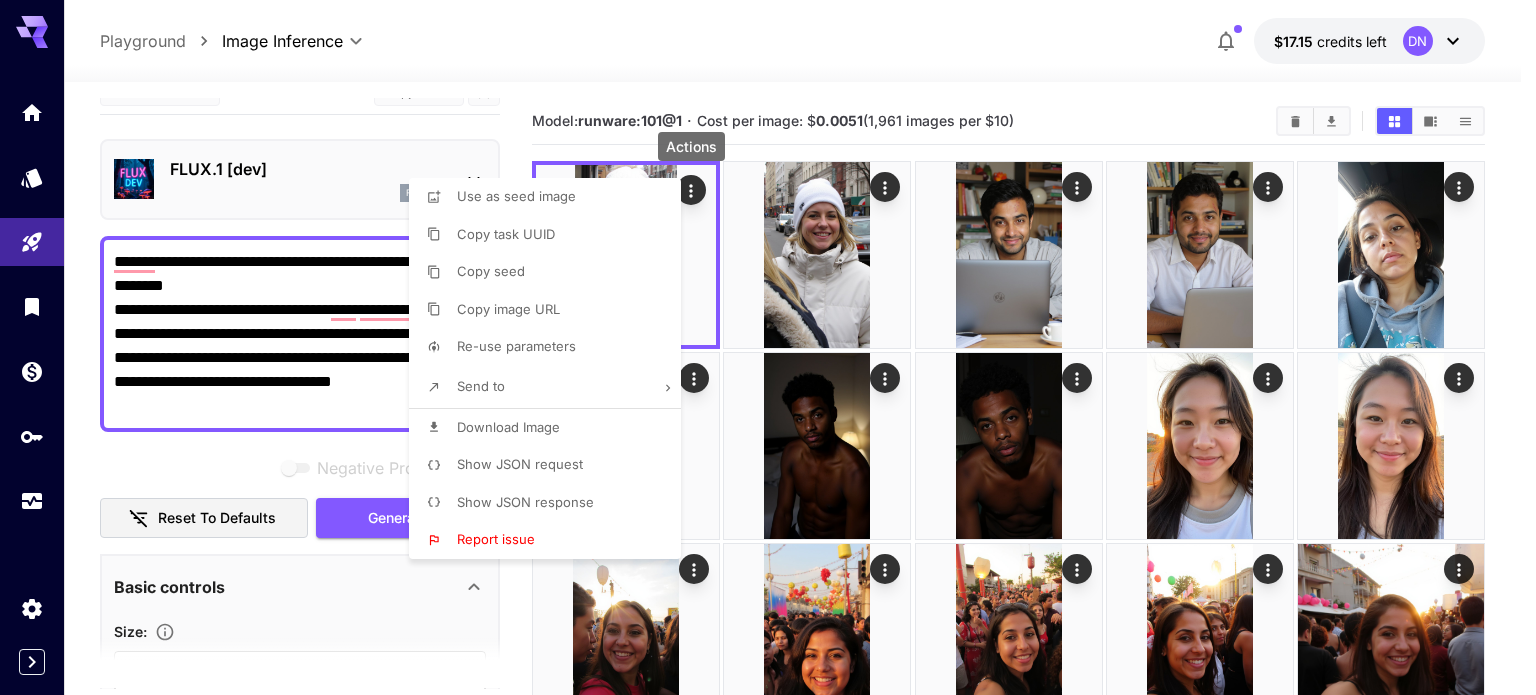 click on "Download Image" at bounding box center [508, 427] 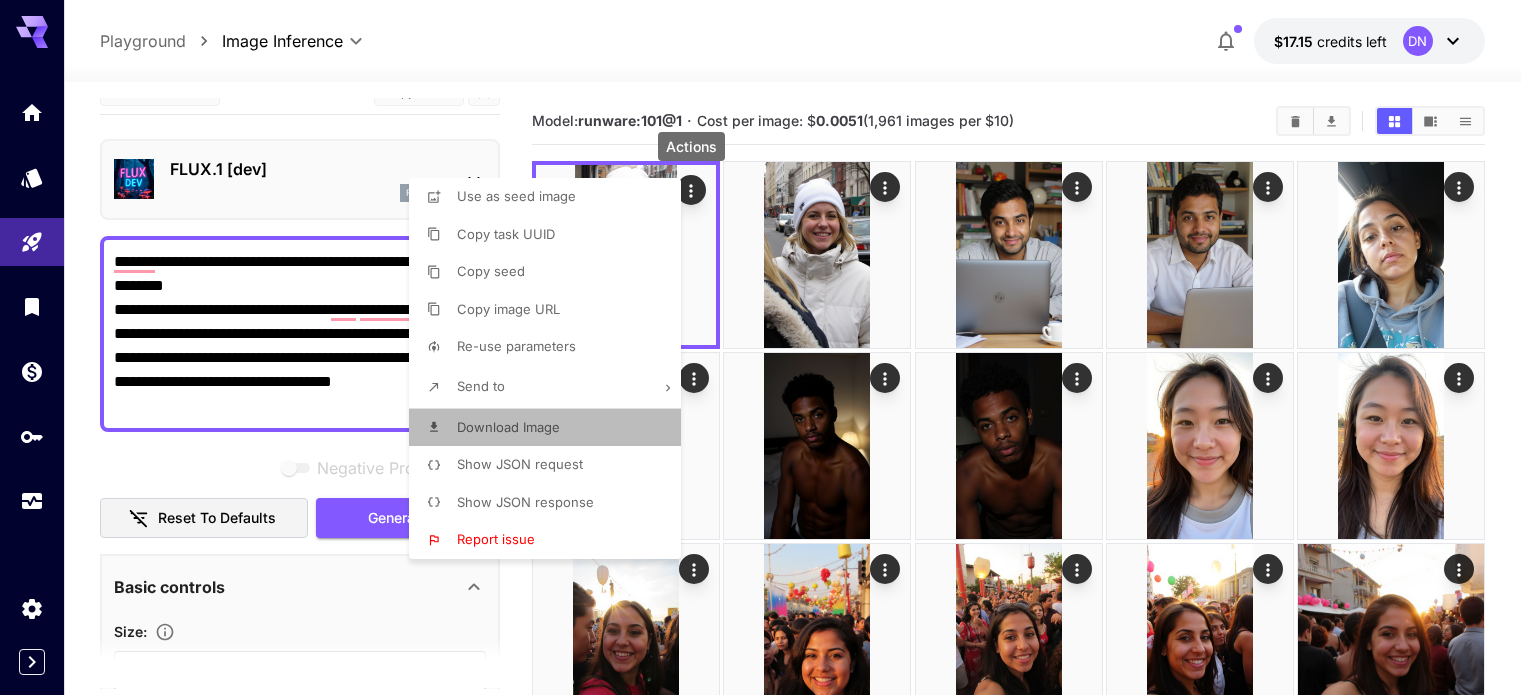click on "Download Image" at bounding box center [508, 427] 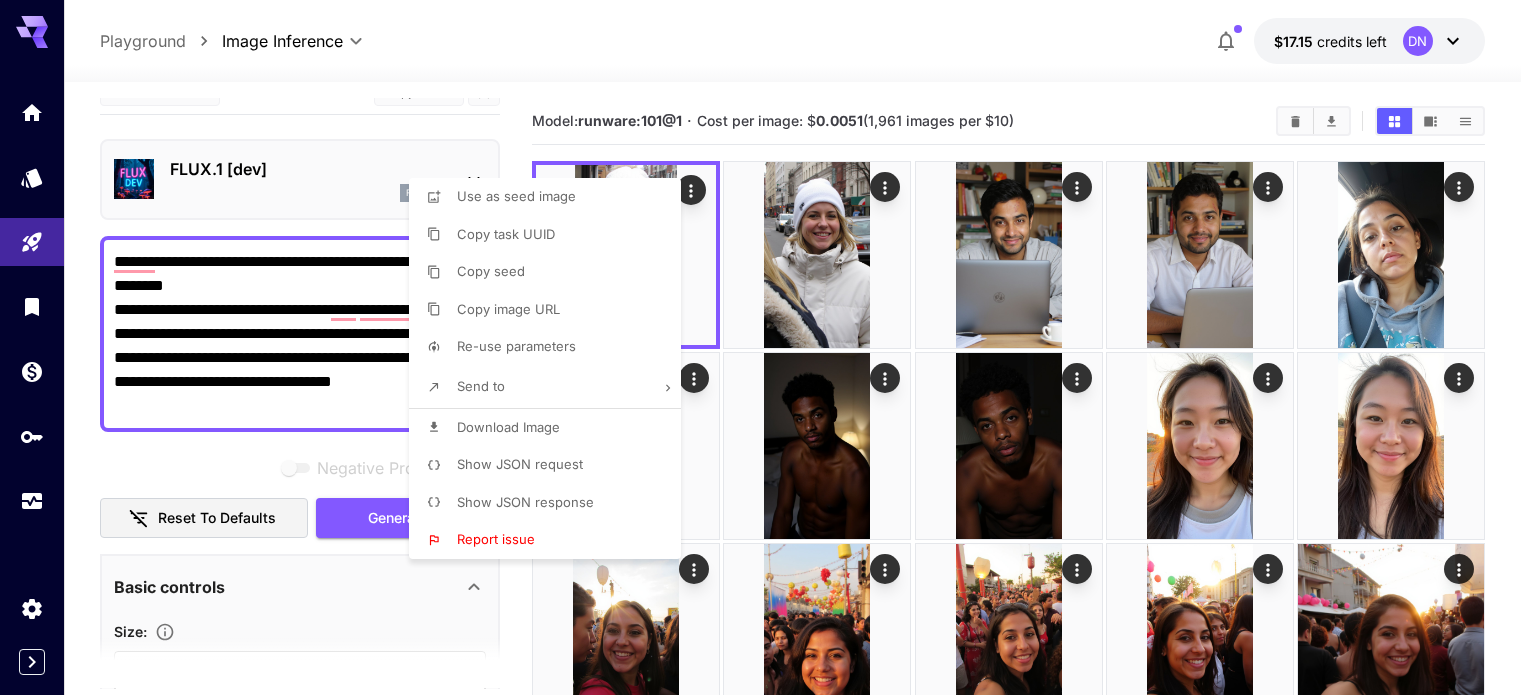 click at bounding box center [768, 347] 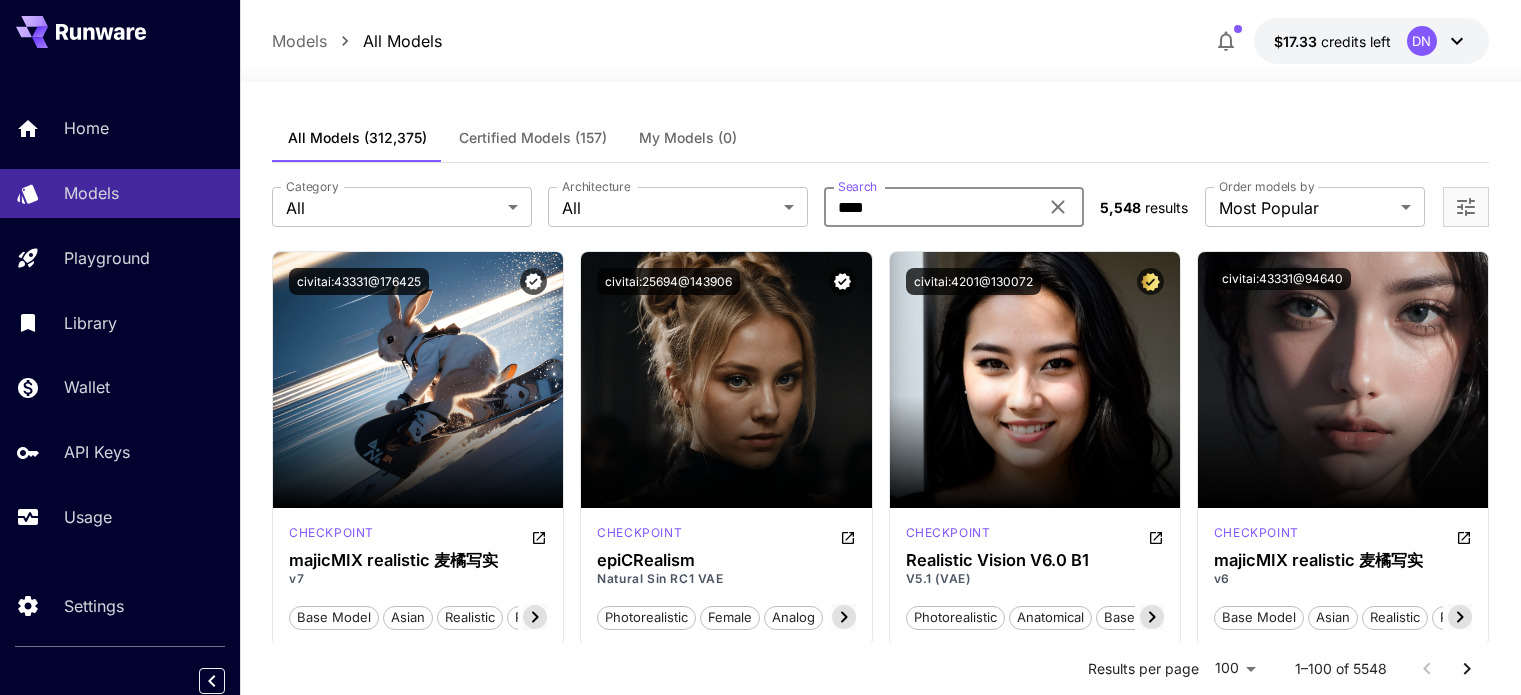 scroll, scrollTop: 1634, scrollLeft: 0, axis: vertical 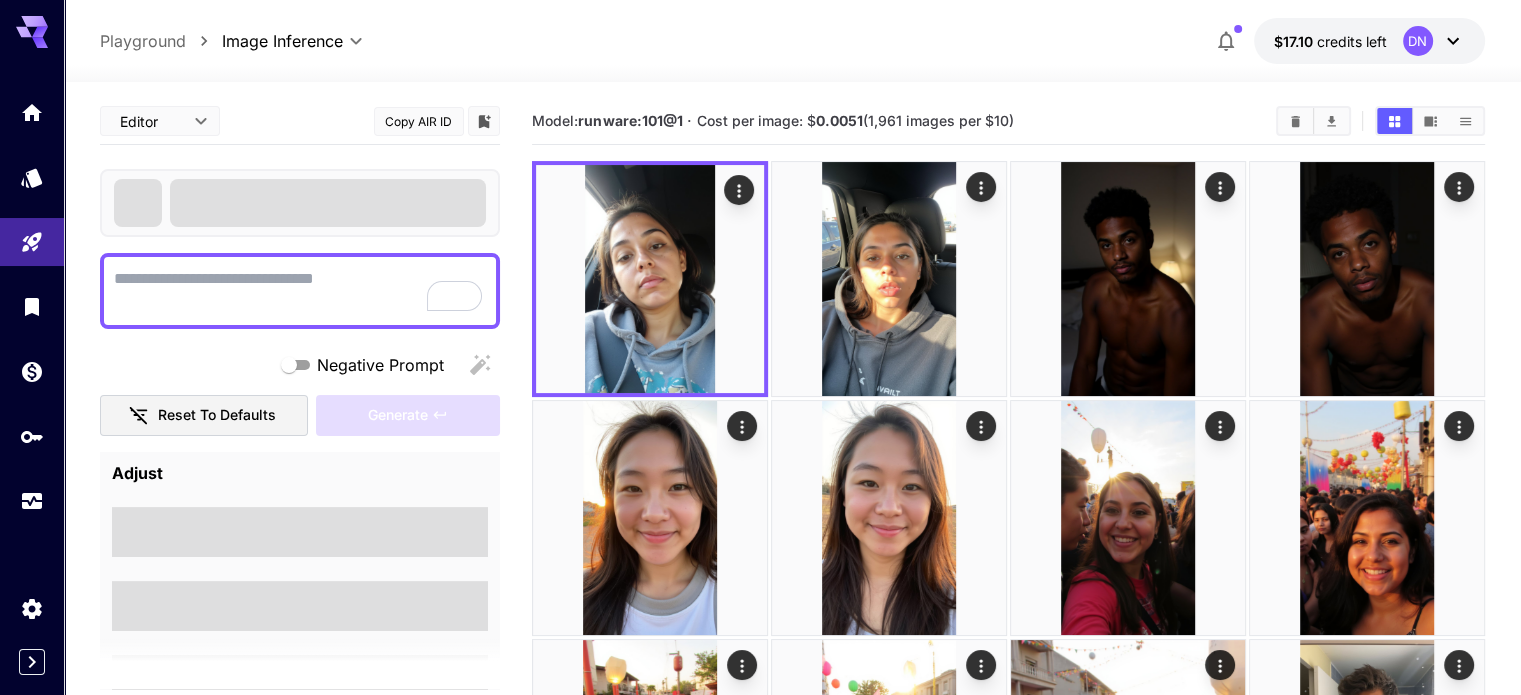click on "Negative Prompt" at bounding box center (300, 291) 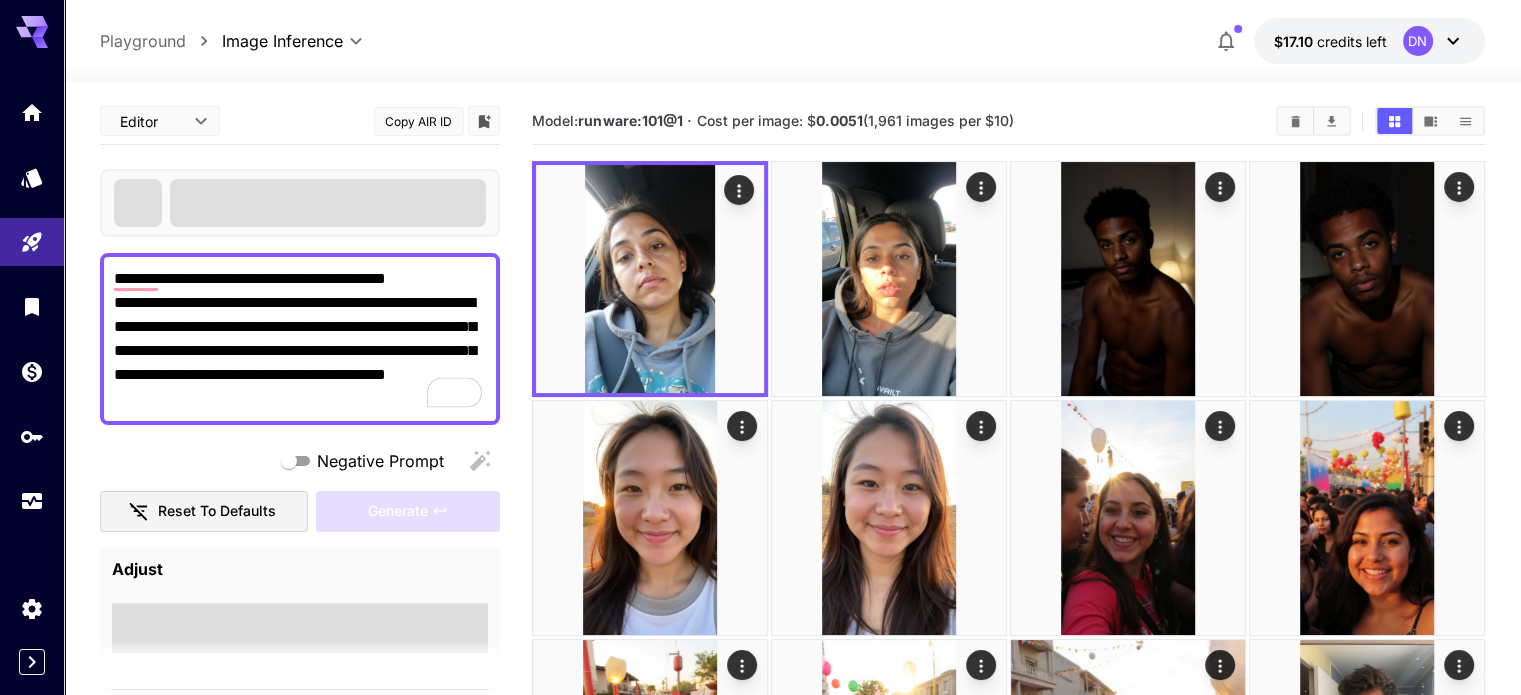 type on "**********" 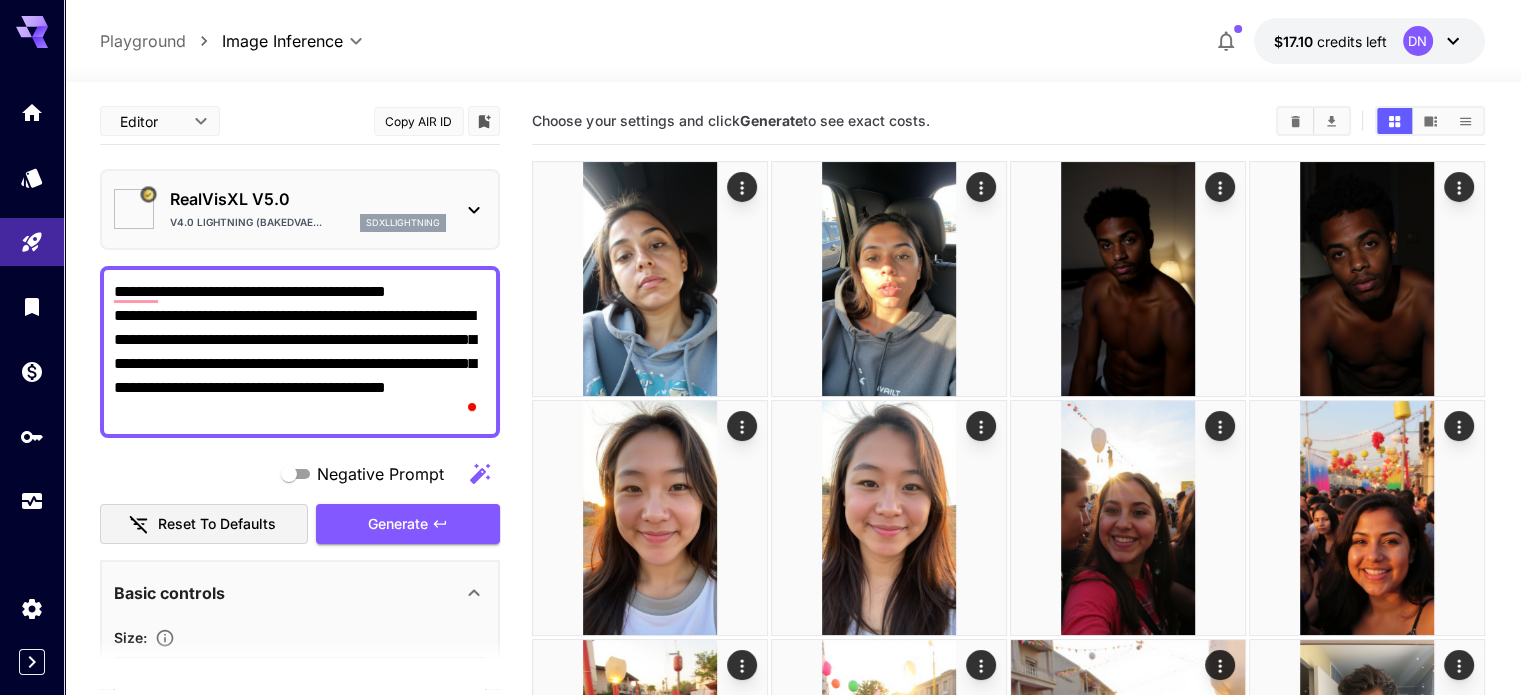 type on "*******" 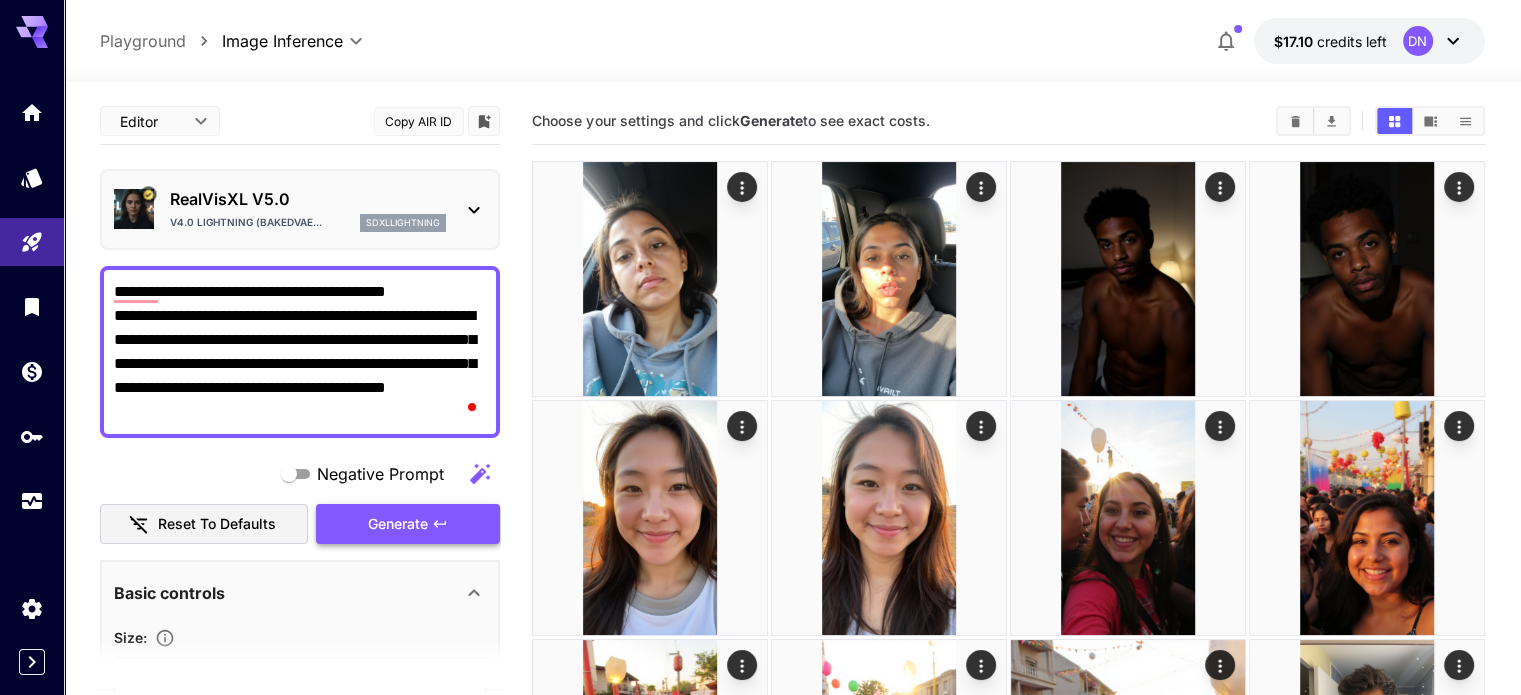 click on "Generate" at bounding box center (398, 524) 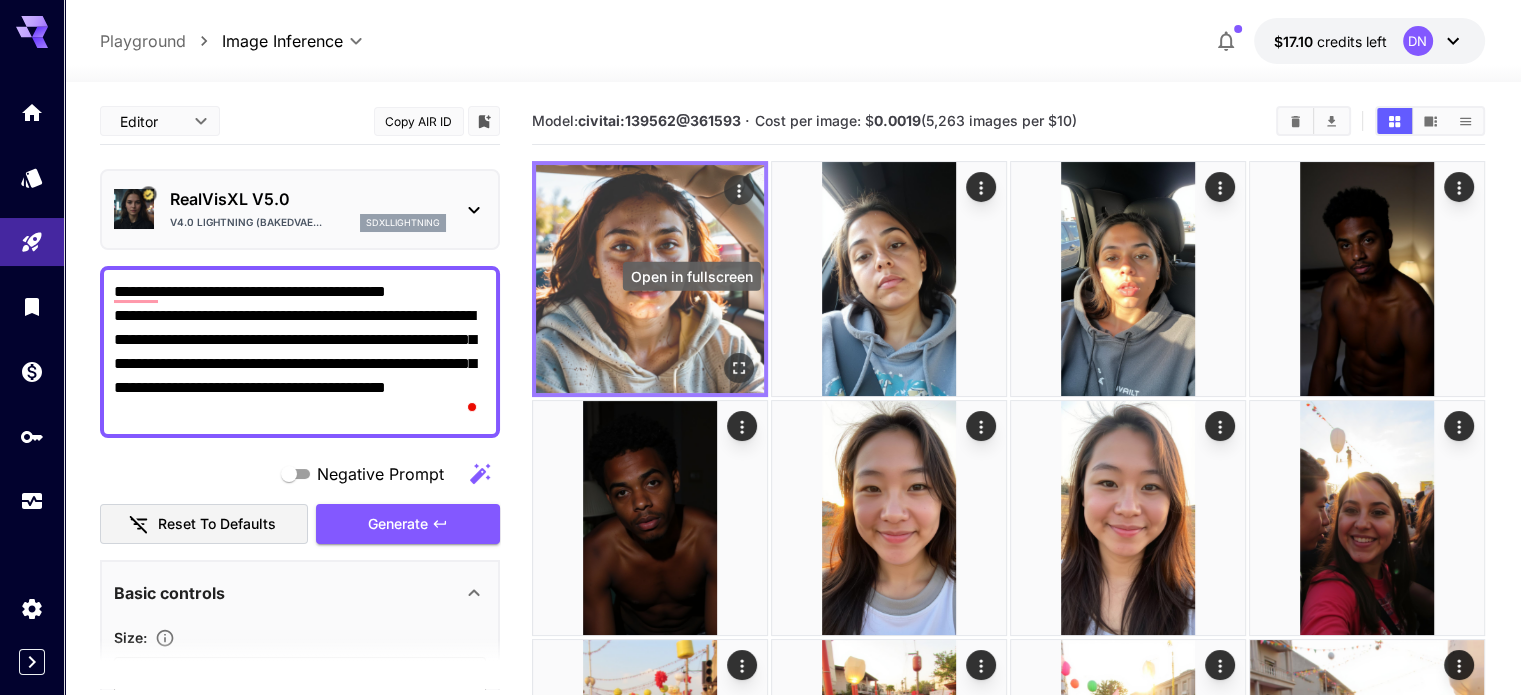 click 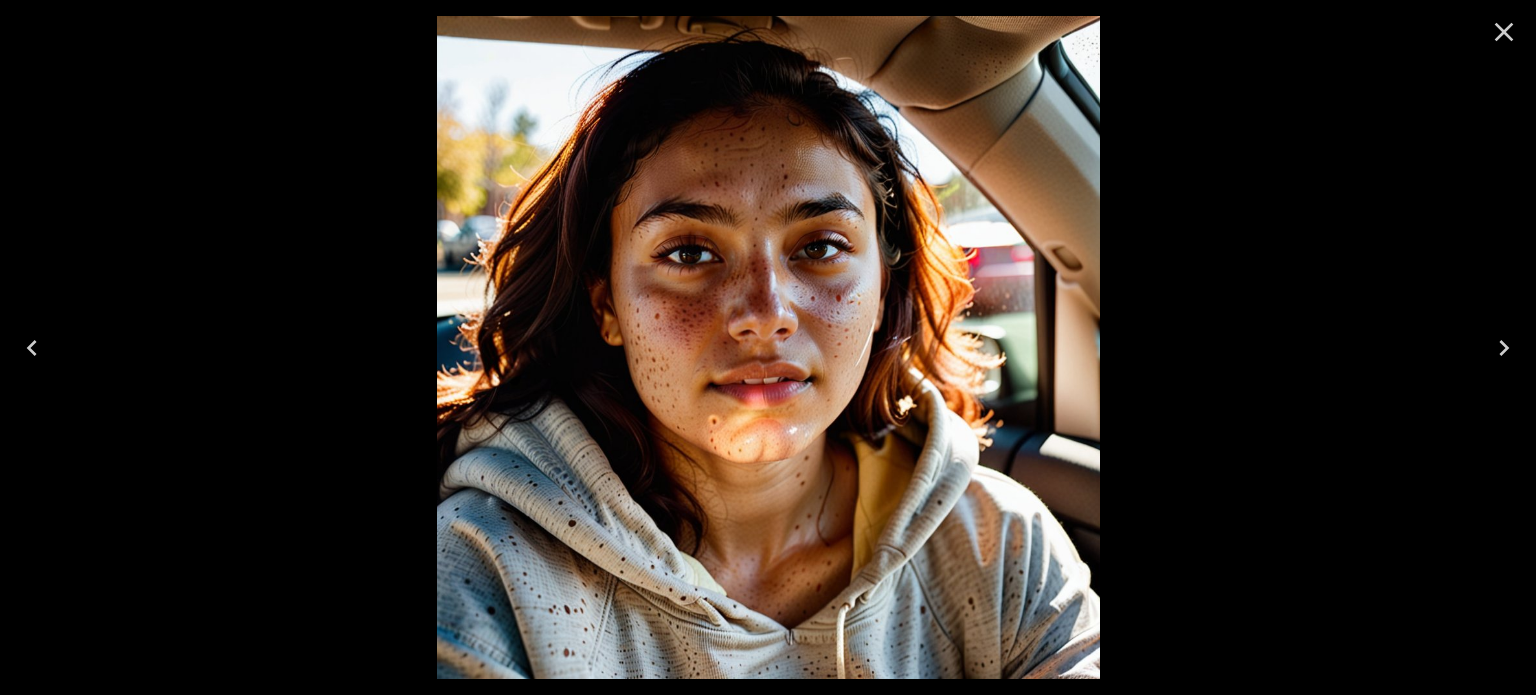 click 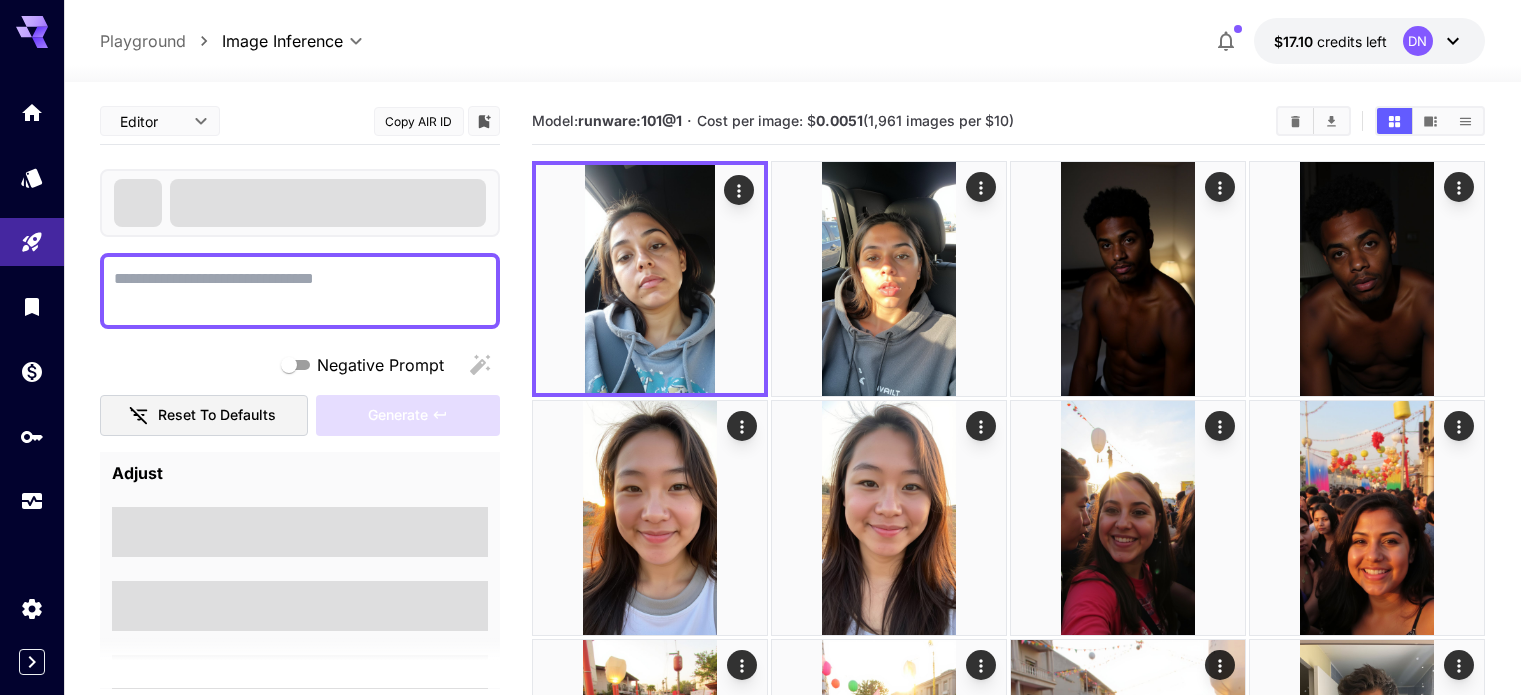 scroll, scrollTop: 0, scrollLeft: 0, axis: both 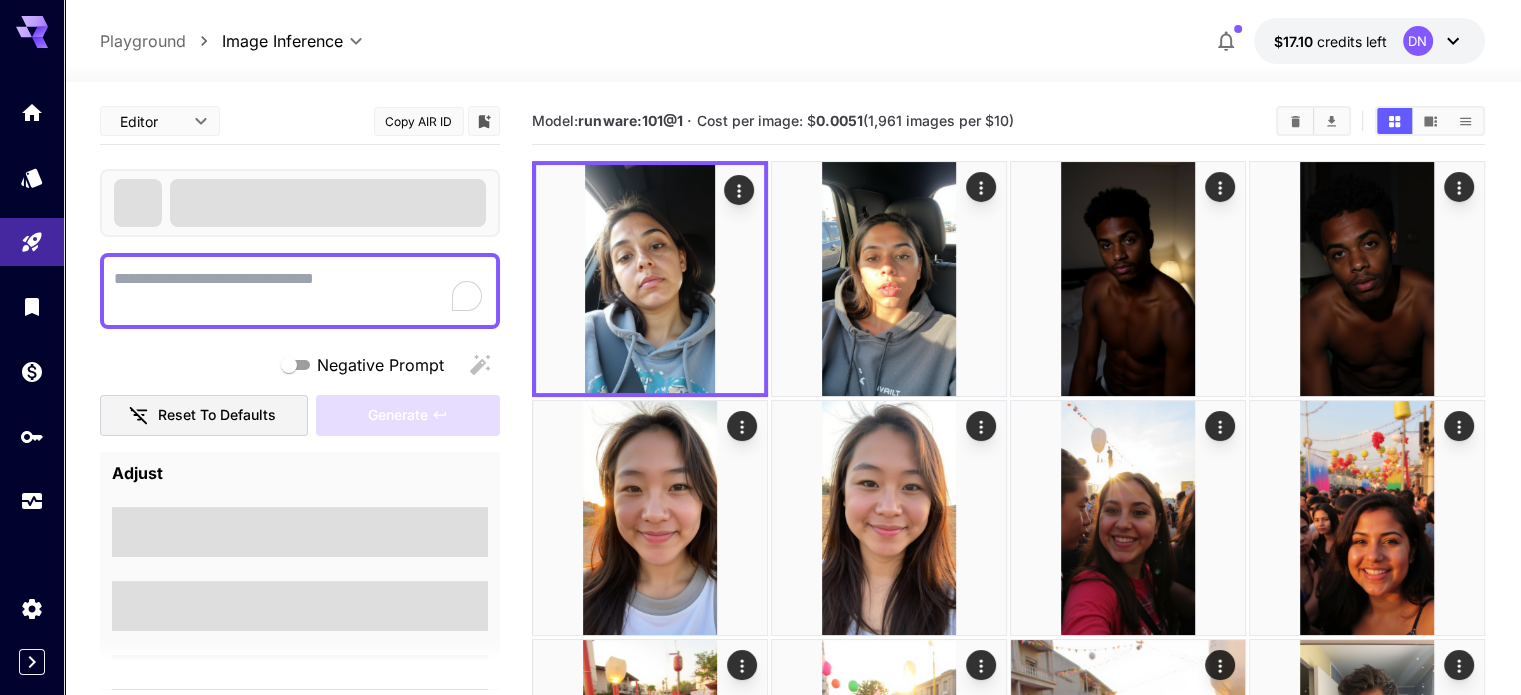 click on "Negative Prompt" at bounding box center [300, 291] 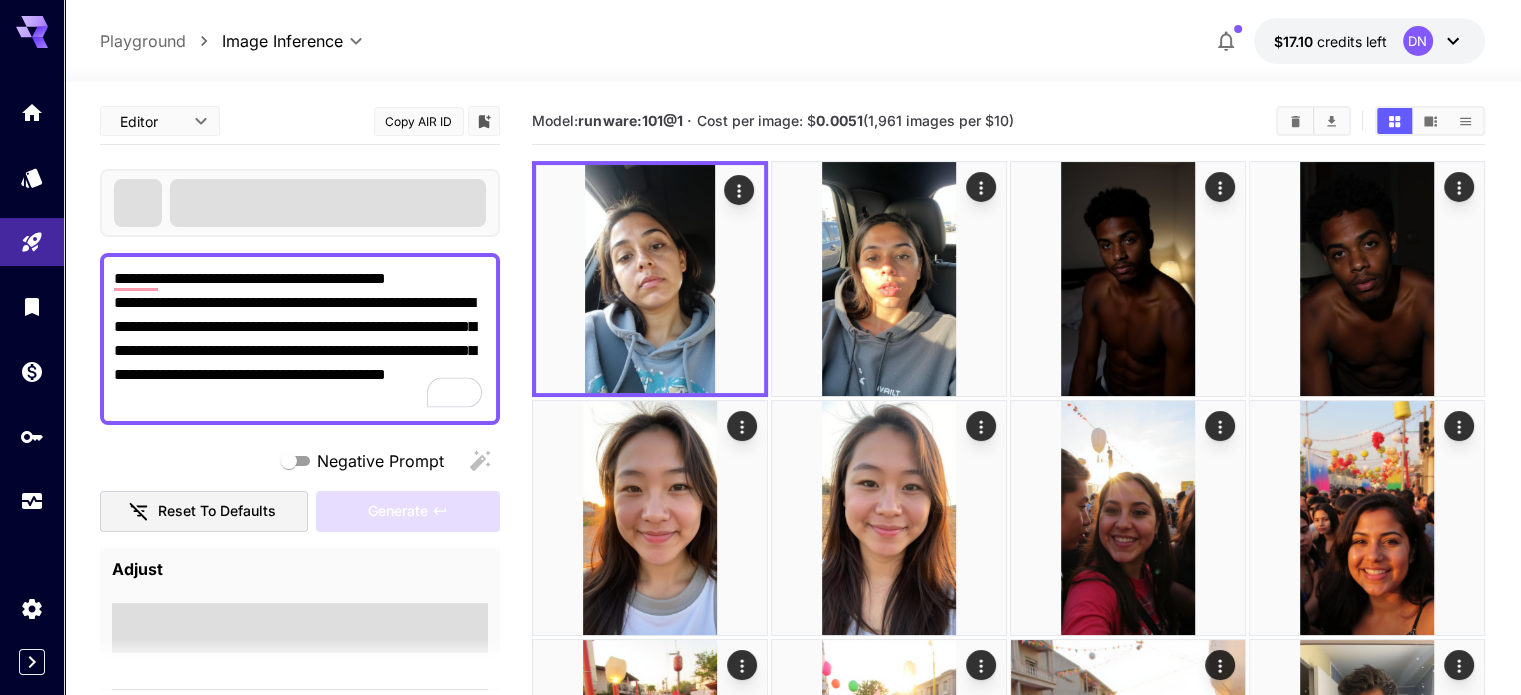 type on "**********" 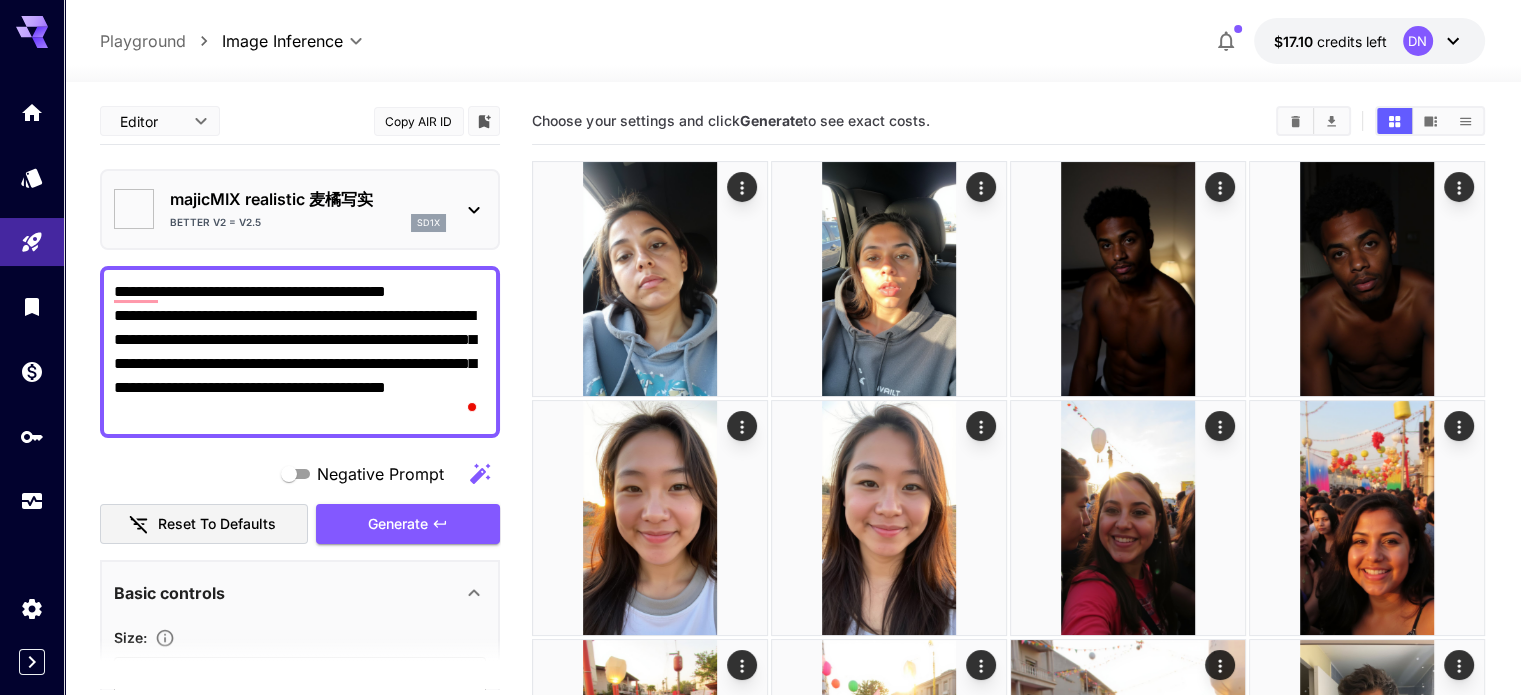 type on "*******" 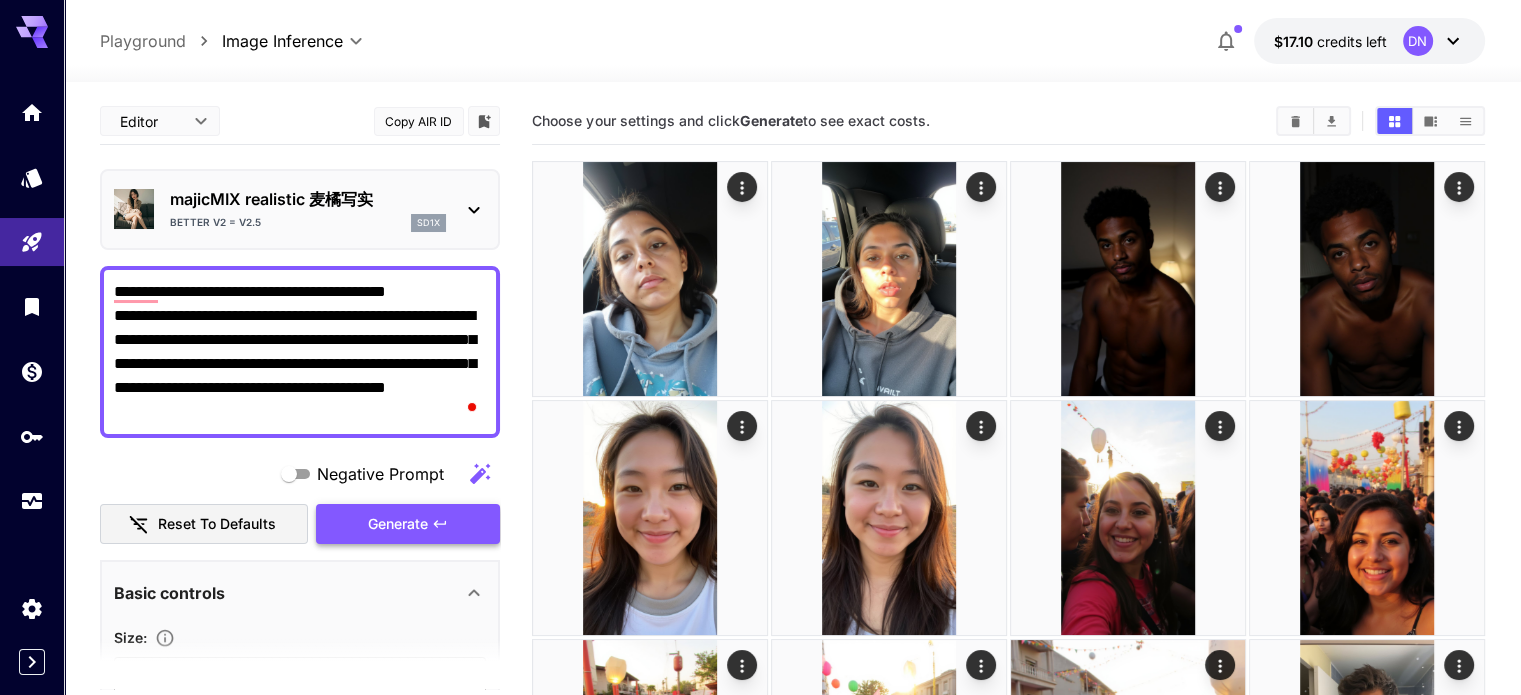click on "Generate" at bounding box center [398, 524] 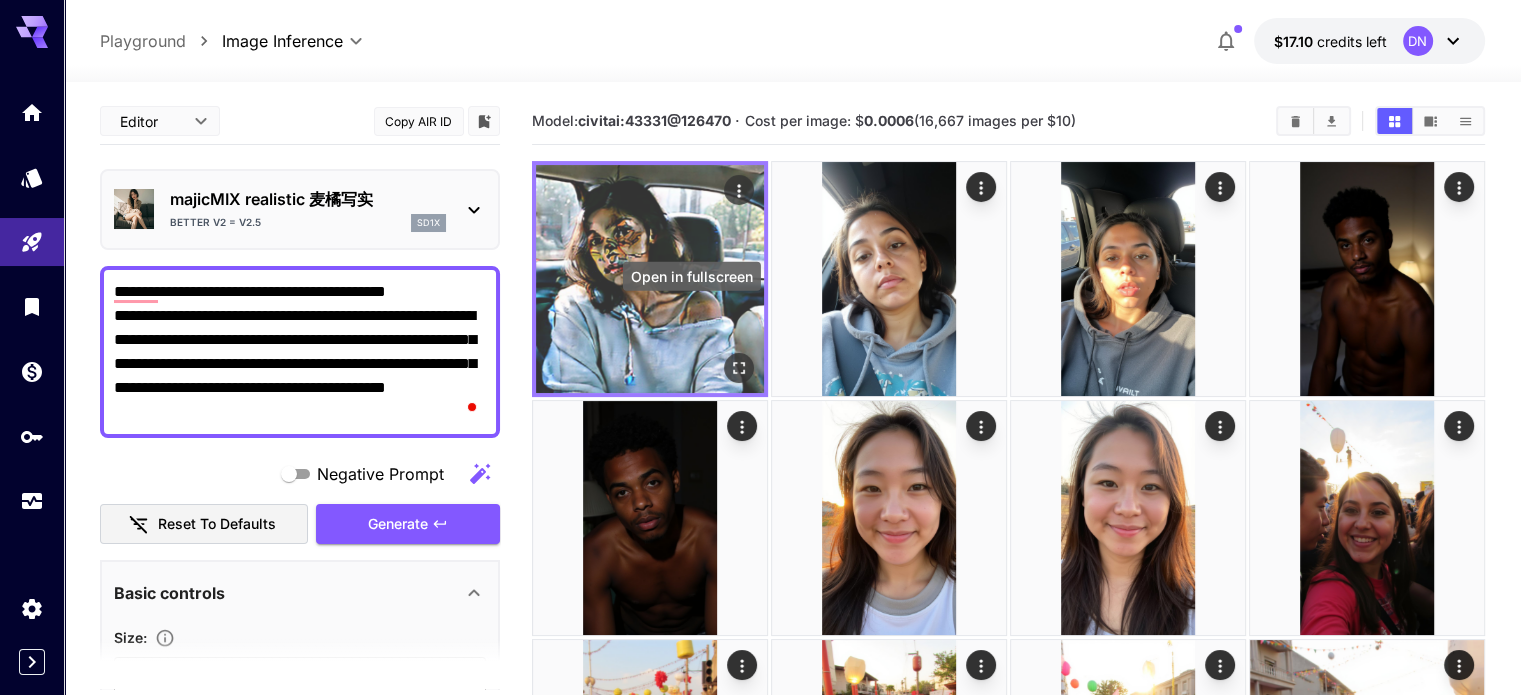click 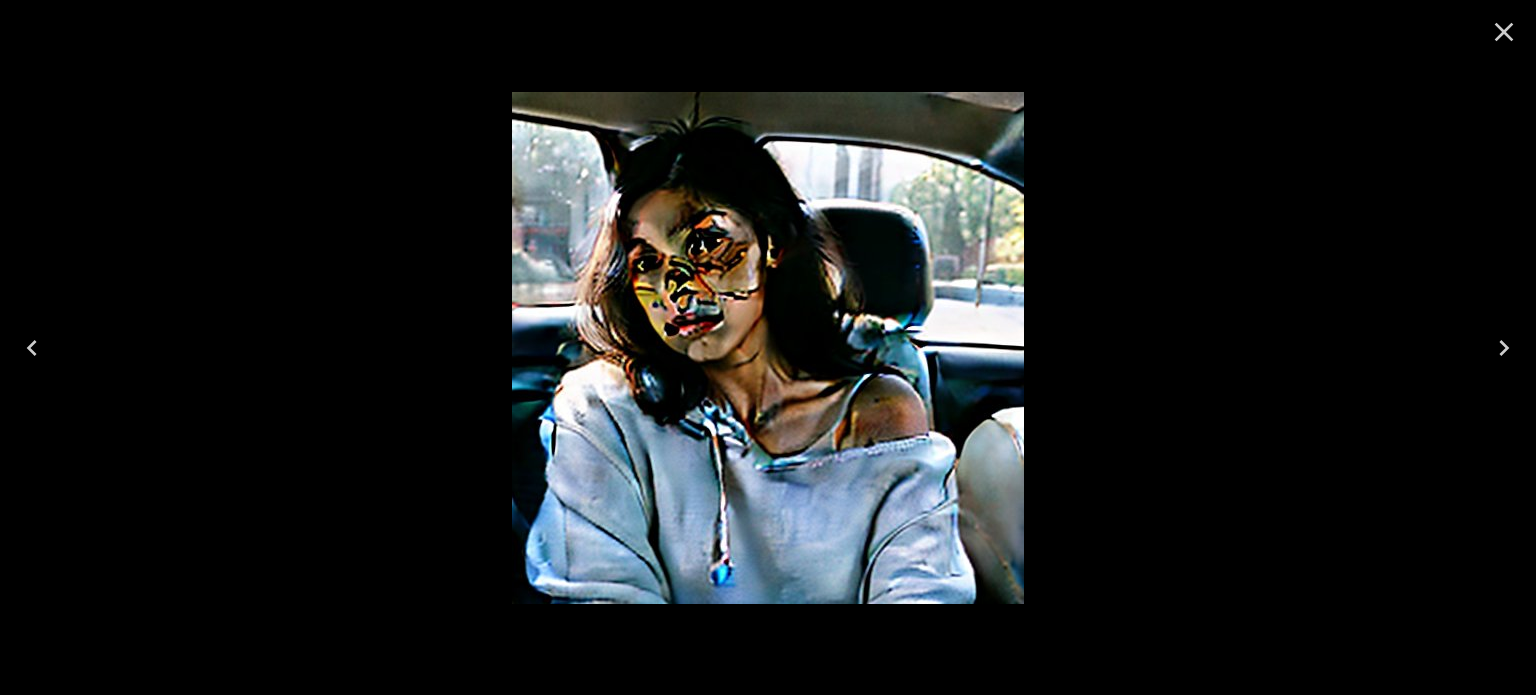 click 